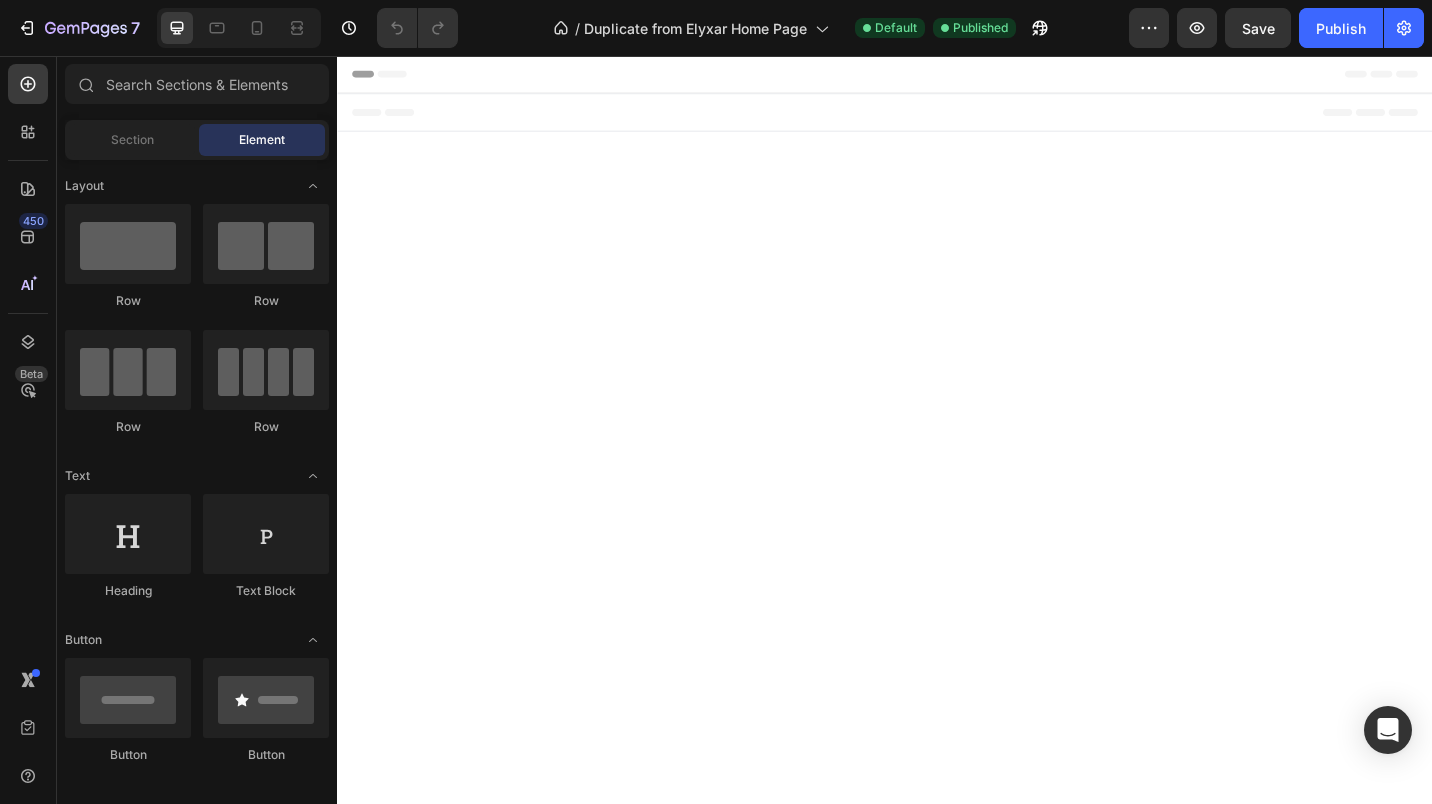scroll, scrollTop: 0, scrollLeft: 0, axis: both 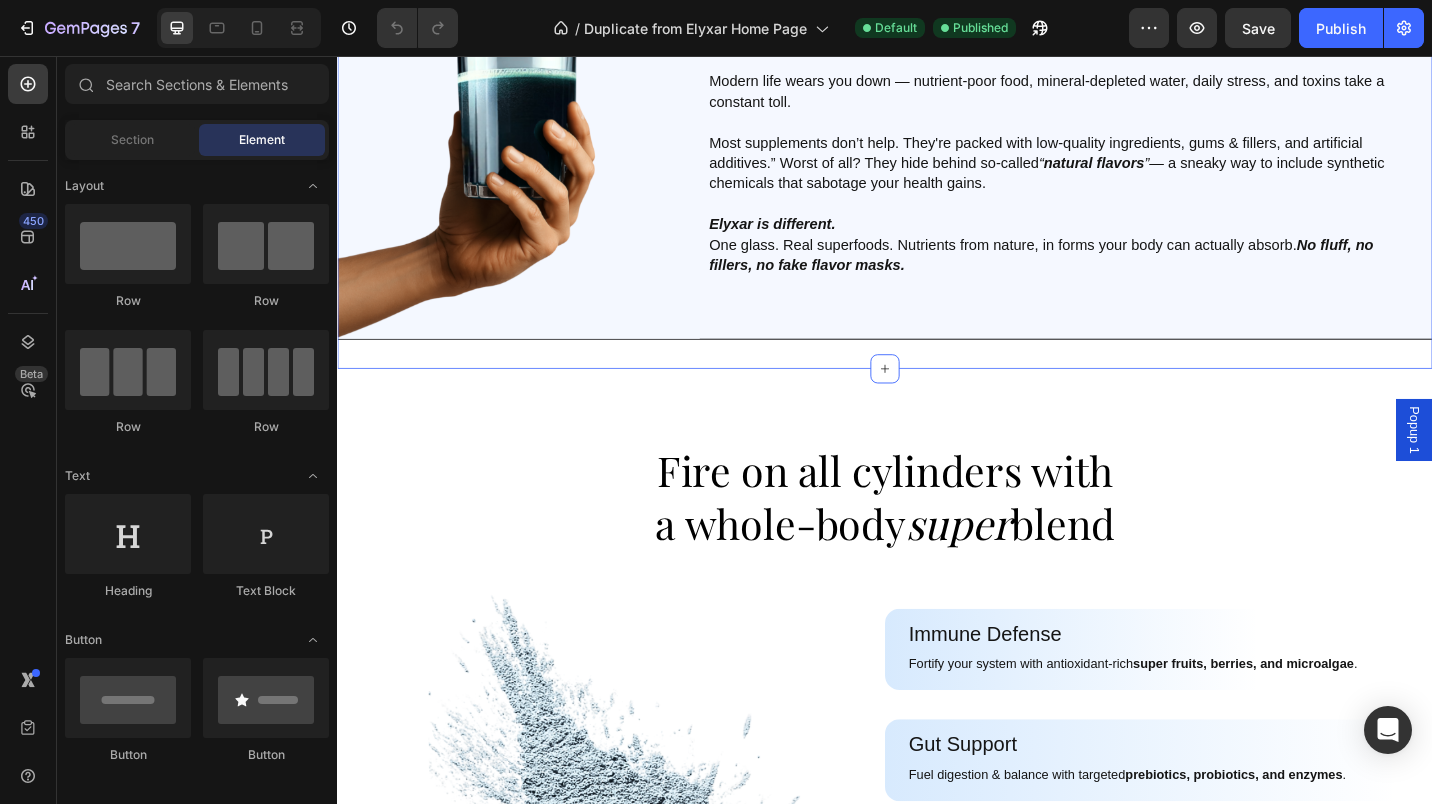click 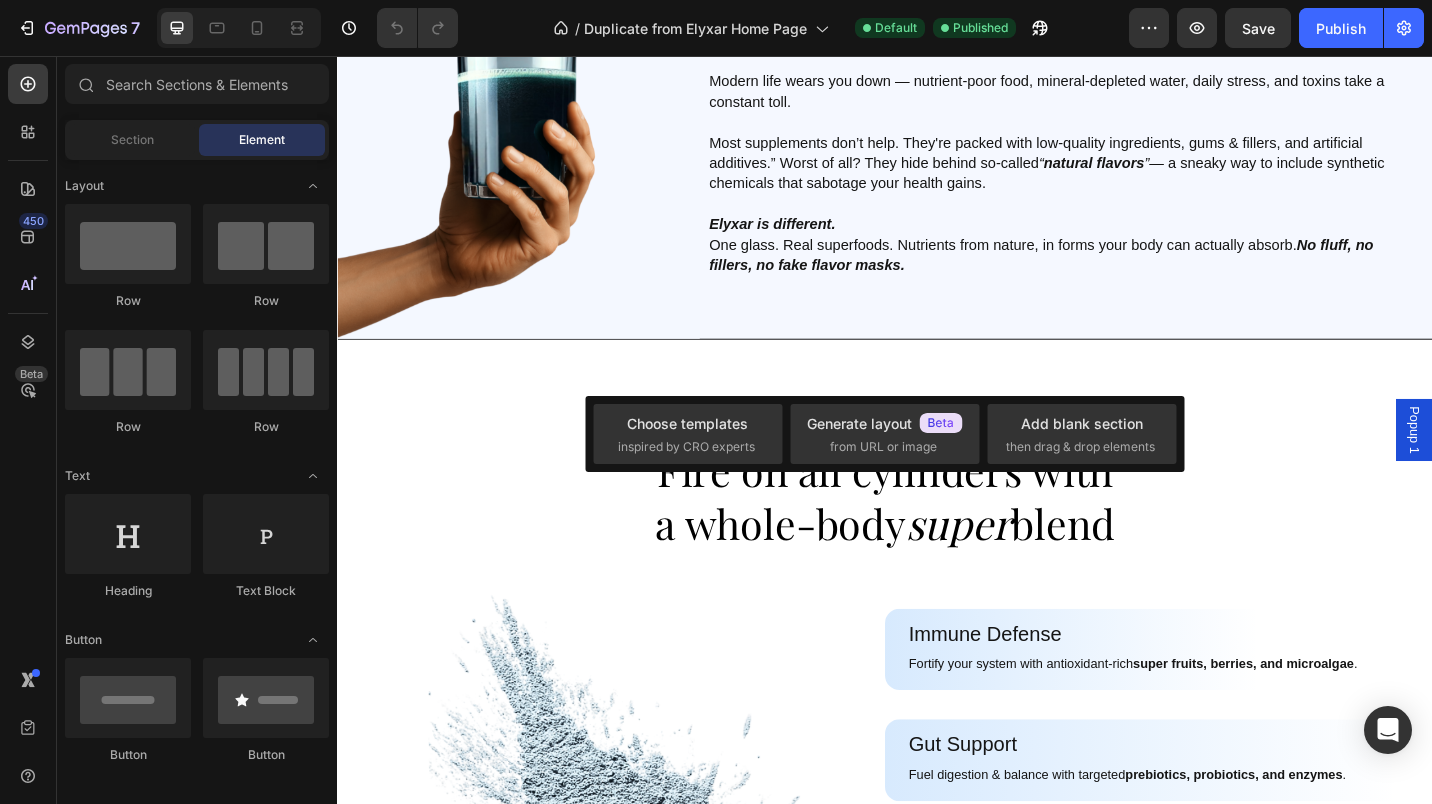 click on "inspired by CRO experts" at bounding box center (686, 447) 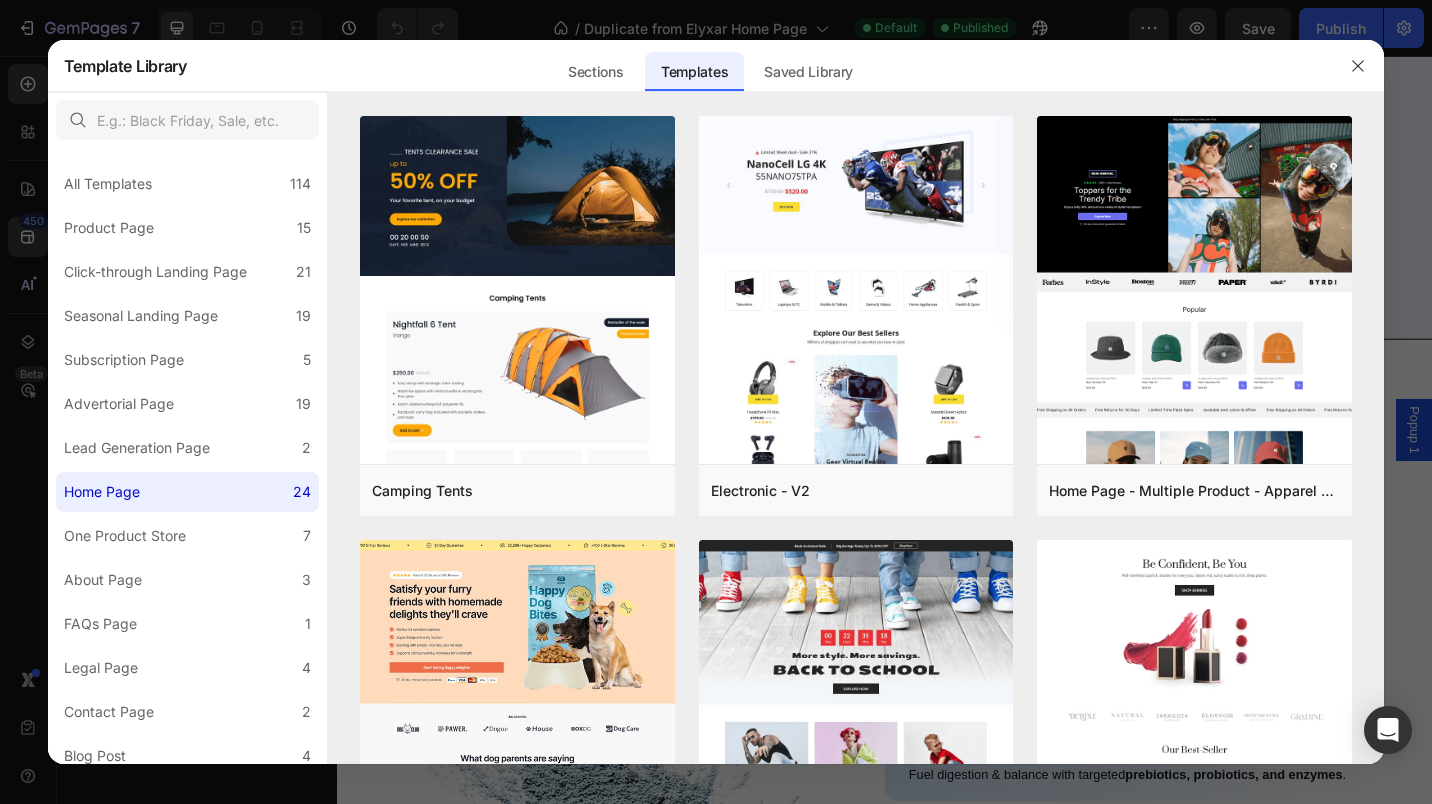 click on "Sections" 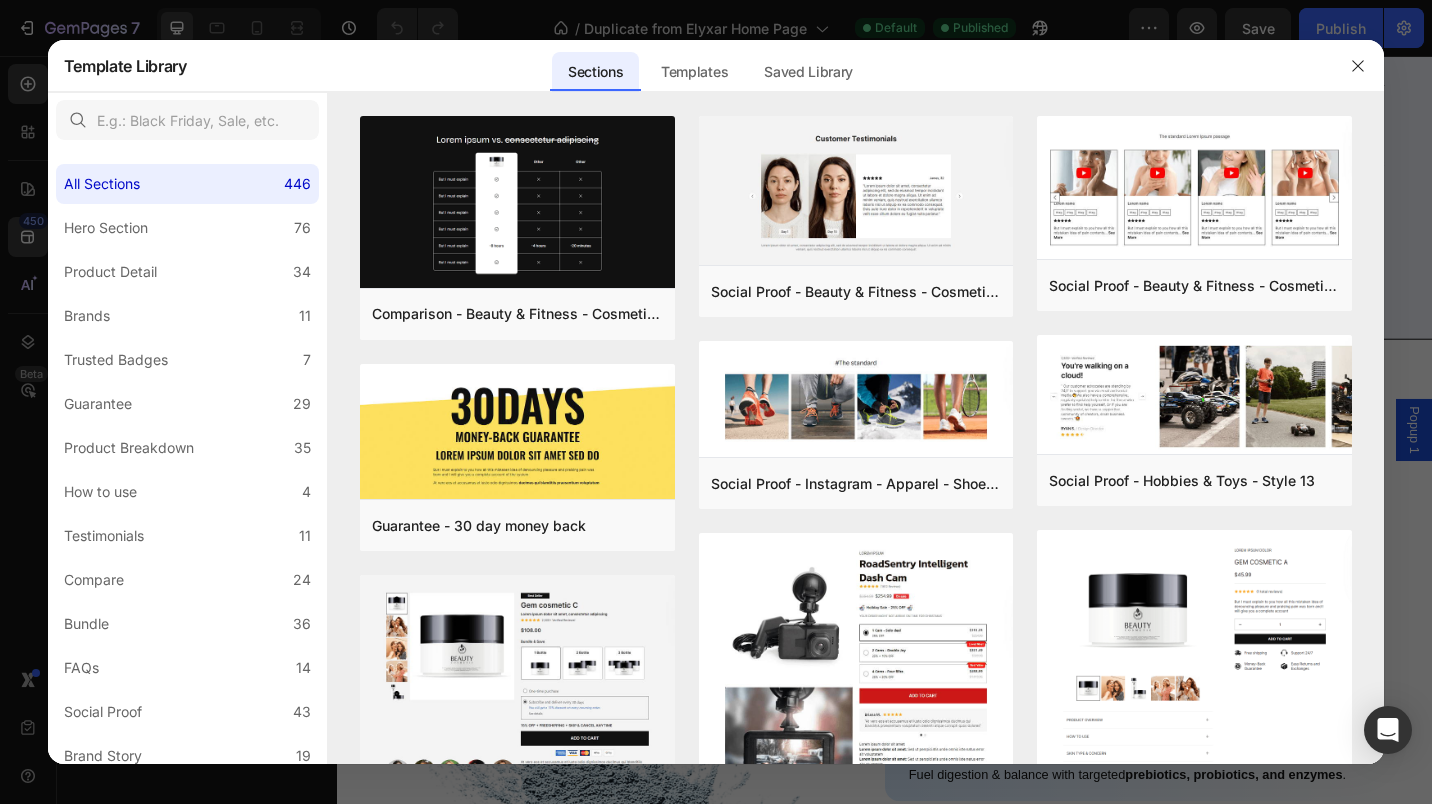 click on "Trusted Badges" at bounding box center (116, 360) 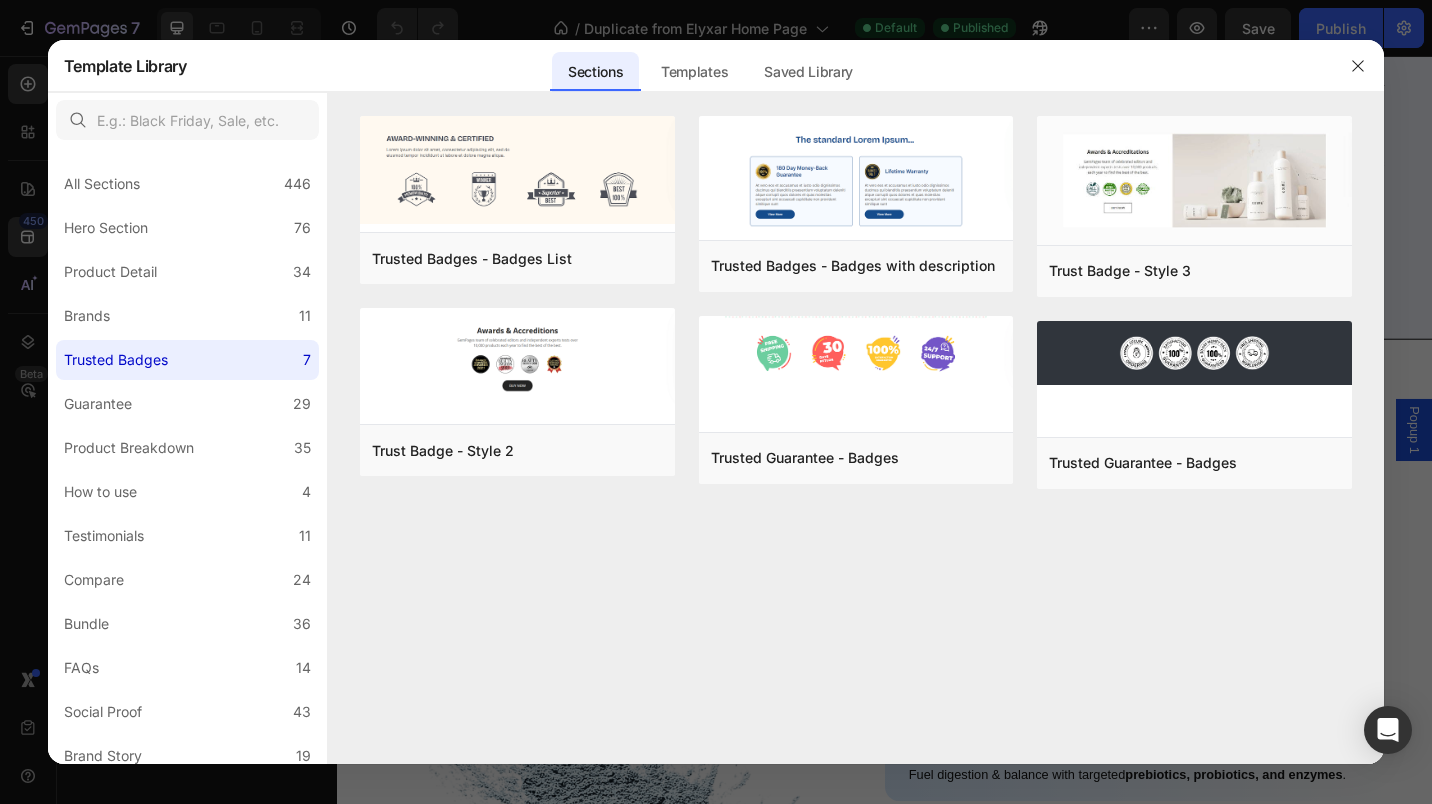 click on "Brands" at bounding box center (91, 316) 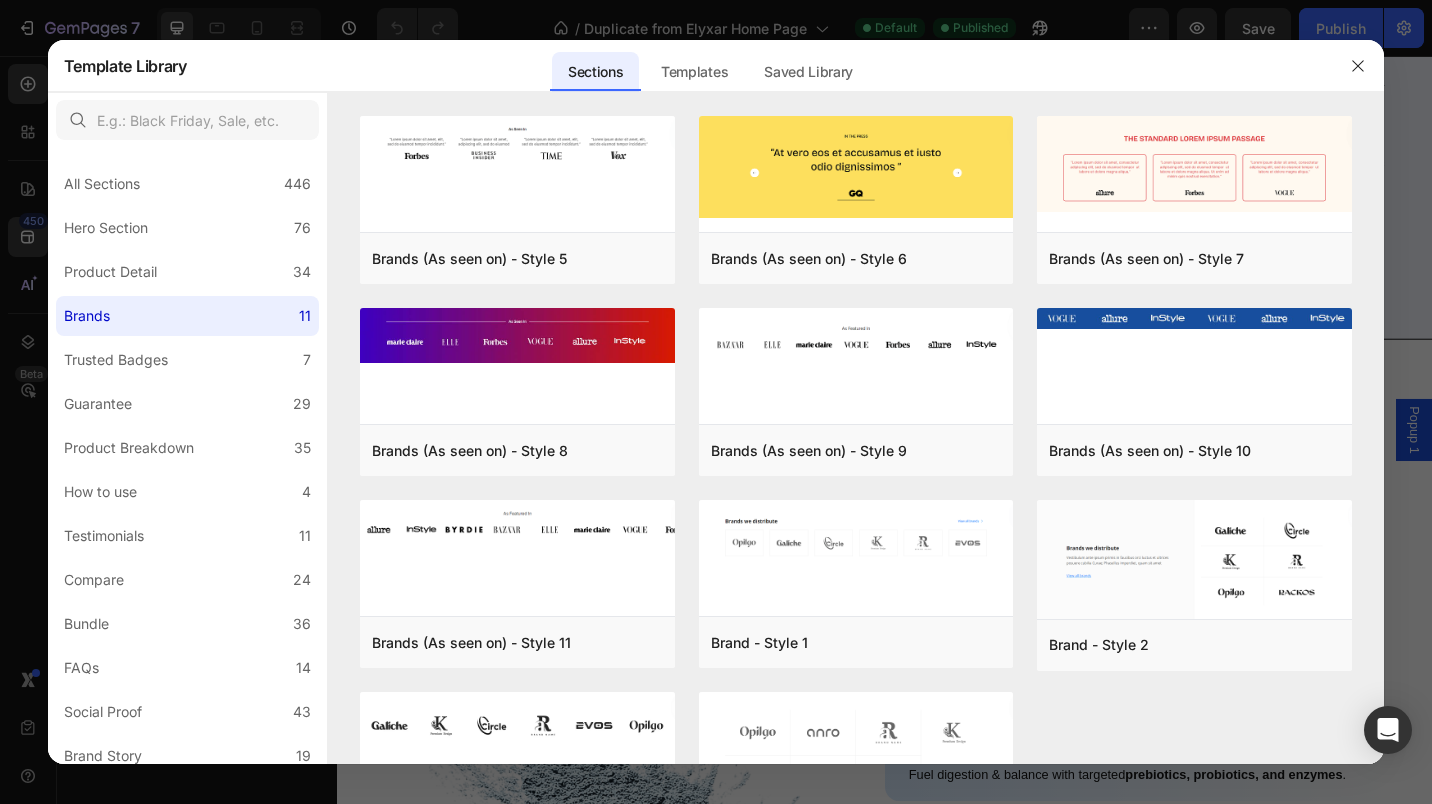 click on "Add to page" at bounding box center [0, 0] 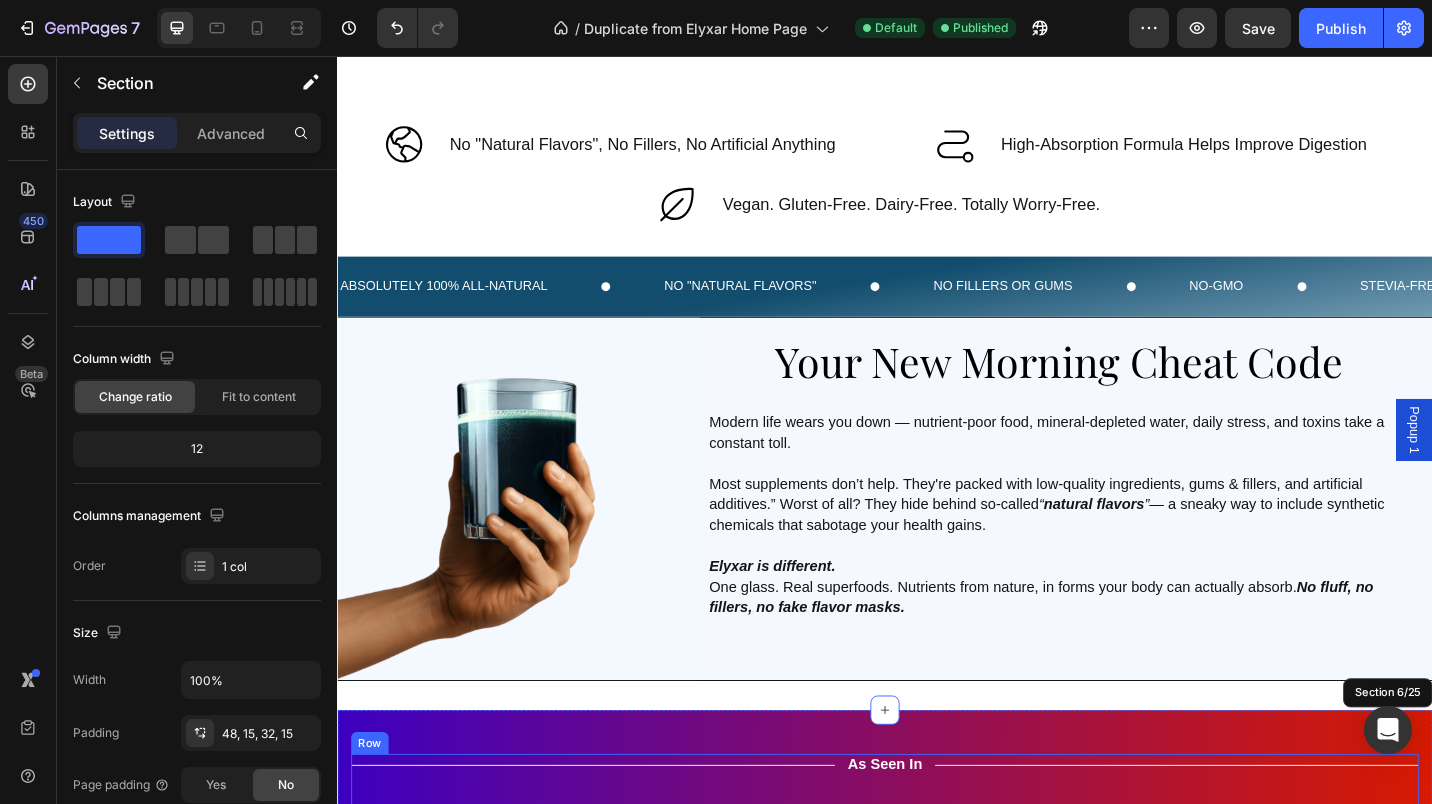 scroll, scrollTop: 506, scrollLeft: 0, axis: vertical 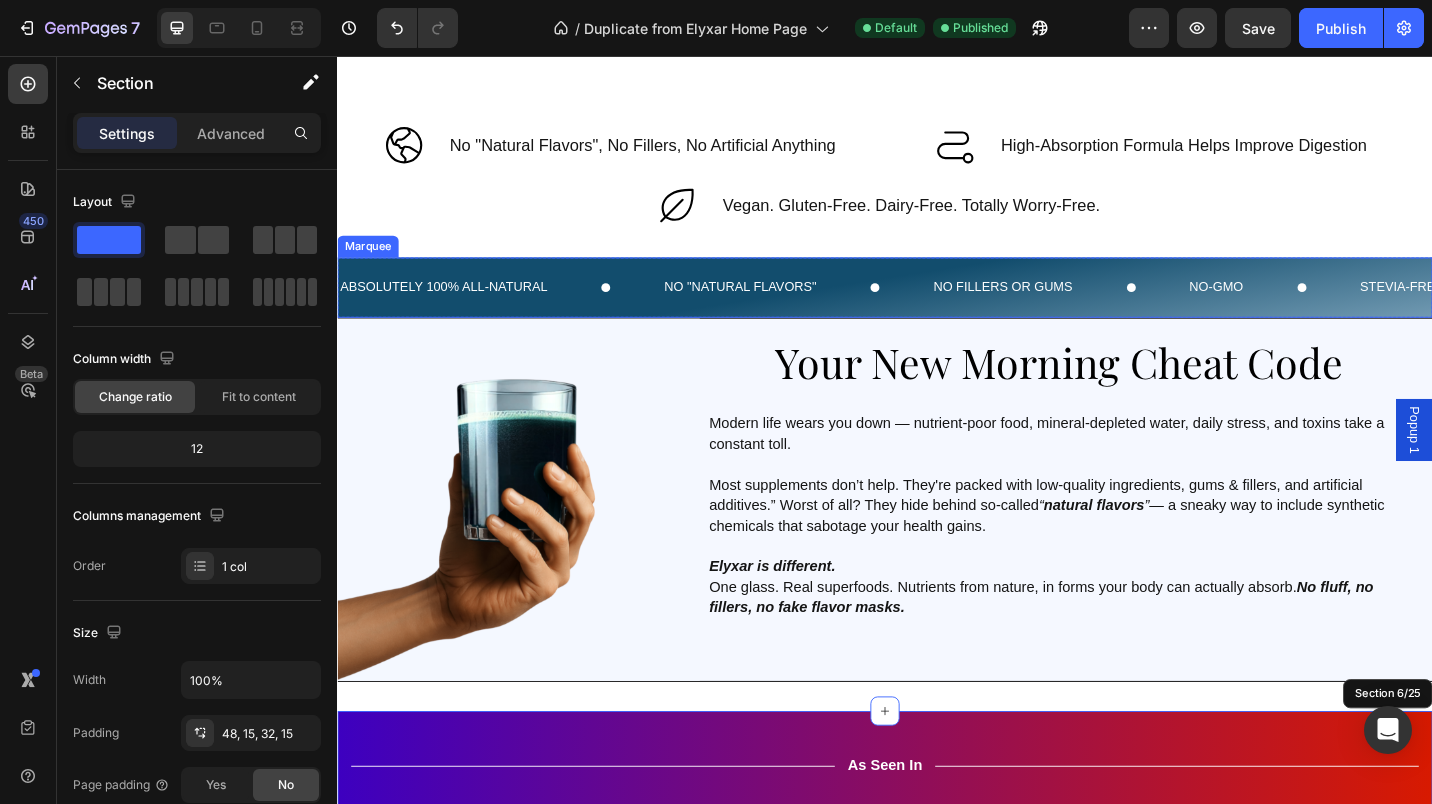 click on "ABSOLUTELY 100% ALL-NATURAL Text
NO "NATURAL FLAVORS" Text
NO FILLERS OR GUMS Text
NO-GMO Text
STEVIA-FREE Text
NO ARTIFICIAL ANYTHING Text
NO PRESERVATIVES Text
ABSOLUTELY 100% ALL-NATURAL Text
NO "NATURAL FLAVORS" Text
NO FILLERS OR GUMS Text
NO-GMO Text
STEVIA-FREE Text
NO ARTIFICIAL ANYTHING Text
NO PRESERVATIVES Text
Marquee" at bounding box center [937, 309] 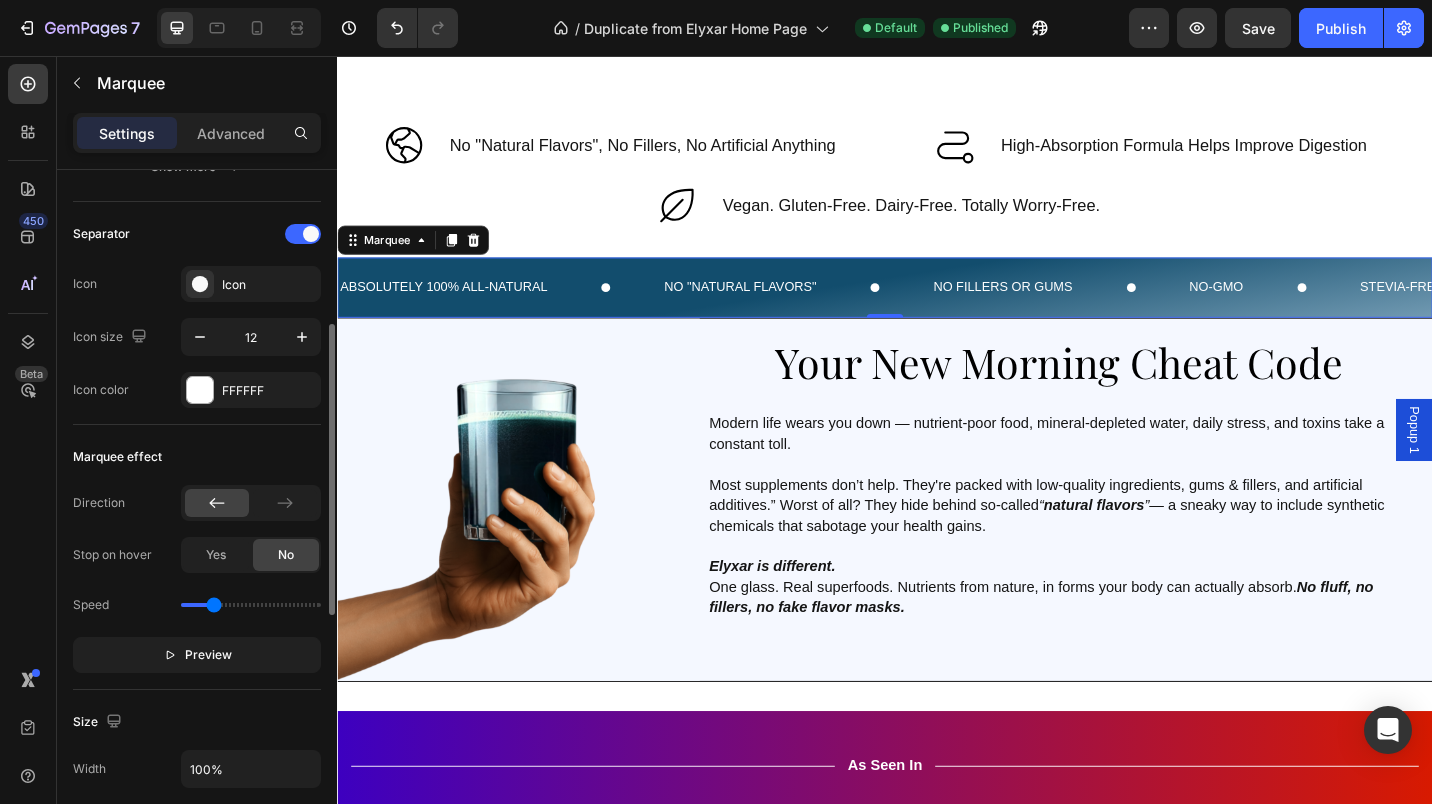 scroll, scrollTop: 362, scrollLeft: 0, axis: vertical 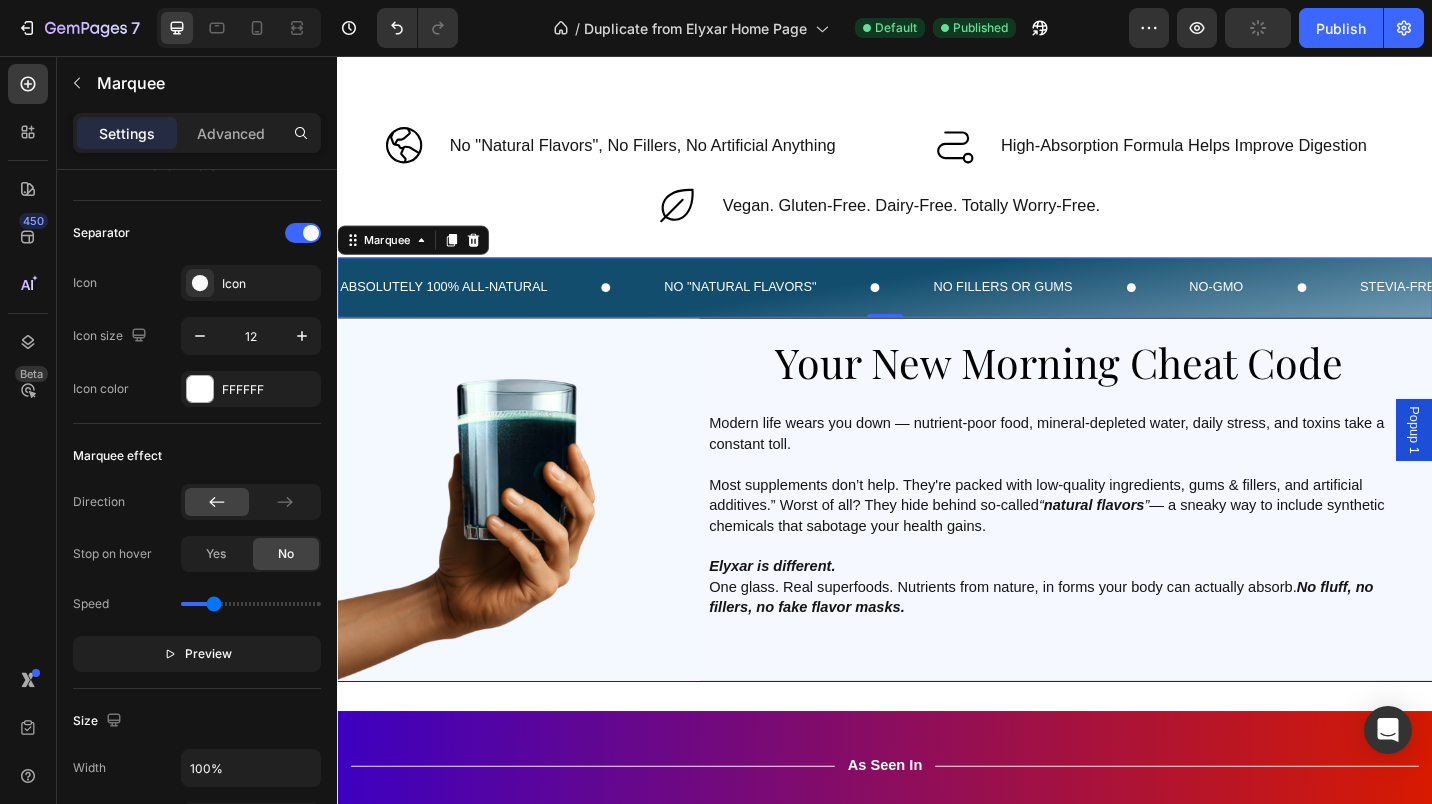 click on "ABSOLUTELY 100% ALL-NATURAL Text
NO "NATURAL FLAVORS" Text
NO FILLERS OR GUMS Text
NO-GMO Text
STEVIA-FREE Text
NO ARTIFICIAL ANYTHING Text
NO PRESERVATIVES Text
ABSOLUTELY 100% ALL-NATURAL Text
NO "NATURAL FLAVORS" Text
NO FILLERS OR GUMS Text
NO-GMO Text
STEVIA-FREE Text
NO ARTIFICIAL ANYTHING Text
NO PRESERVATIVES Text
Marquee   0" at bounding box center [937, 309] 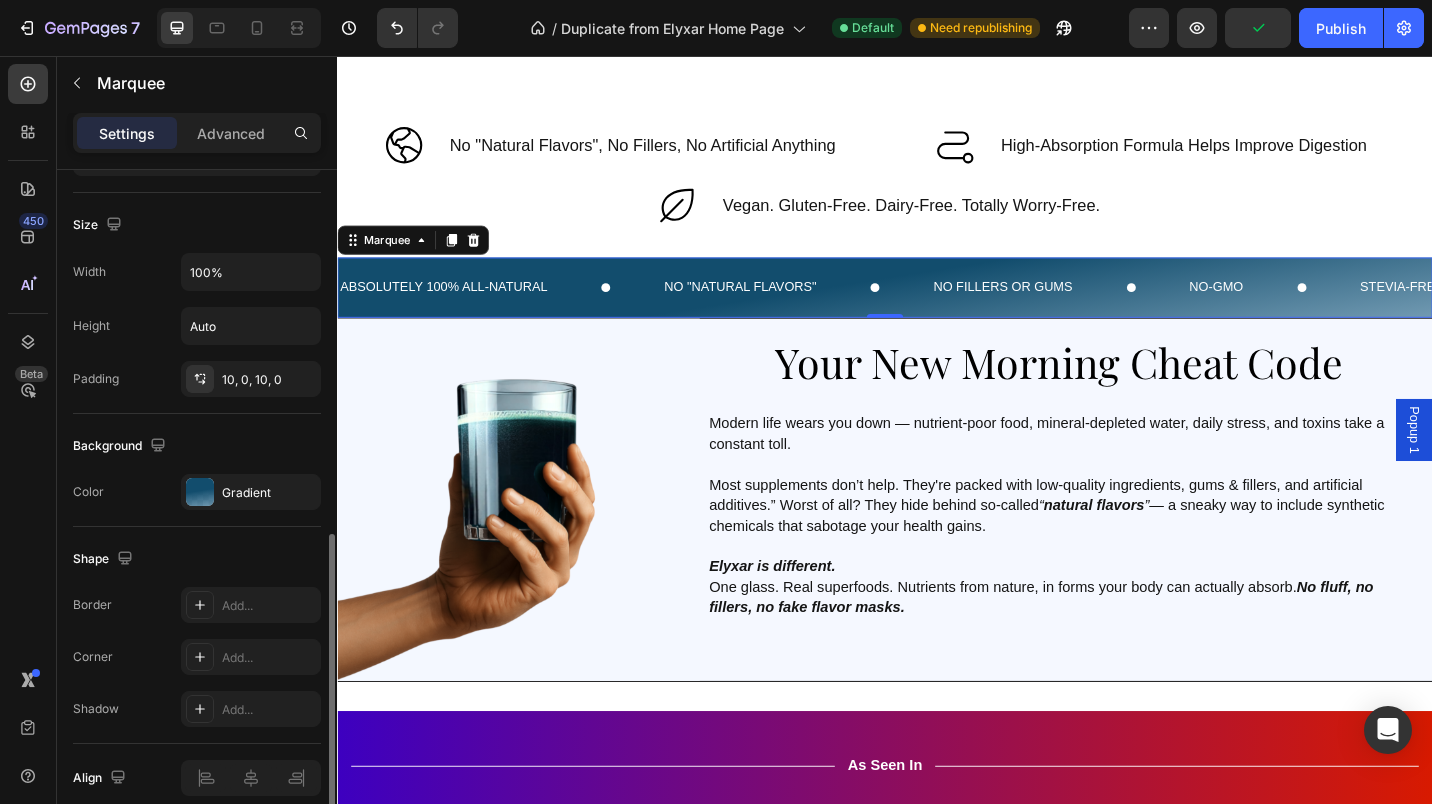 scroll, scrollTop: 859, scrollLeft: 0, axis: vertical 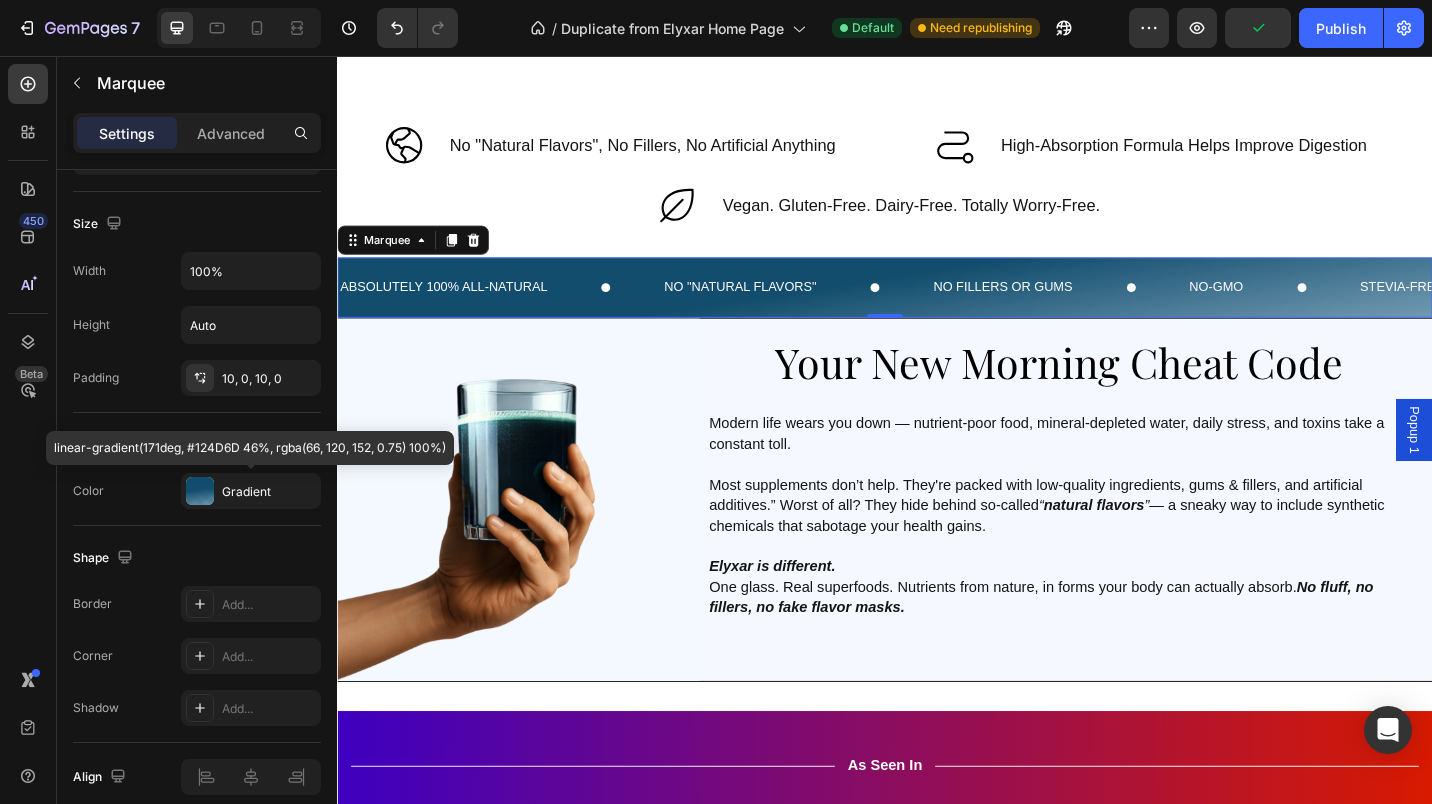 click on "Gradient" at bounding box center (251, 491) 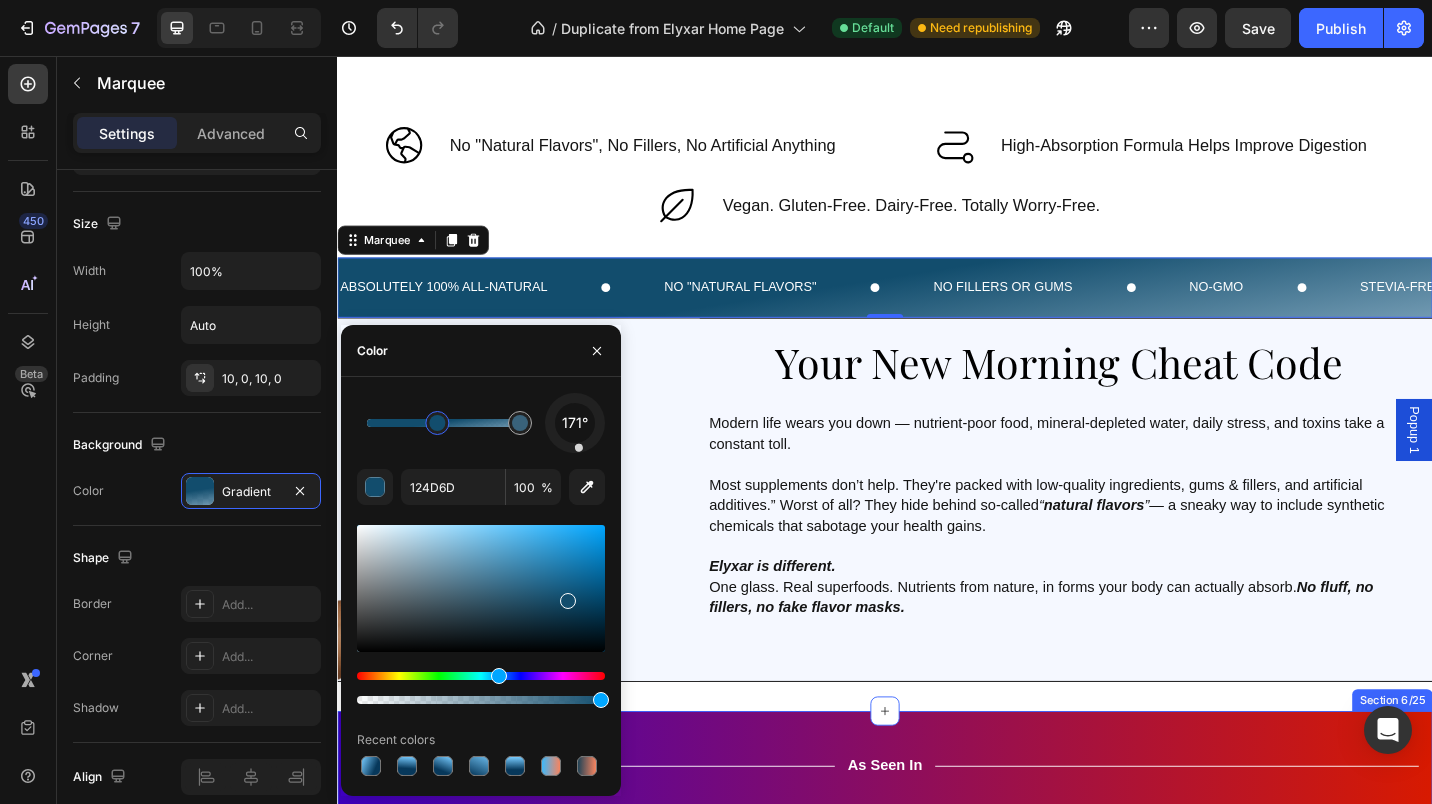 click on "Title Line As Seen In Text Block                Title Line Row Image Image Image Image Image Image Carousel Row Section 6/25" at bounding box center [937, 866] 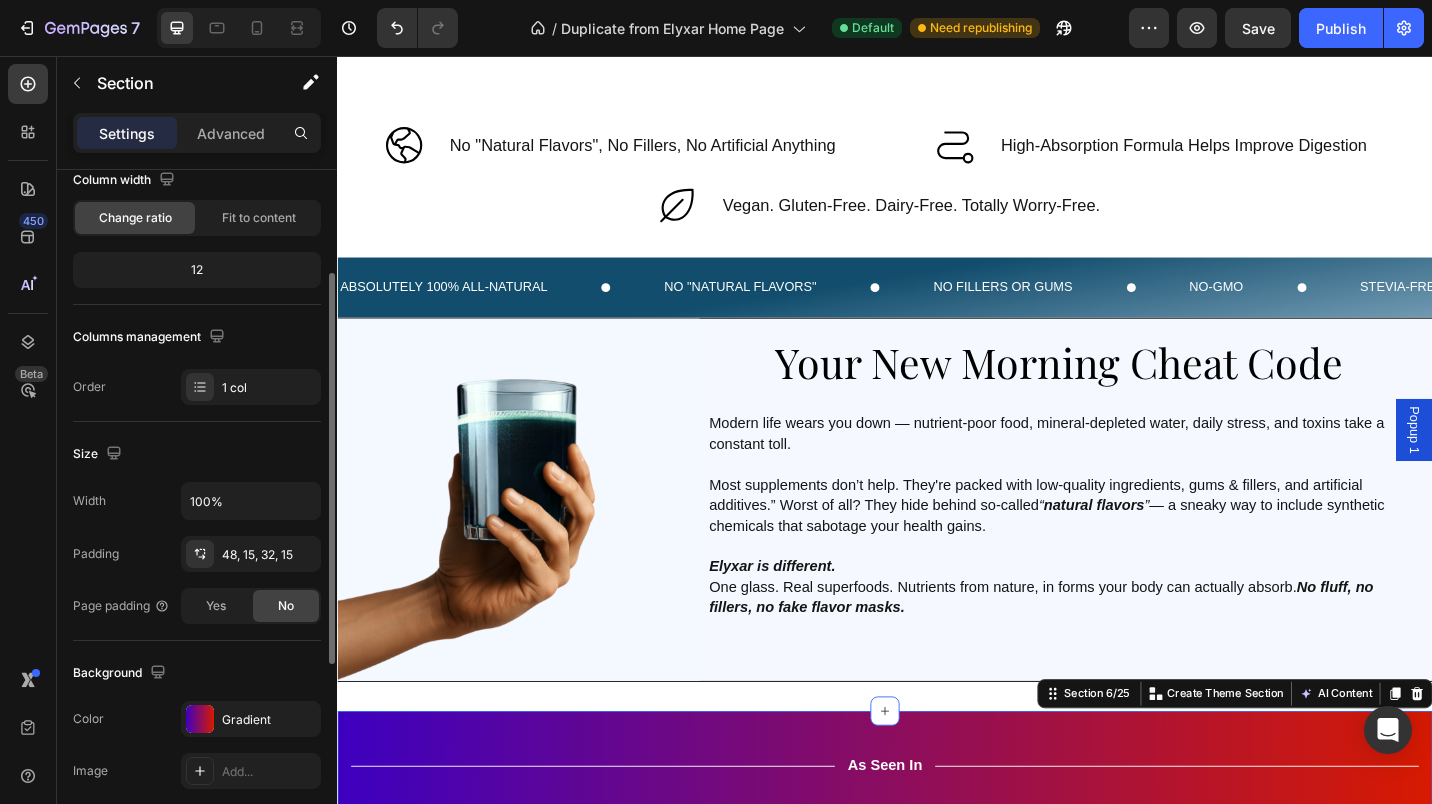scroll, scrollTop: 250, scrollLeft: 0, axis: vertical 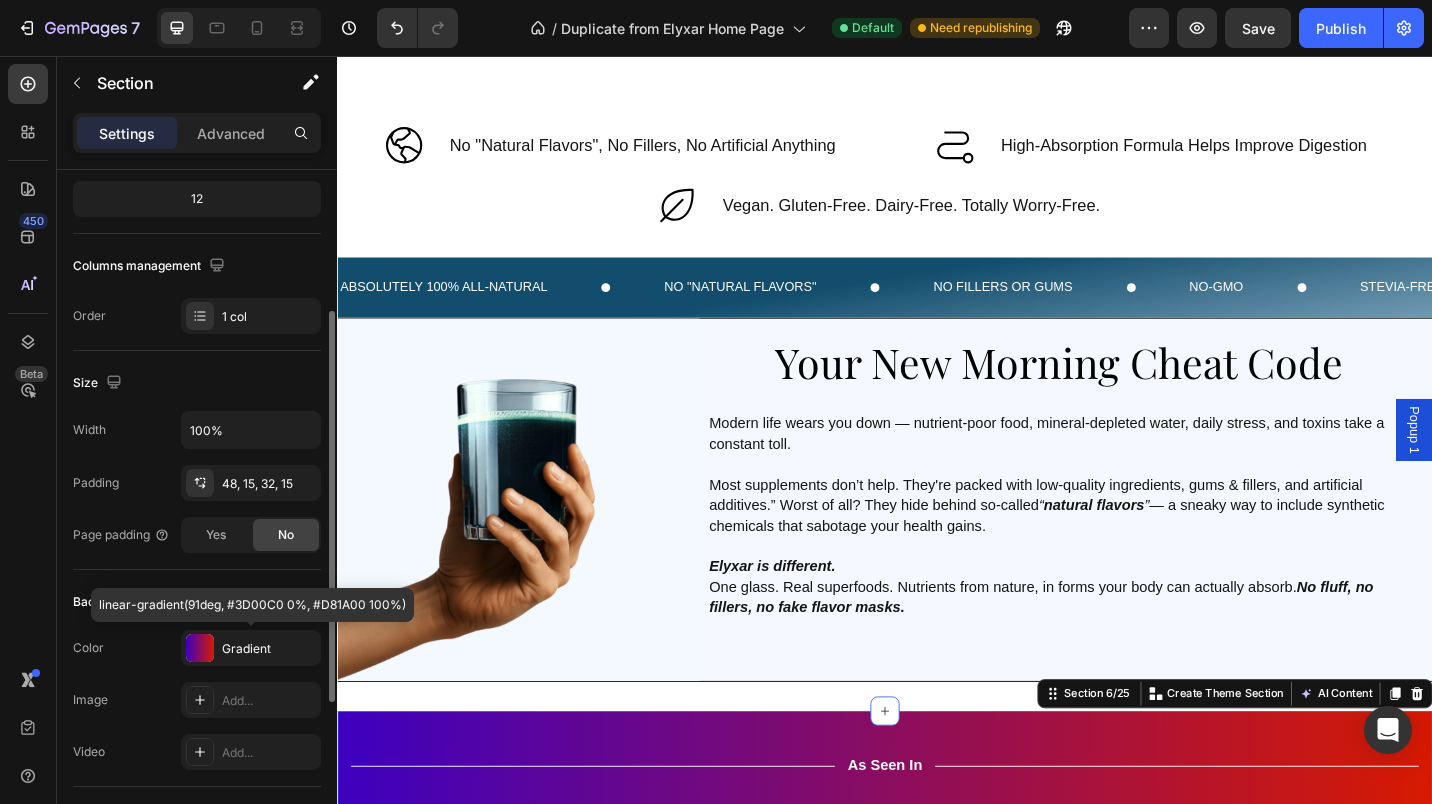 click on "Gradient" at bounding box center (269, 649) 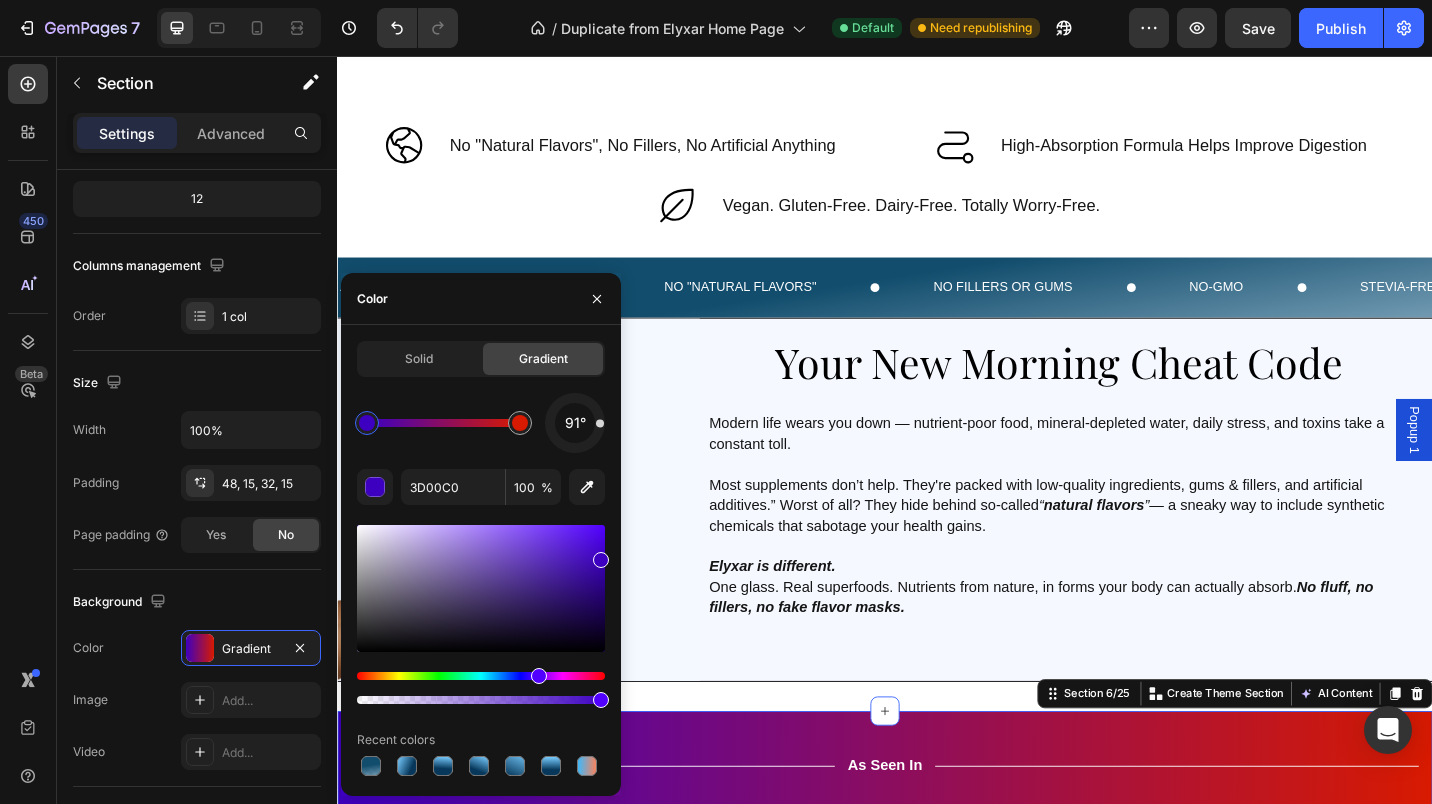 click at bounding box center (371, 766) 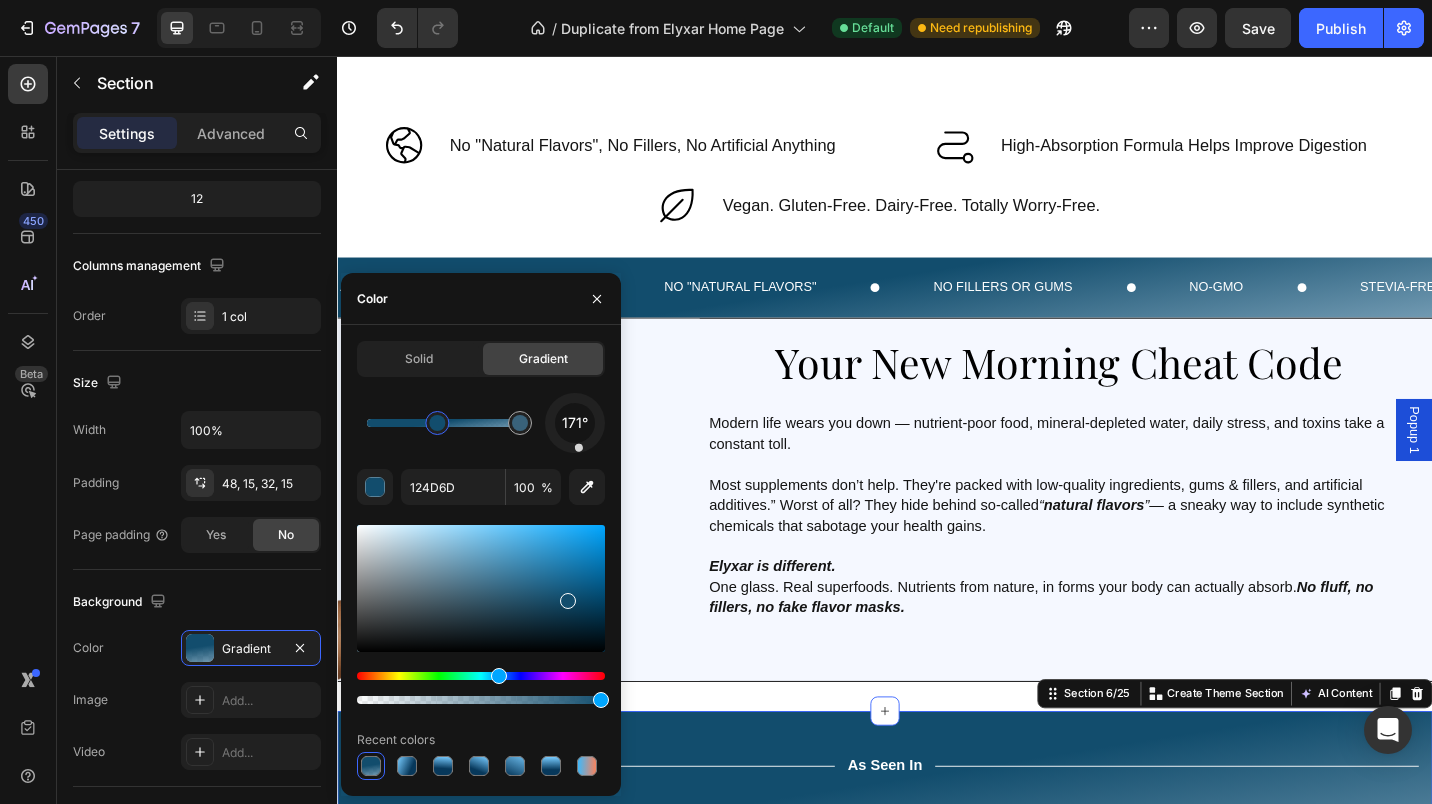 click at bounding box center [407, 766] 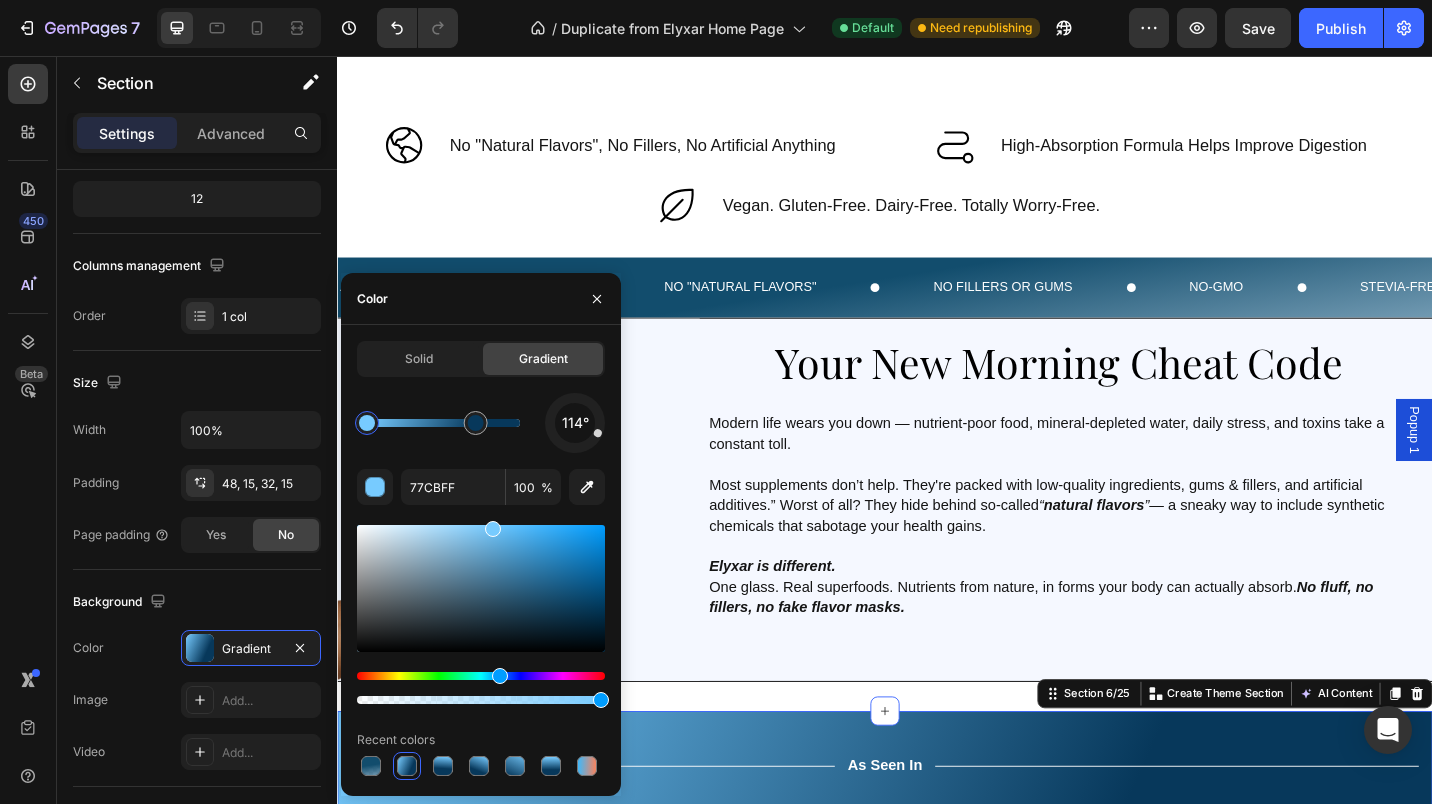 click at bounding box center (443, 766) 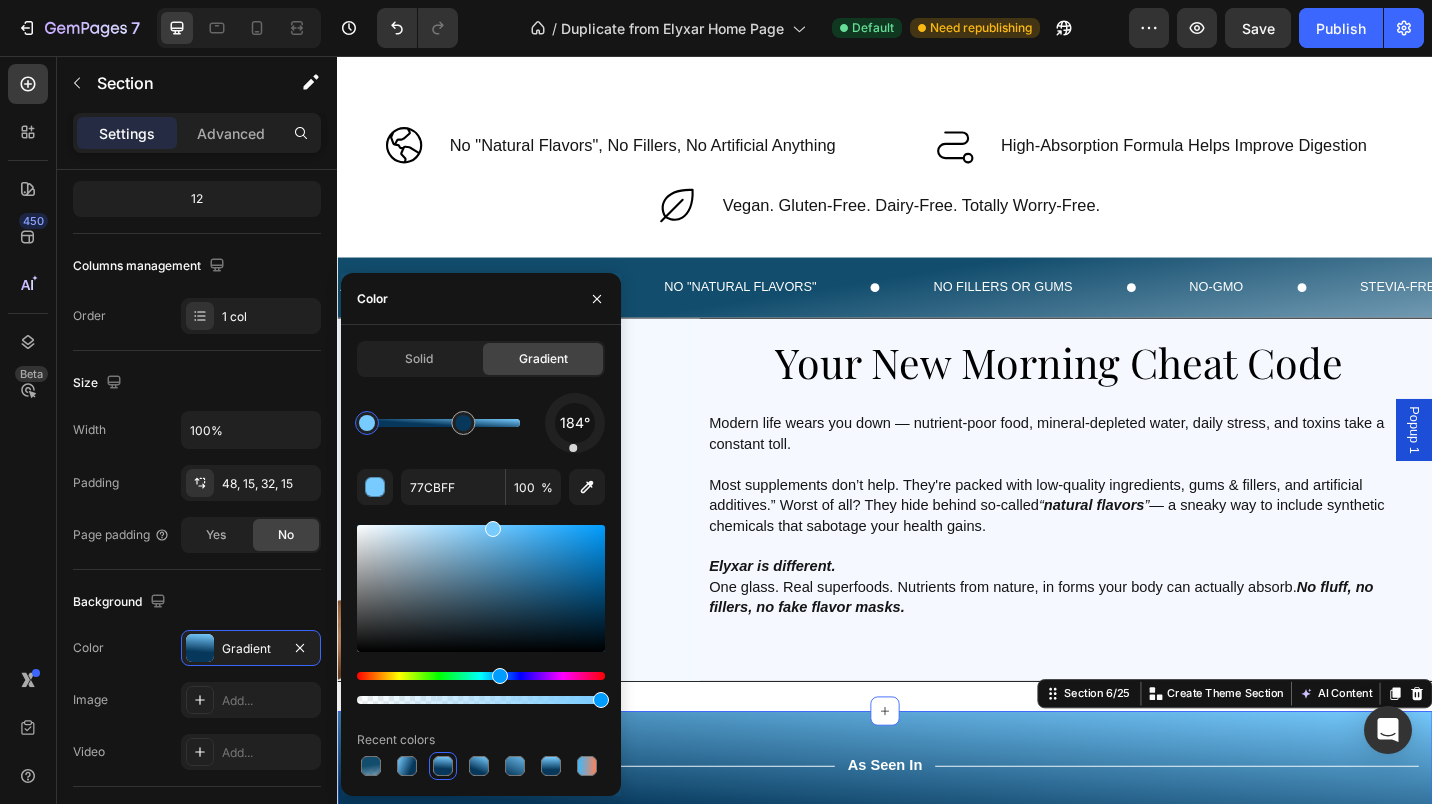 click at bounding box center [479, 766] 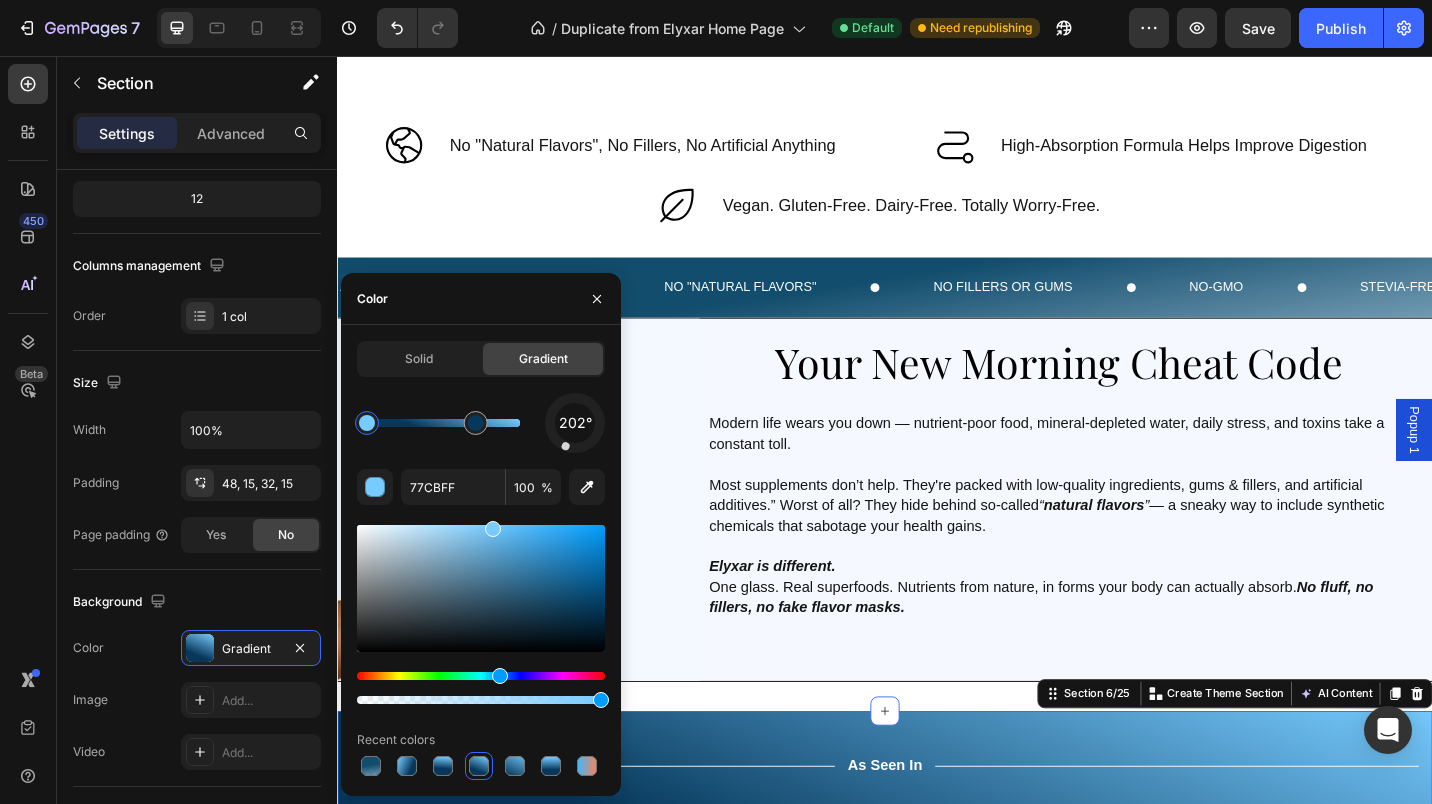 click at bounding box center (515, 766) 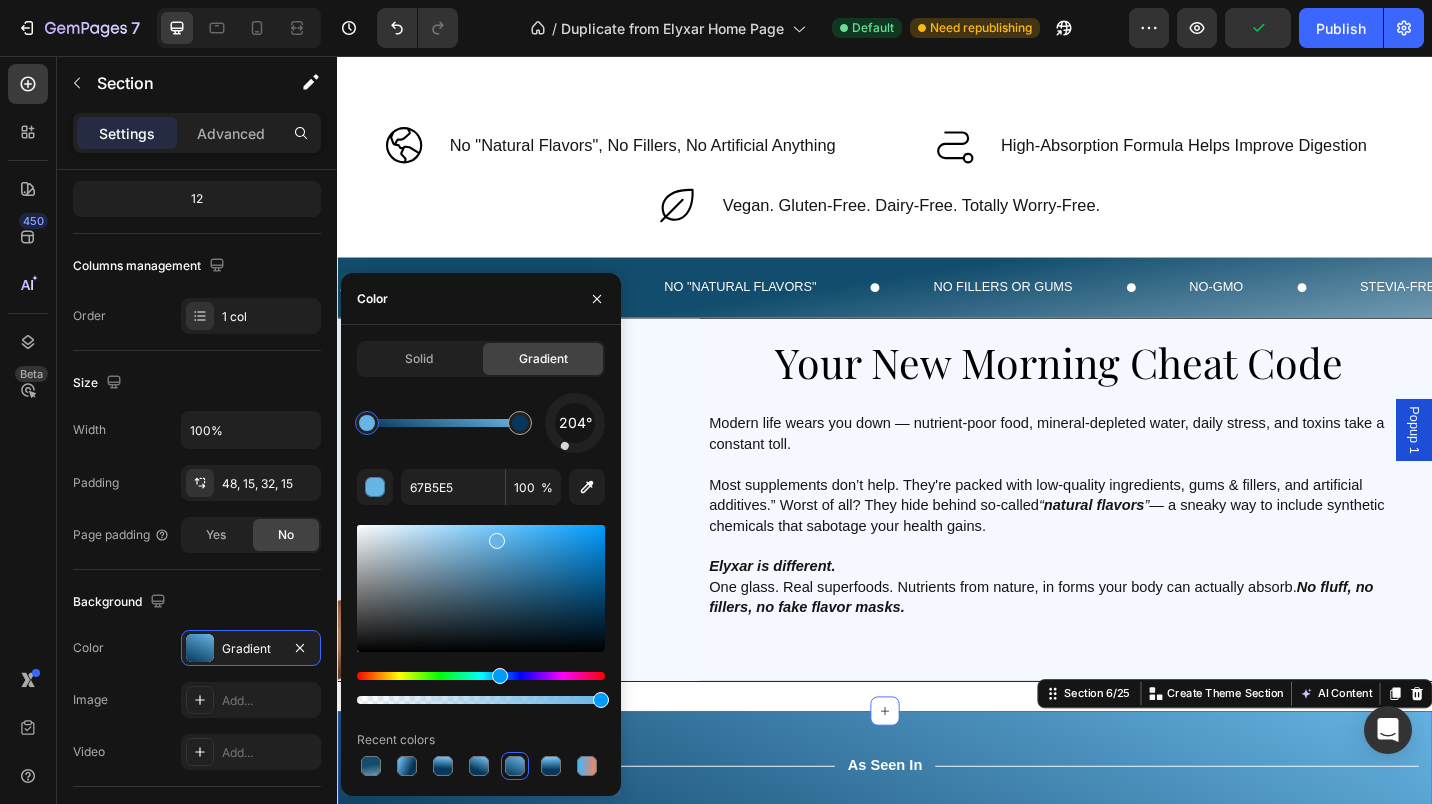 click at bounding box center [551, 766] 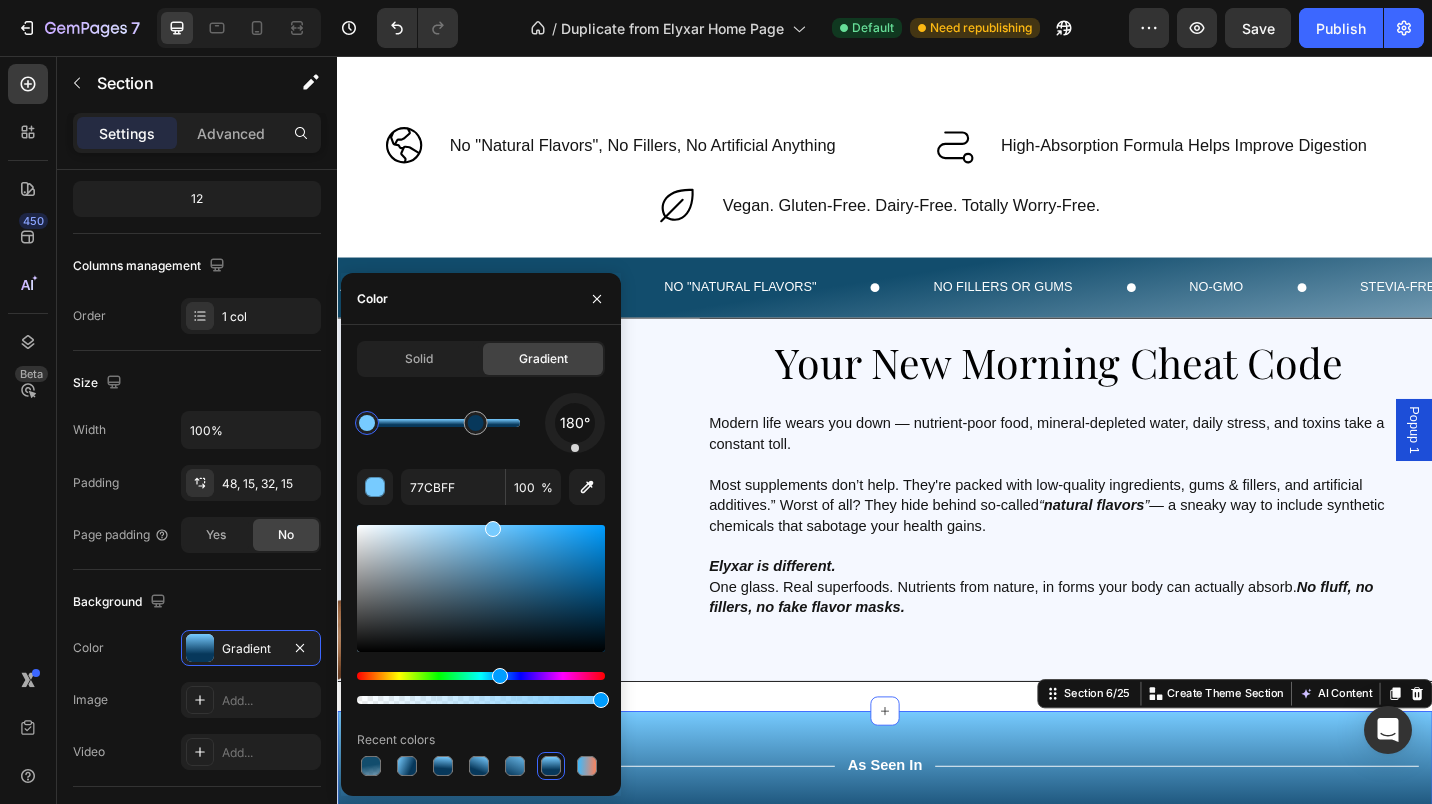 click at bounding box center (371, 766) 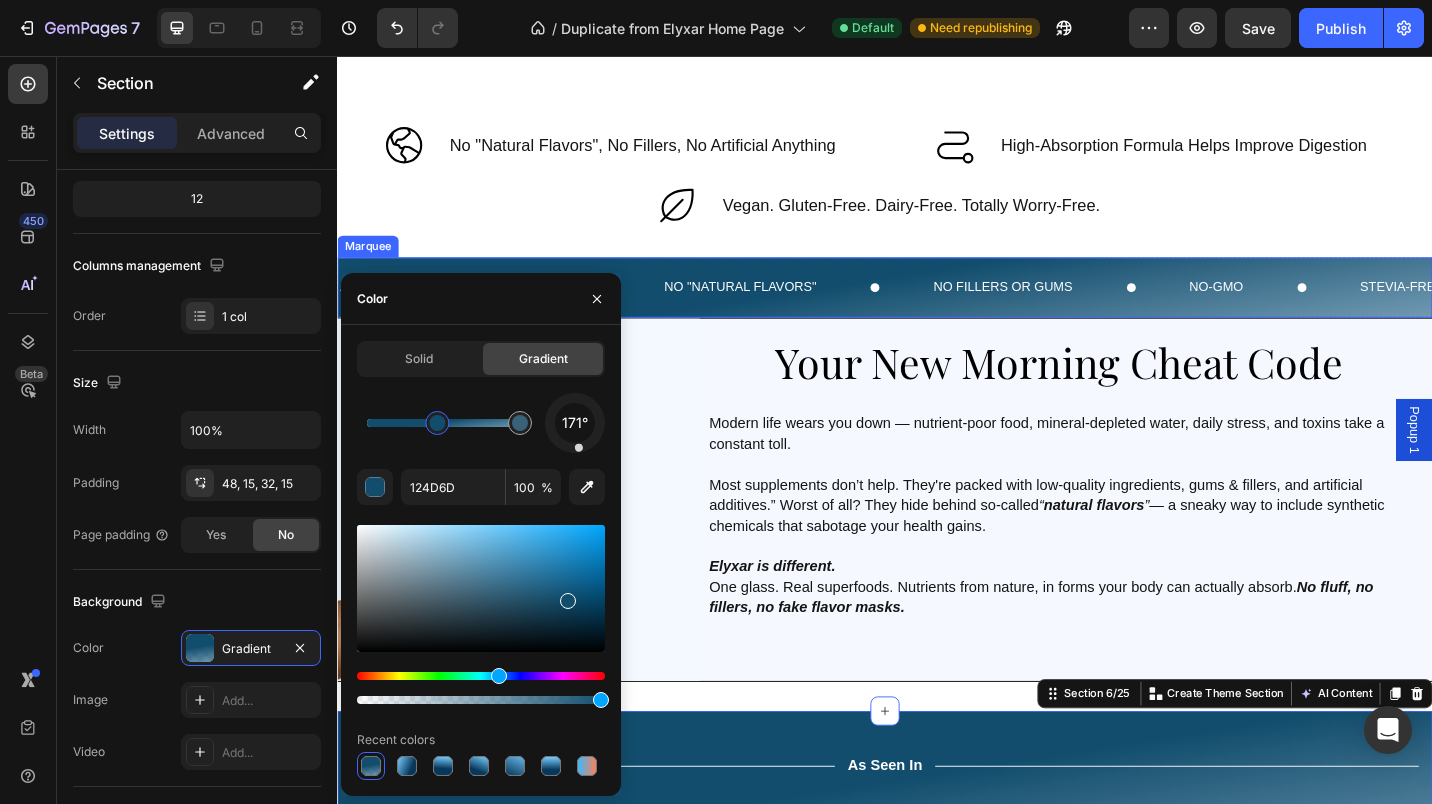 click on "ABSOLUTELY 100% ALL-NATURAL Text
NO "NATURAL FLAVORS" Text
NO FILLERS OR GUMS Text
NO-GMO Text
STEVIA-FREE Text
NO ARTIFICIAL ANYTHING Text
NO PRESERVATIVES Text
ABSOLUTELY 100% ALL-NATURAL Text
NO "NATURAL FLAVORS" Text
NO FILLERS OR GUMS Text
NO-GMO Text
STEVIA-FREE Text
NO ARTIFICIAL ANYTHING Text
NO PRESERVATIVES Text
Marquee" at bounding box center (937, 309) 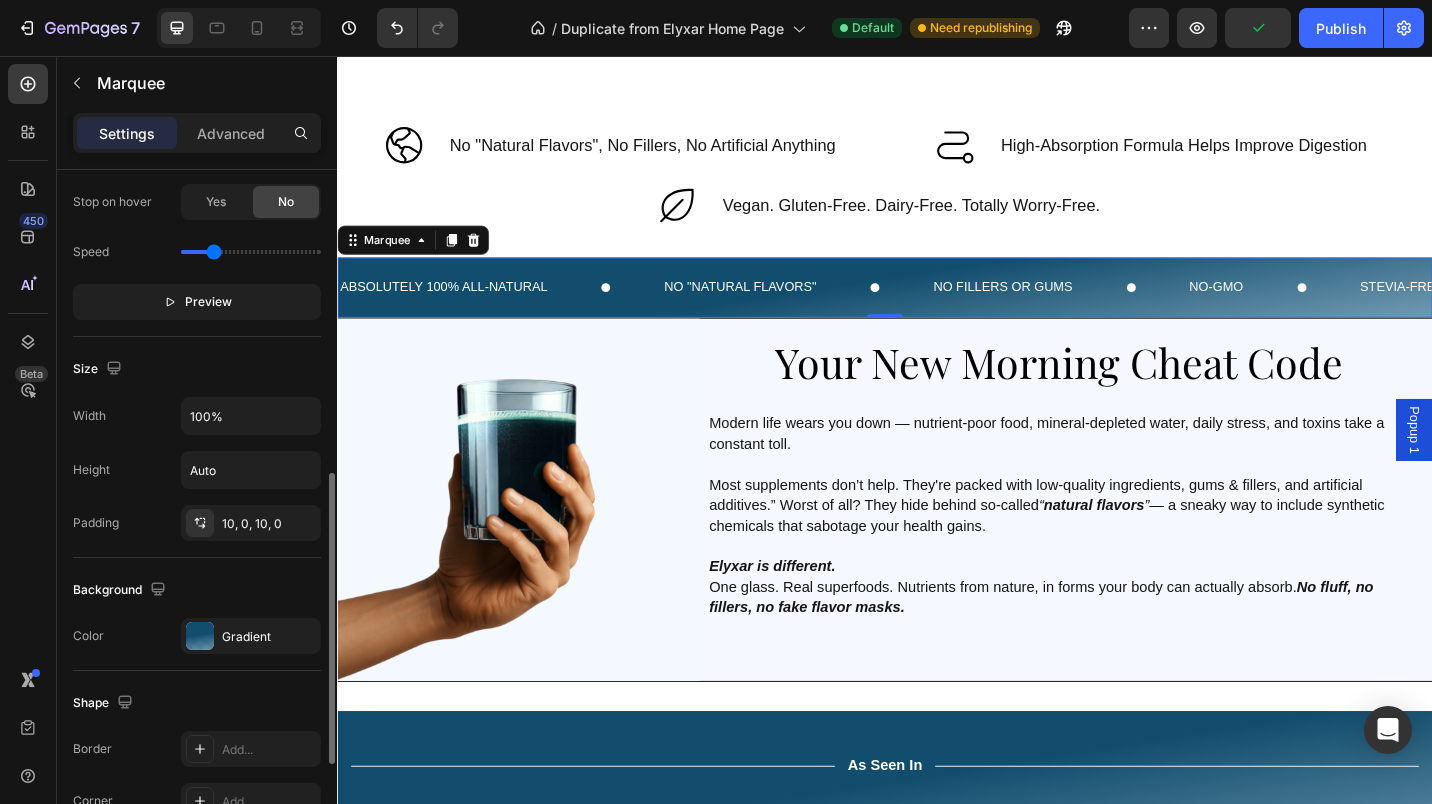 scroll, scrollTop: 715, scrollLeft: 0, axis: vertical 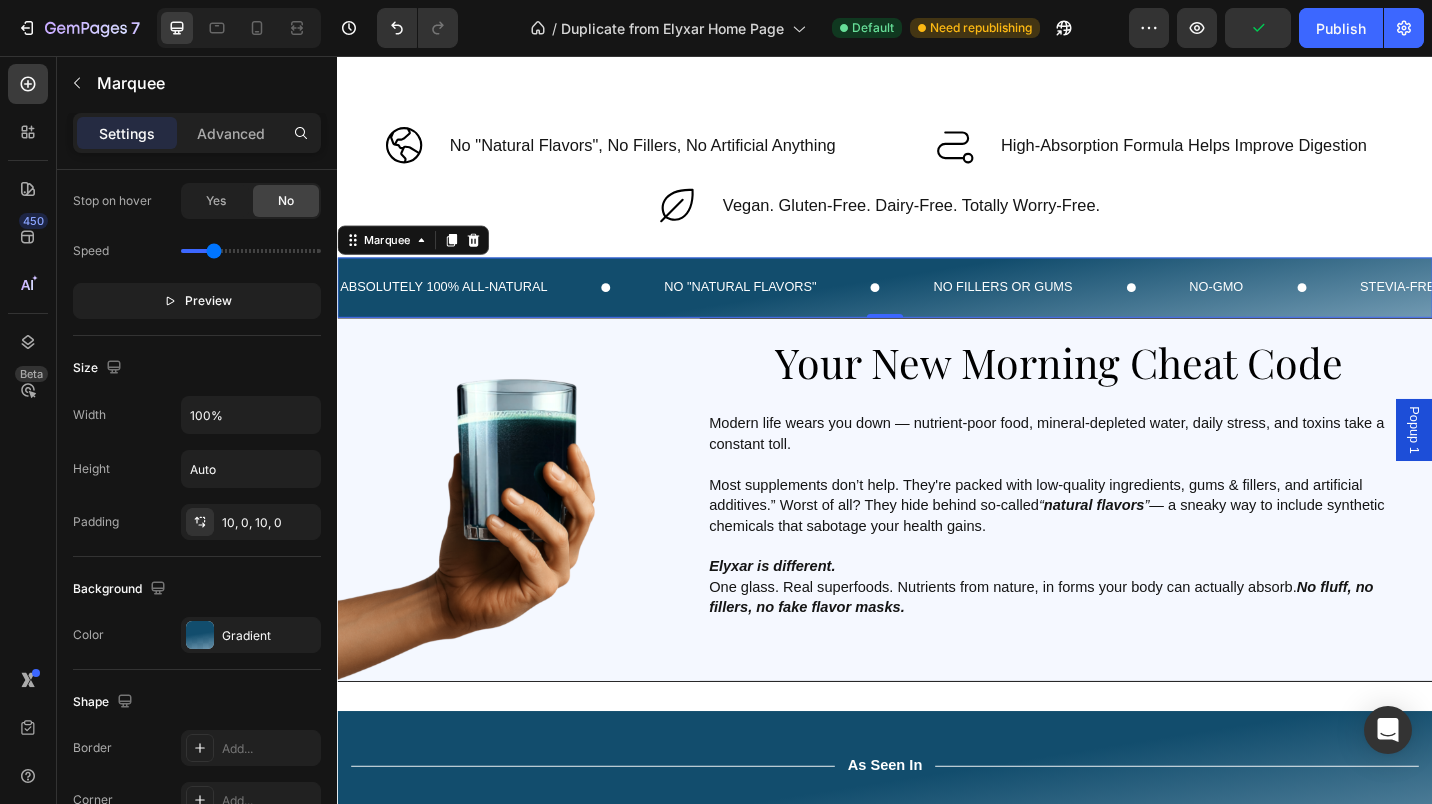 click at bounding box center [200, 635] 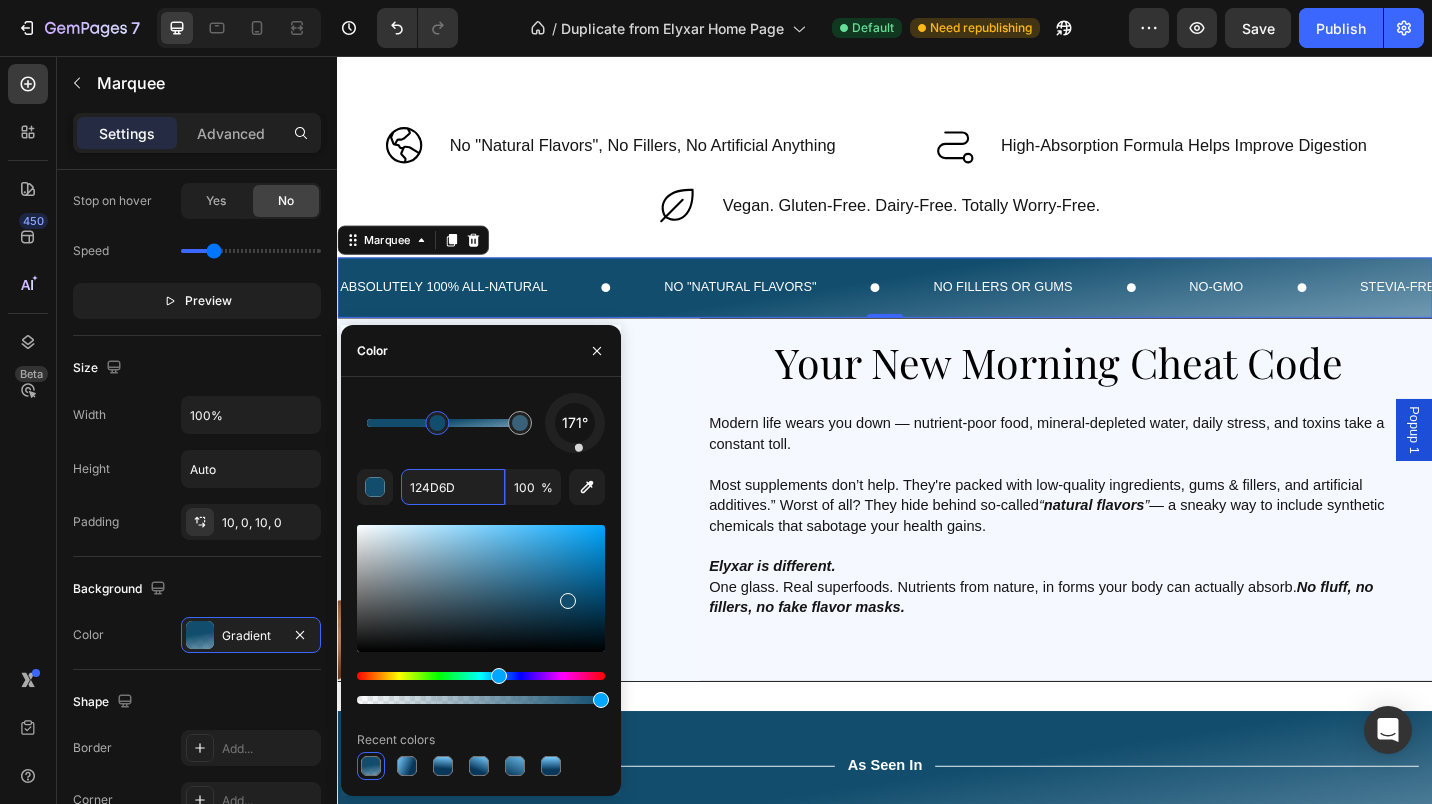 click on "124D6D" at bounding box center (453, 487) 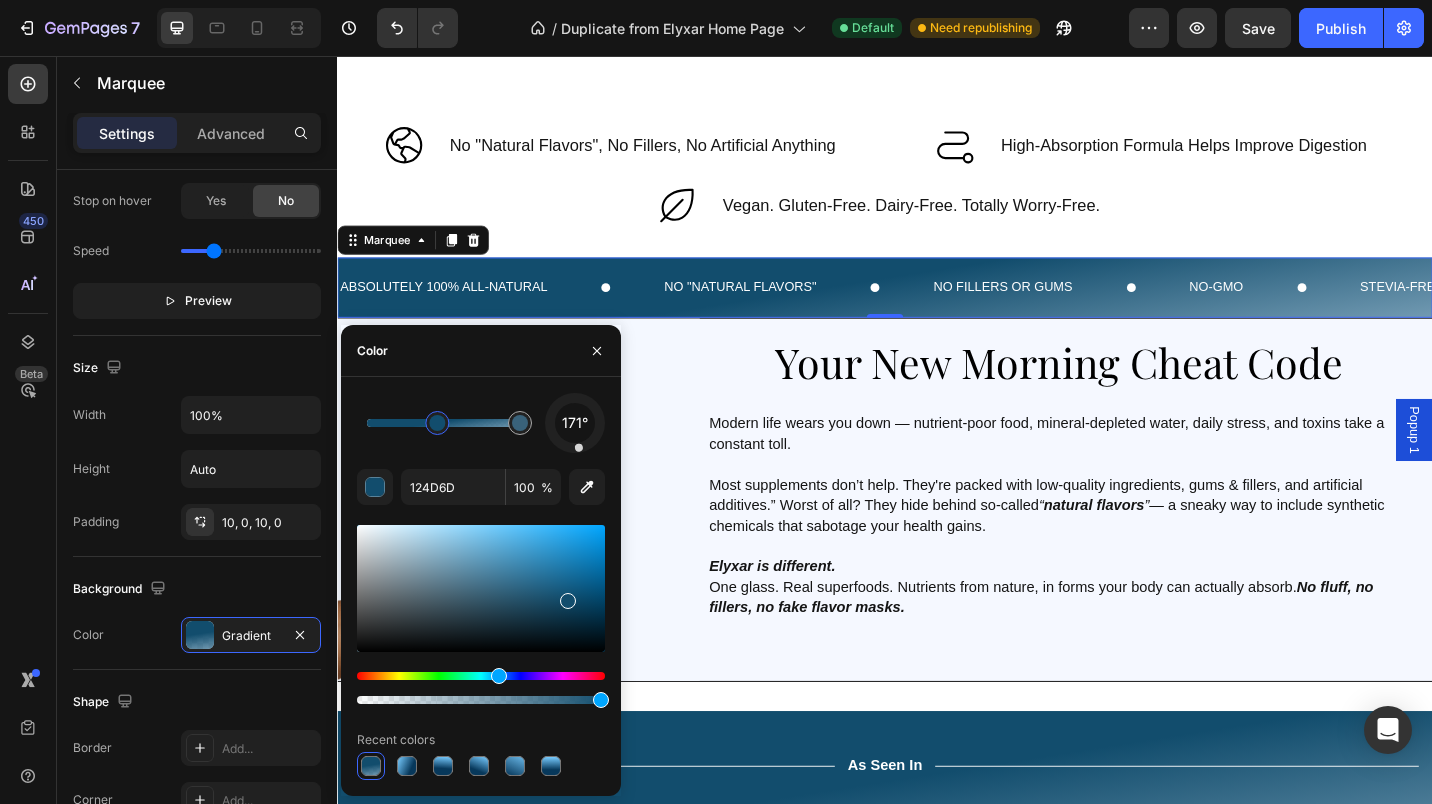 click at bounding box center (597, 351) 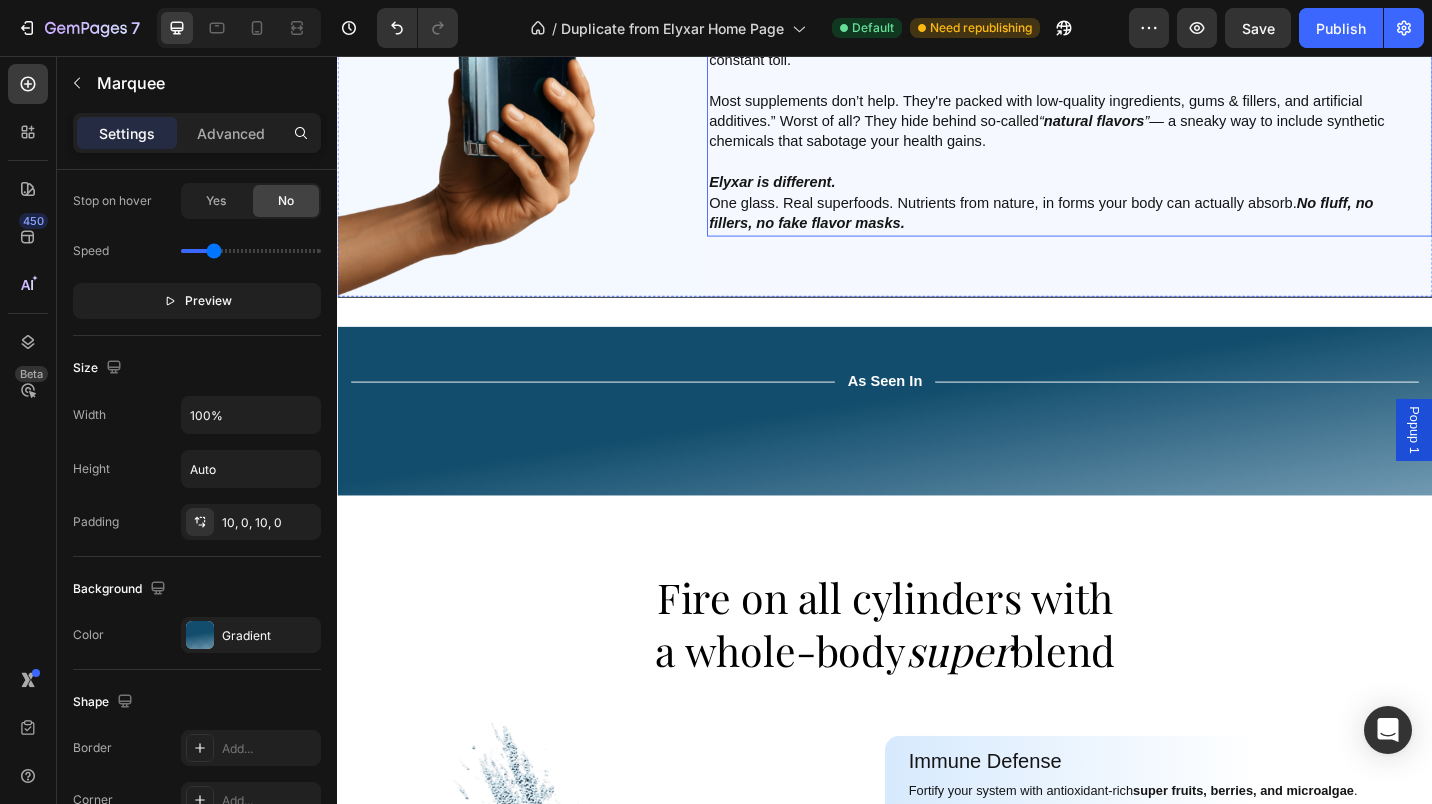 scroll, scrollTop: 902, scrollLeft: 0, axis: vertical 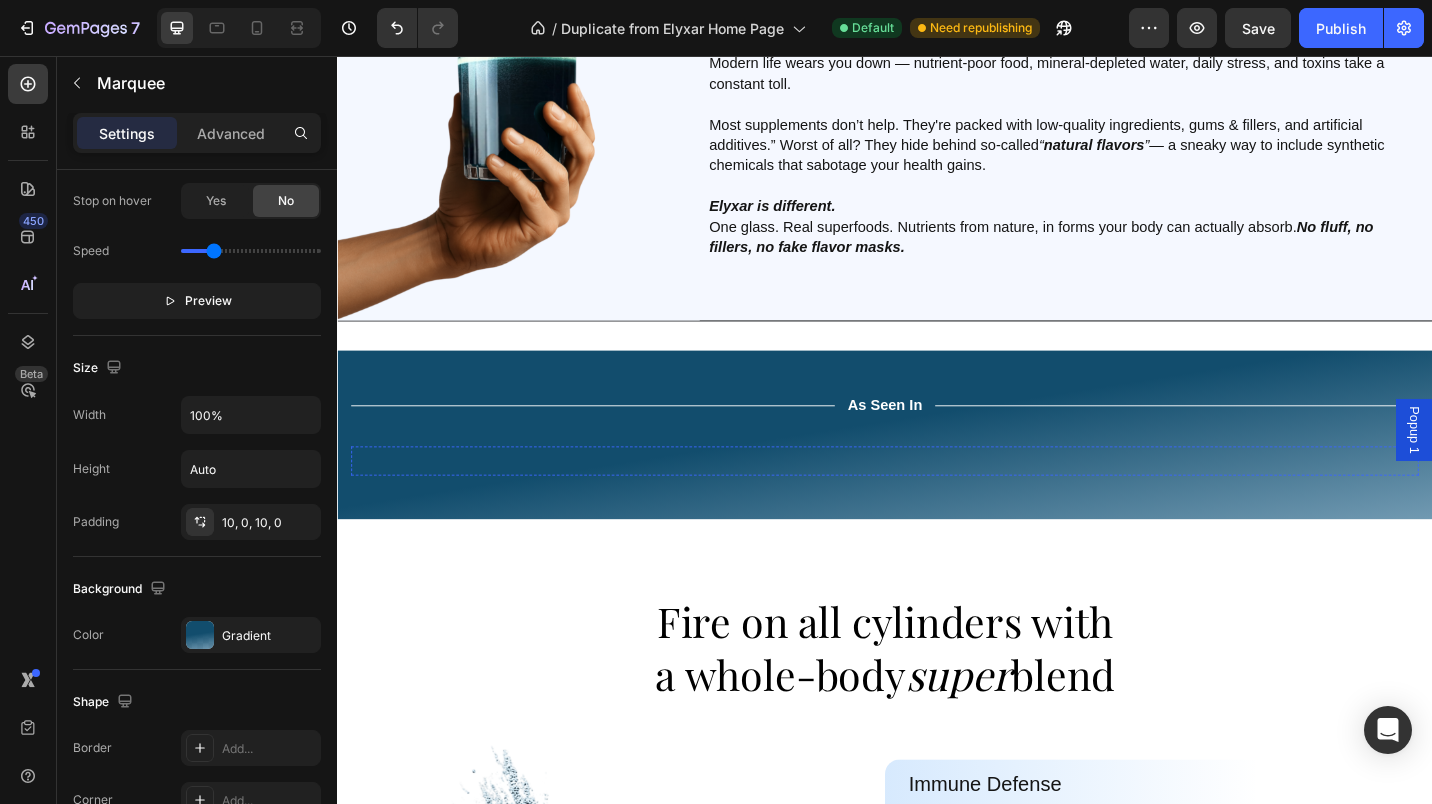 click at bounding box center [435, 500] 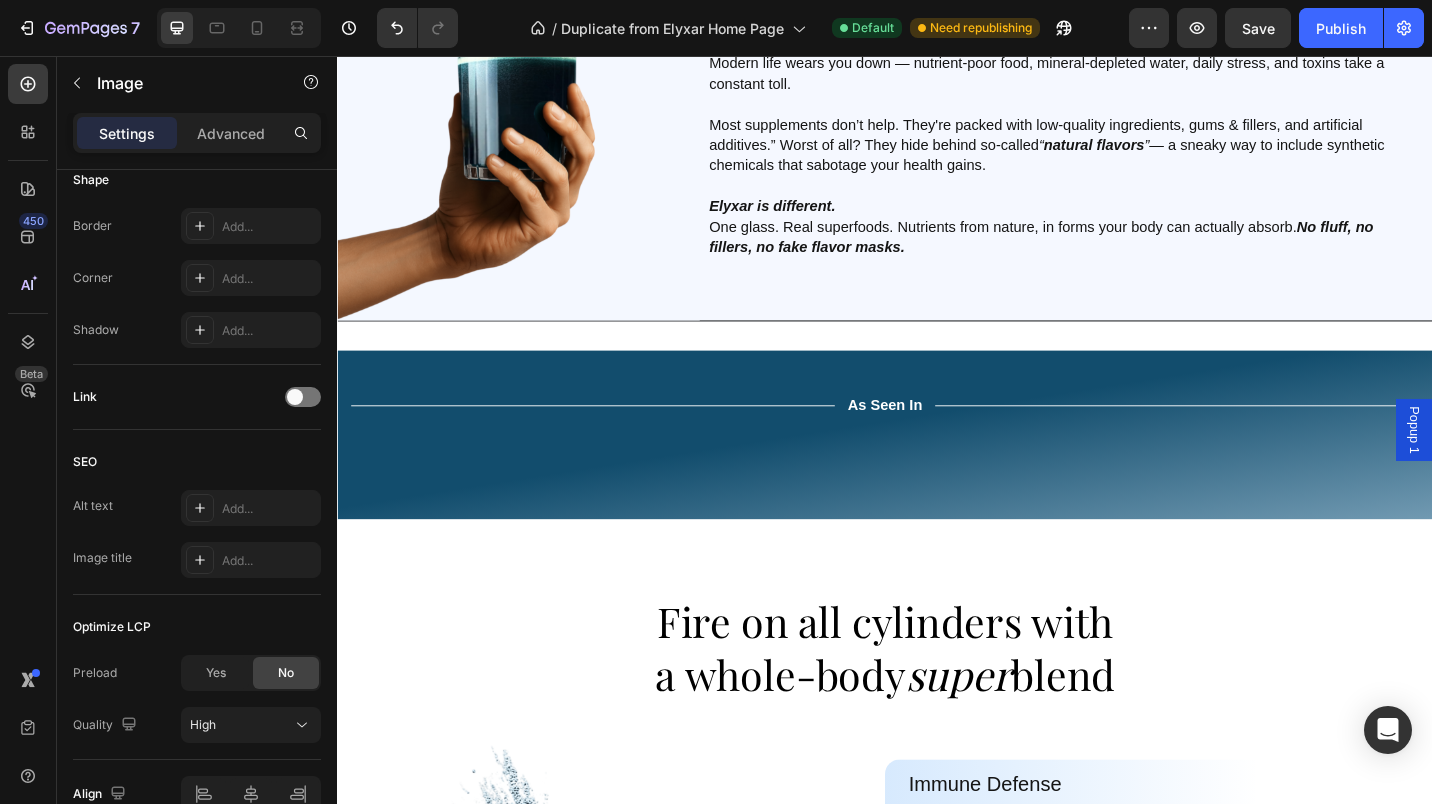 scroll, scrollTop: 0, scrollLeft: 0, axis: both 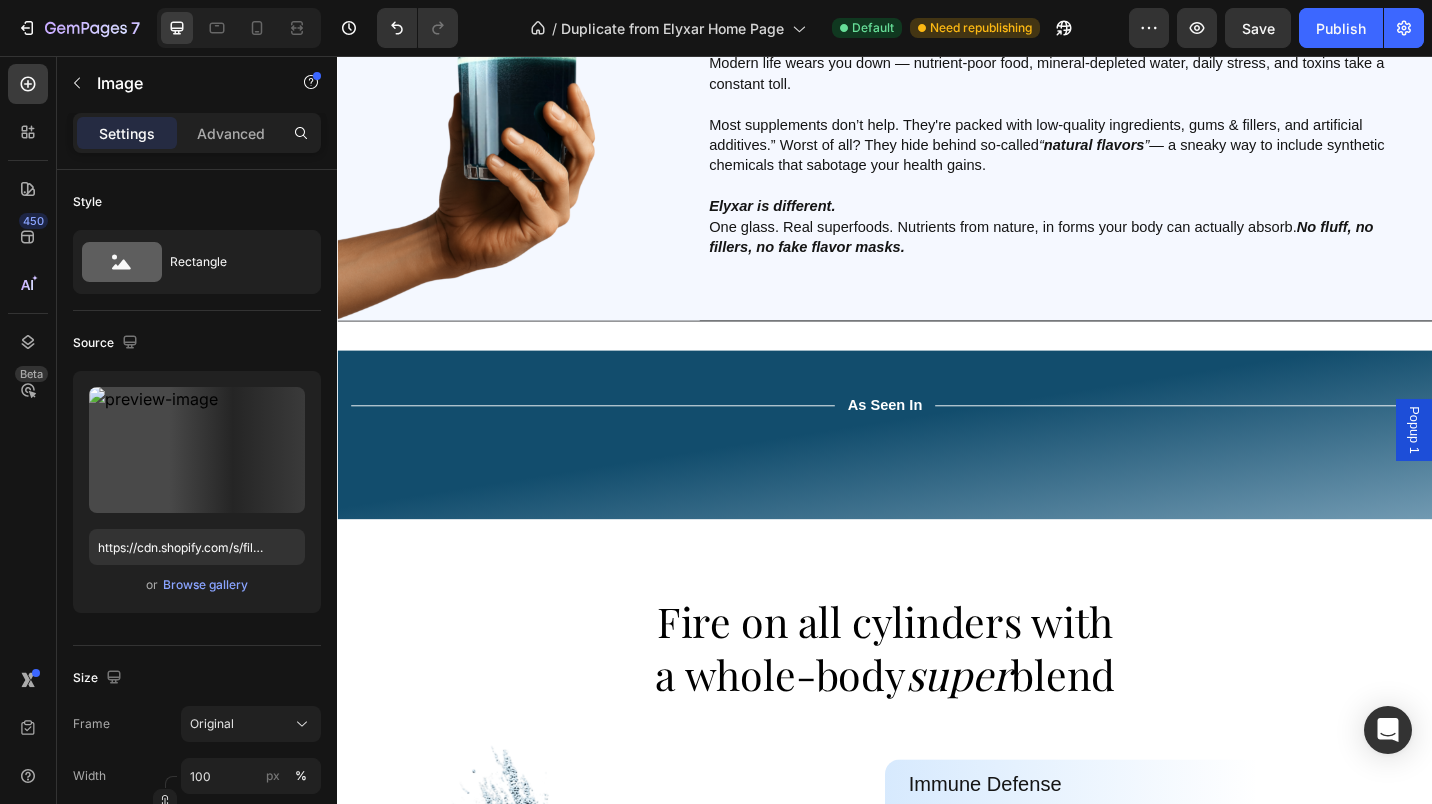 click on "Browse gallery" at bounding box center (205, 585) 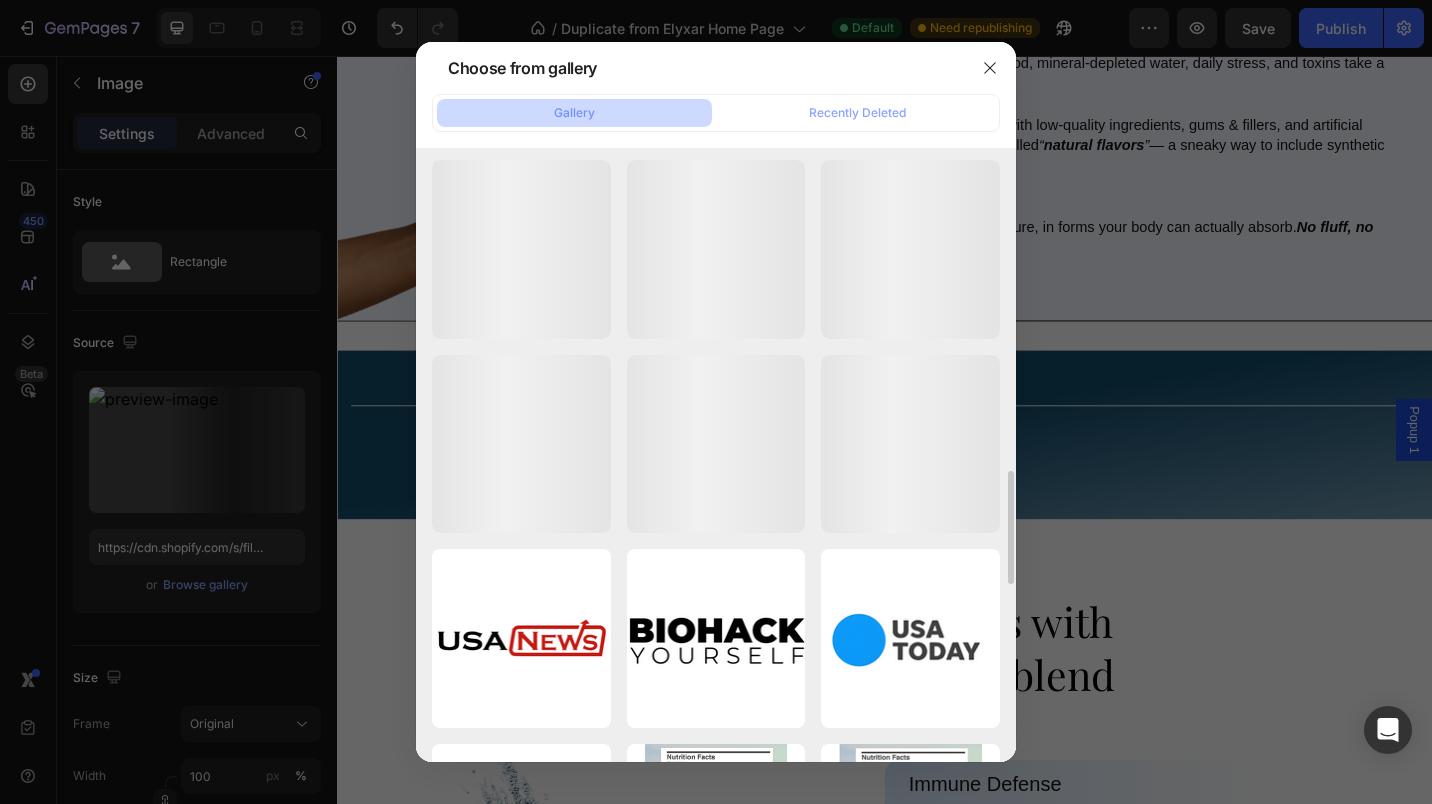 scroll, scrollTop: 1755, scrollLeft: 0, axis: vertical 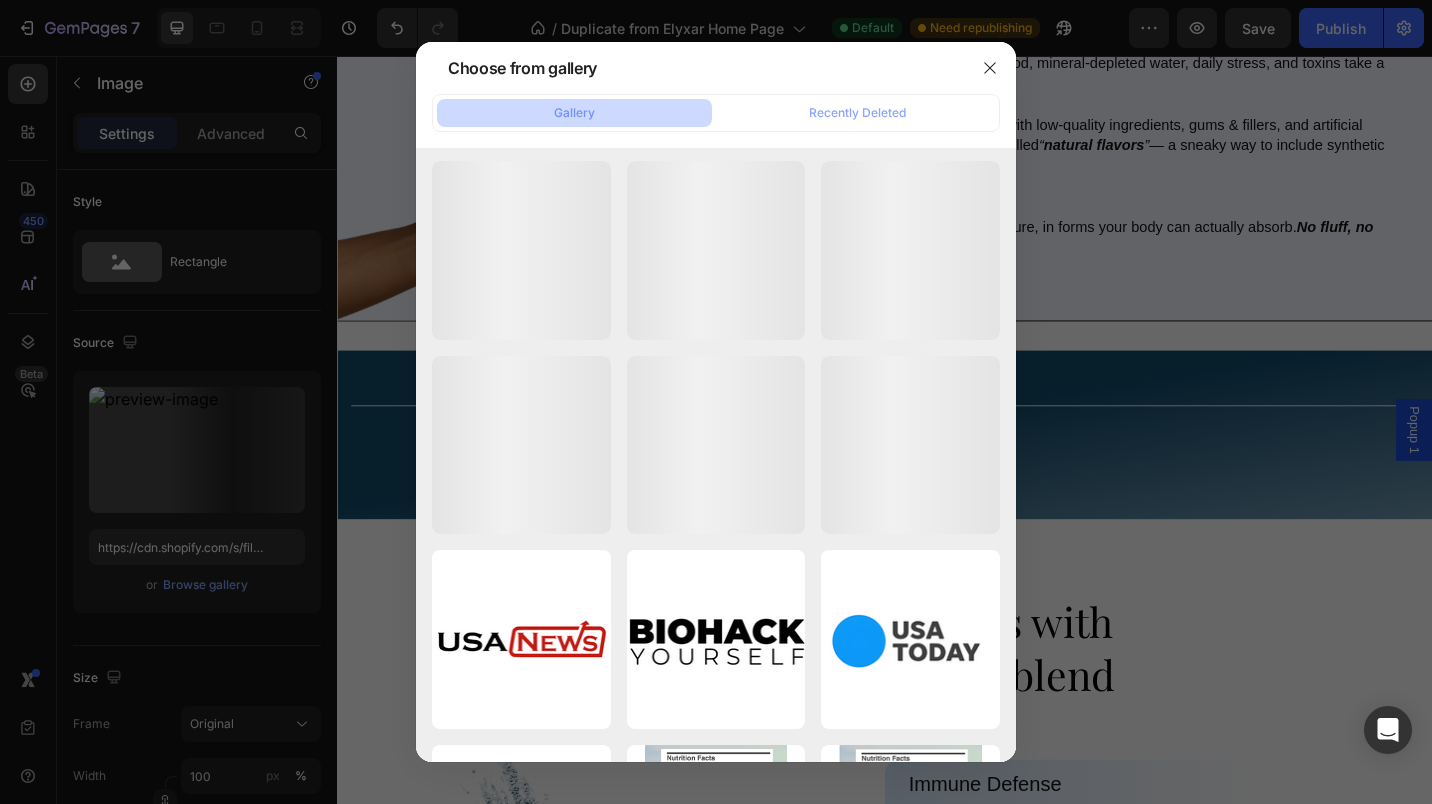 click at bounding box center [990, 68] 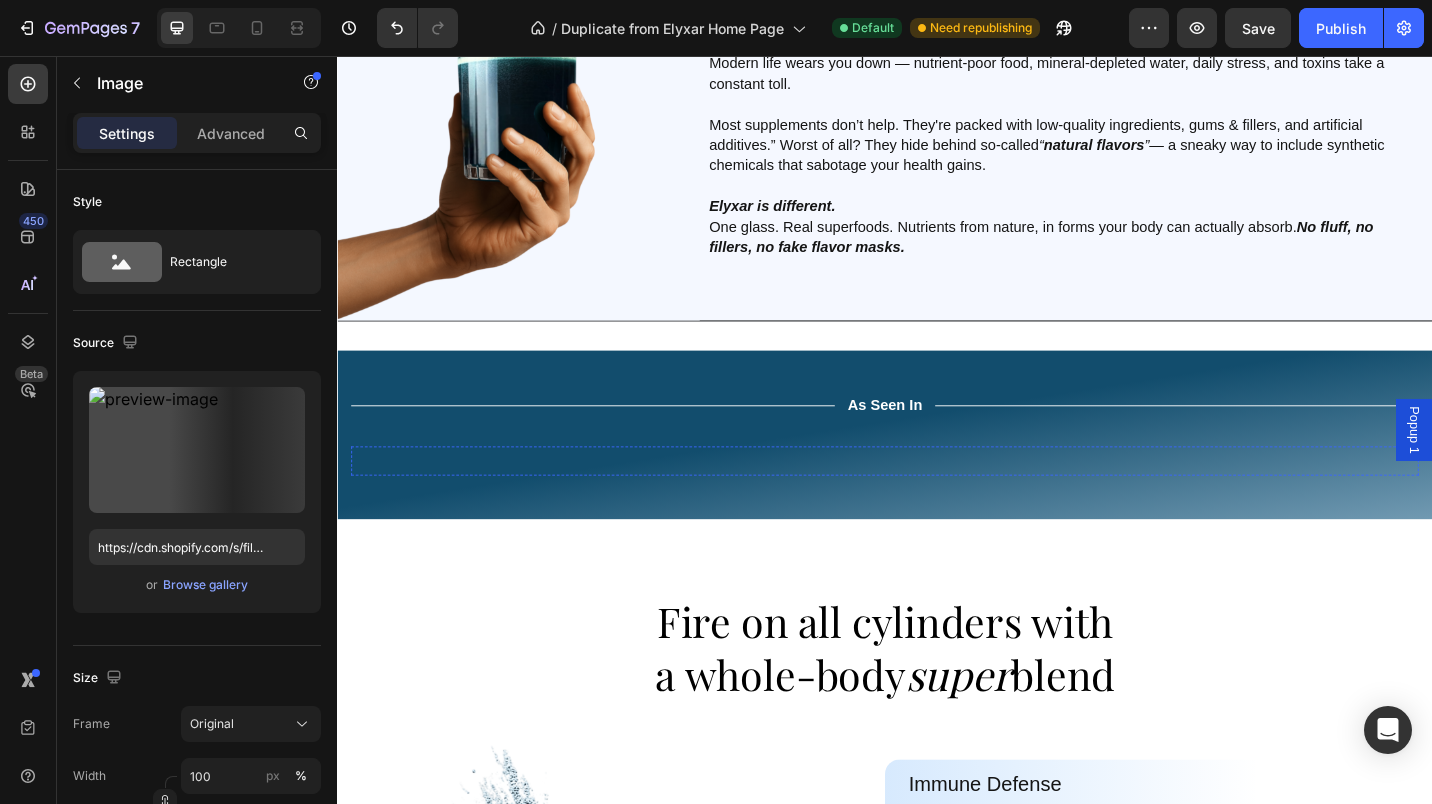 click at bounding box center [633, 500] 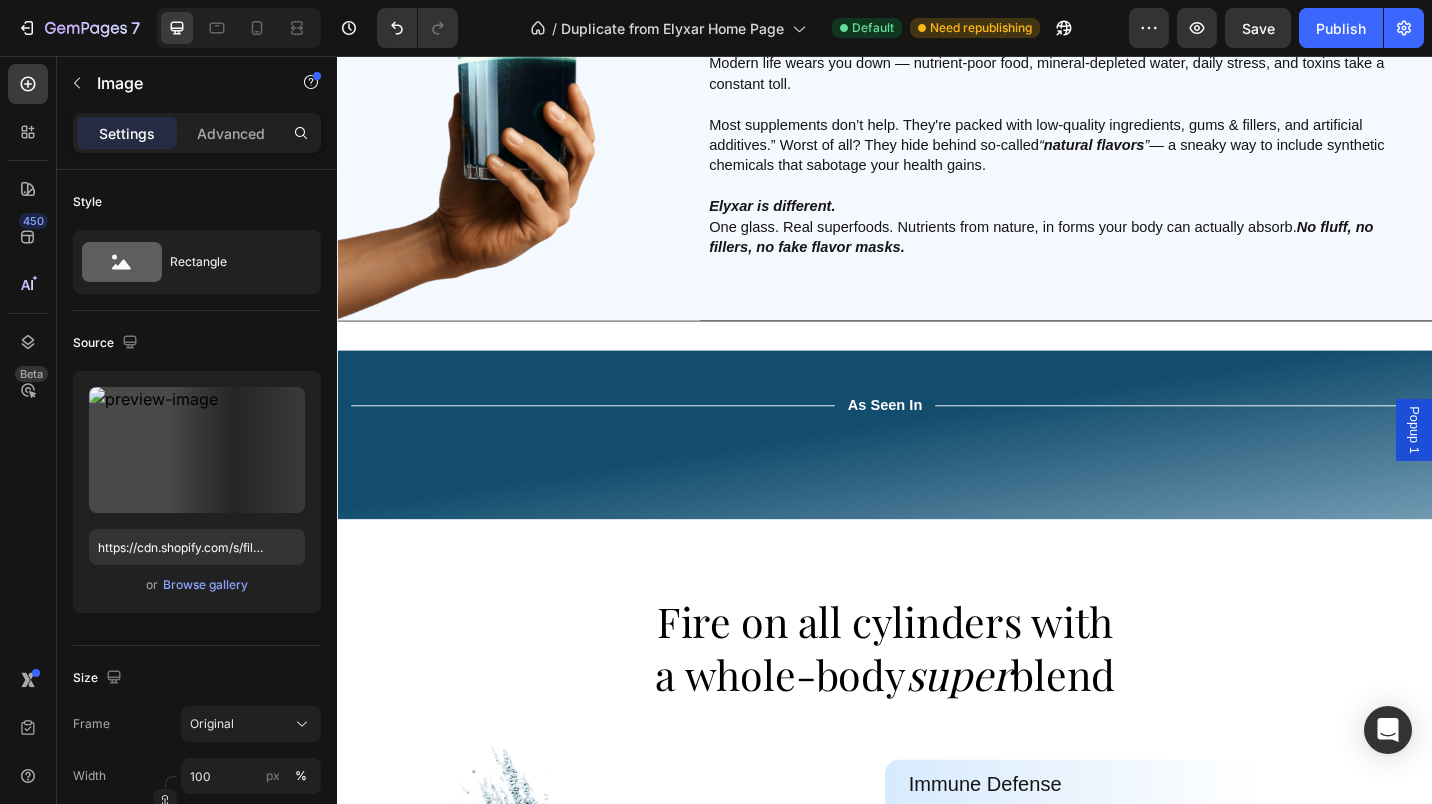 click on "Browse gallery" at bounding box center (205, 585) 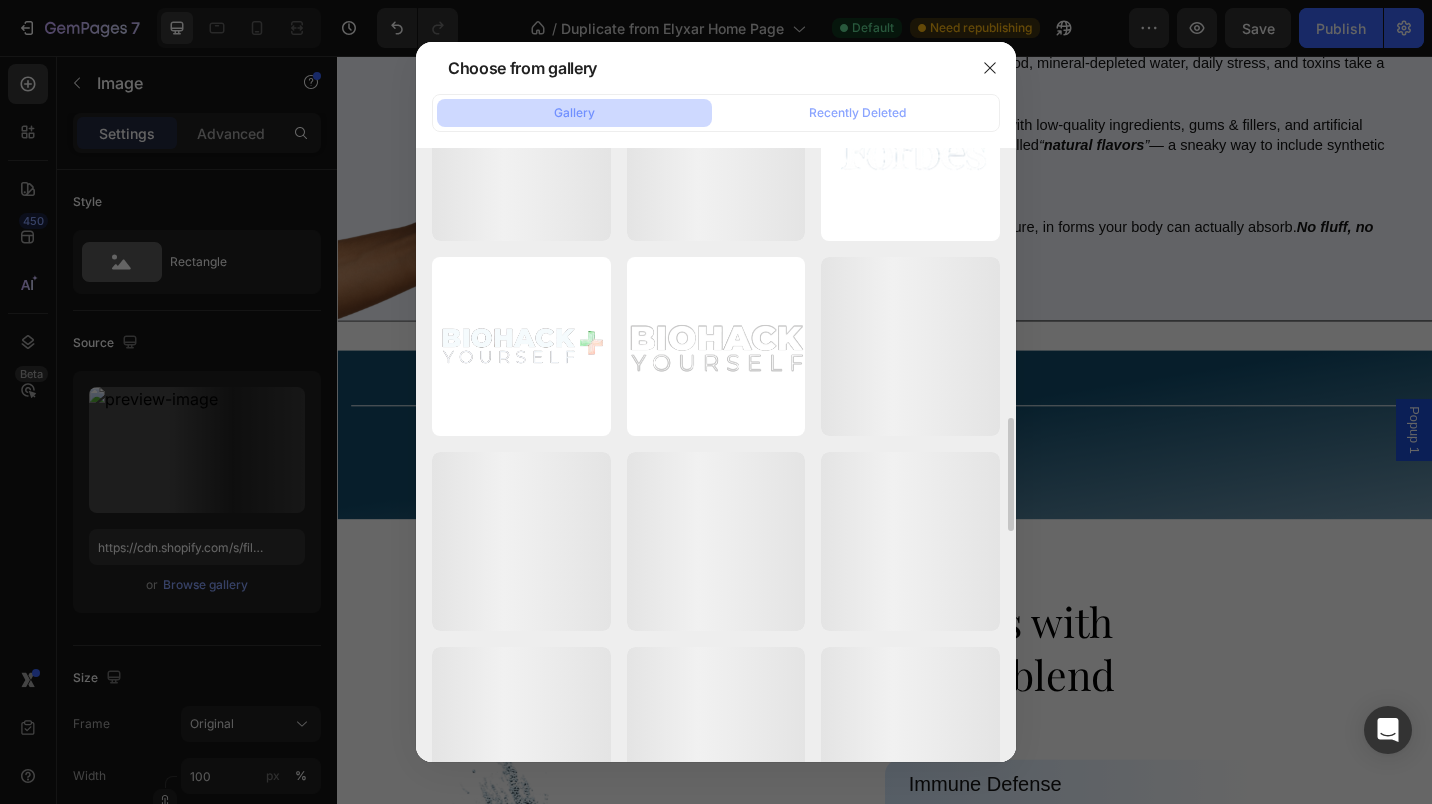 scroll, scrollTop: 1463, scrollLeft: 0, axis: vertical 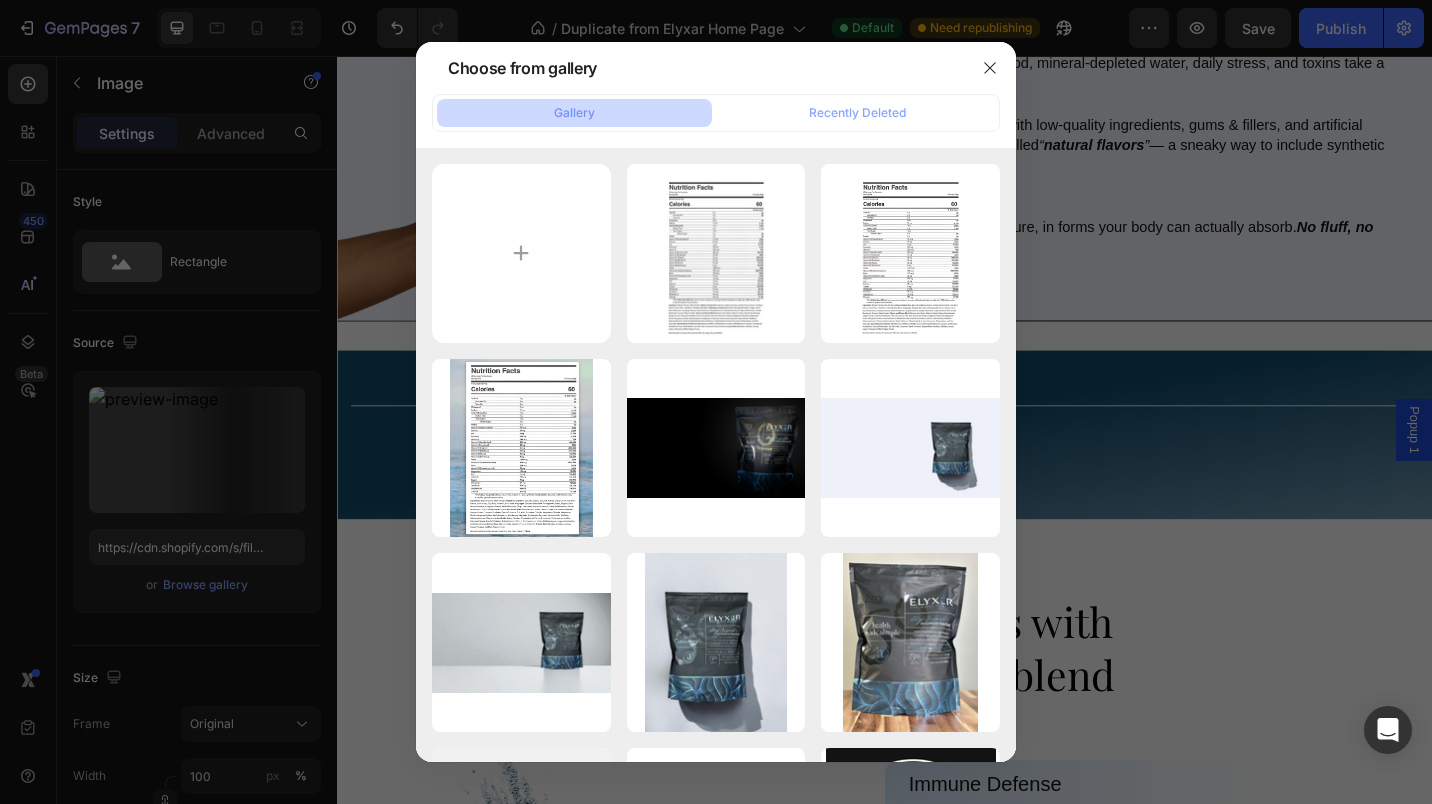 click at bounding box center [990, 68] 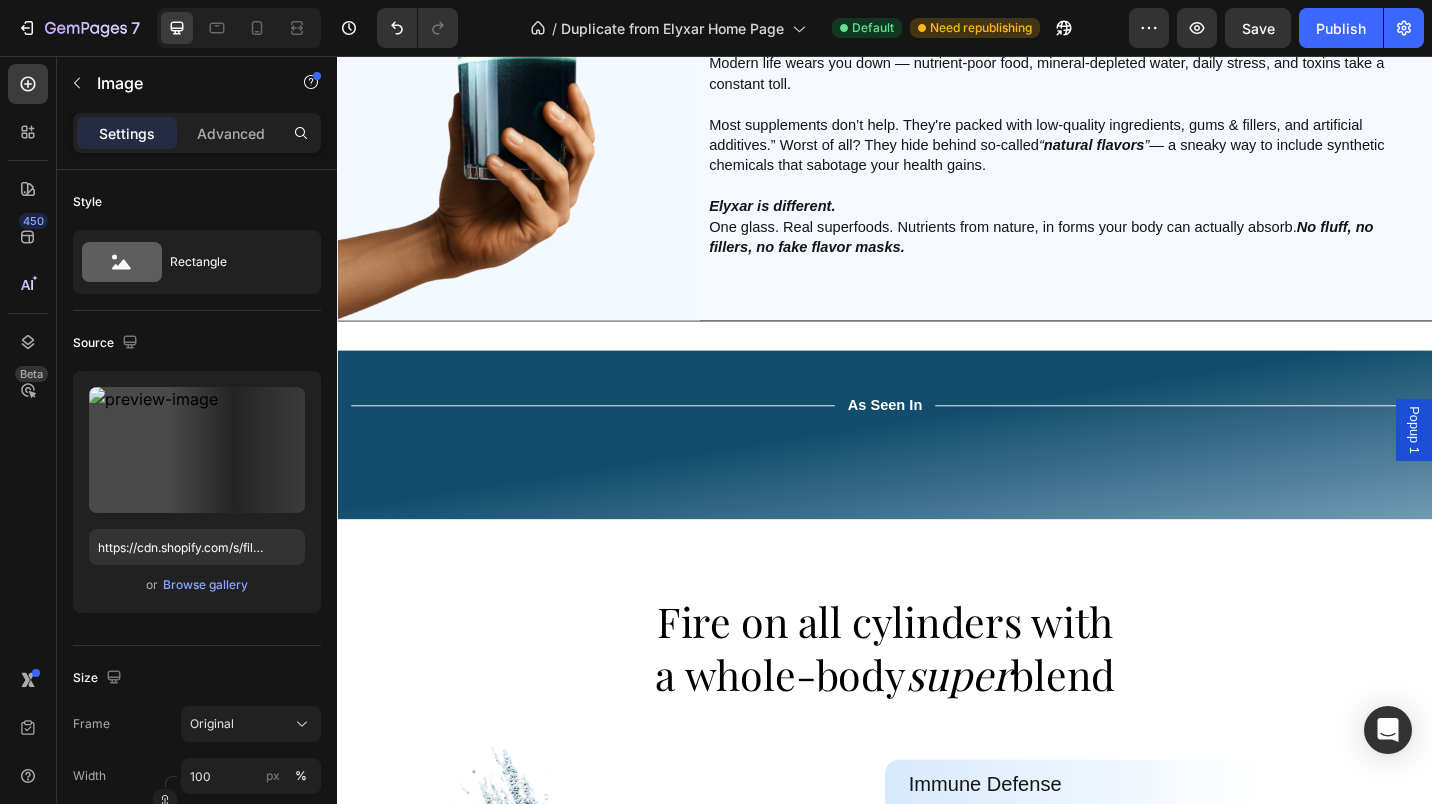 click 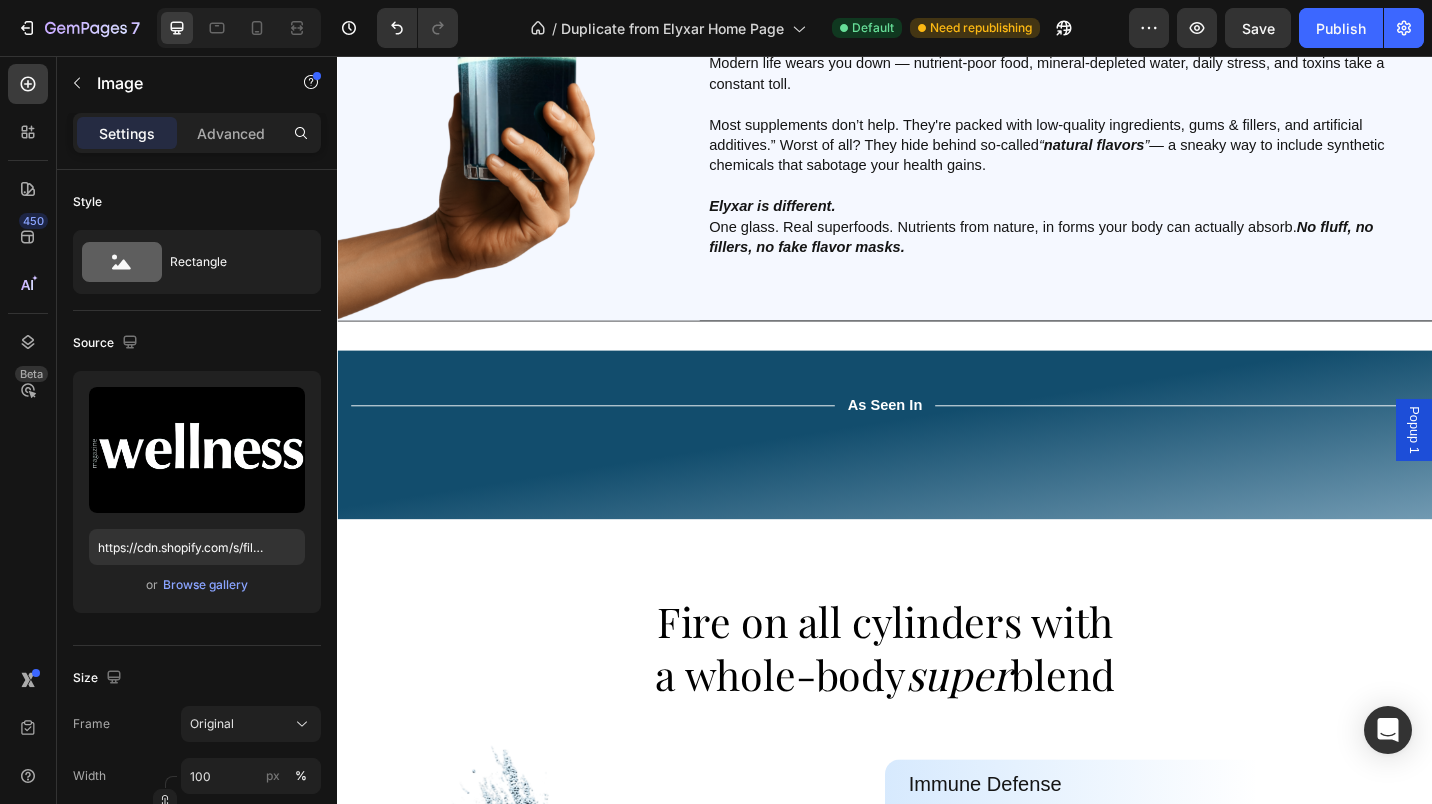 click 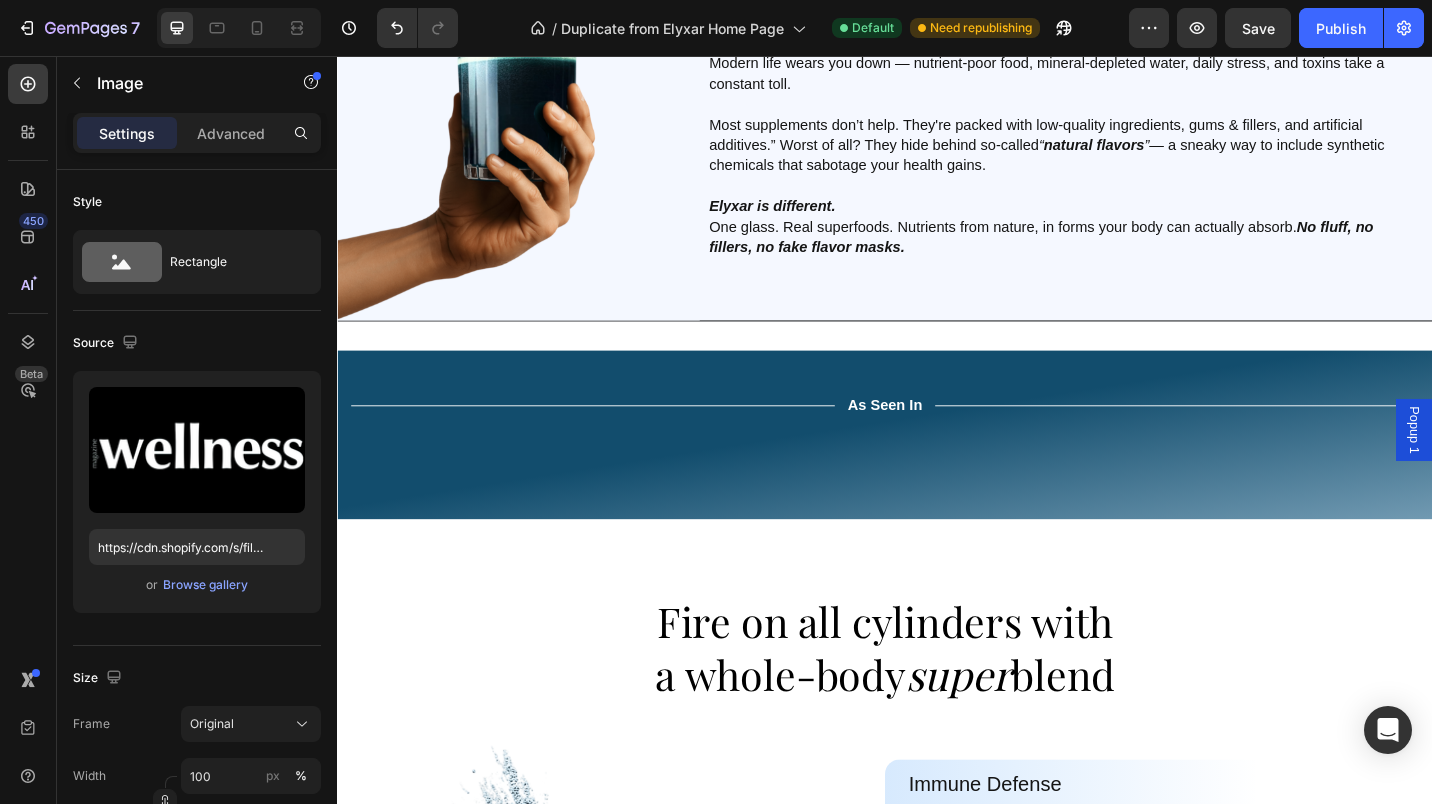 click 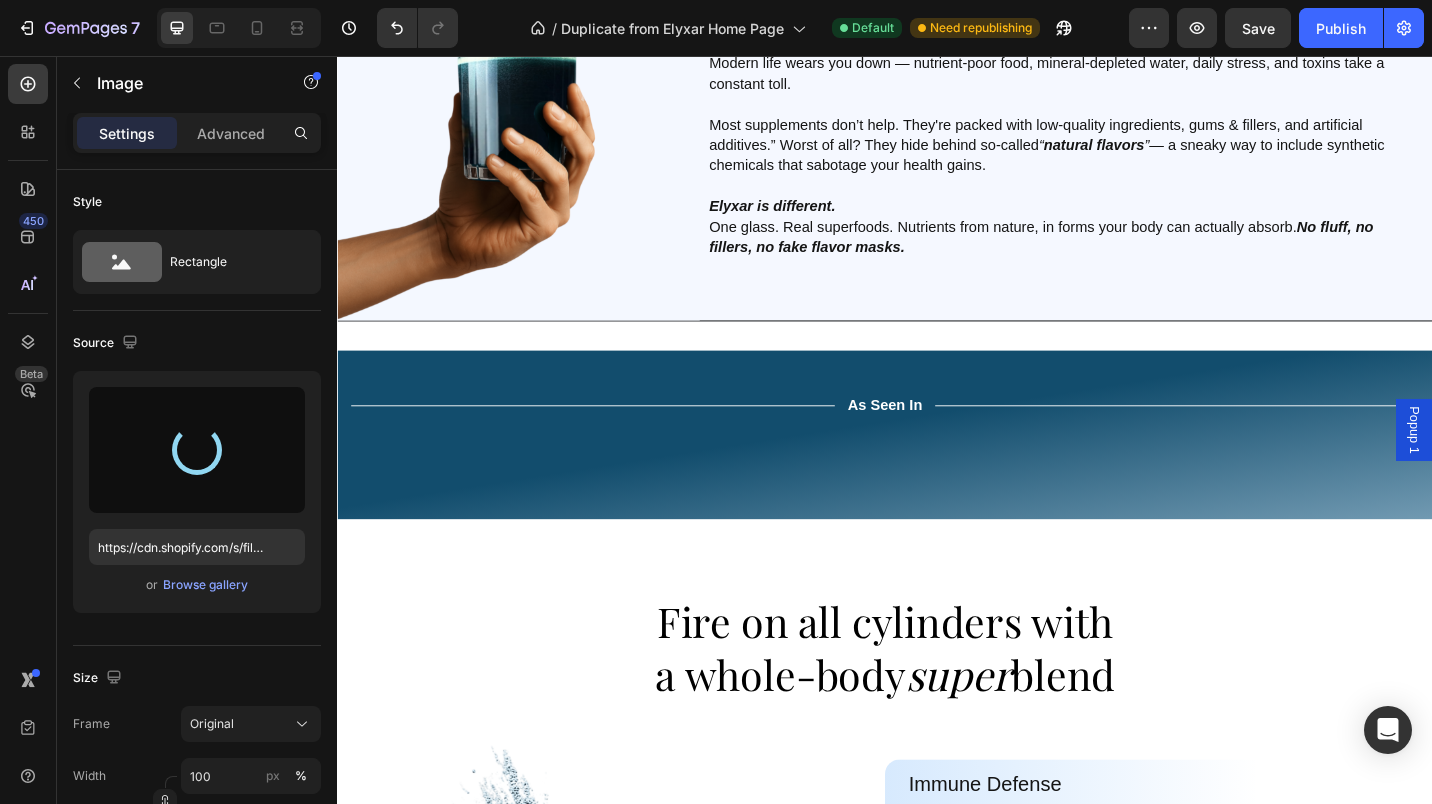 type on "https://cdn.shopify.com/s/files/1/0673/5524/6778/files/gempages_535789032974582835-f7a7f0f5-393c-44b8-af29-523b2c9f2c6e.svg" 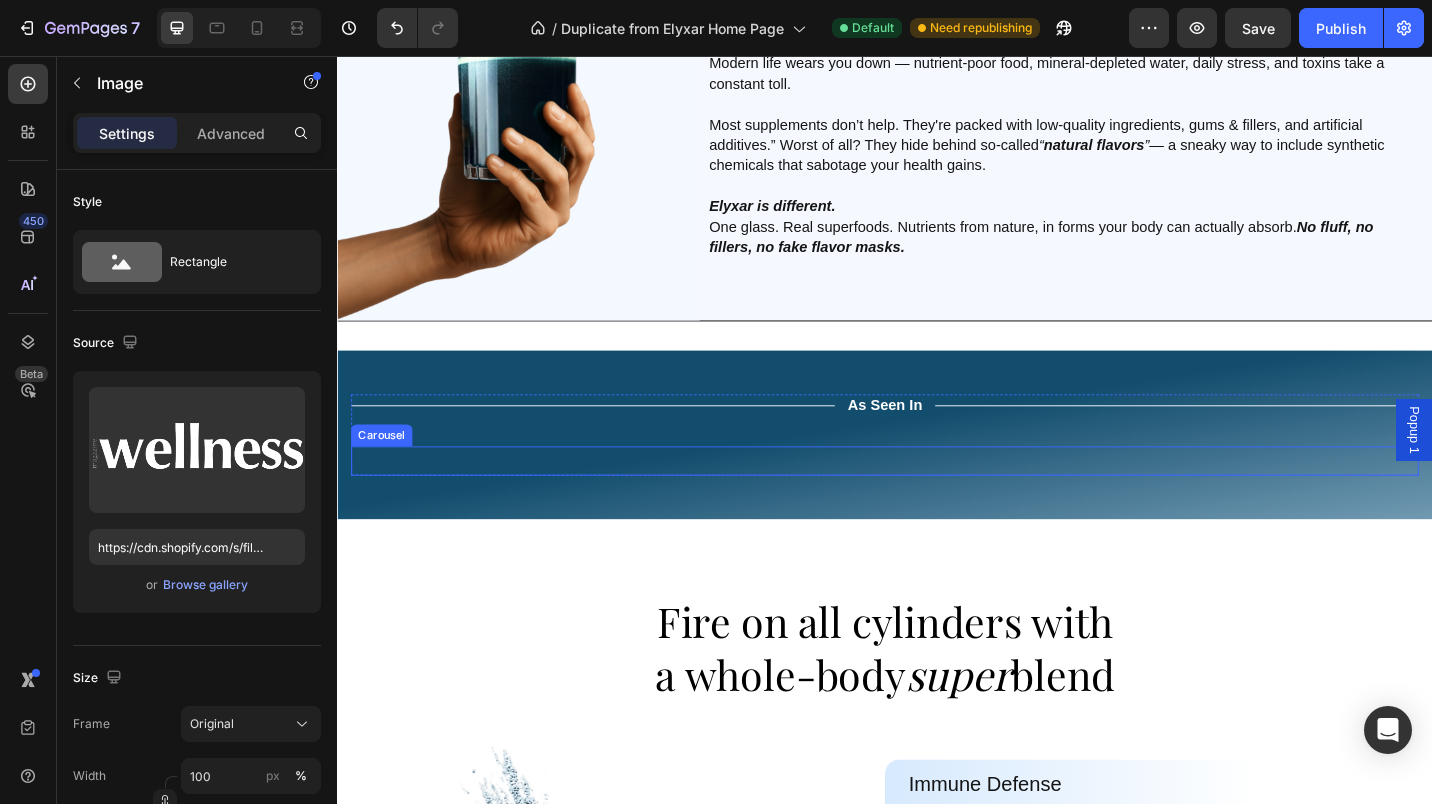 click on "Image Image   0 Image Image Image Image Carousel" at bounding box center [937, 500] 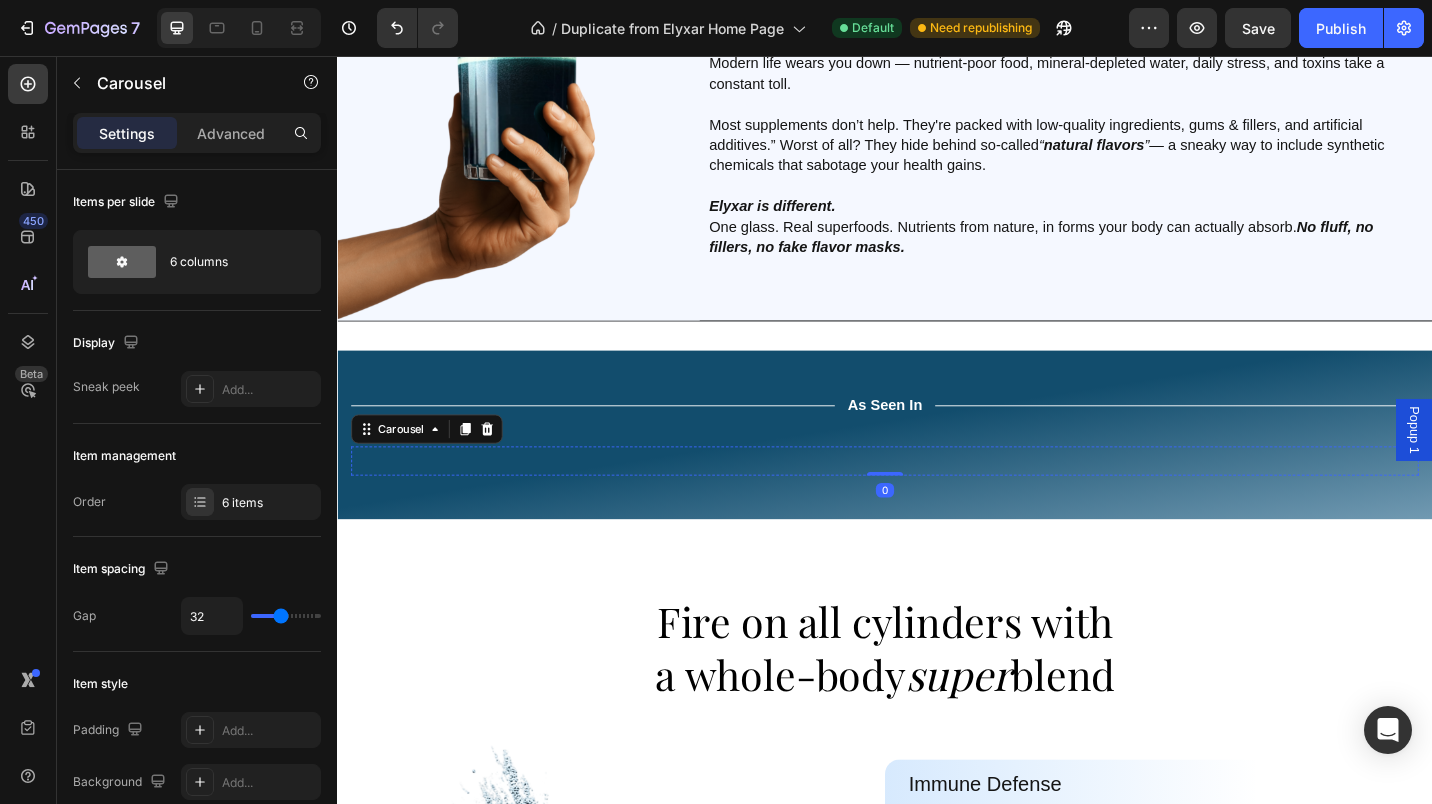 click at bounding box center (633, 500) 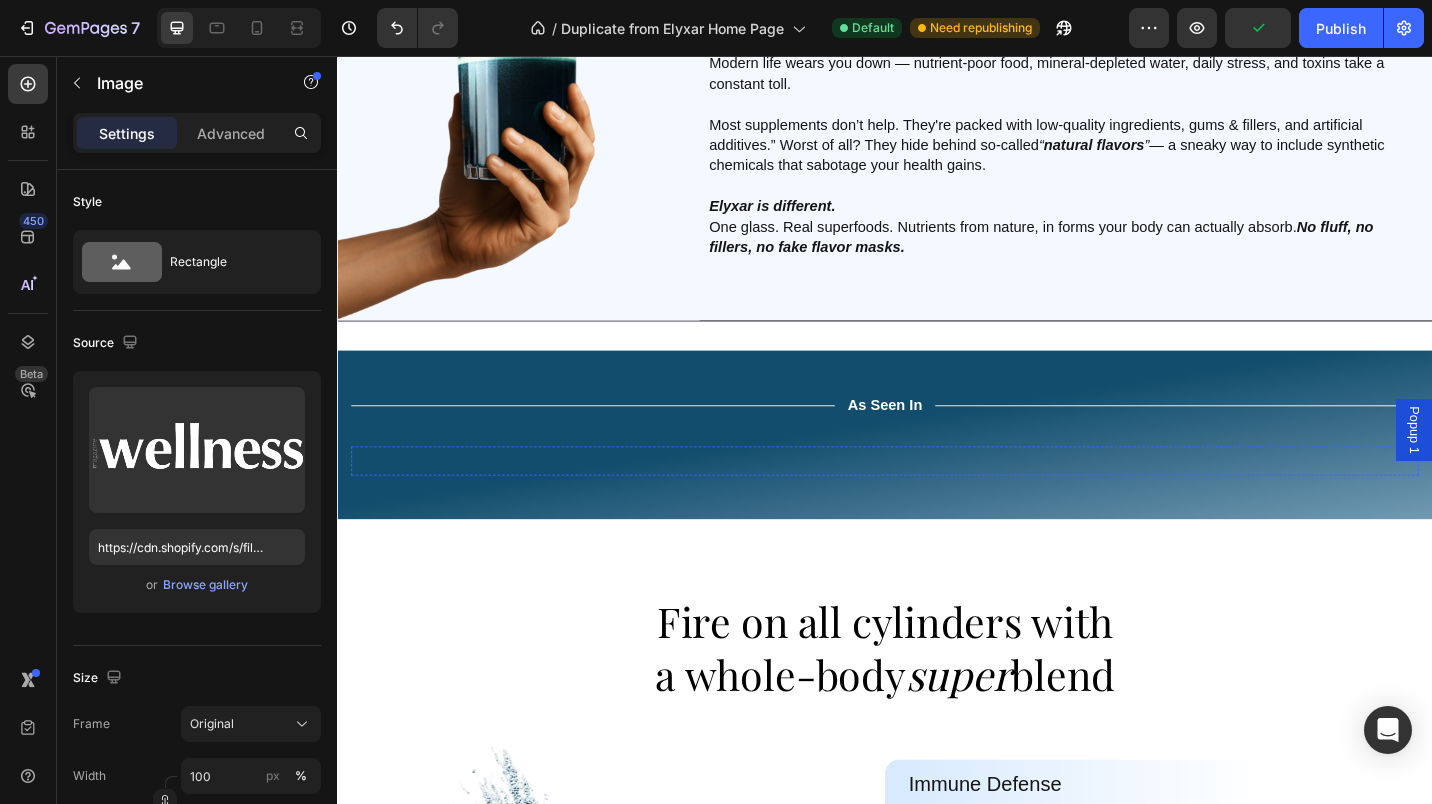 click at bounding box center (1424, 500) 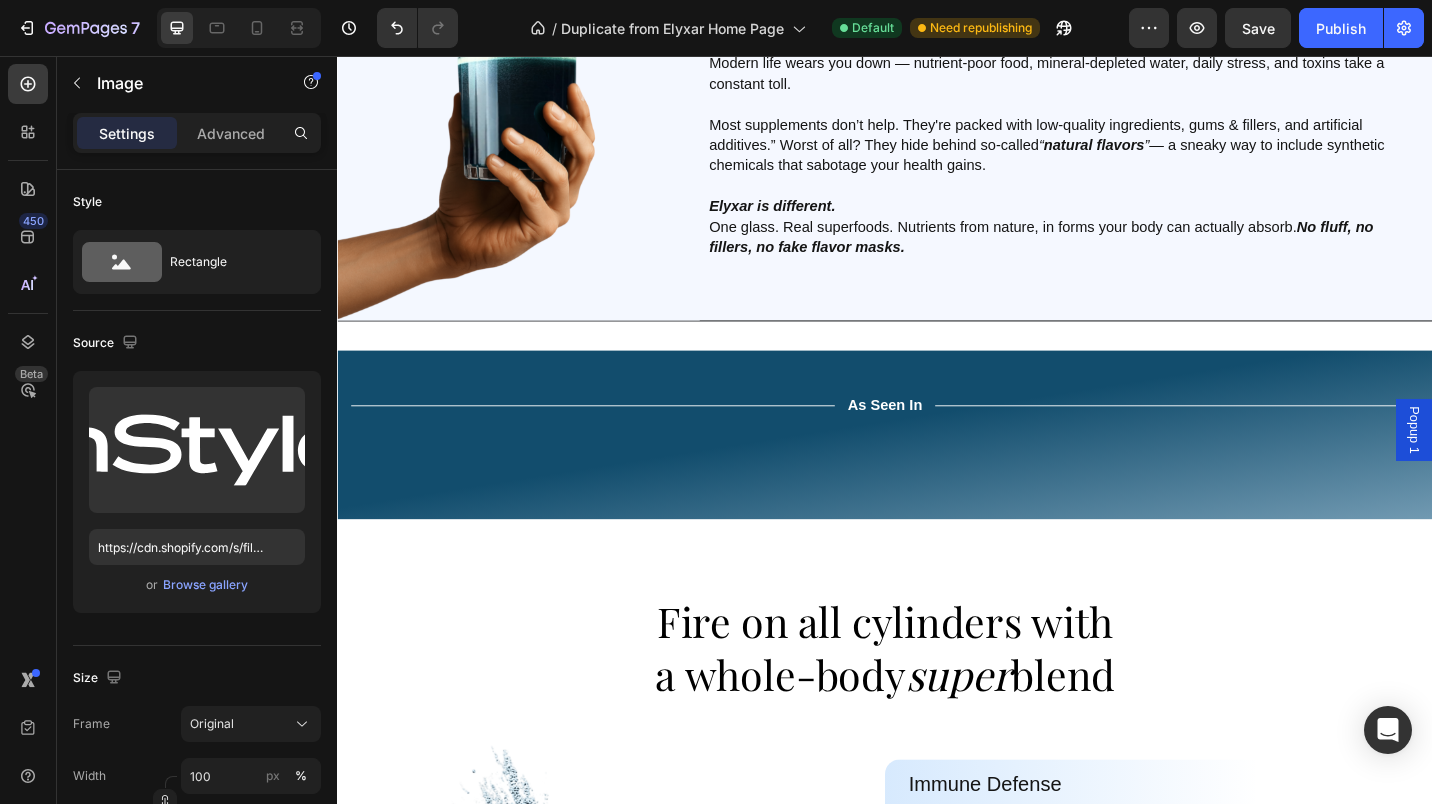 click 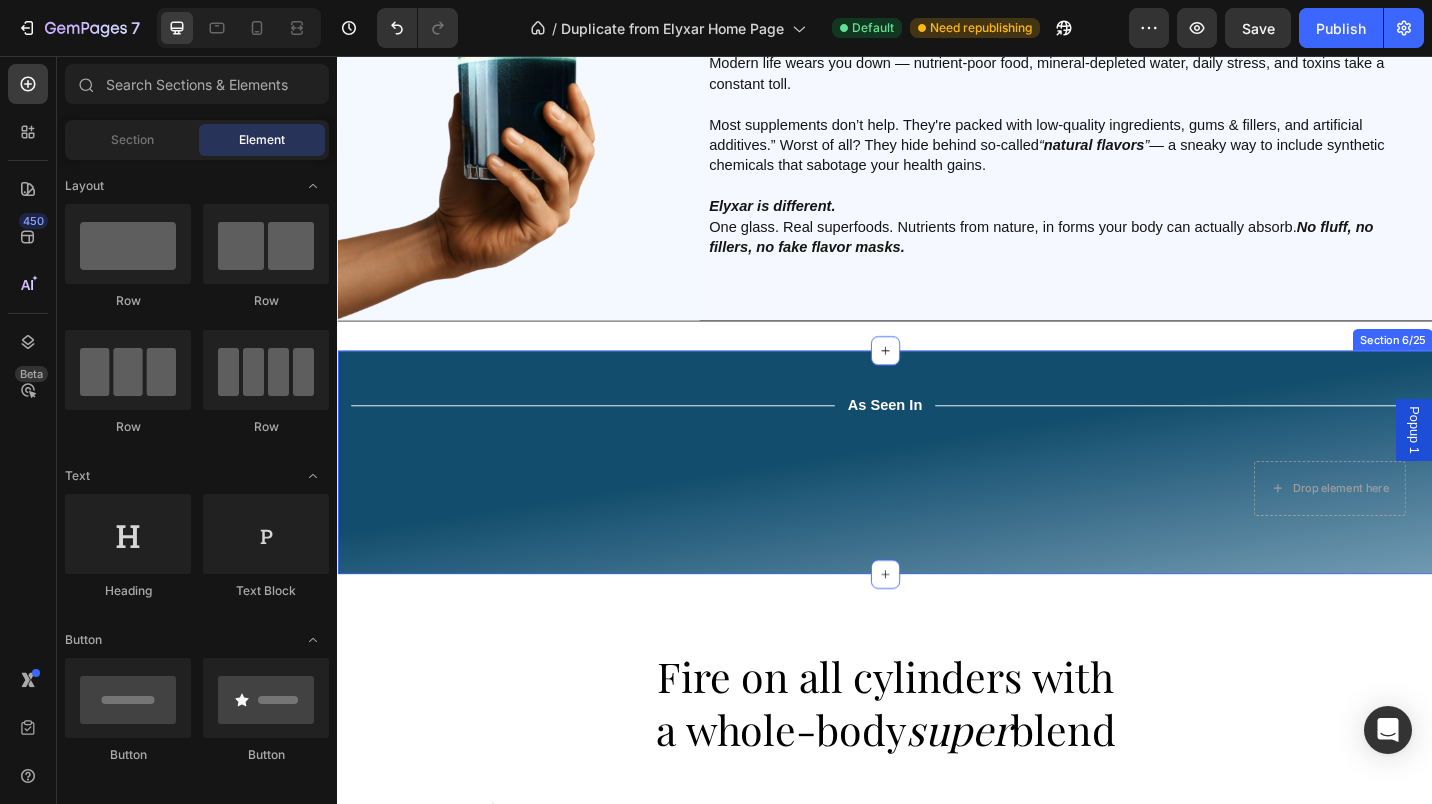 click on "Title Line As Seen In Text Block                Title Line Row Image Image Image Image Image
Drop element here Carousel Row Section 6/25" at bounding box center [937, 501] 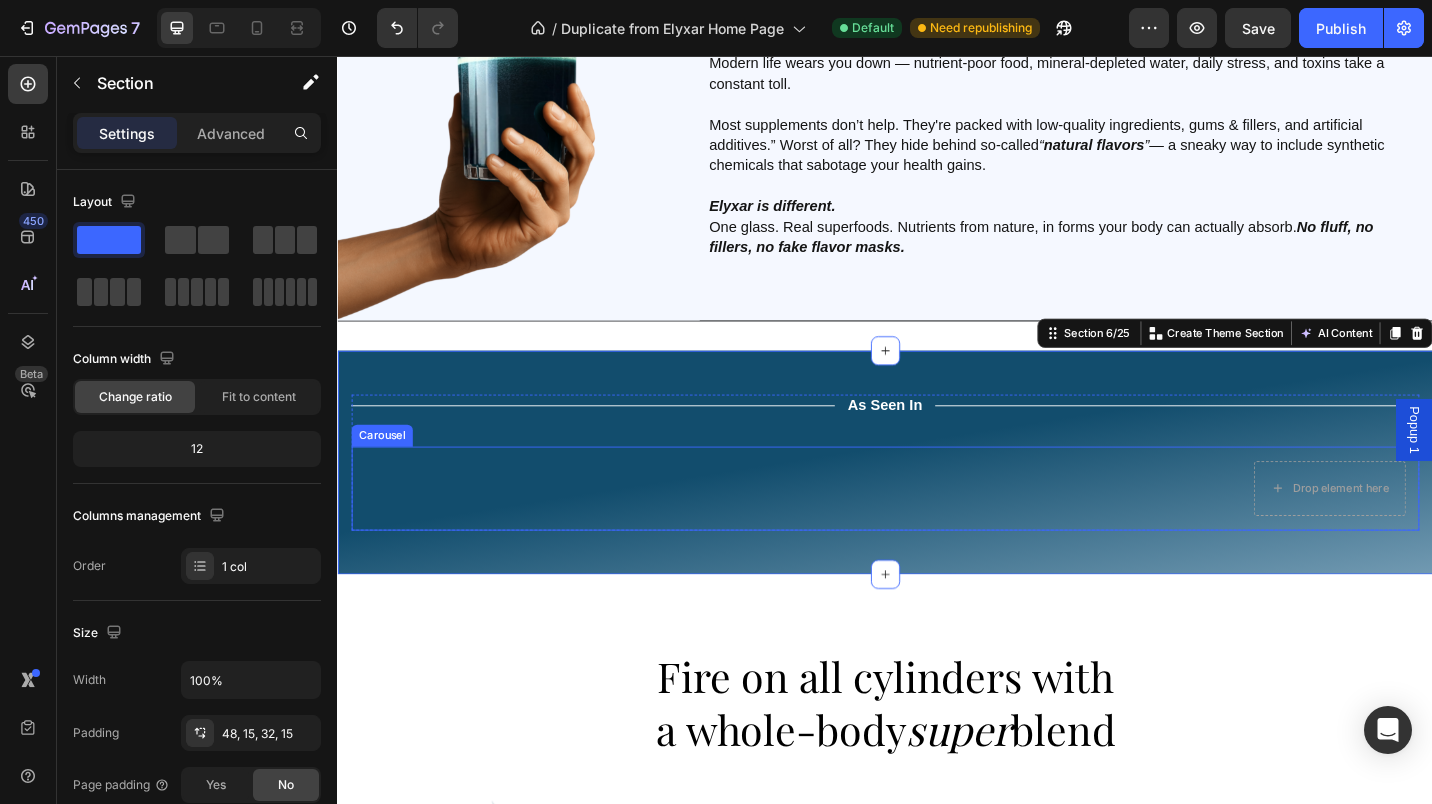 click on "Image" at bounding box center [435, 530] 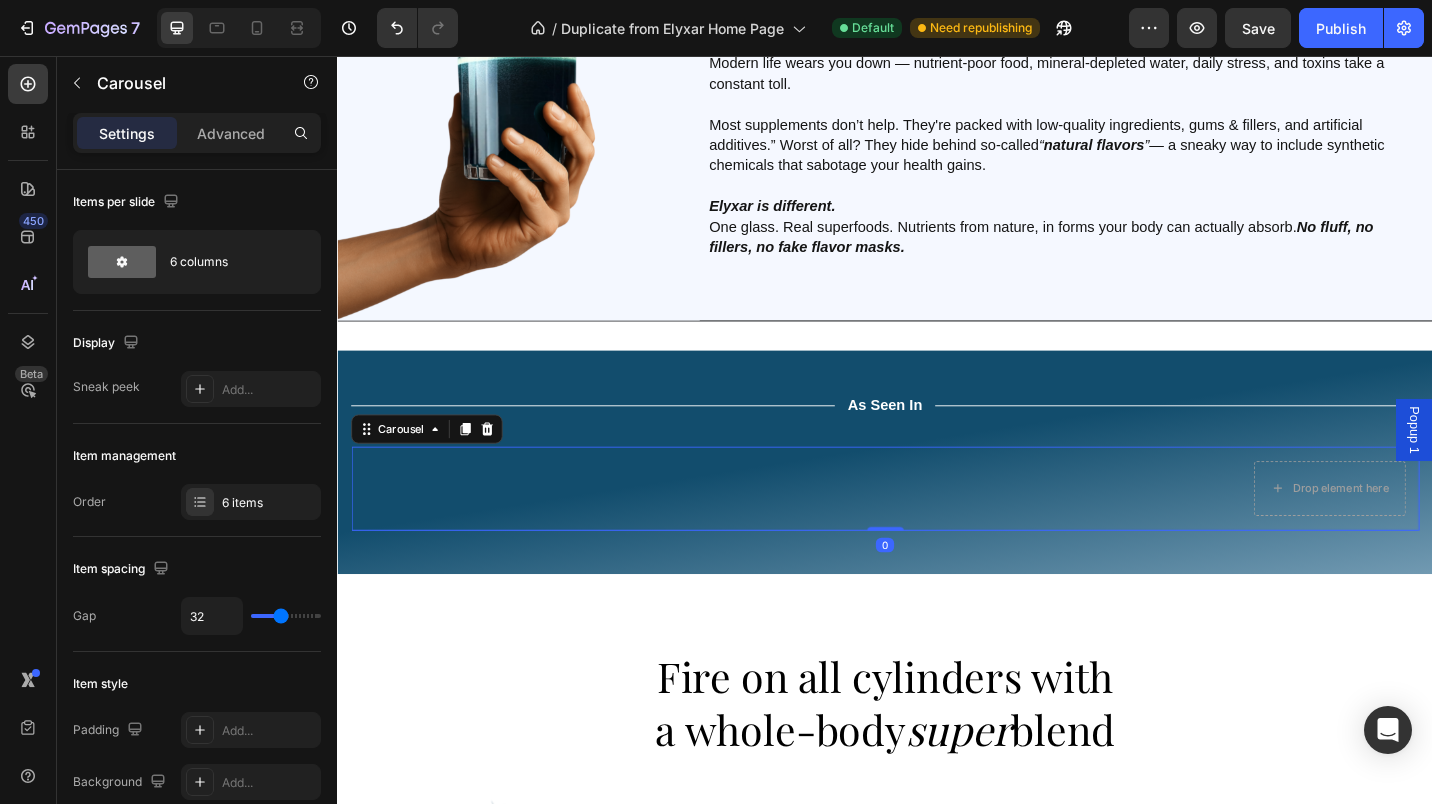 click 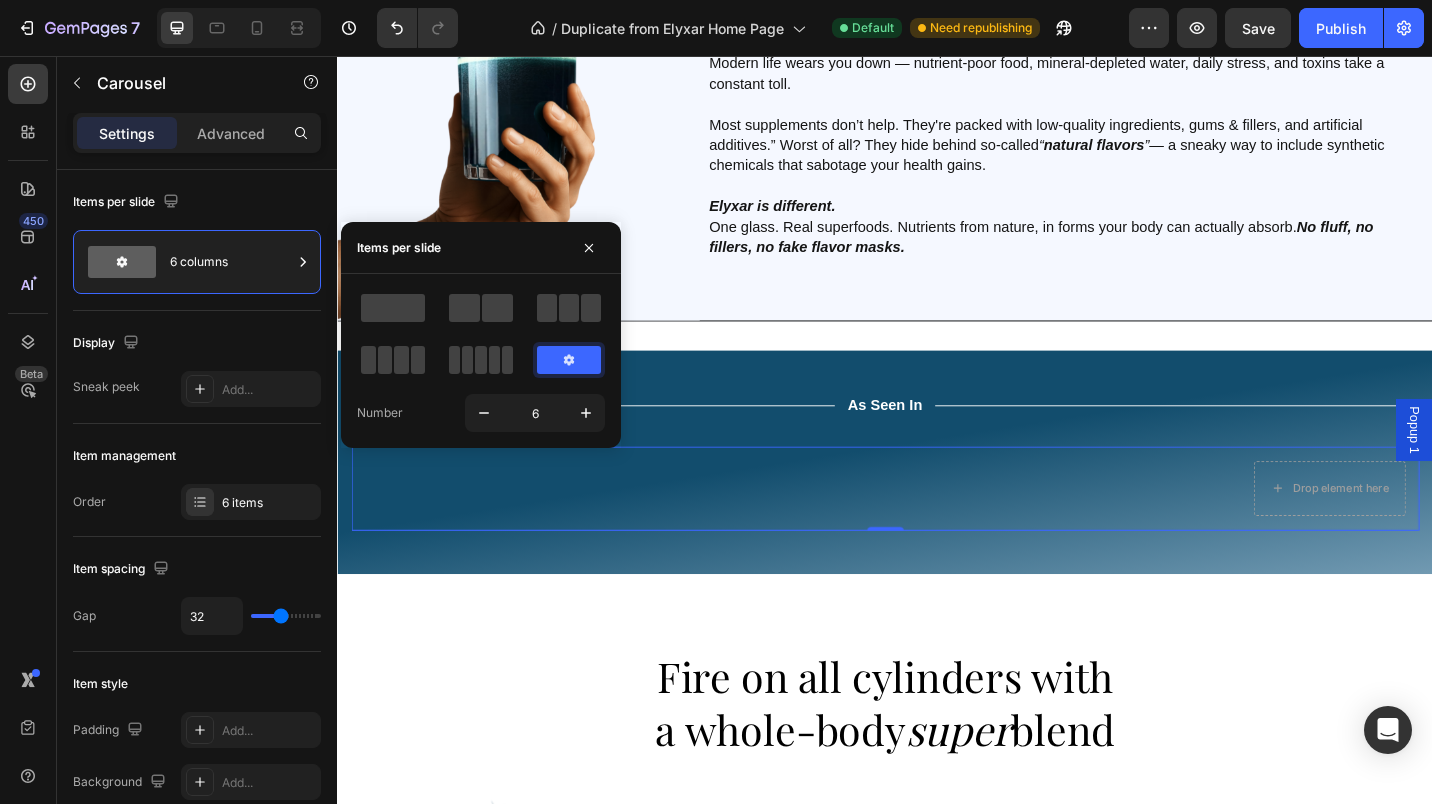 click at bounding box center [393, 360] 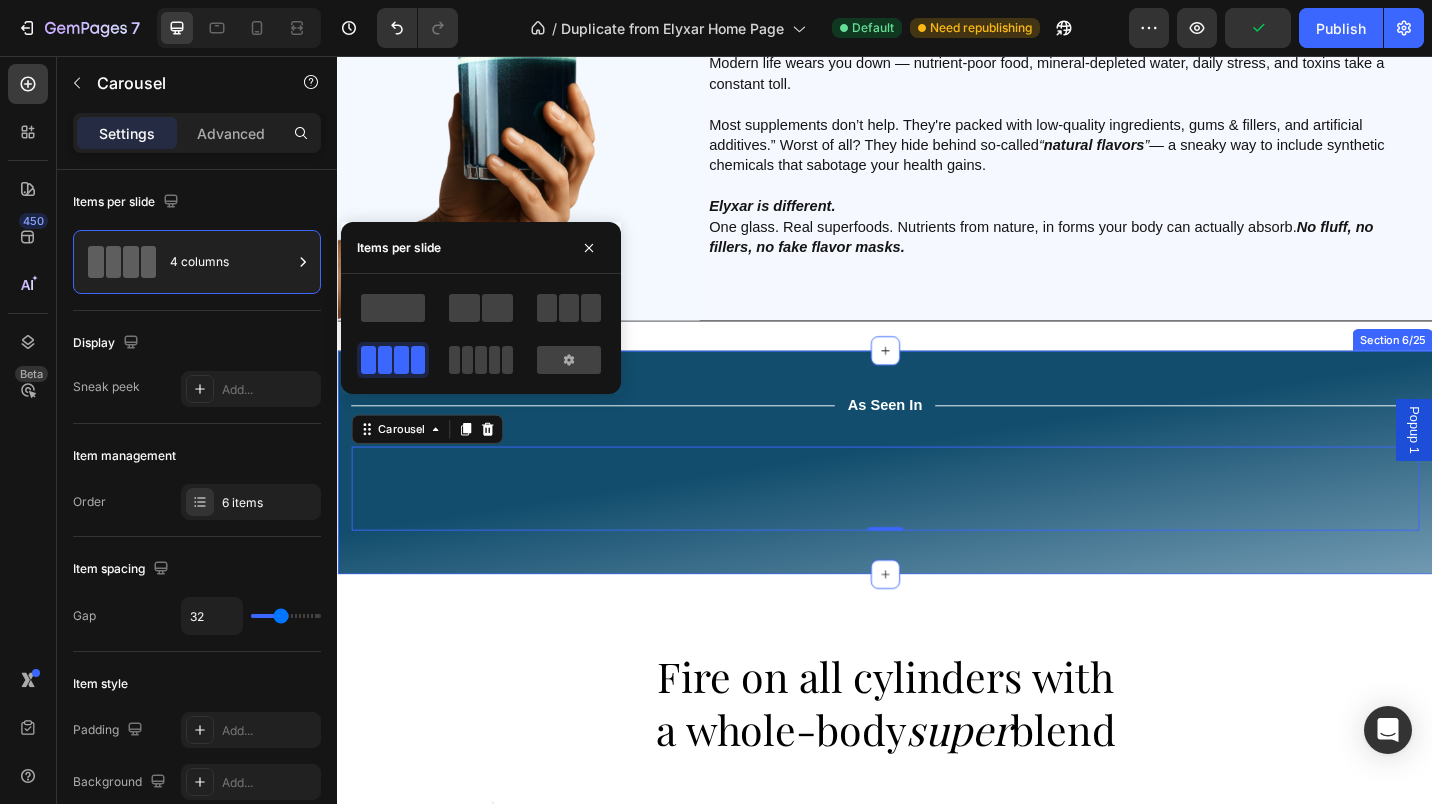 click on "Title Line As Seen In Text Block                Title Line Row Image Image Image Image Image
Drop element here Carousel   0 Row Section 6/25" at bounding box center [937, 501] 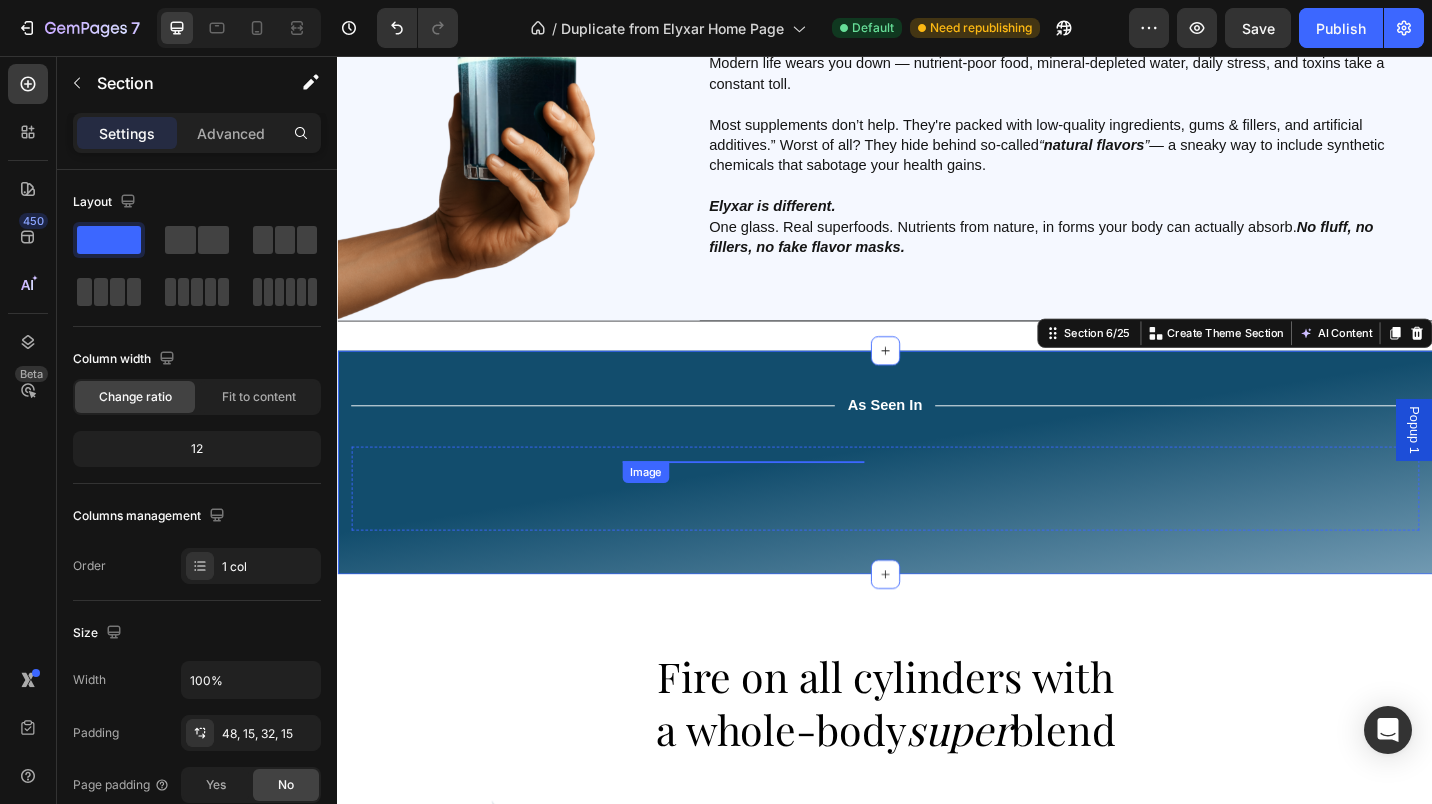 click at bounding box center (781, 500) 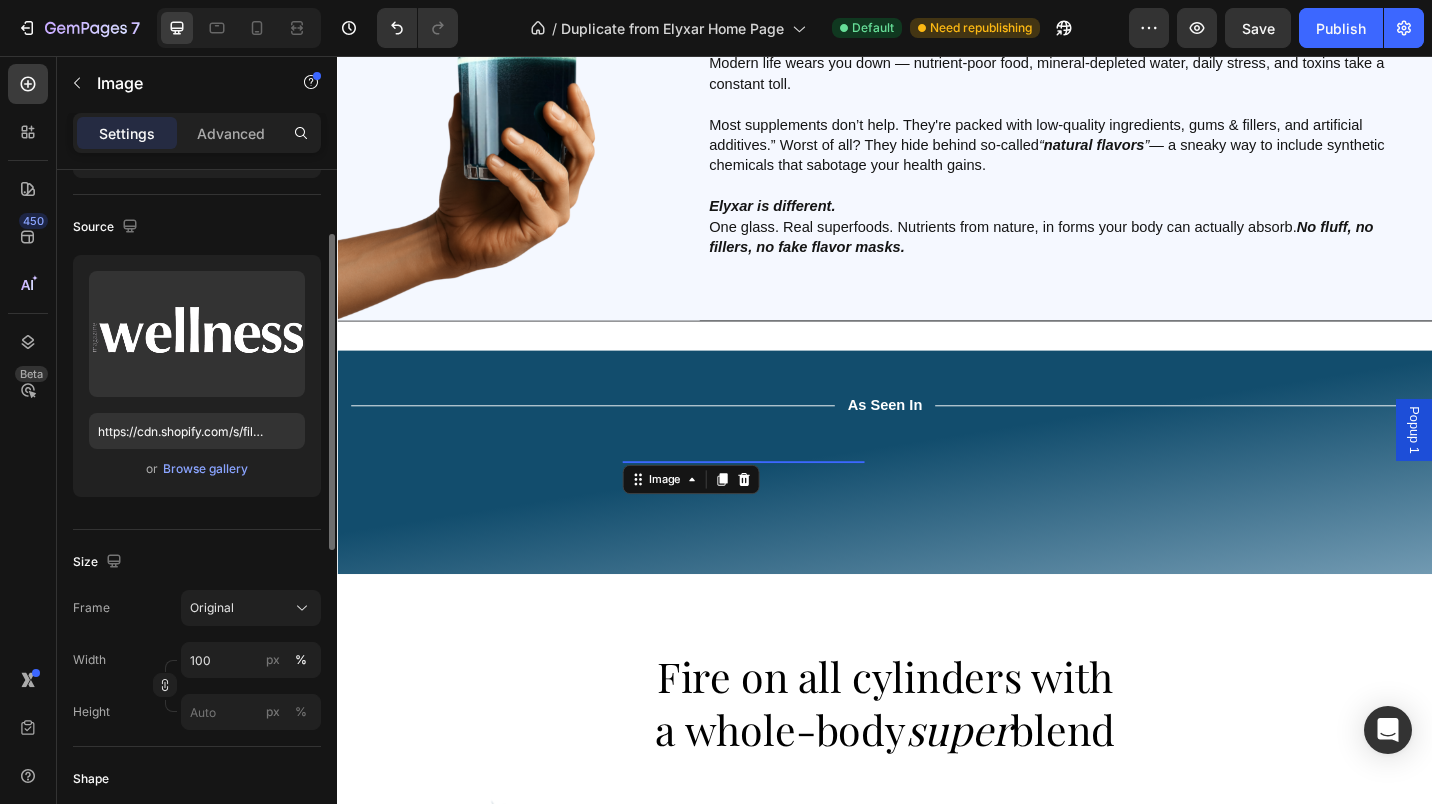 scroll, scrollTop: 133, scrollLeft: 0, axis: vertical 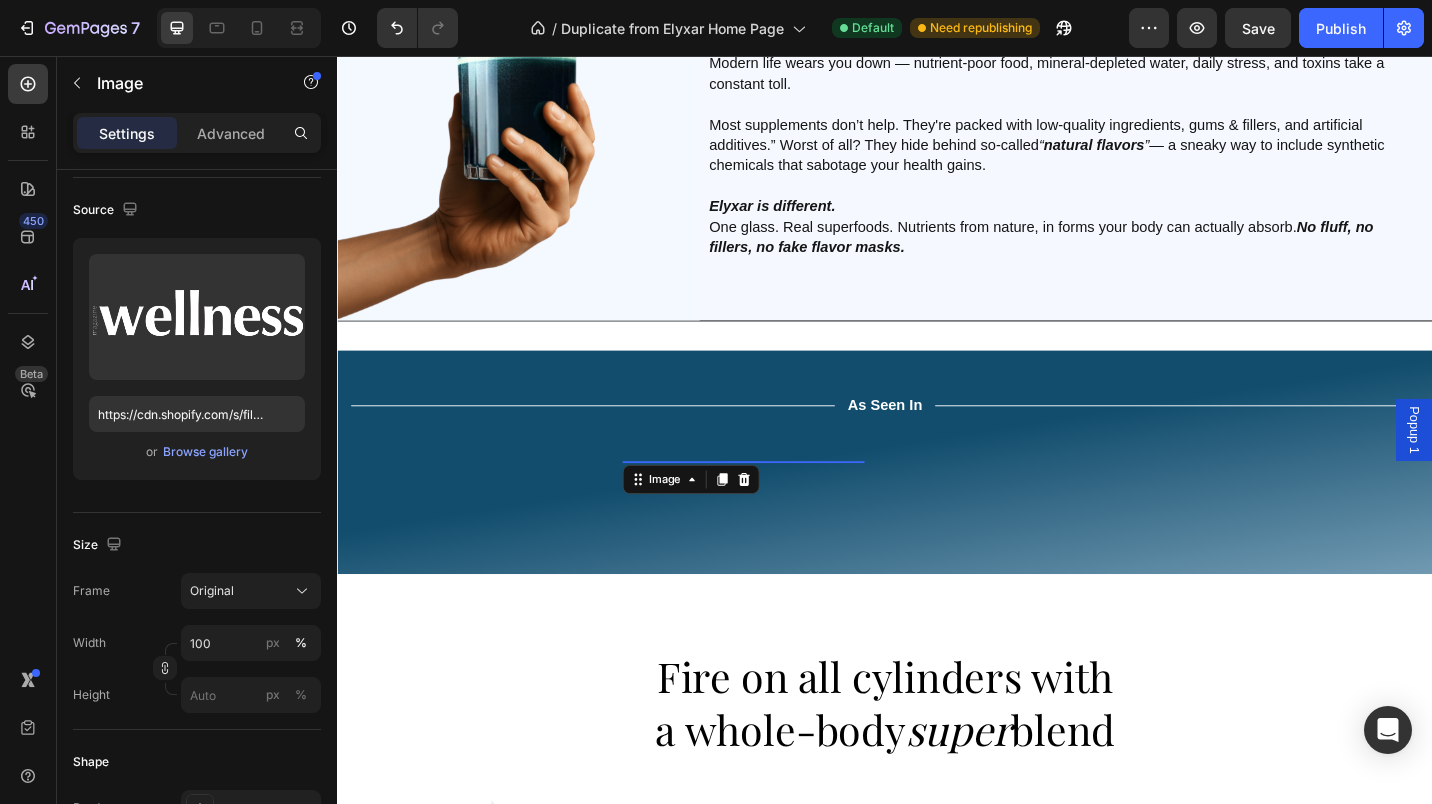 click 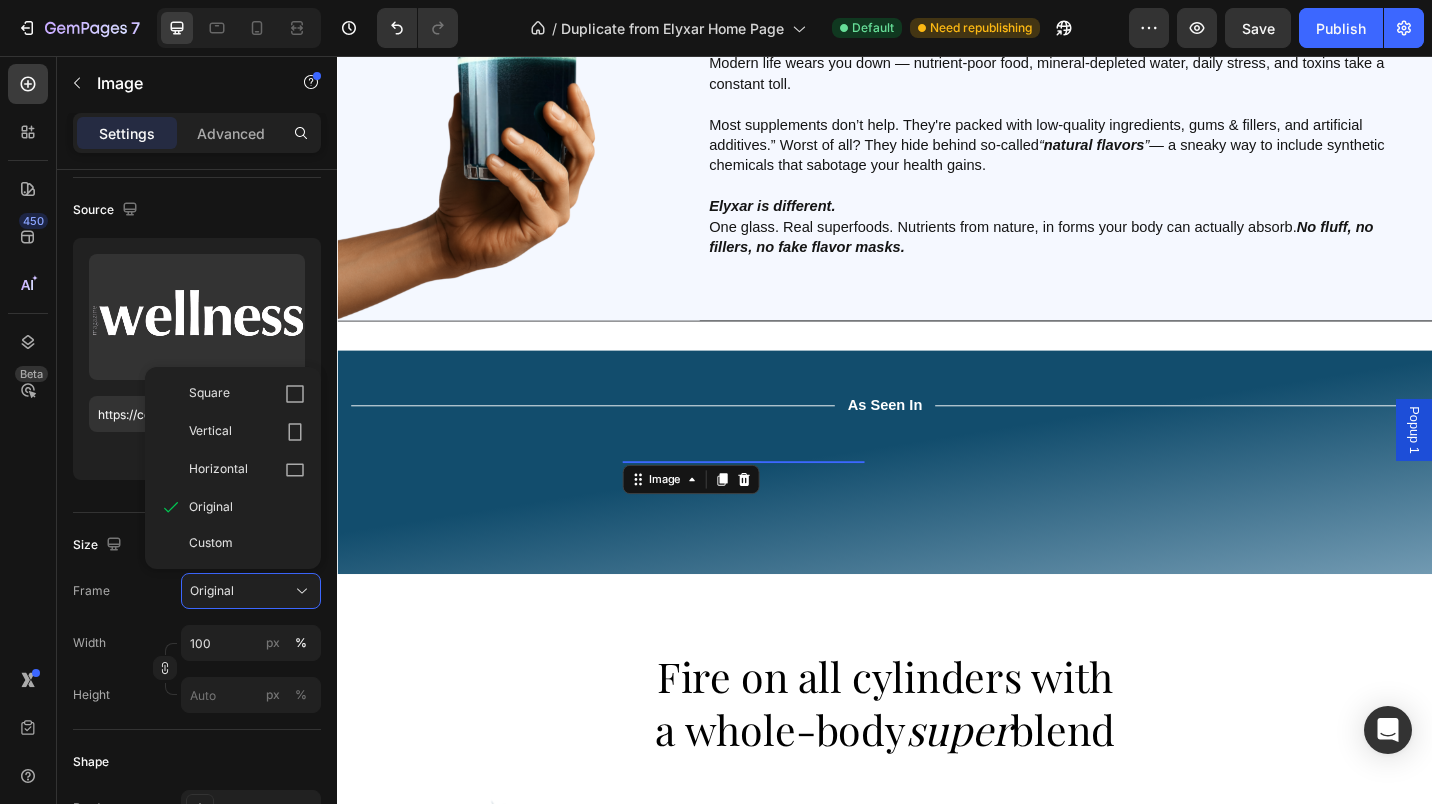 click on "Horizontal" at bounding box center [218, 470] 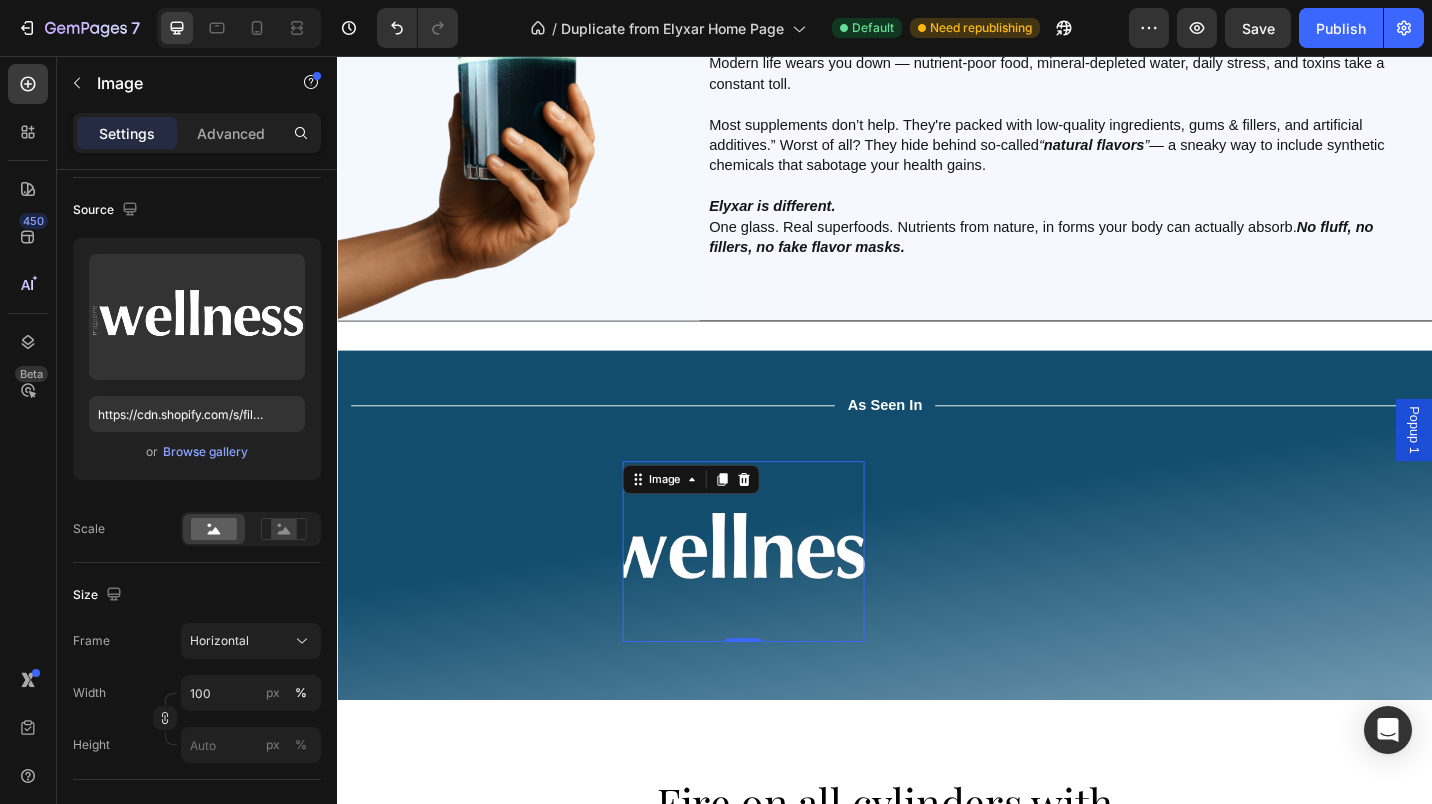 click 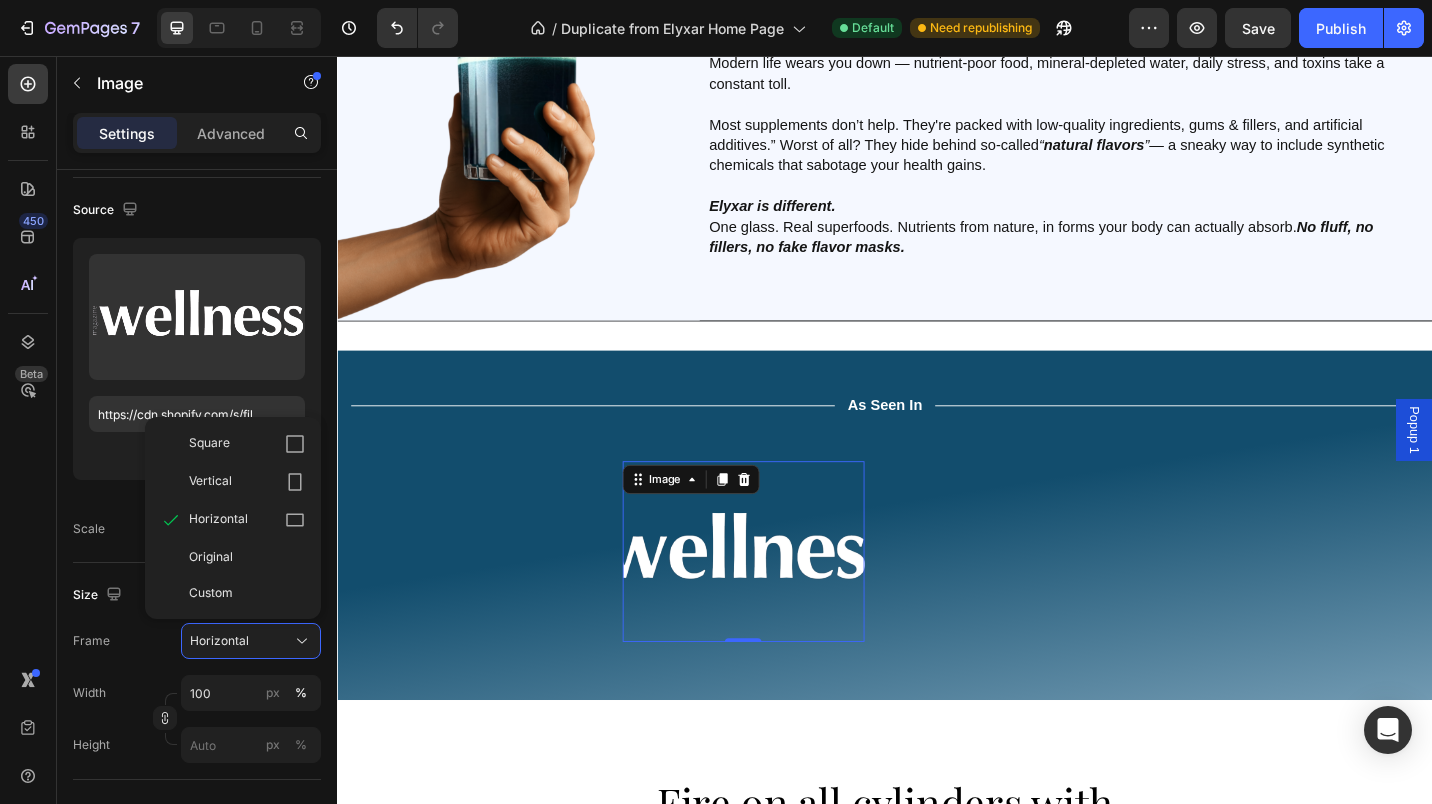 click on "Vertical" at bounding box center (247, 482) 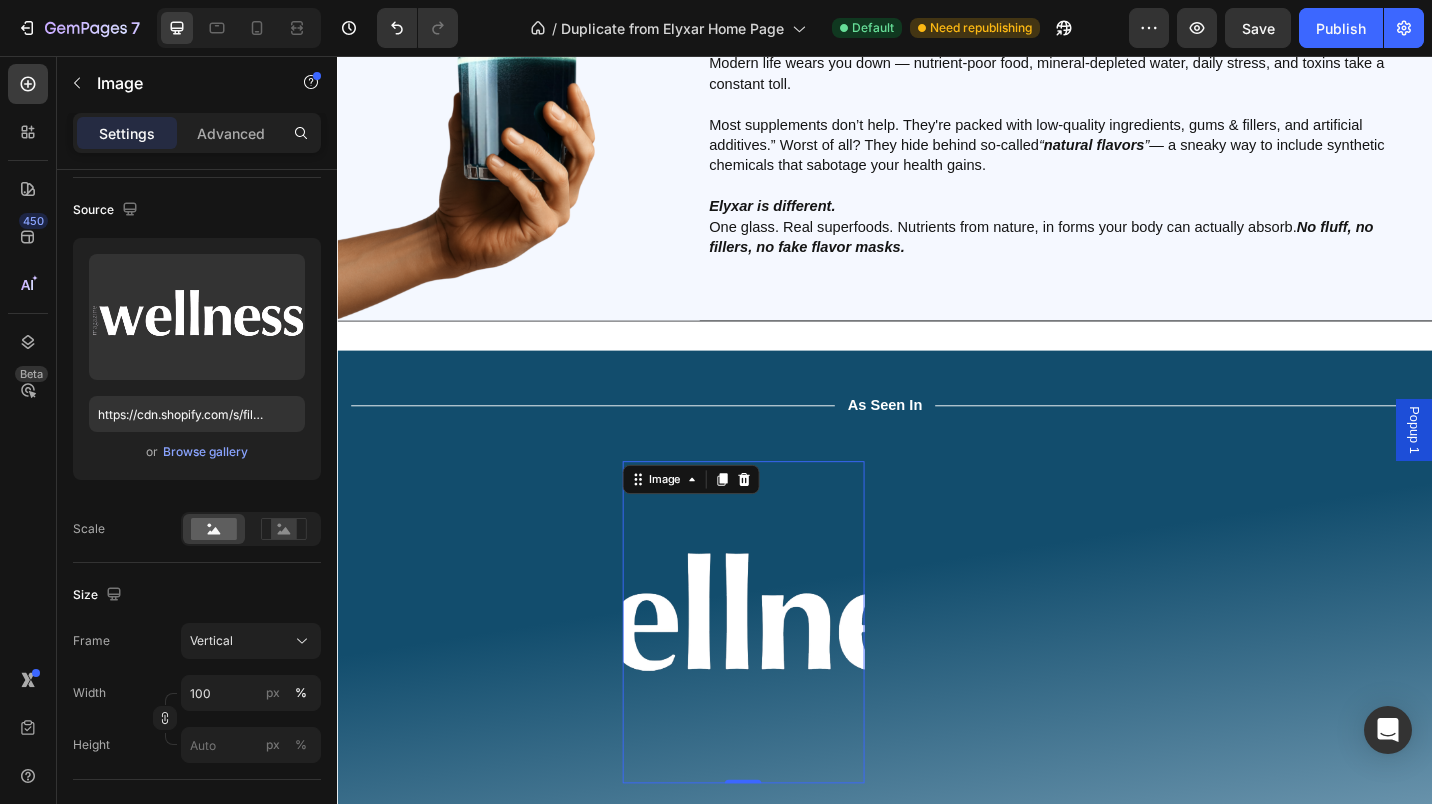 click 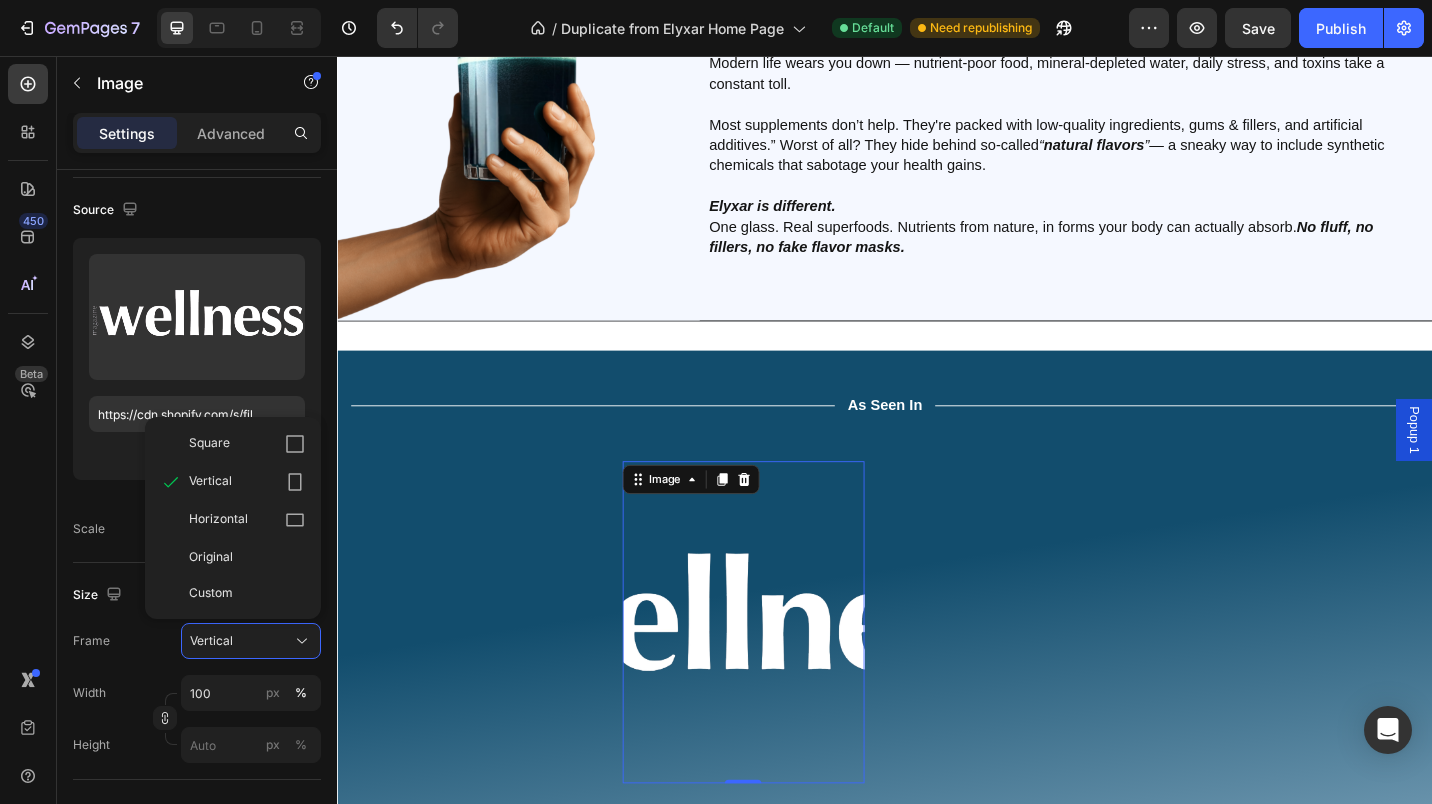 click on "Square" at bounding box center (247, 444) 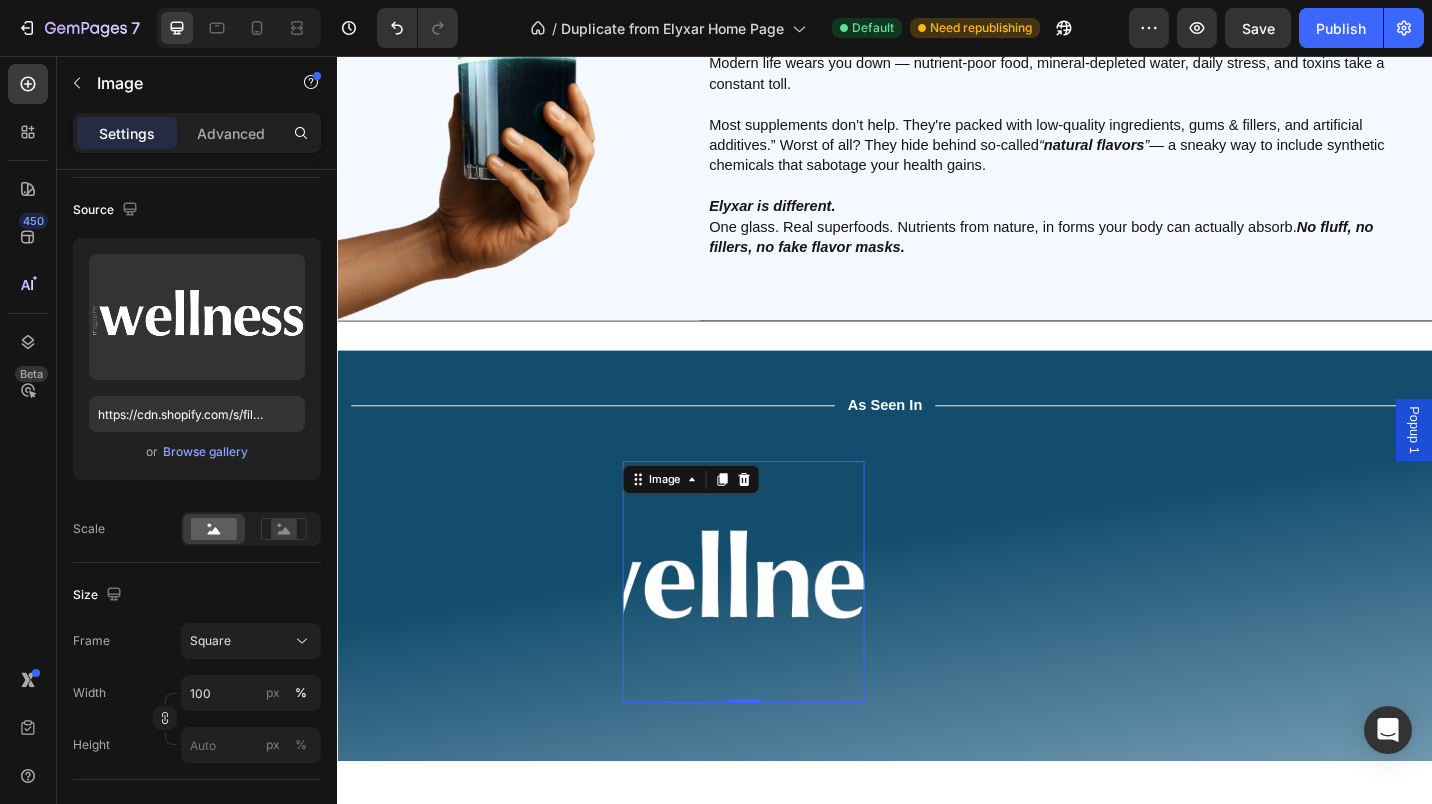 click 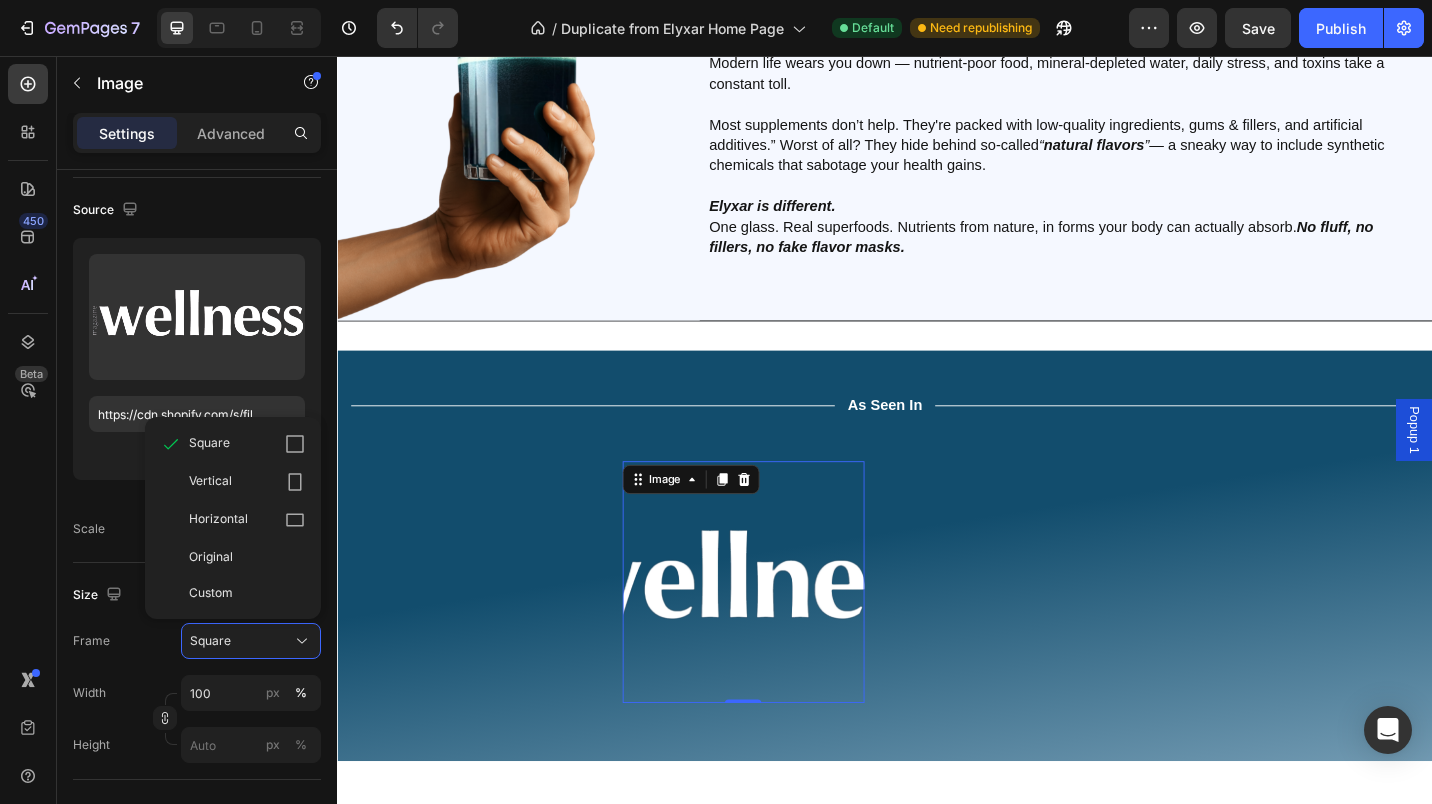 click on "Original" at bounding box center (247, 557) 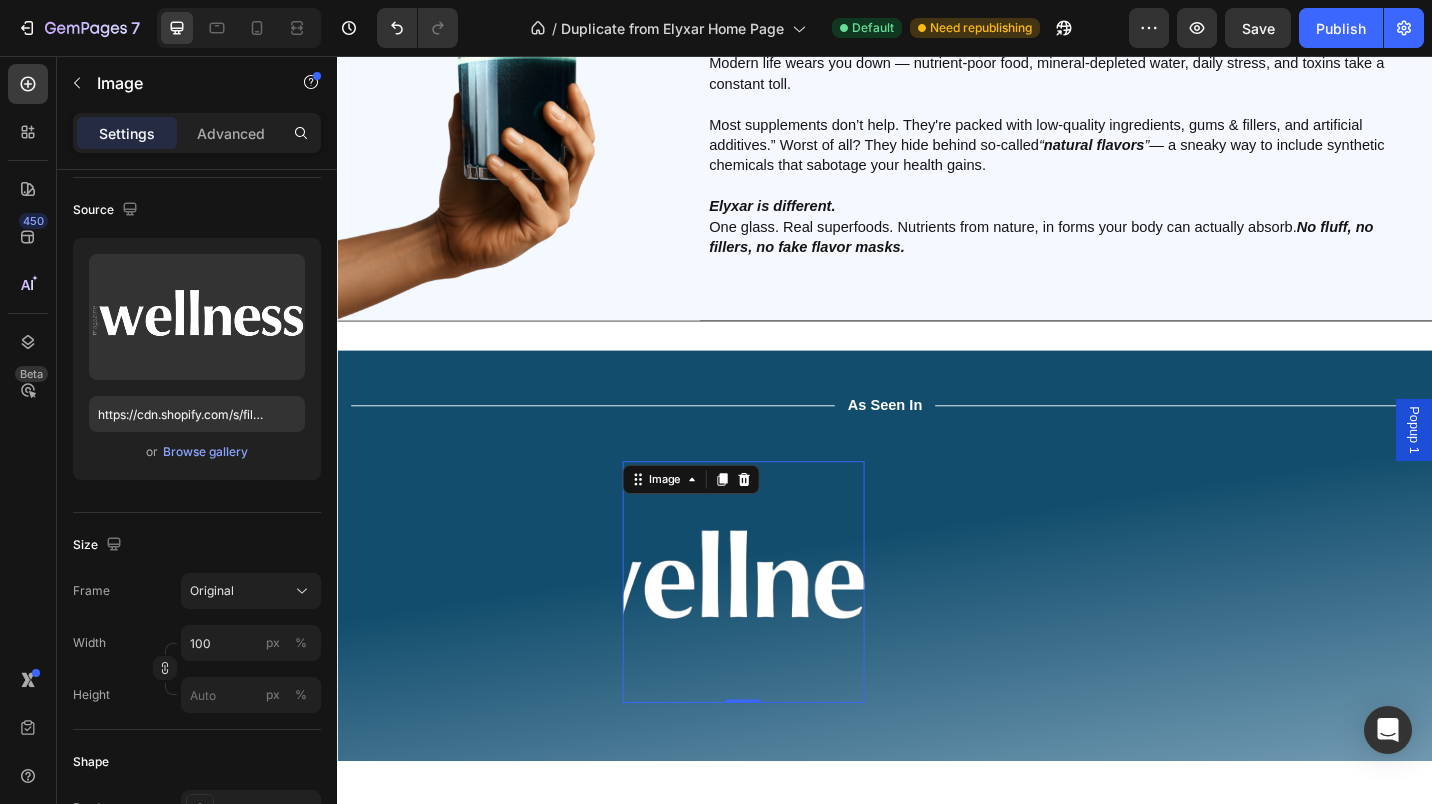 type 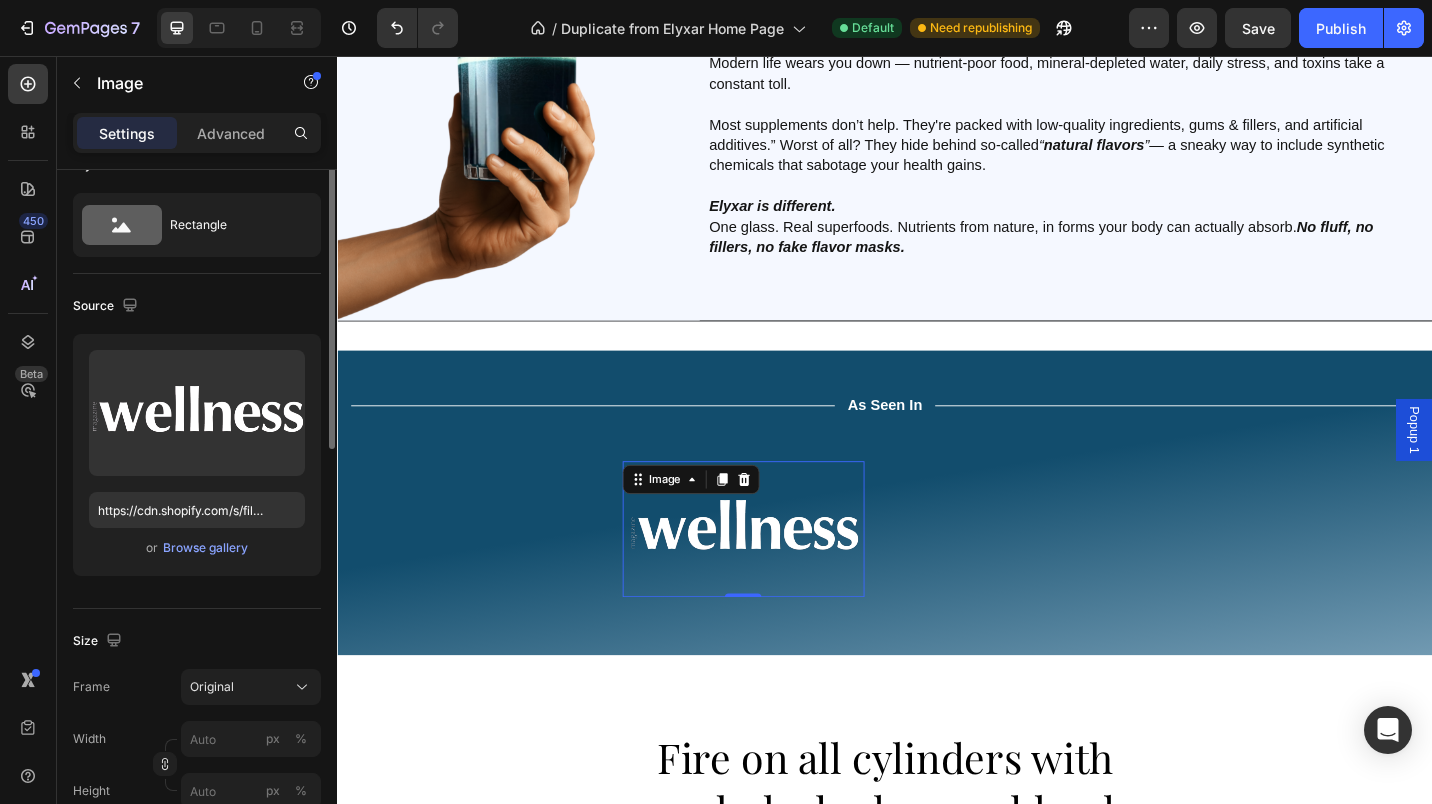 scroll, scrollTop: 0, scrollLeft: 0, axis: both 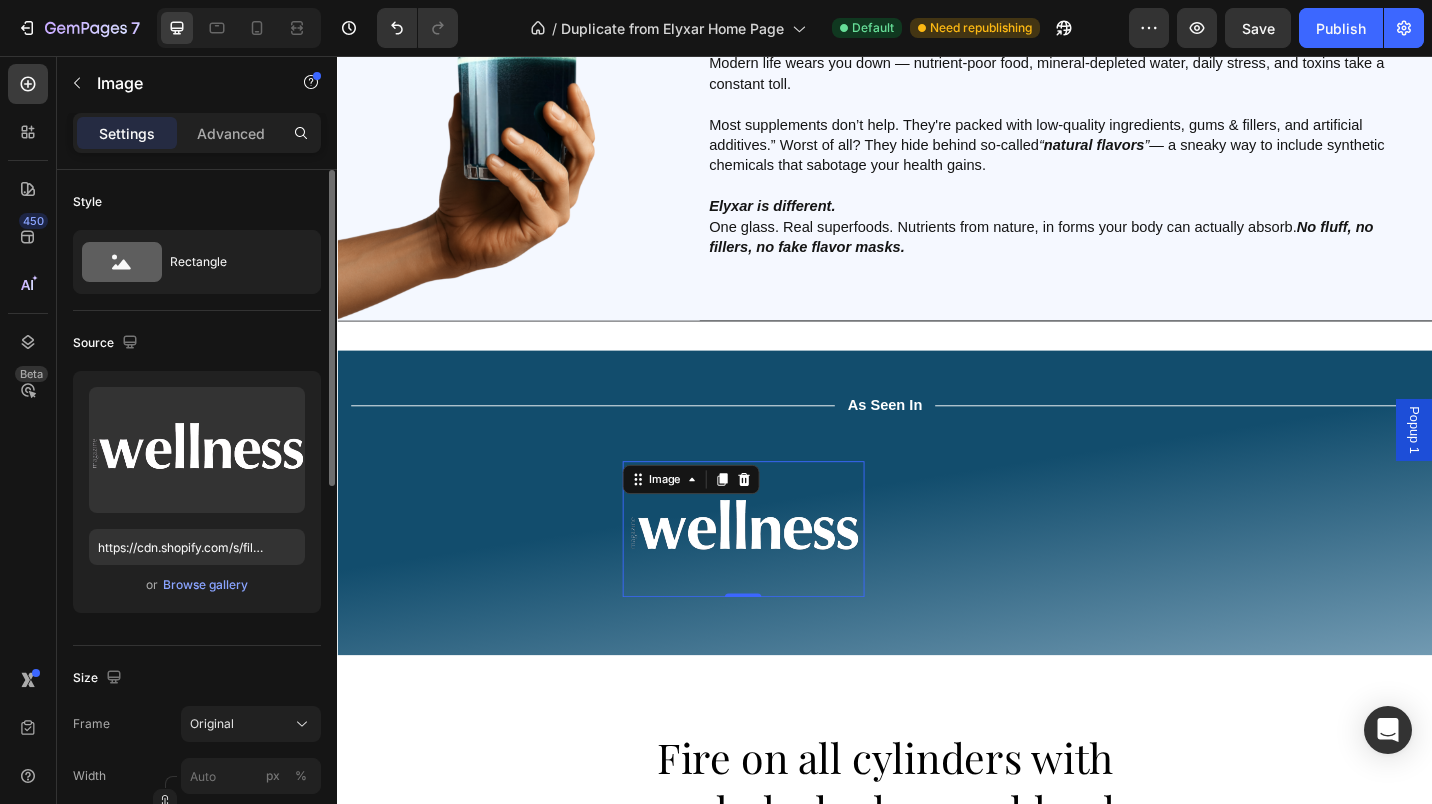 click on "Advanced" at bounding box center [231, 133] 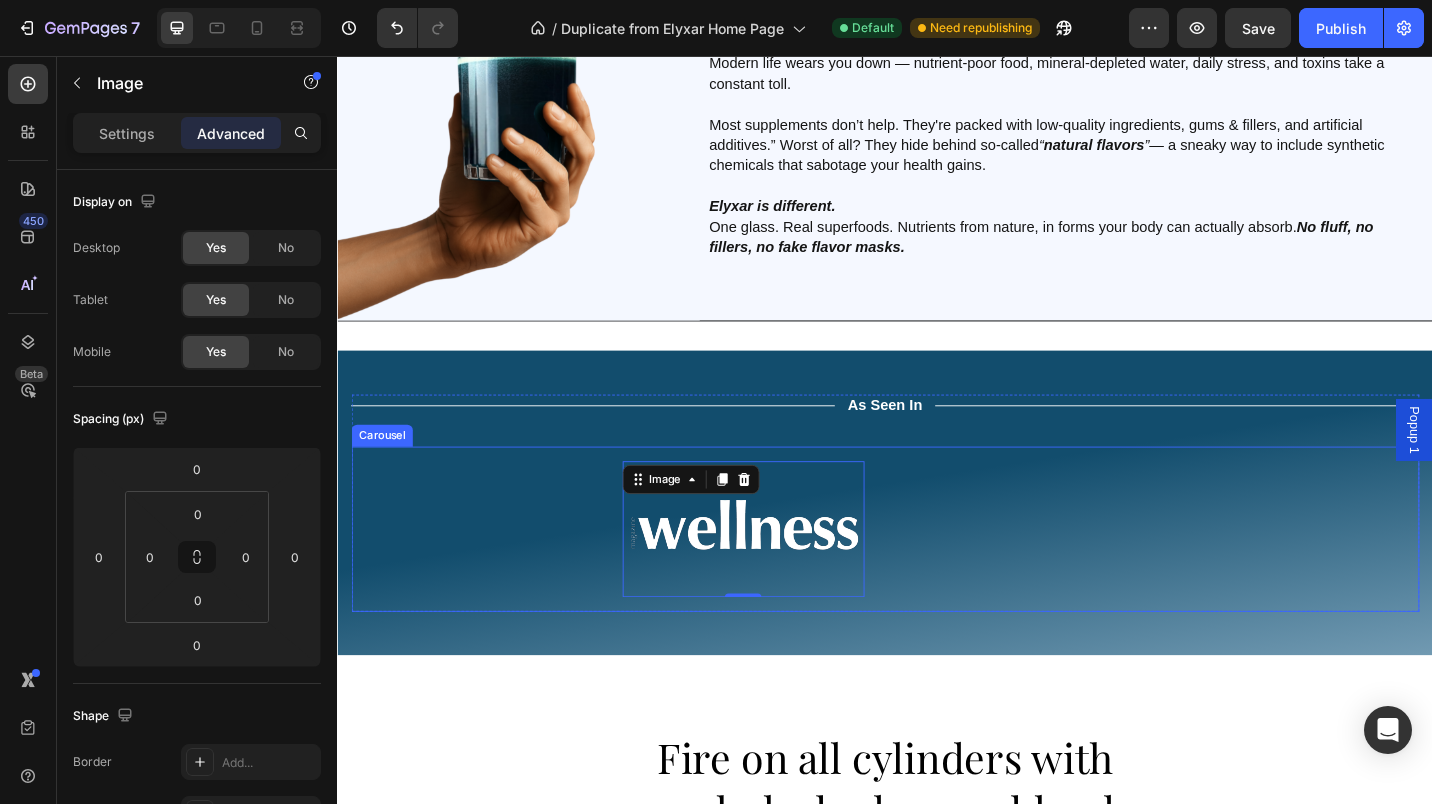 click on "Image Image   0 Image Image Image
Drop element here" at bounding box center (937, 574) 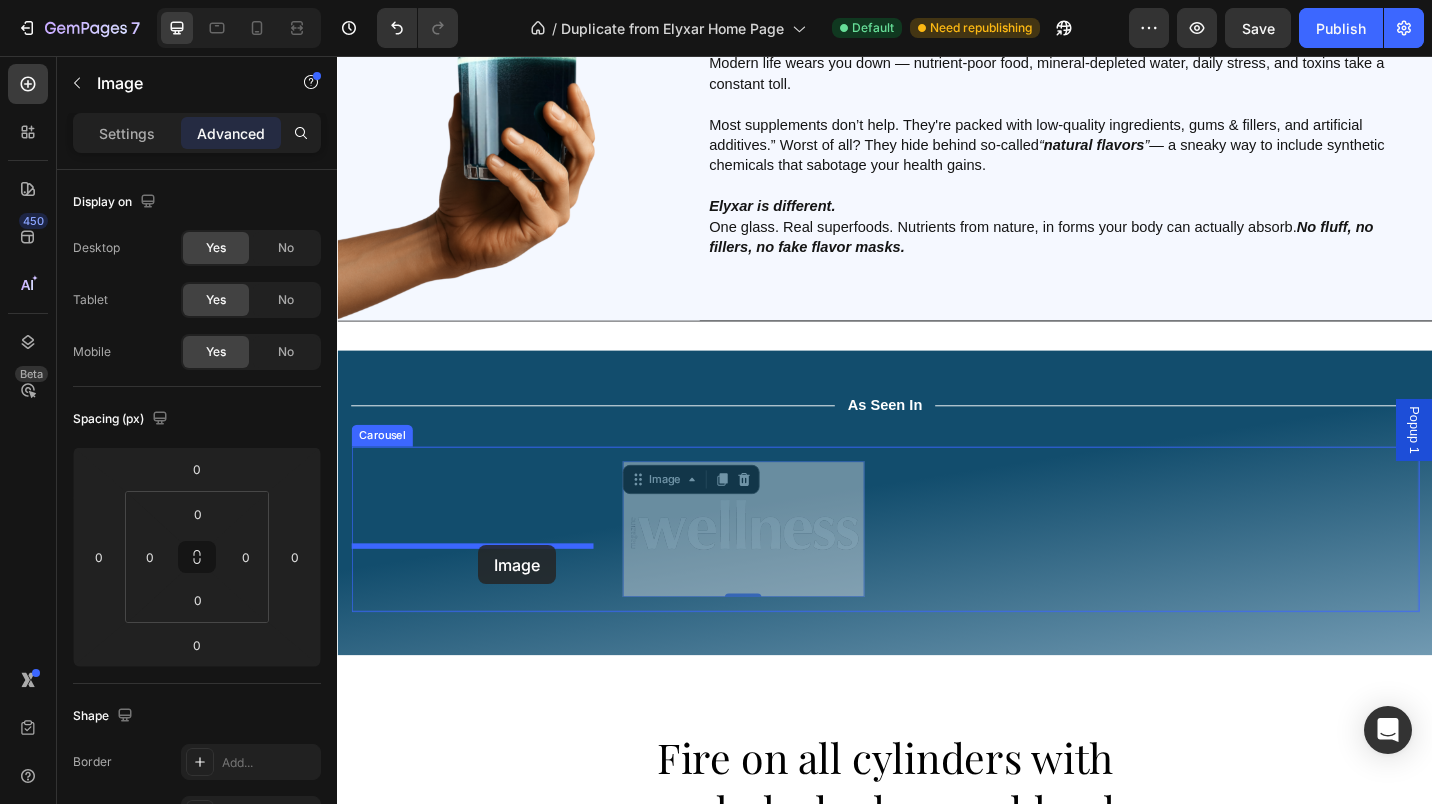 drag, startPoint x: 740, startPoint y: 575, endPoint x: 492, endPoint y: 592, distance: 248.58199 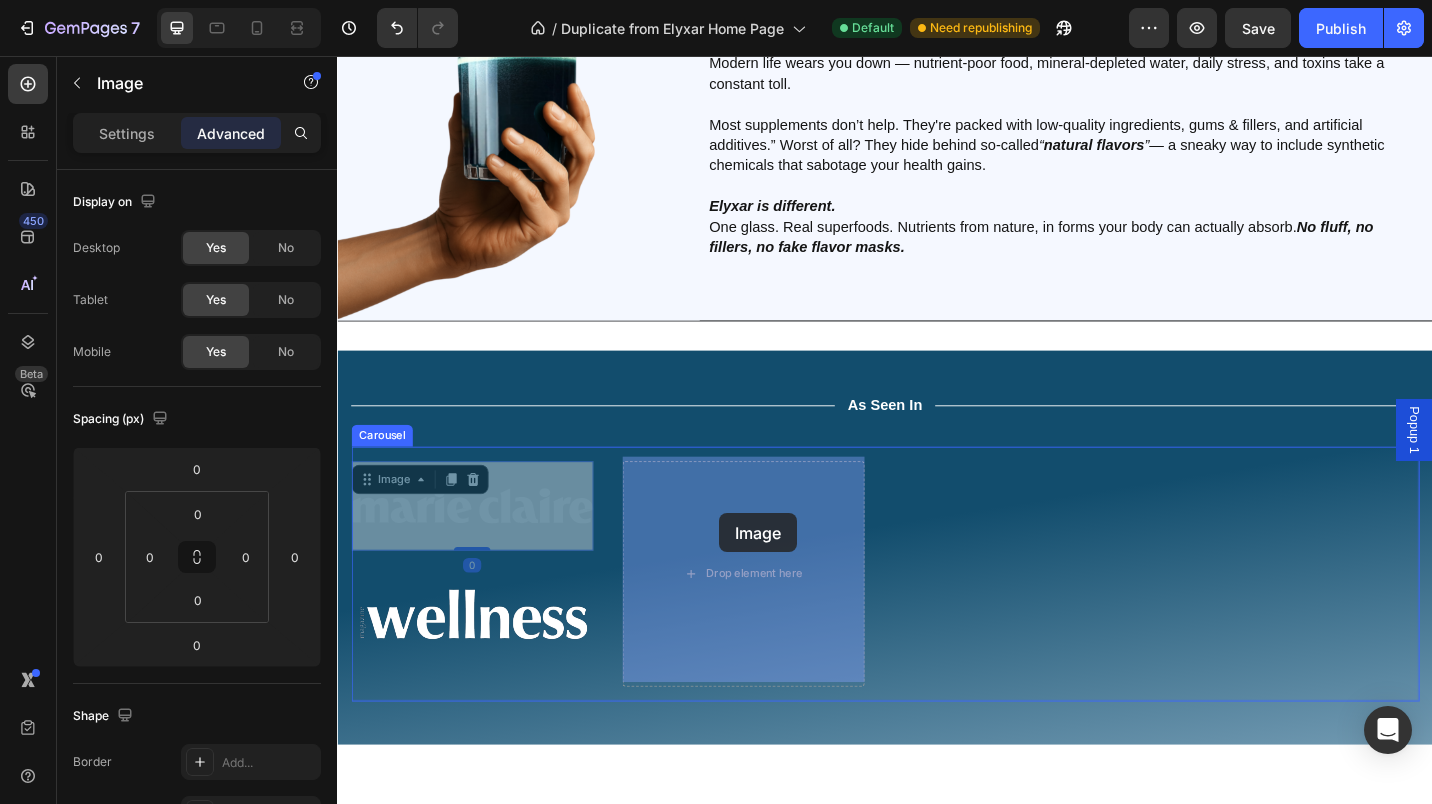 drag, startPoint x: 555, startPoint y: 543, endPoint x: 756, endPoint y: 557, distance: 201.48697 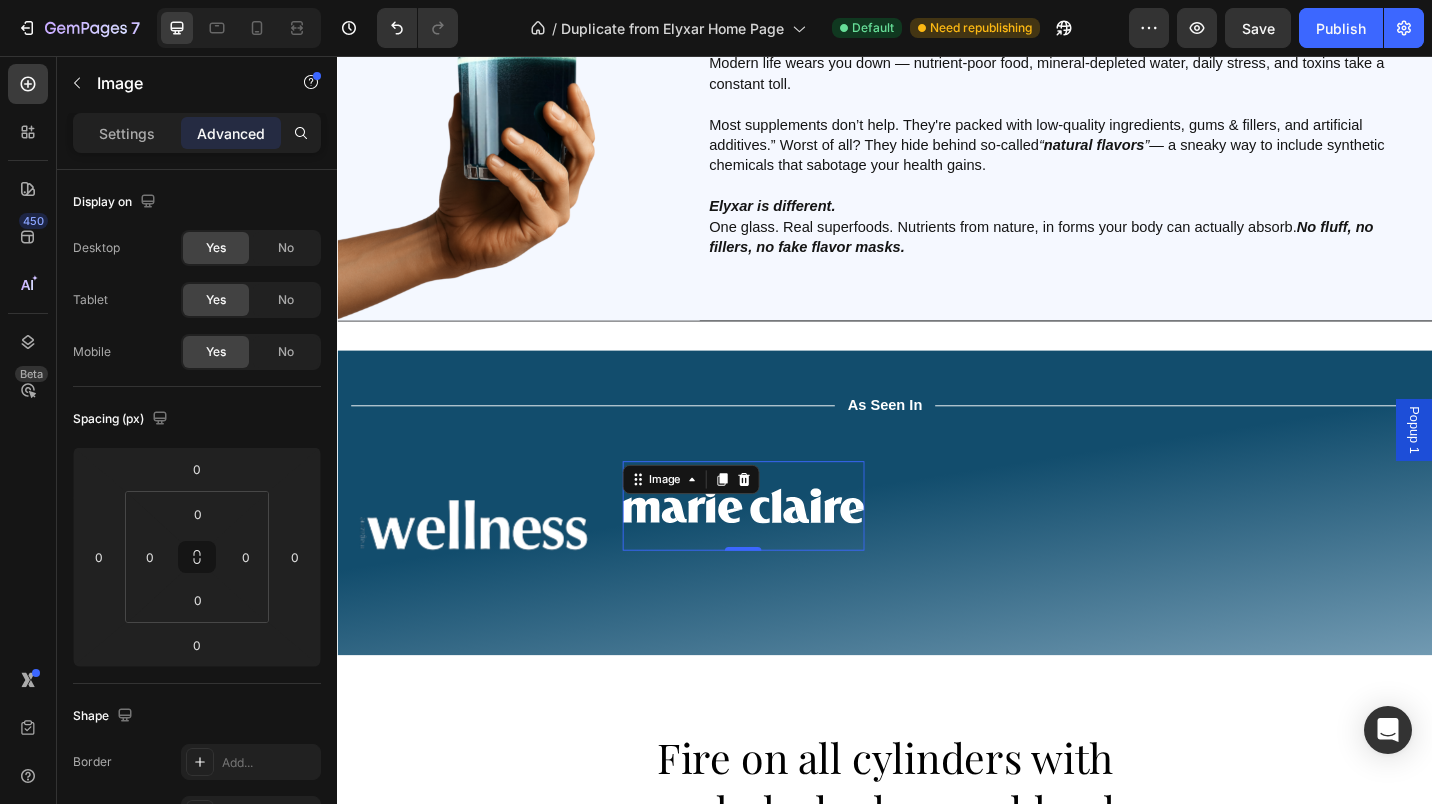 click at bounding box center [781, 549] 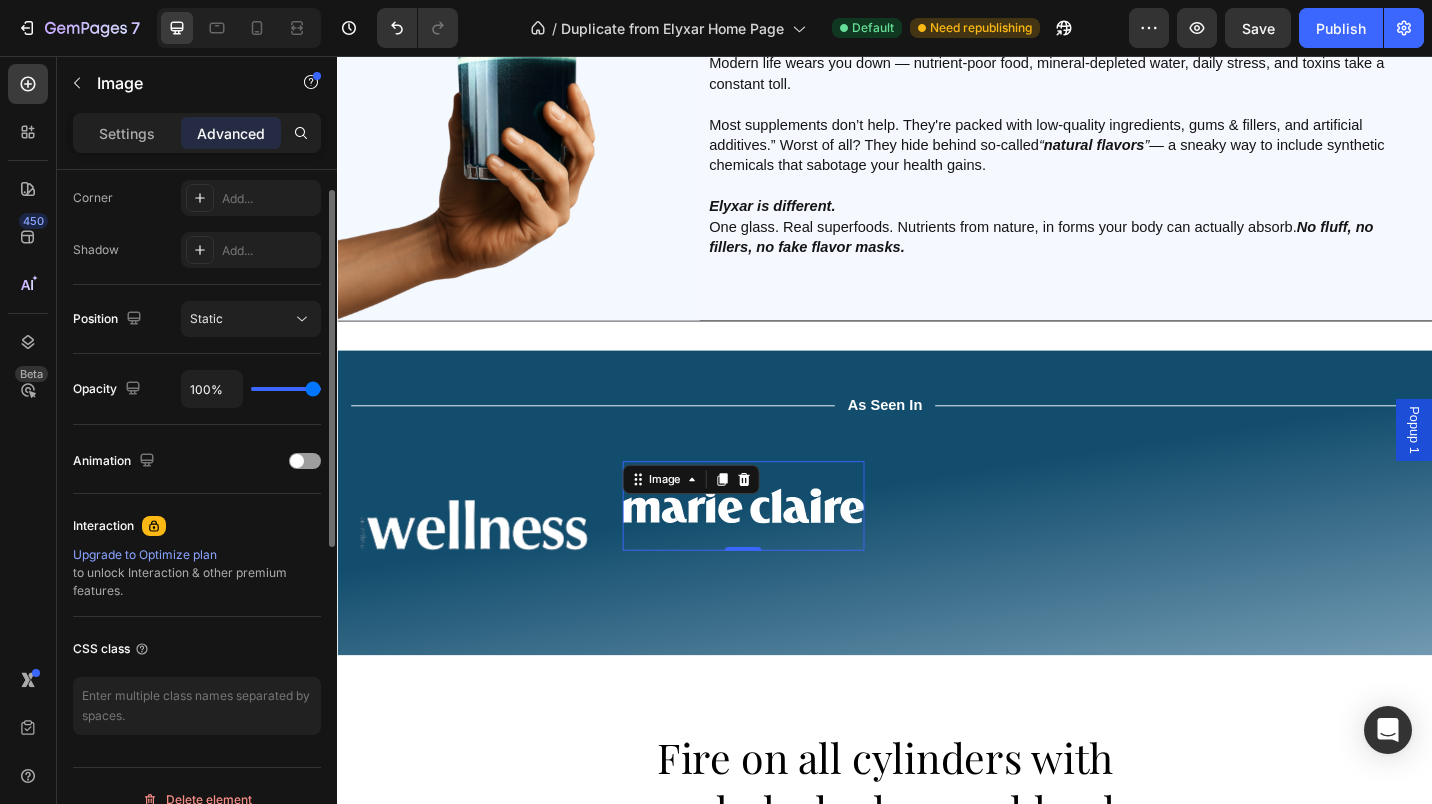scroll, scrollTop: 0, scrollLeft: 0, axis: both 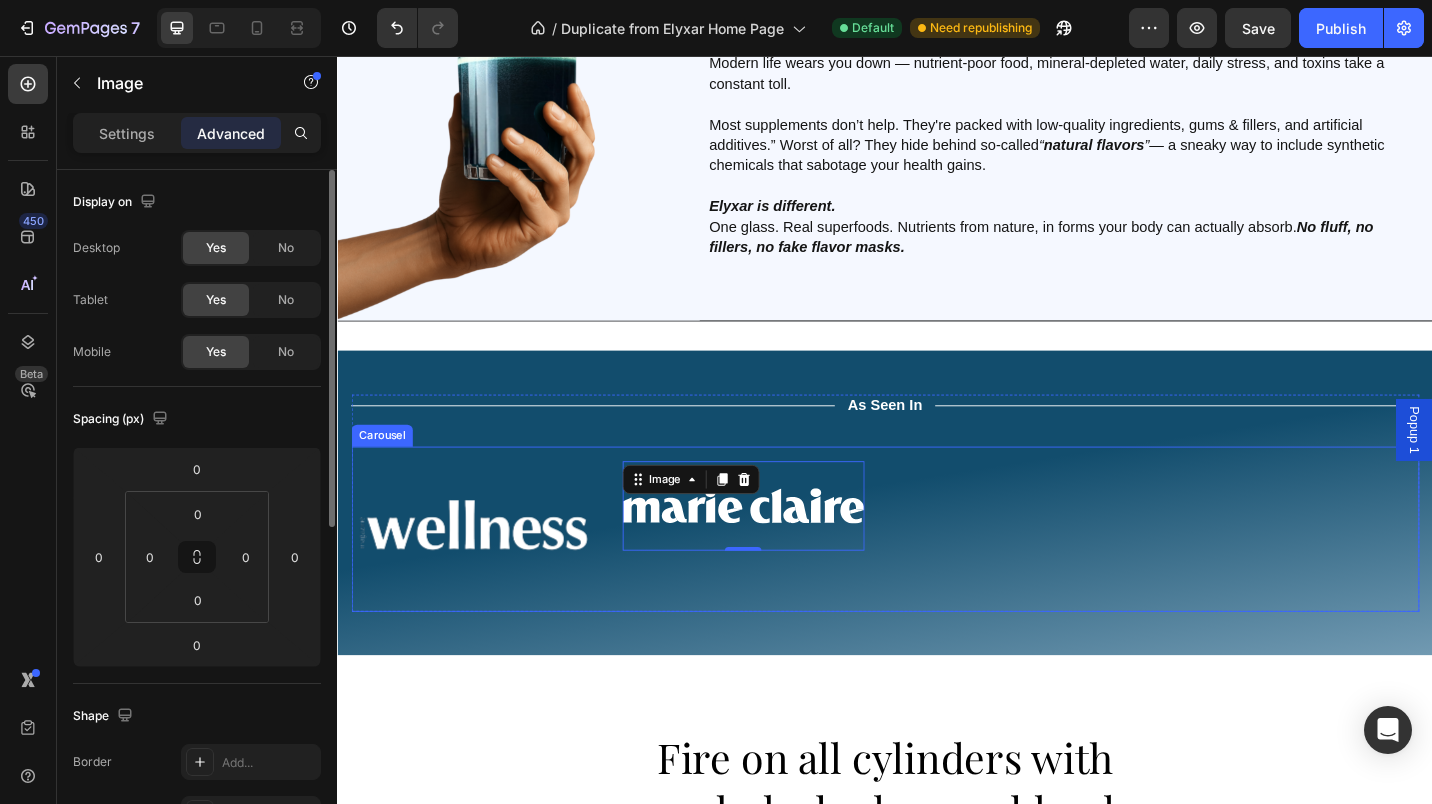 click on "Image Image   0 Image Image Image
Drop element here" at bounding box center [937, 574] 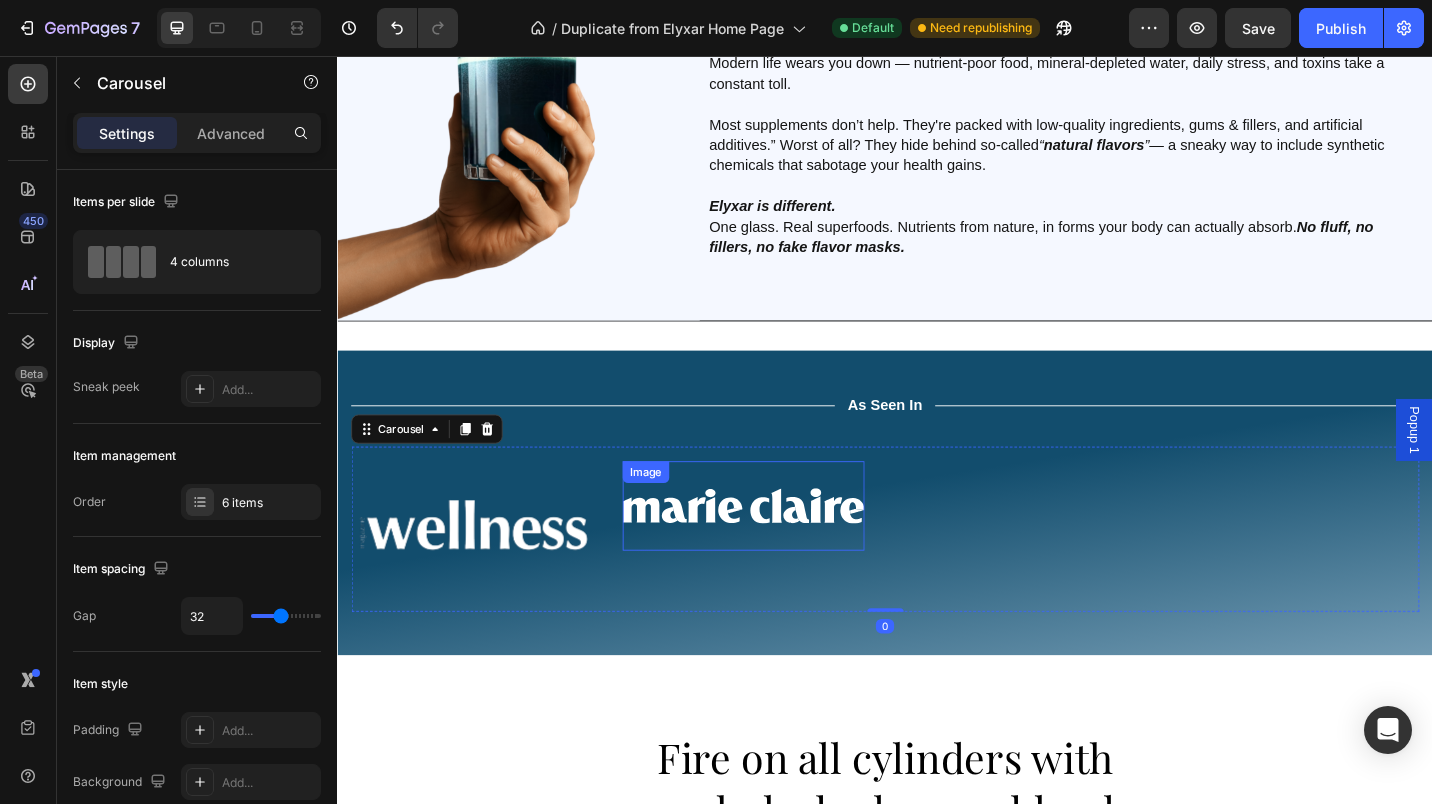 click at bounding box center [781, 549] 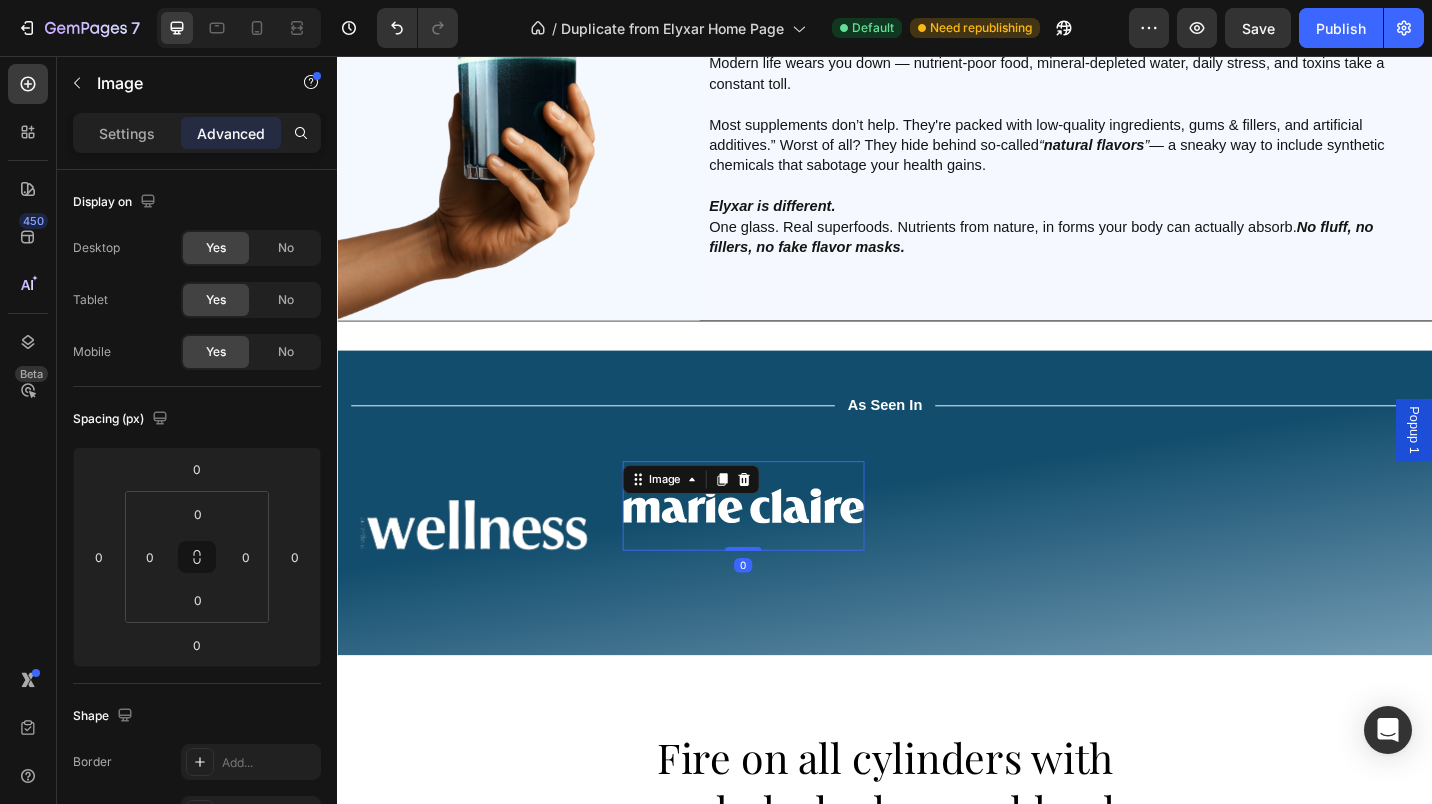 click on "Settings" at bounding box center (127, 133) 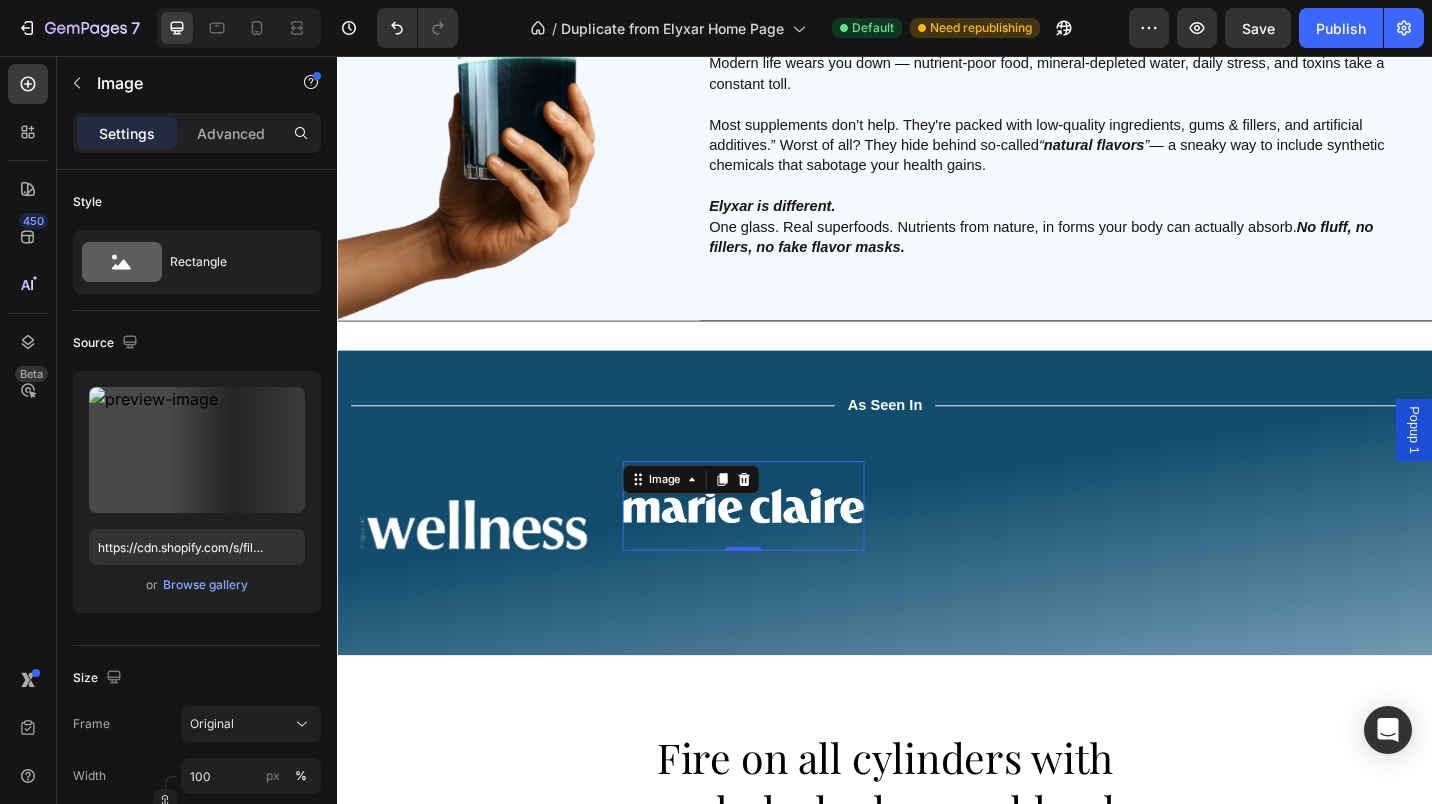 click 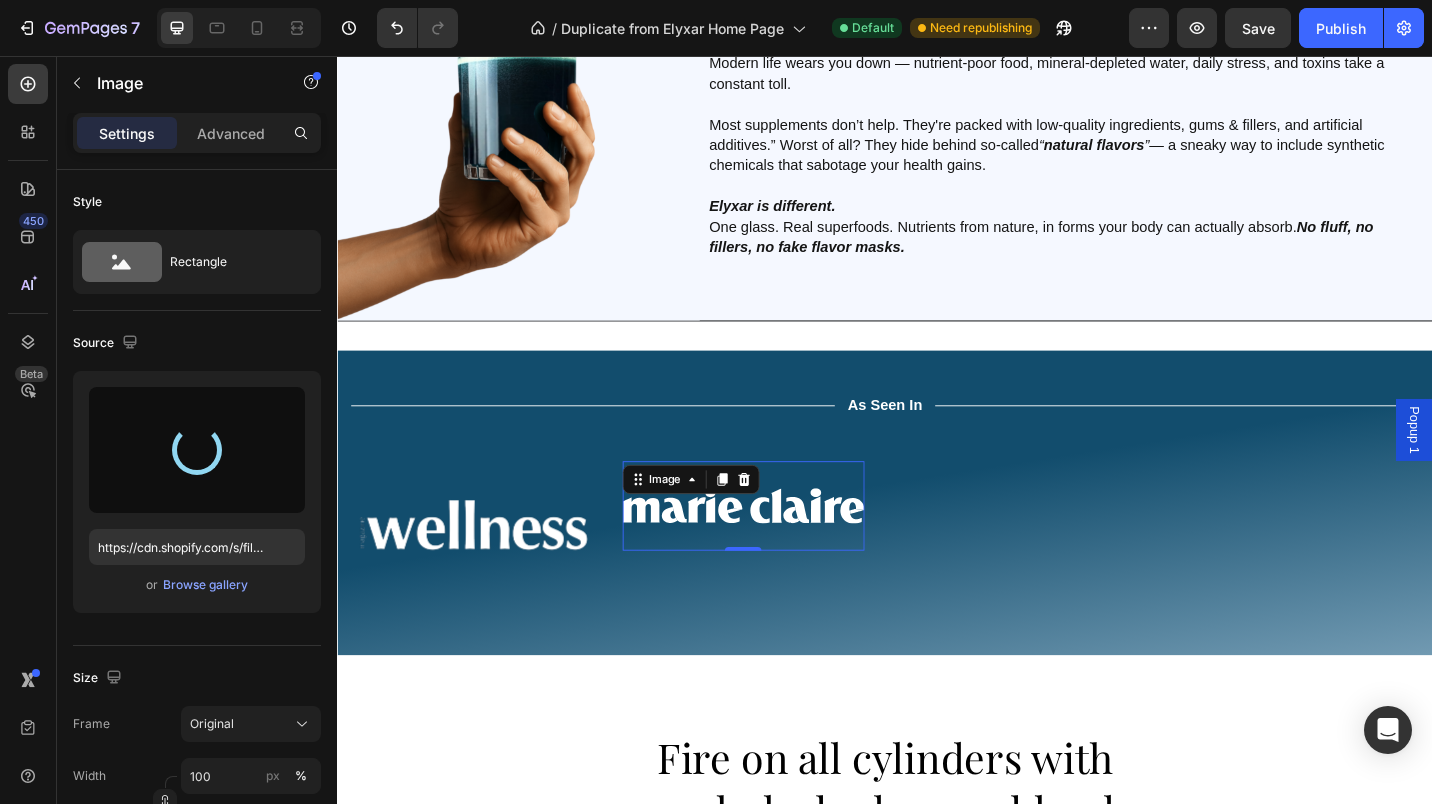 type on "https://cdn.shopify.com/s/files/1/0673/5524/6778/files/gempages_535789032974582835-c7684beb-0650-40ce-8d3d-8bdc6e3807fc.svg" 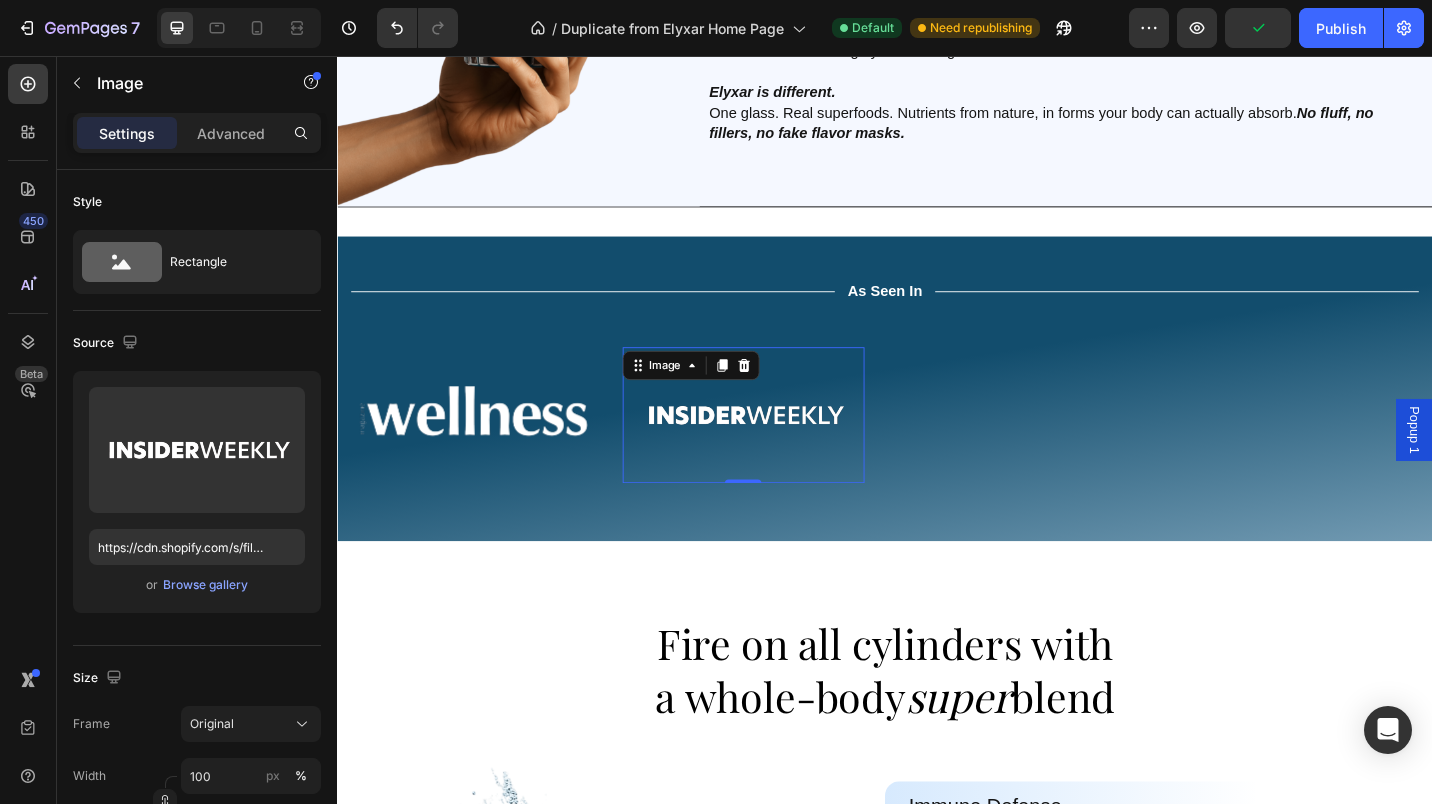 scroll, scrollTop: 1026, scrollLeft: 0, axis: vertical 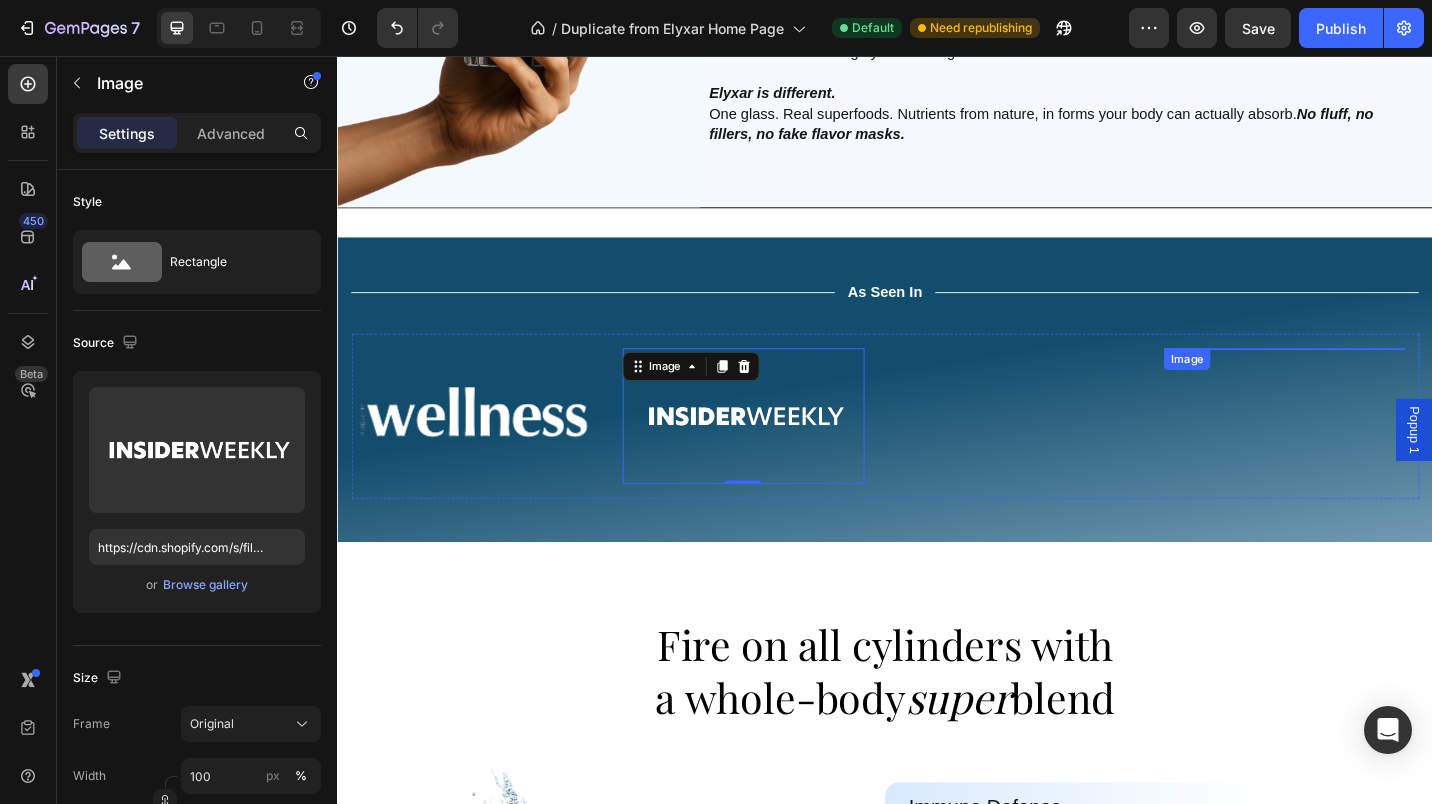 click at bounding box center (1374, 376) 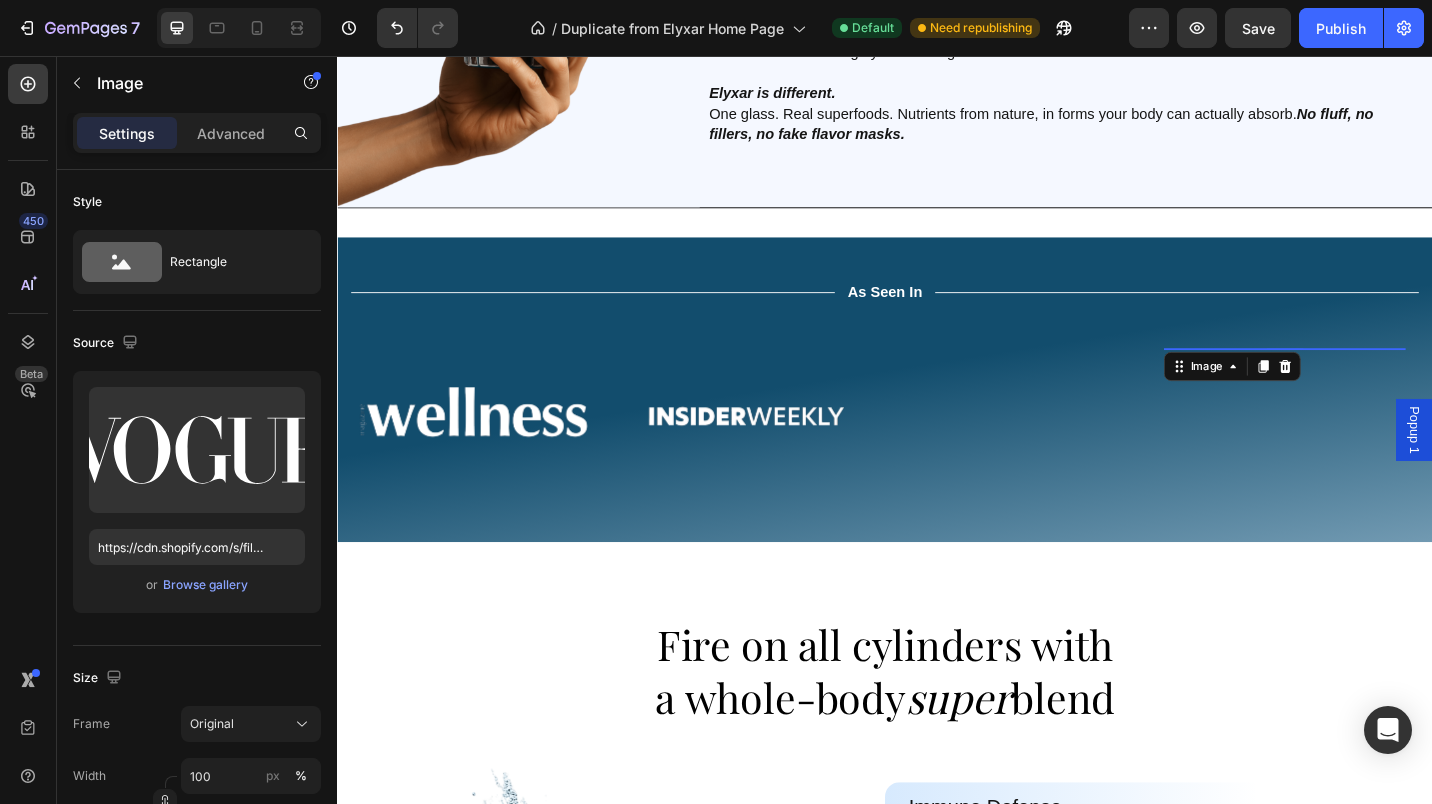 click 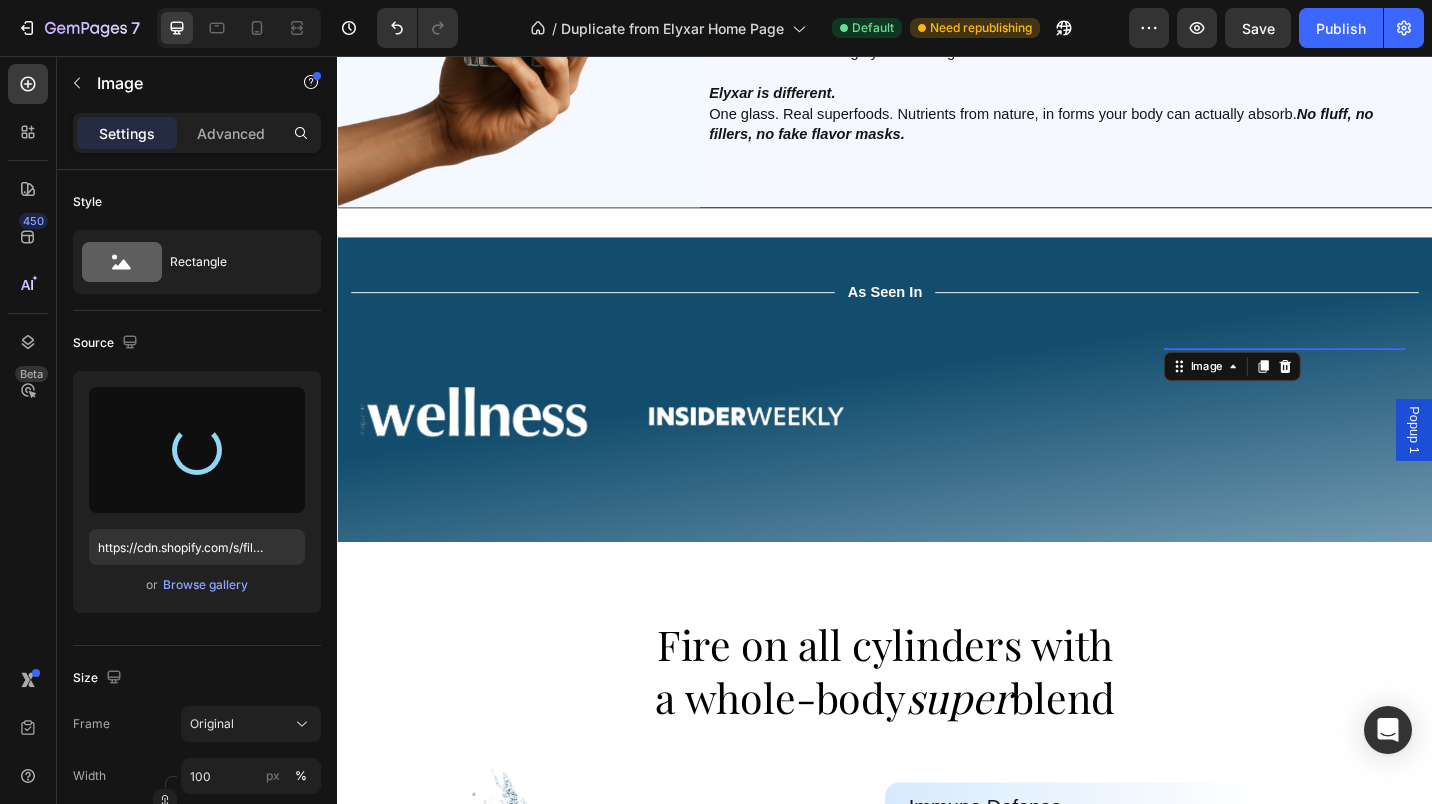 type on "https://cdn.shopify.com/s/files/1/0673/5524/6778/files/gempages_535789032974582835-aa46d653-da1a-4671-81c8-05a84e432bad.svg" 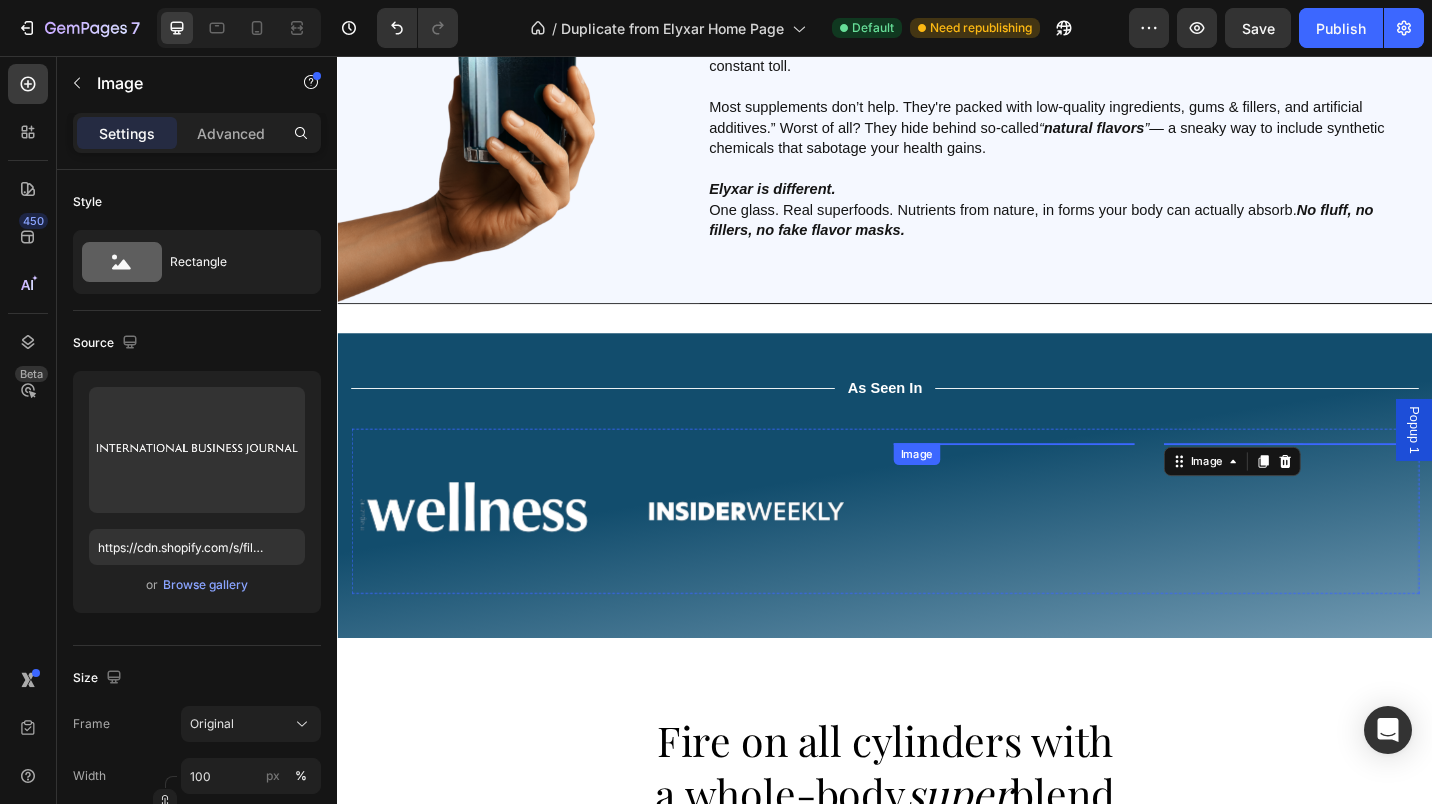 scroll, scrollTop: 982, scrollLeft: 0, axis: vertical 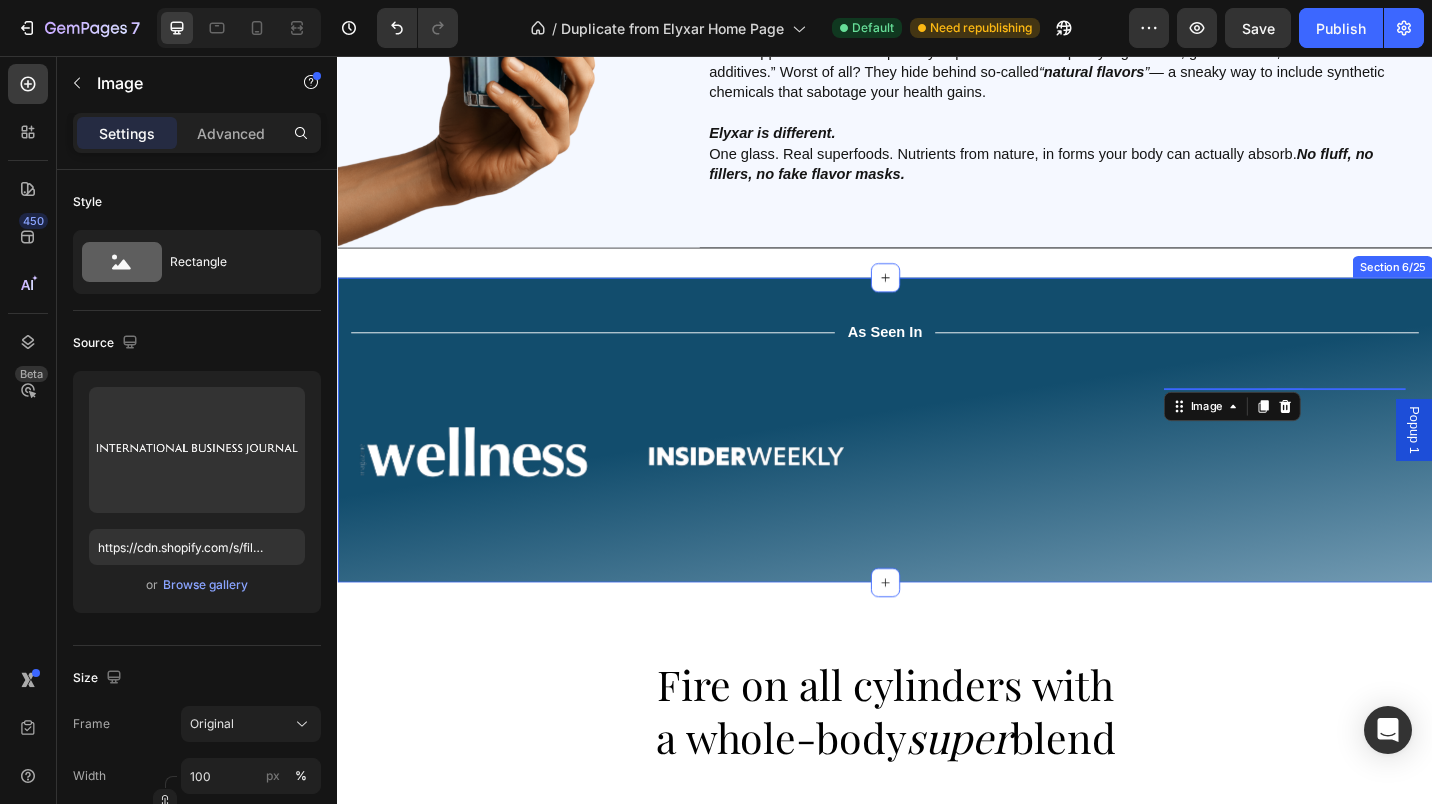 click on "Title Line As Seen In Text Block                Title Line Row Image Image Image Image   0 Image
Drop element here Carousel Row Section 6/25" at bounding box center [937, 466] 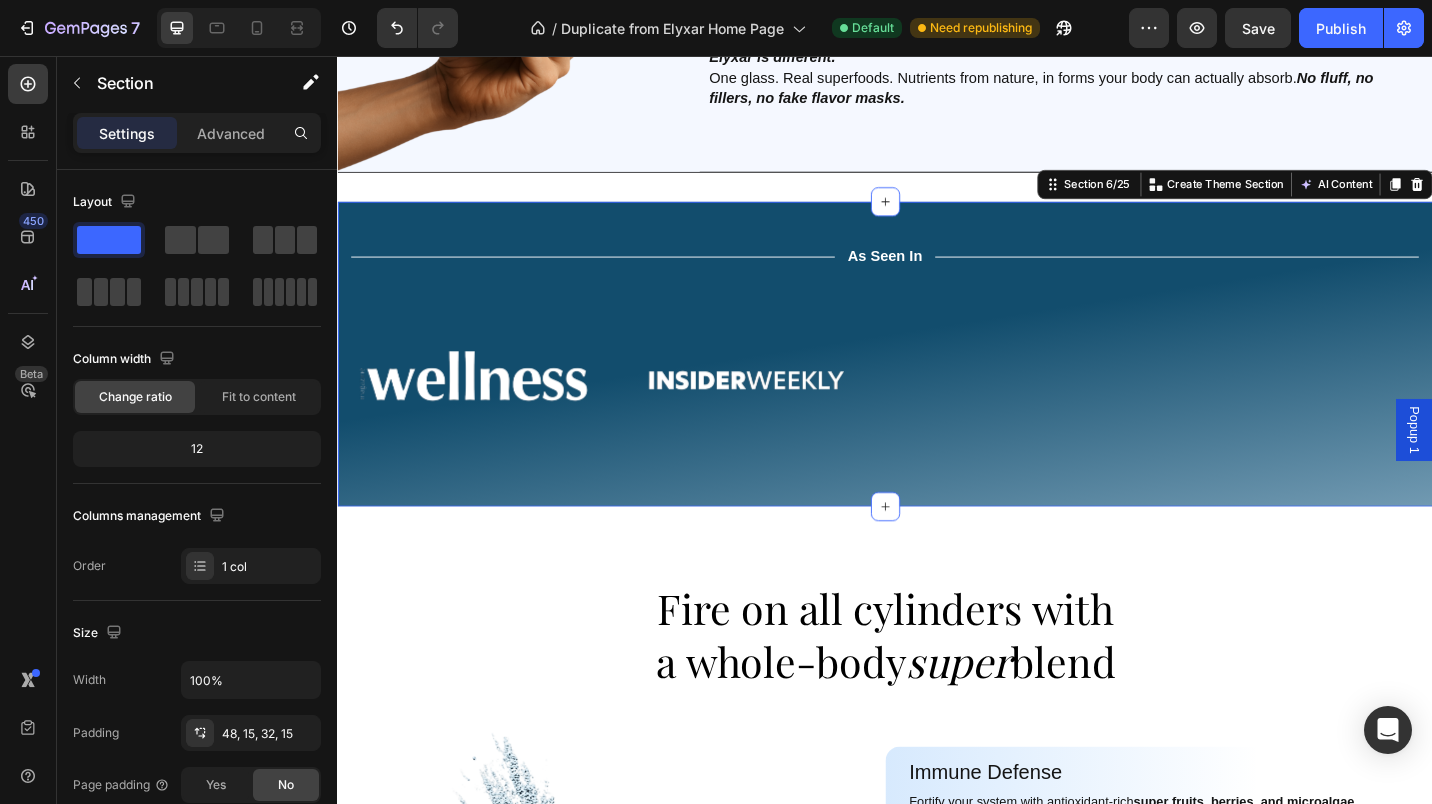 scroll, scrollTop: 1044, scrollLeft: 0, axis: vertical 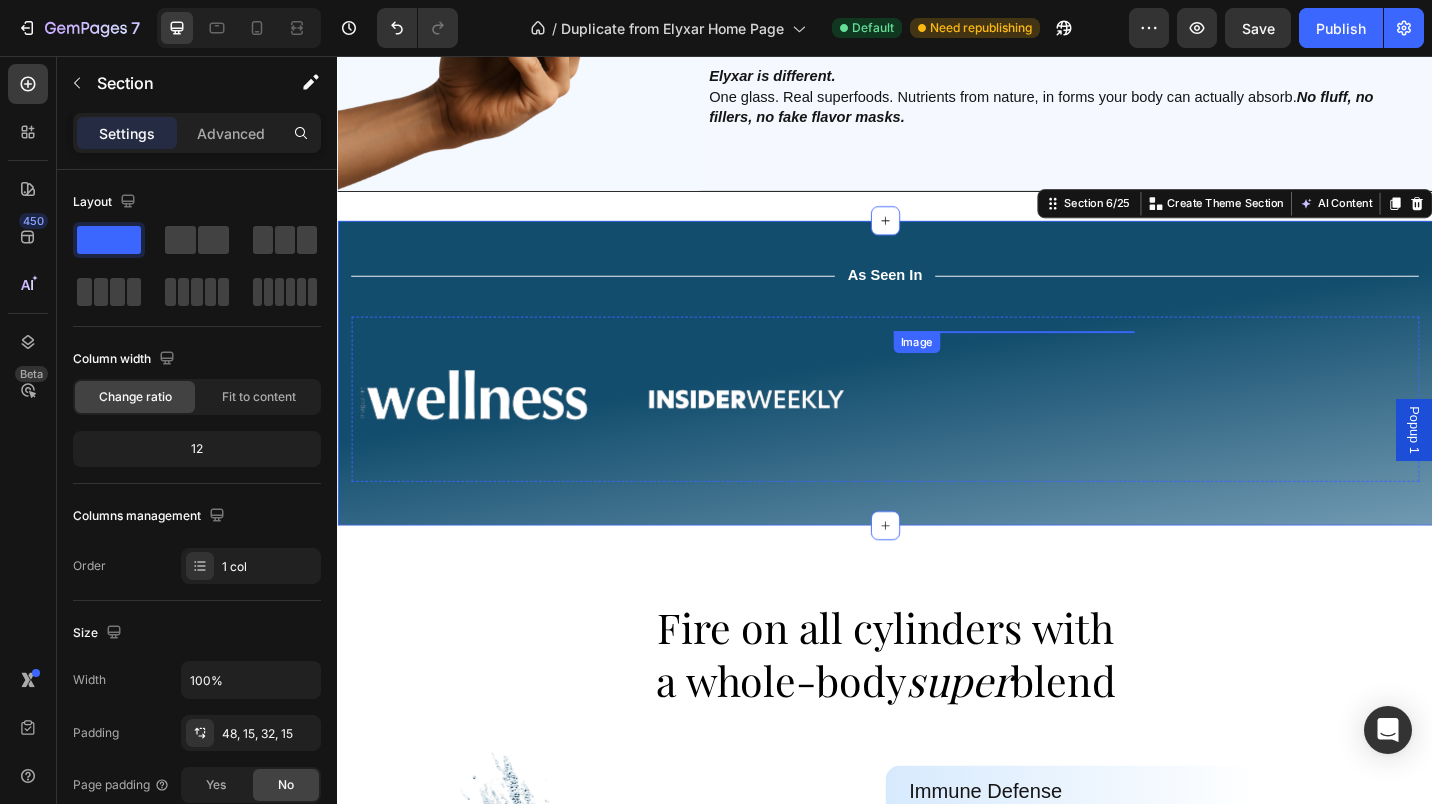 click at bounding box center (1078, 358) 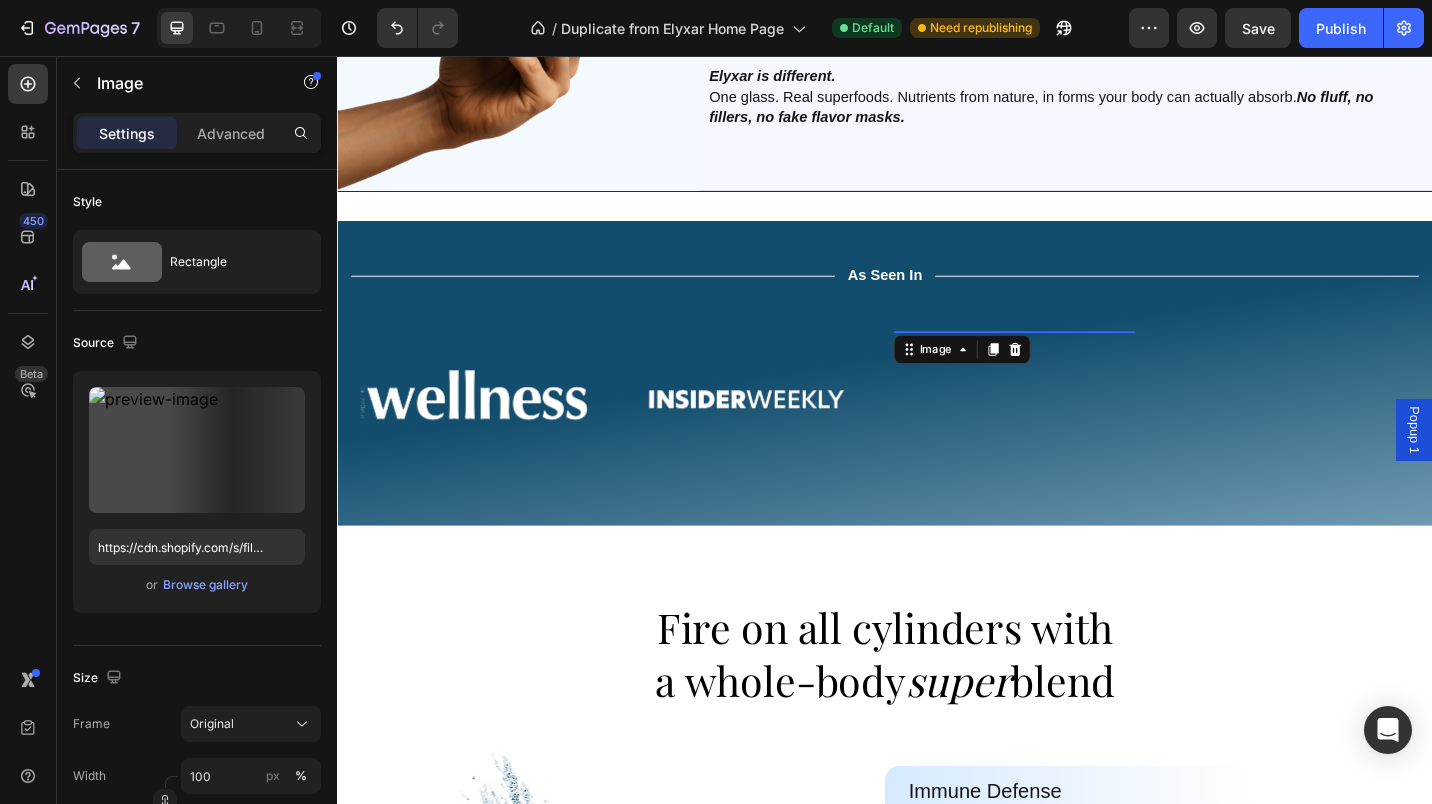 click 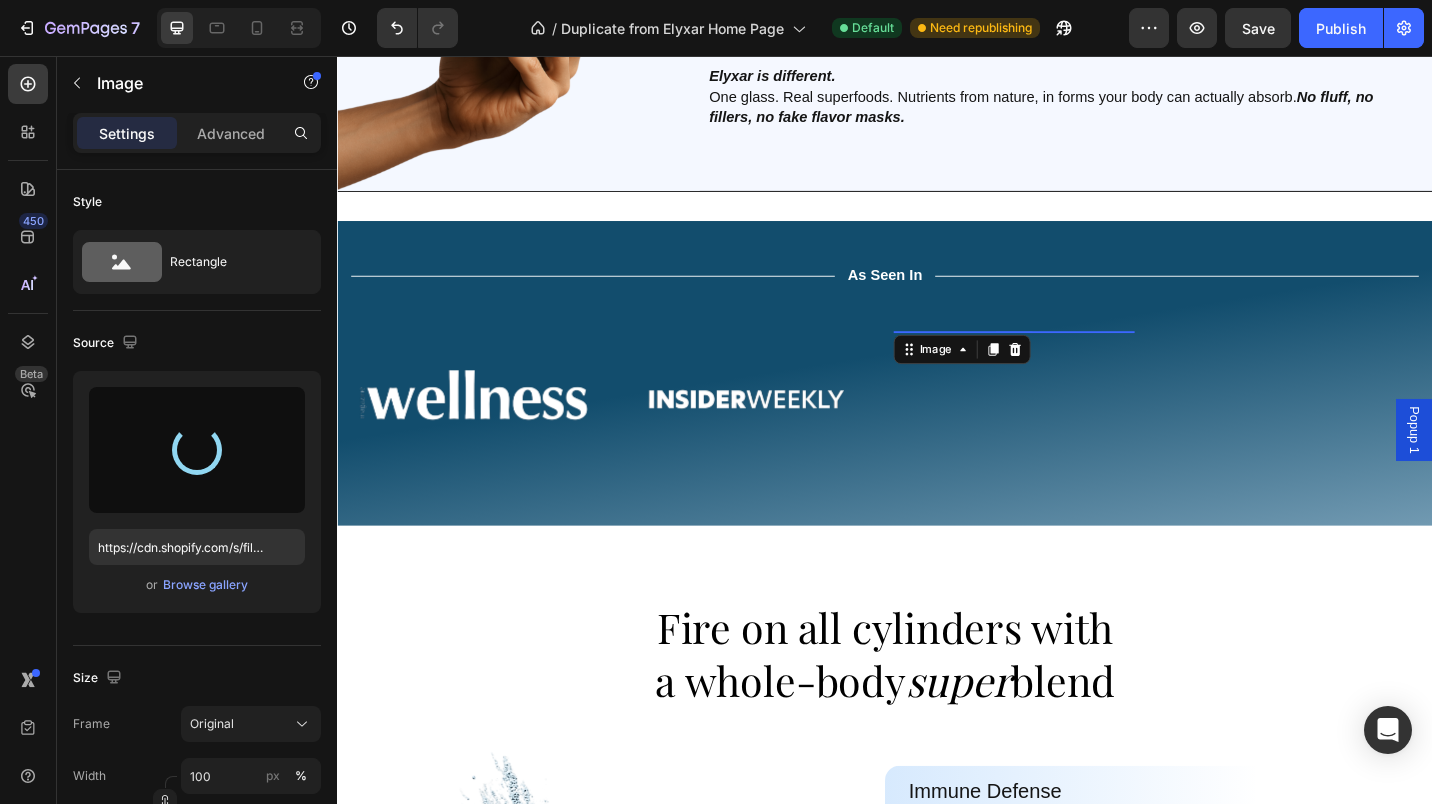 type on "https://cdn.shopify.com/s/files/1/0673/5524/6778/files/gempages_535789032974582835-29ef18cc-2cfa-4860-b74a-9c0f6c86b5a7.svg" 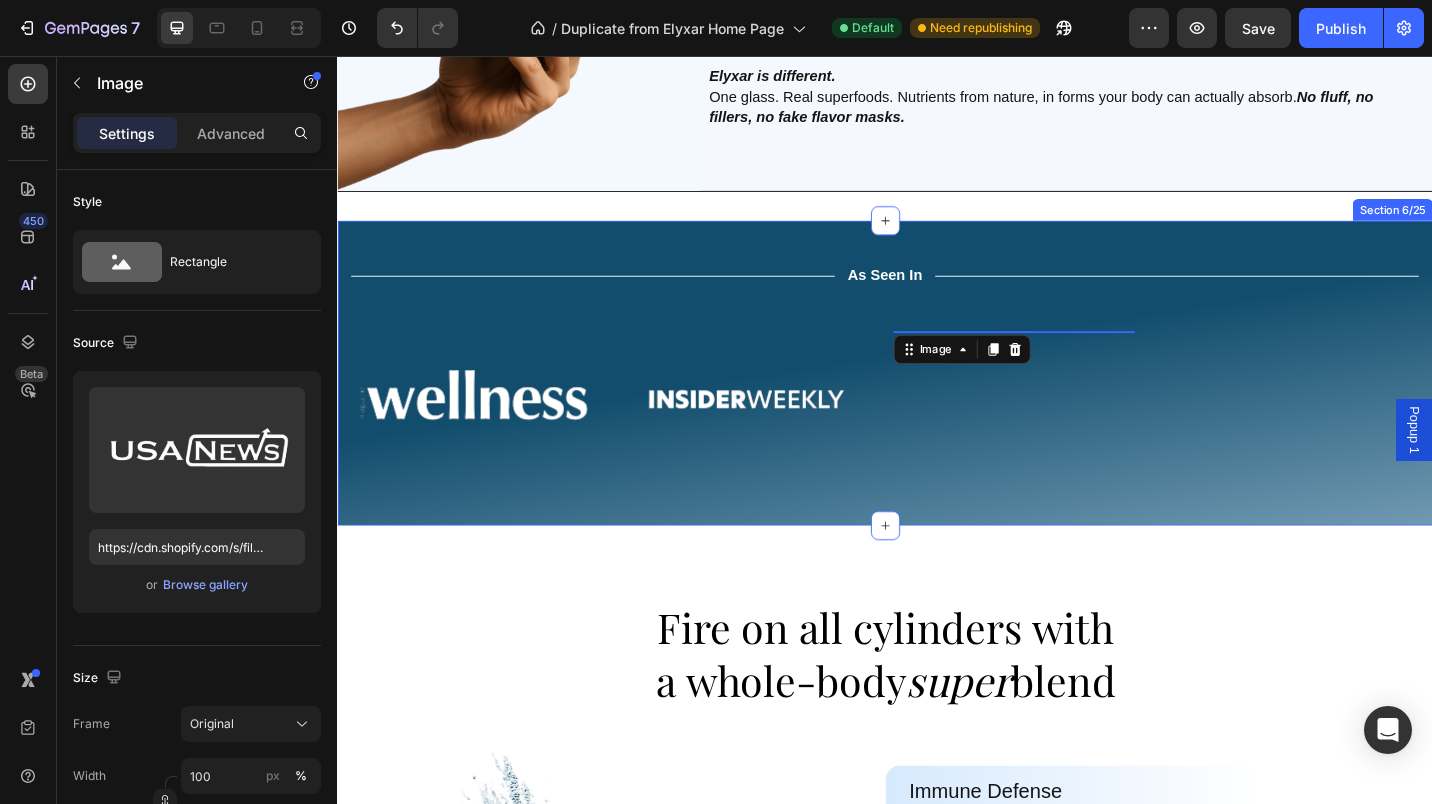 click on "Title Line As Seen In Text Block                Title Line Row Image Image Image   0 Image Image
Drop element here Carousel Row Section 6/25" at bounding box center (937, 404) 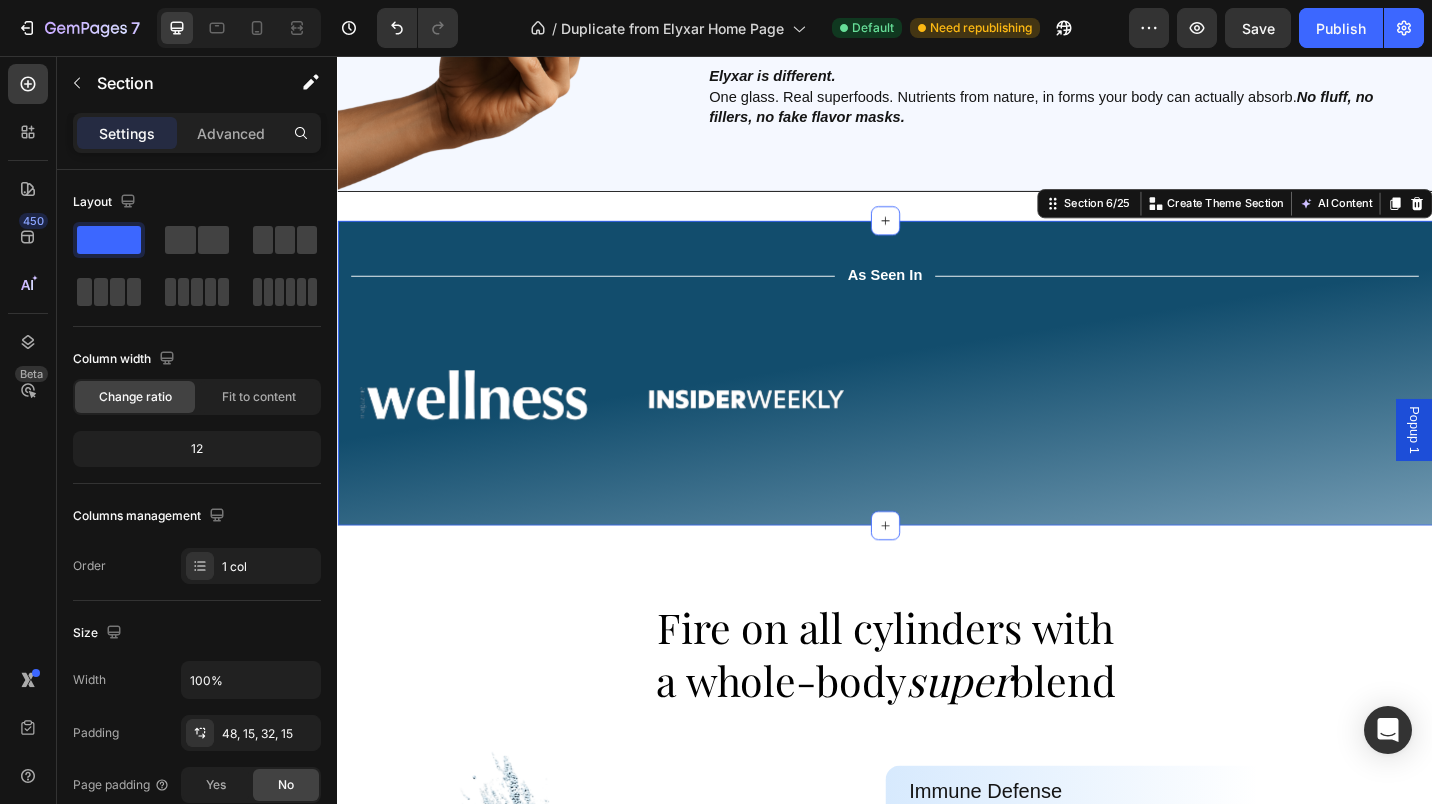 click on "Advanced" at bounding box center (231, 133) 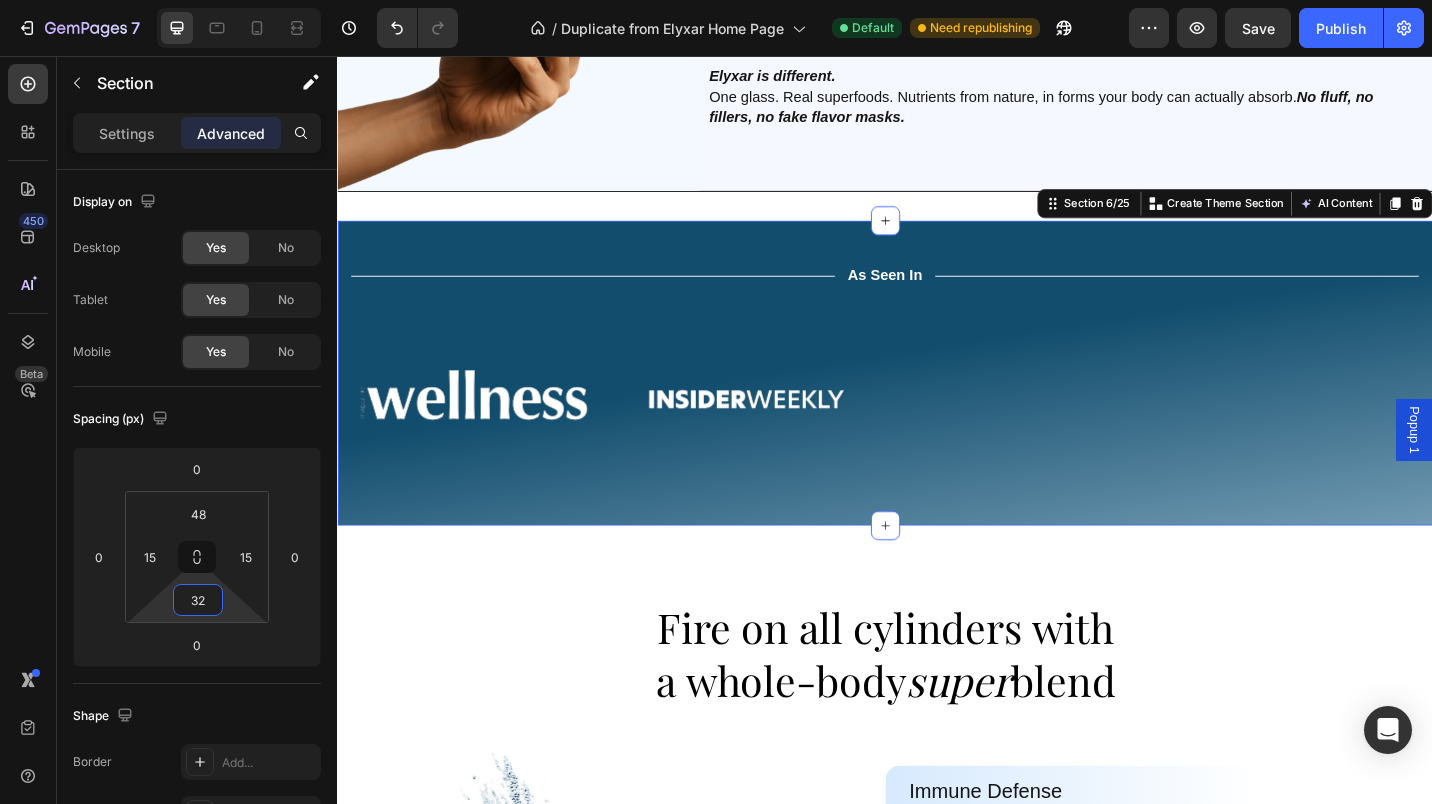 click on "32" at bounding box center (198, 600) 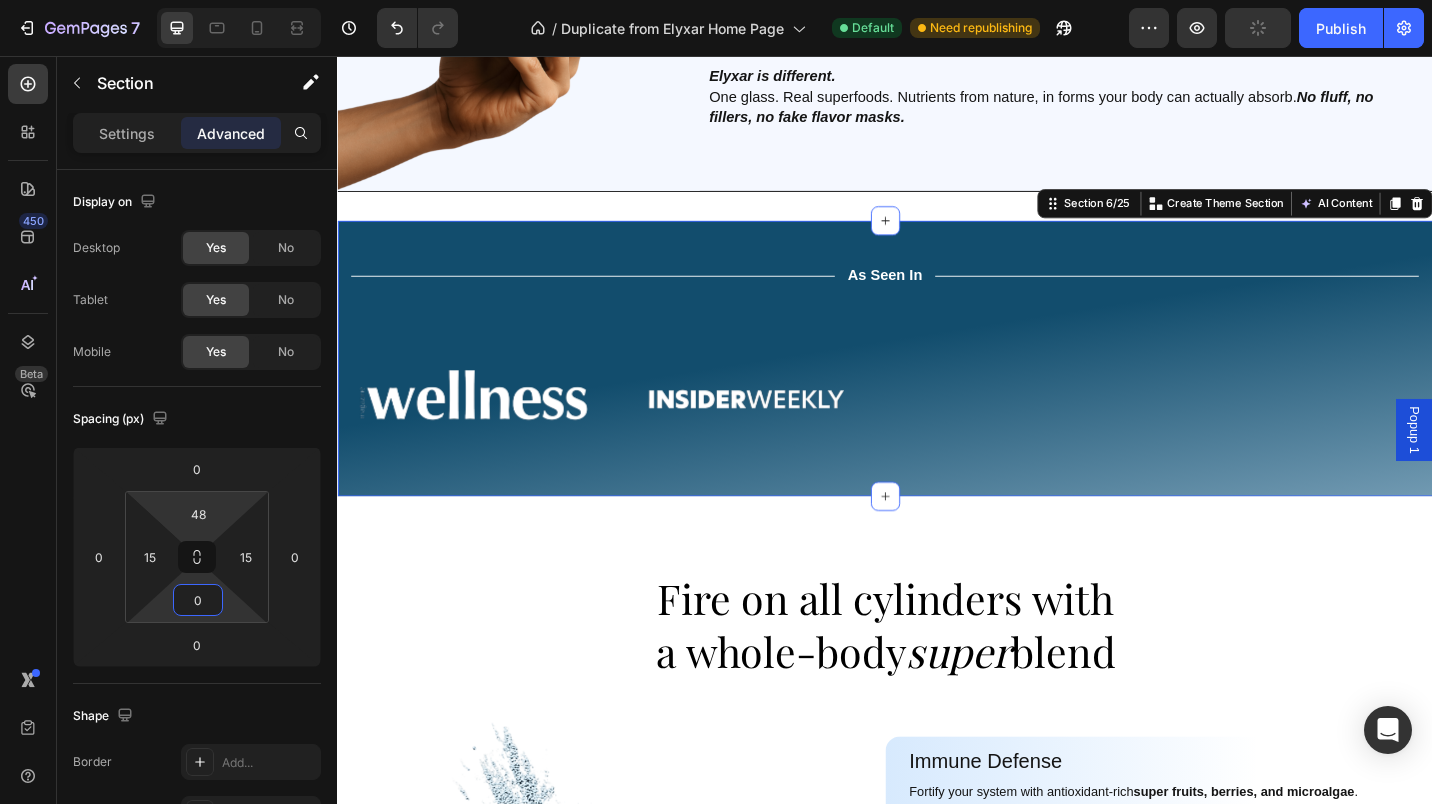 type on "0" 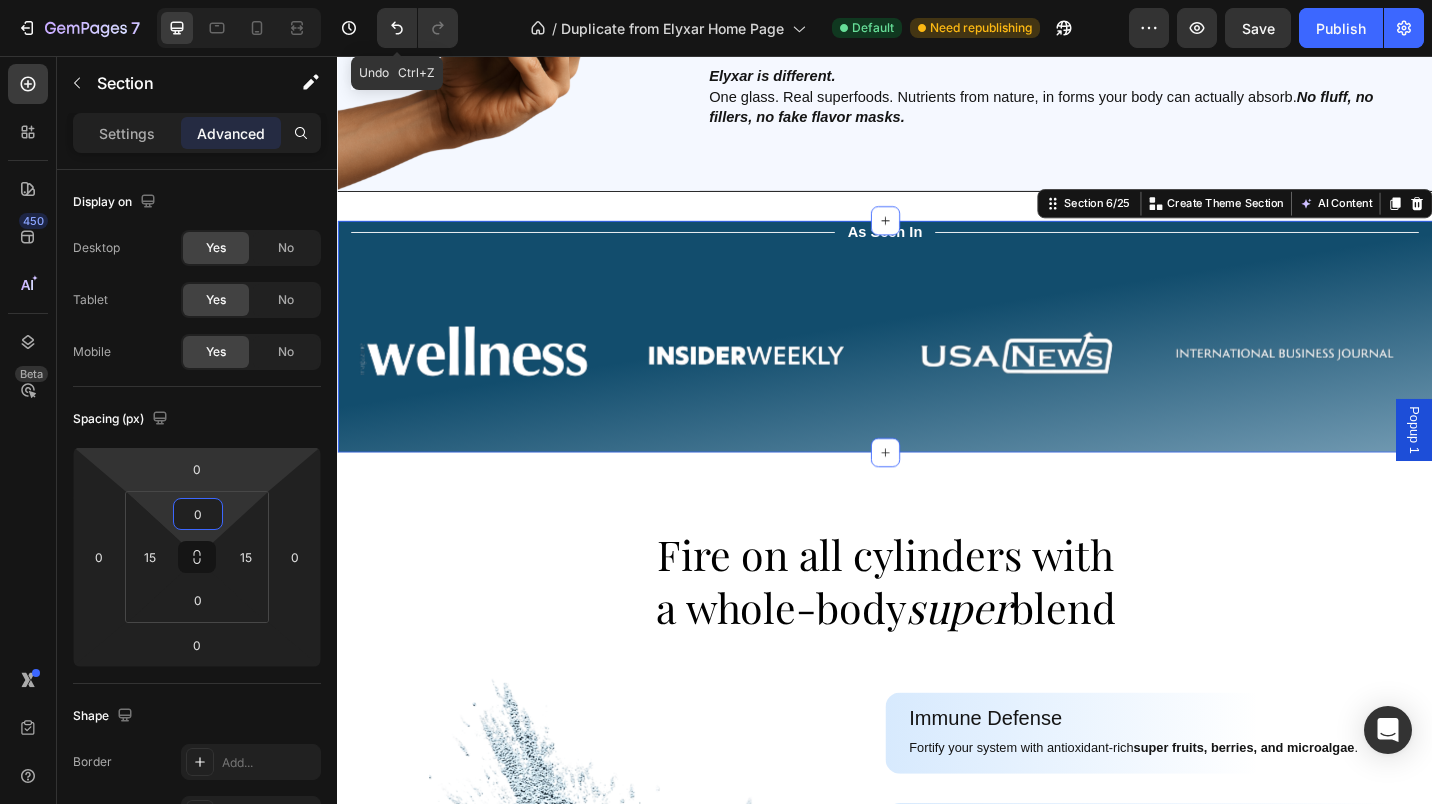 click 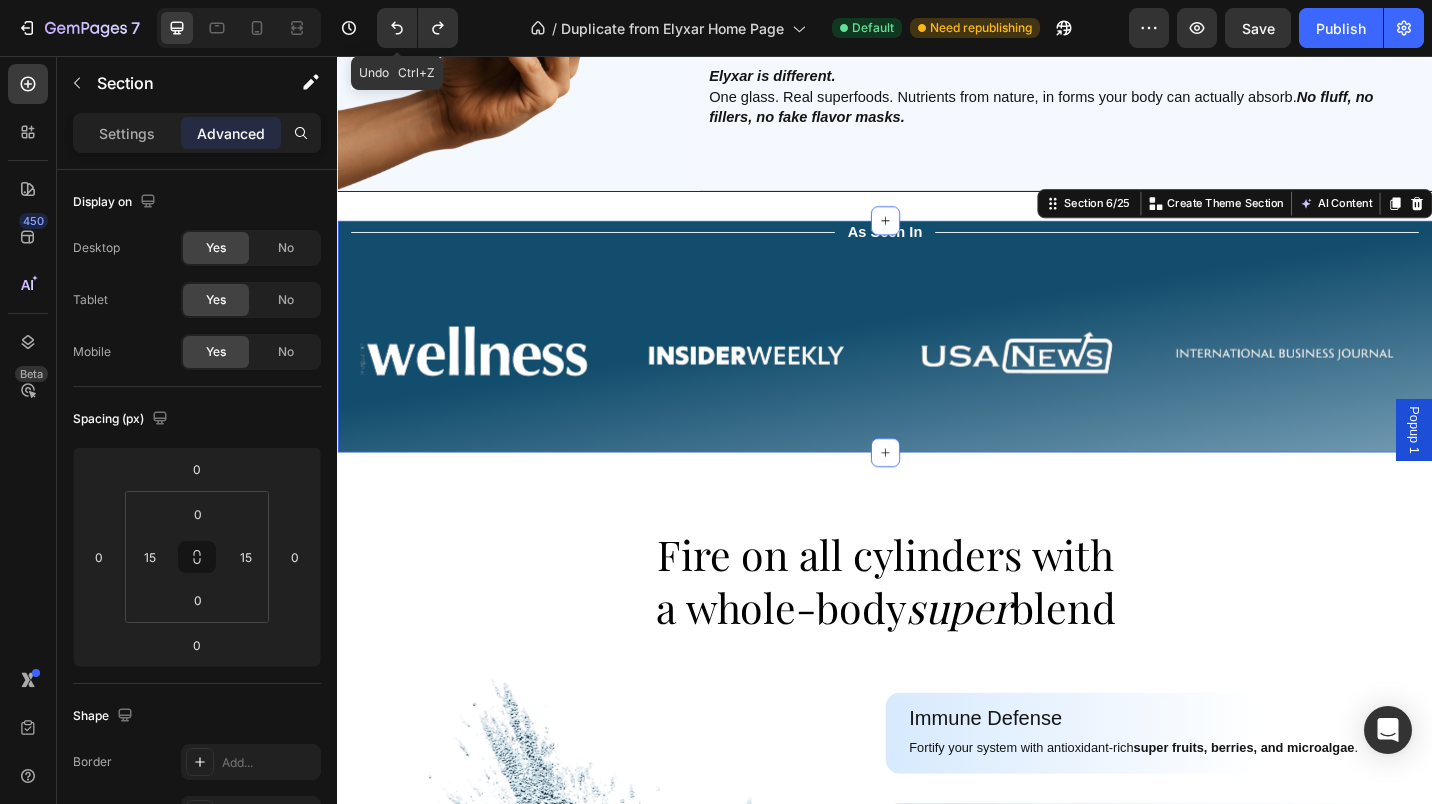 click 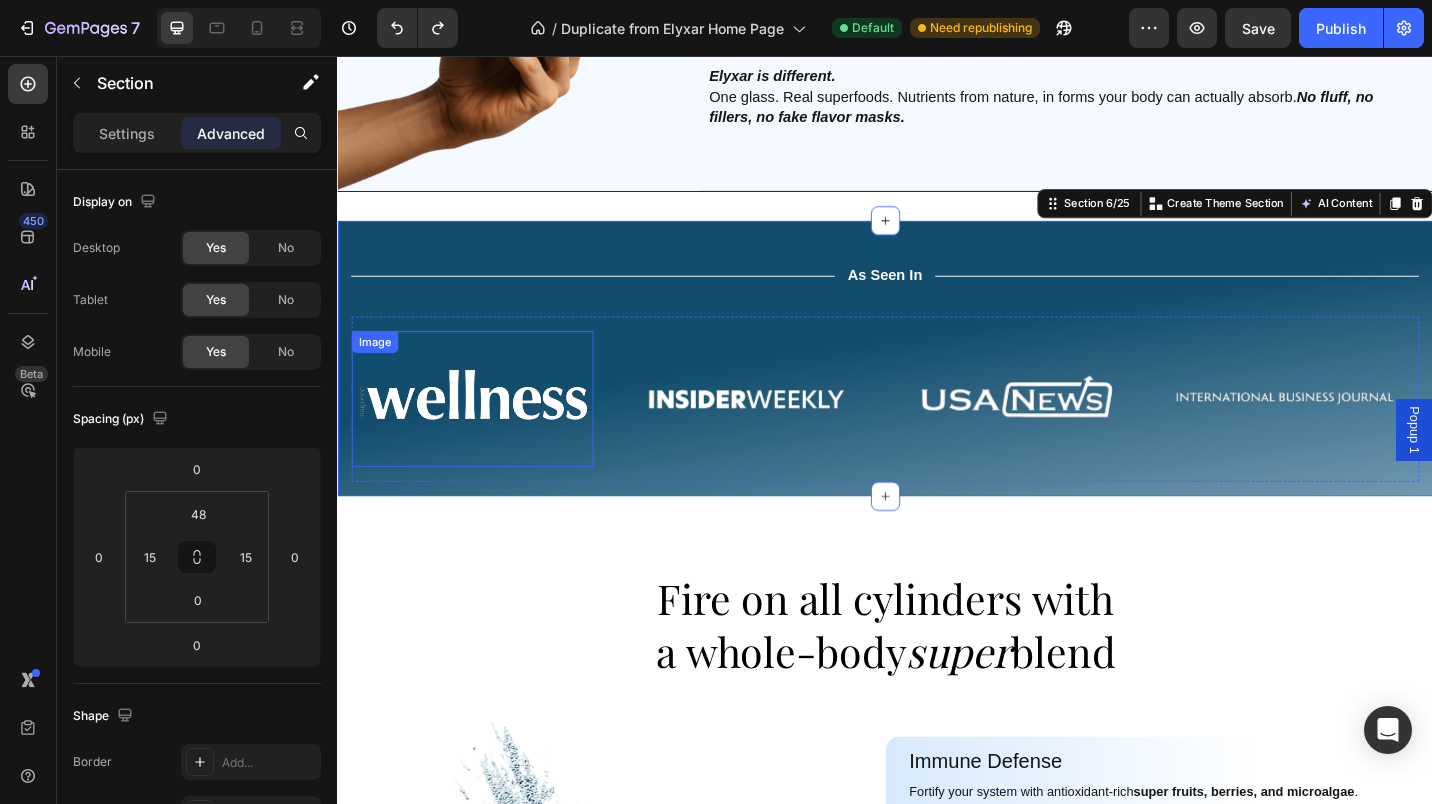 click at bounding box center (484, 432) 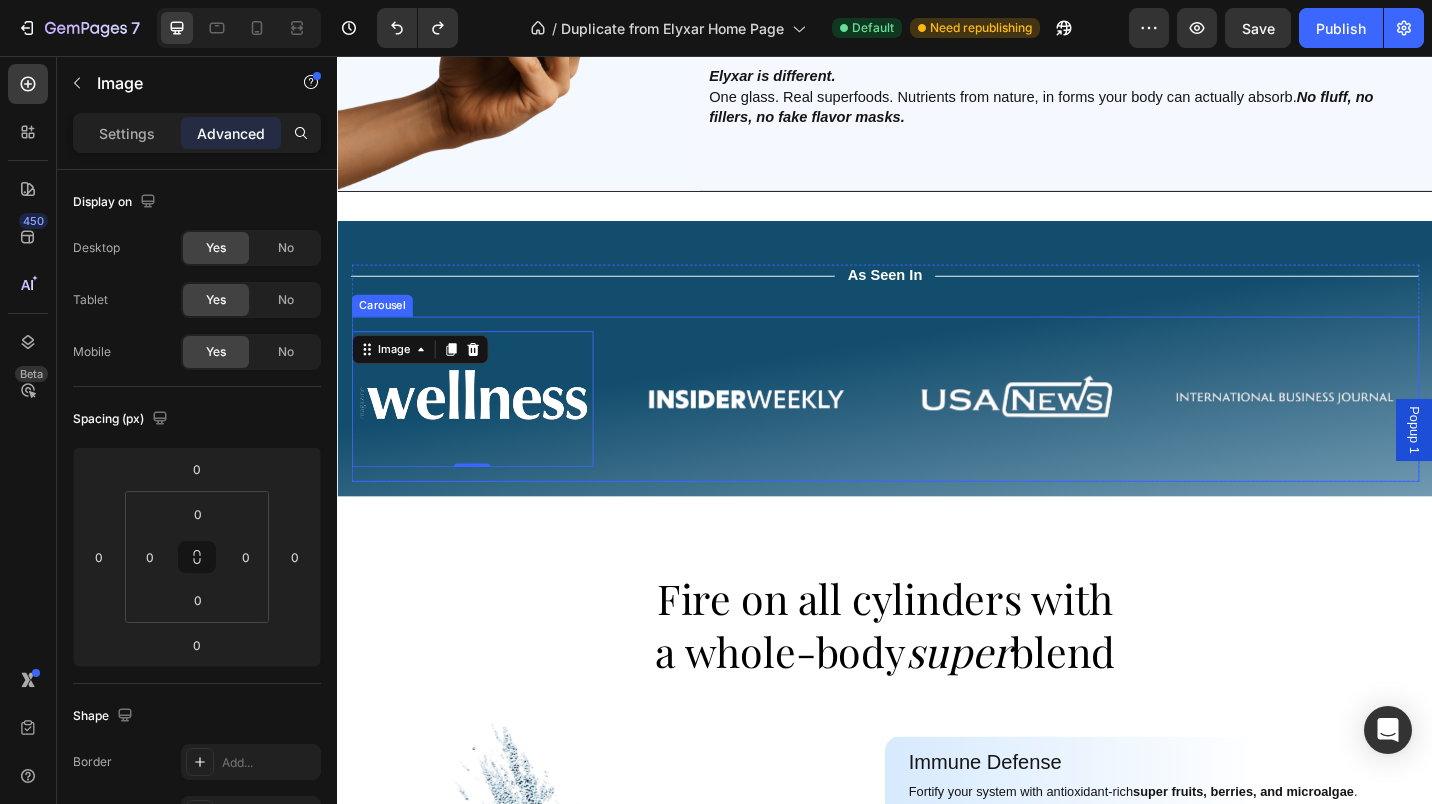 click on "Image   0 Image Image Image Image
Drop element here" at bounding box center (937, 432) 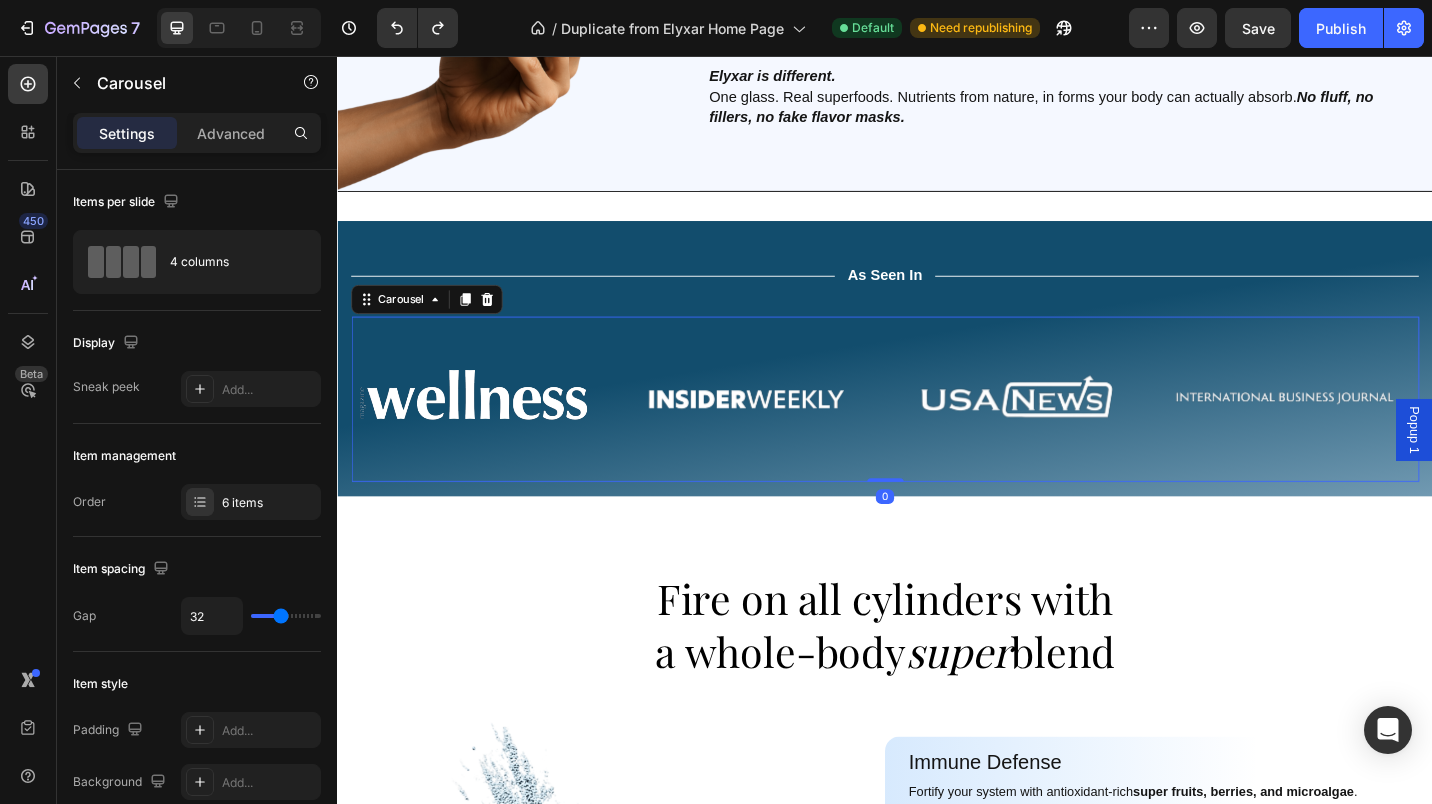 click on "Image Image Image Image Image
Drop element here" at bounding box center (937, 432) 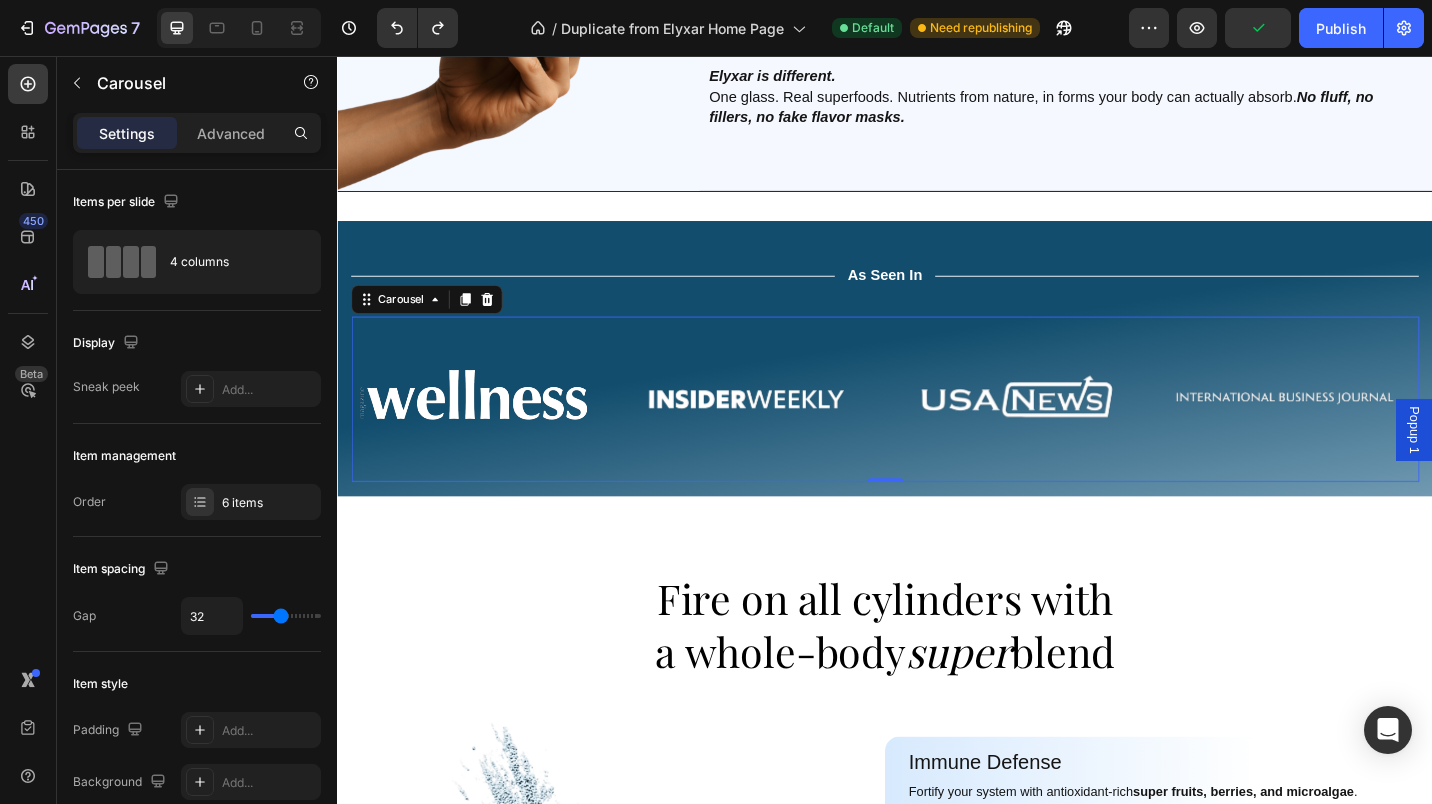 click on "Advanced" at bounding box center (231, 133) 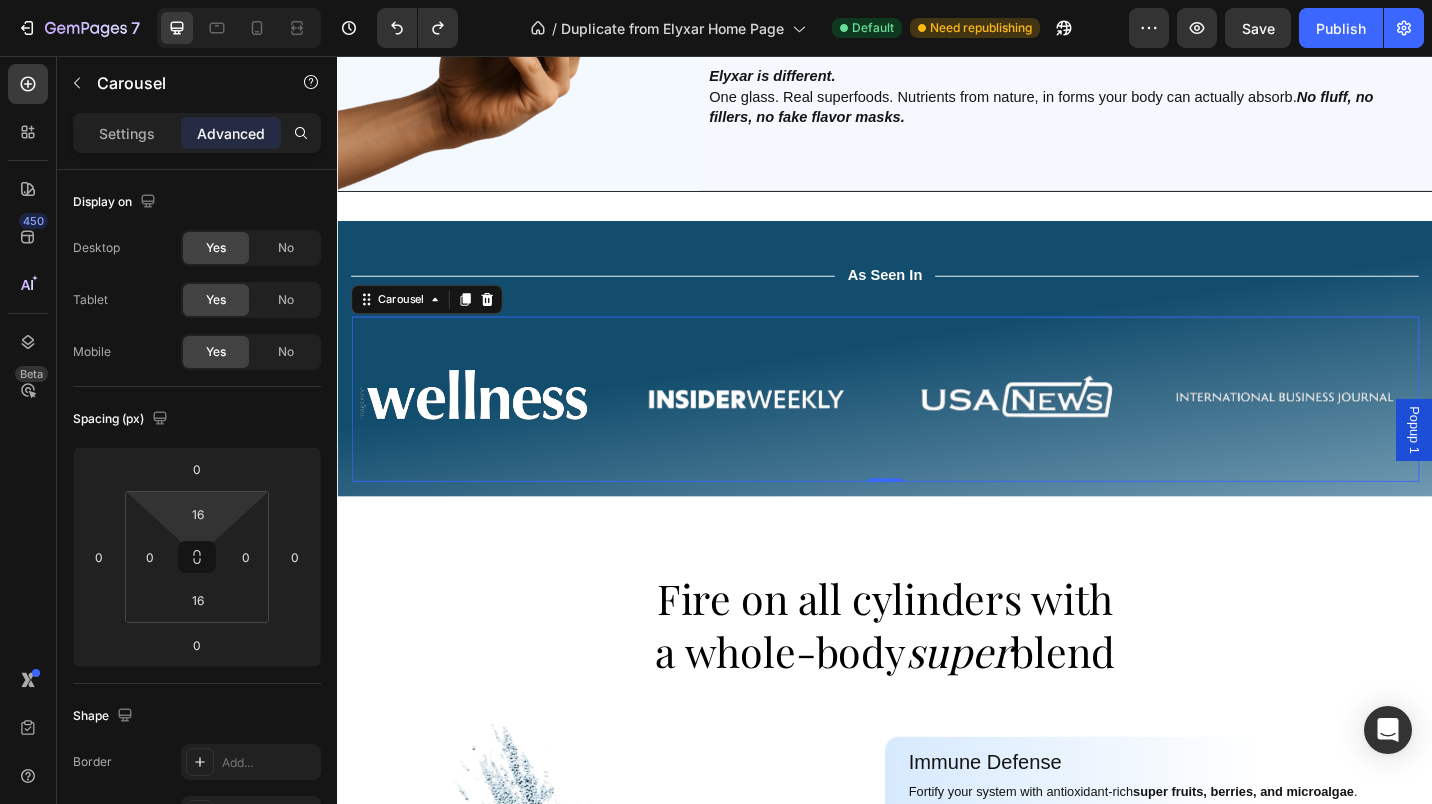 click on "16" at bounding box center [198, 514] 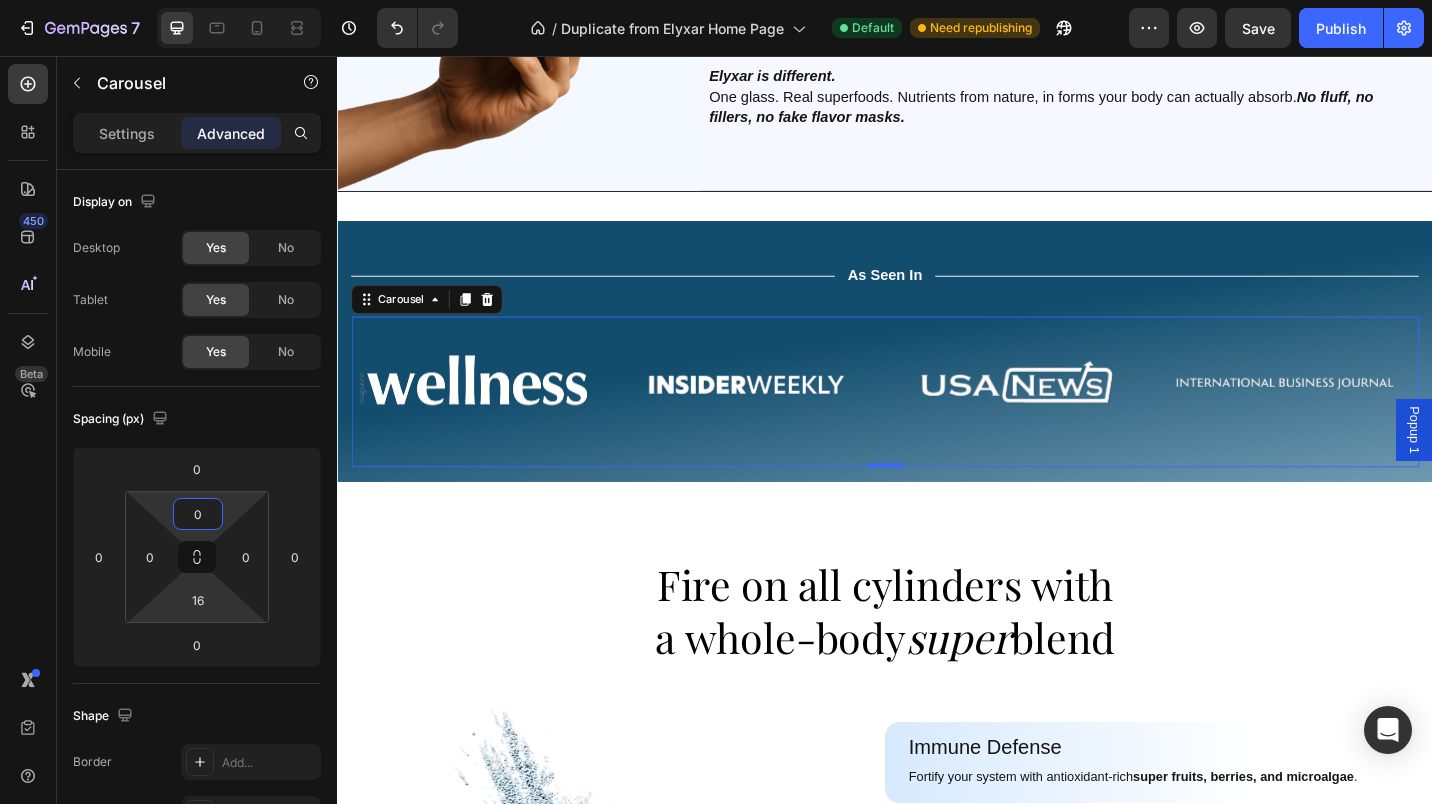 type on "0" 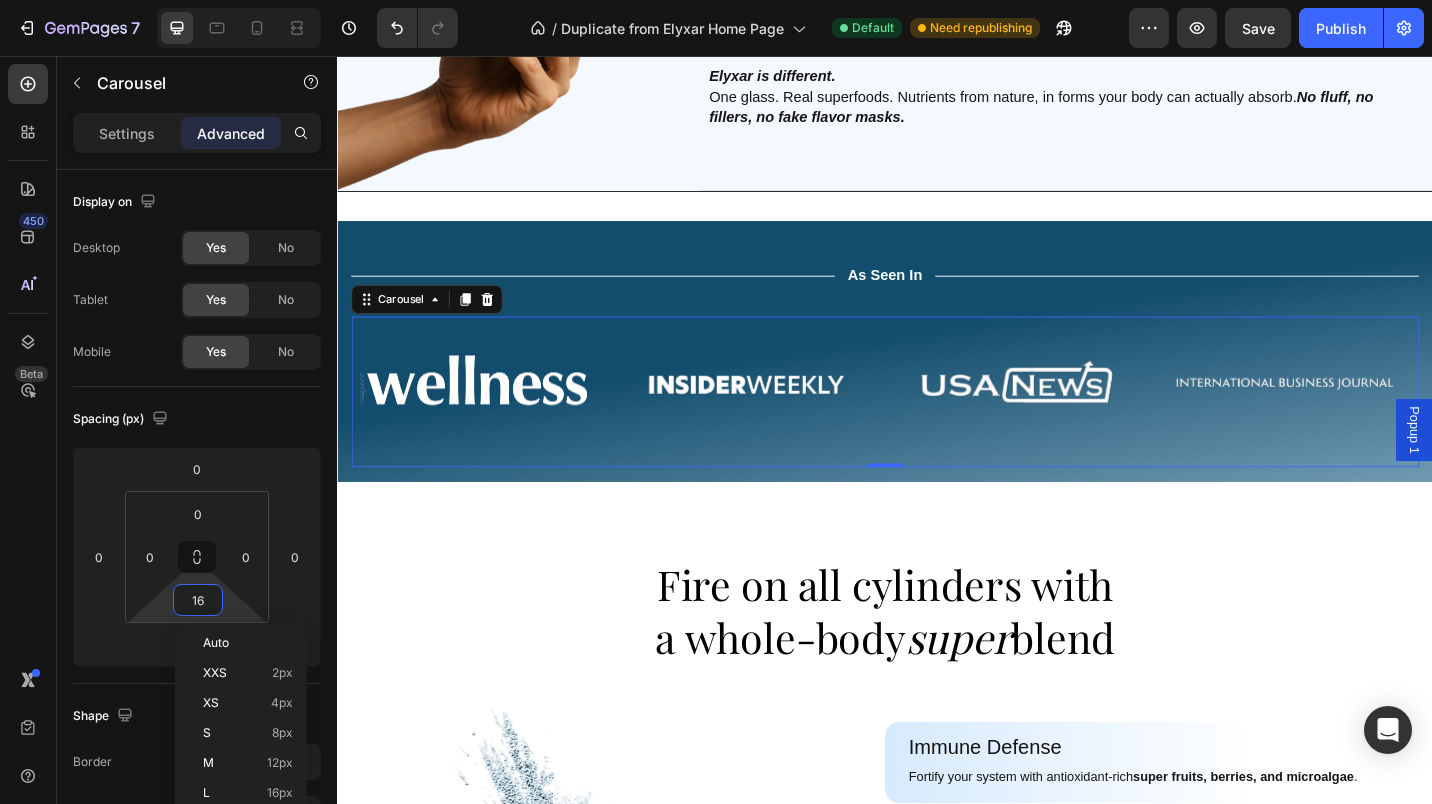 type on "0" 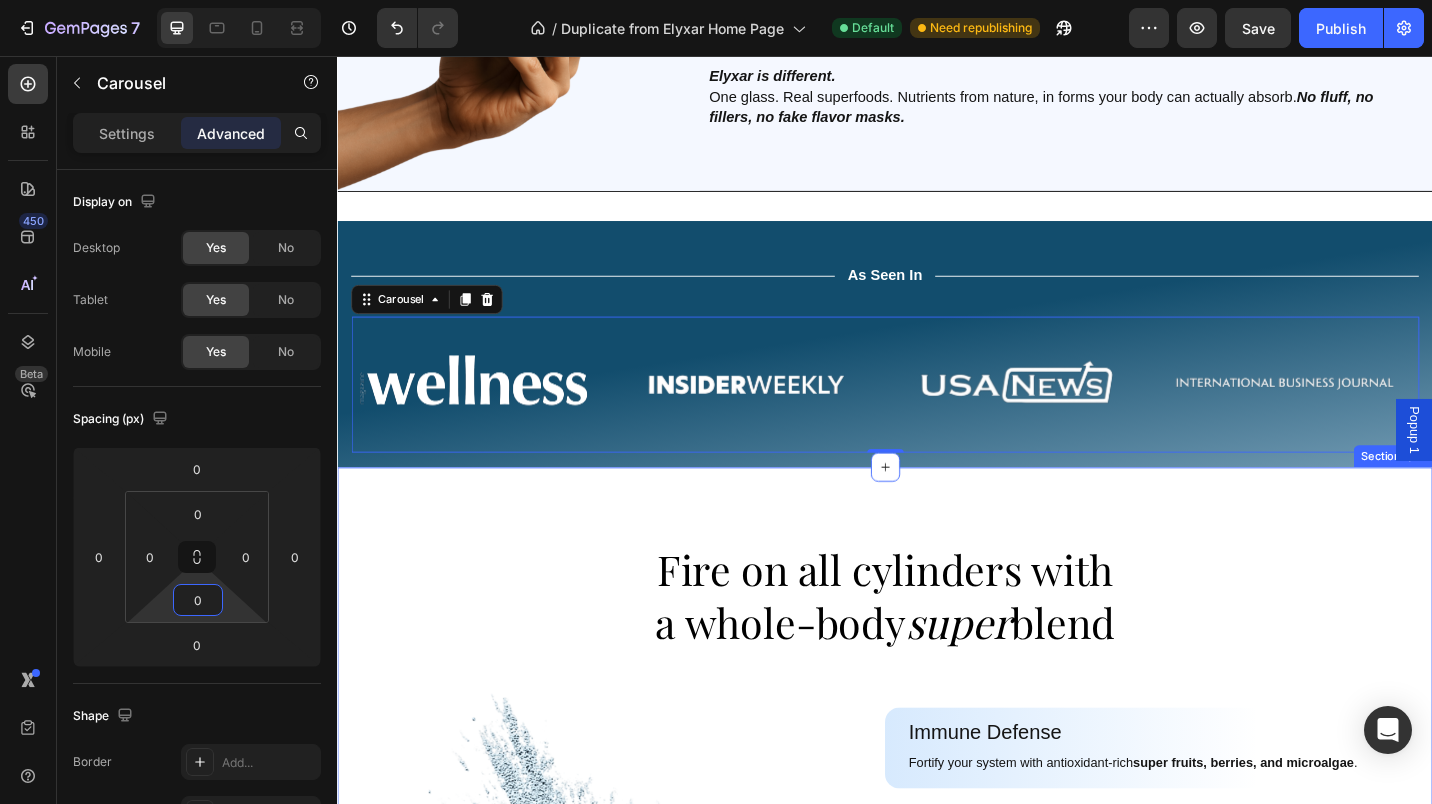 click on "Fire on all cylinders with a whole-body  super  blend Heading Row Row Image Immune Defense Text Block Fortify your system with antioxidant-rich  super fruits, berries, and microalgae . Text Block Row Gut Support Text Block Fuel digestion & balance with targeted  prebiotics, probiotics, and enzymes . Text Block Row Cellular Hydration Text Block Support optimal fluid levels with natural  electrolytes and trace minerals . Text Block Row Adaptogen Boost Text Block Elevate focus & stress support with  functional mushrooms and adaptogens . Text Block Row Clean Energy Text Block Sustain all-day stamina from nutrient synergy— no caffeine, no crash . Text Block Row Row Product Section 7/25" at bounding box center (937, 957) 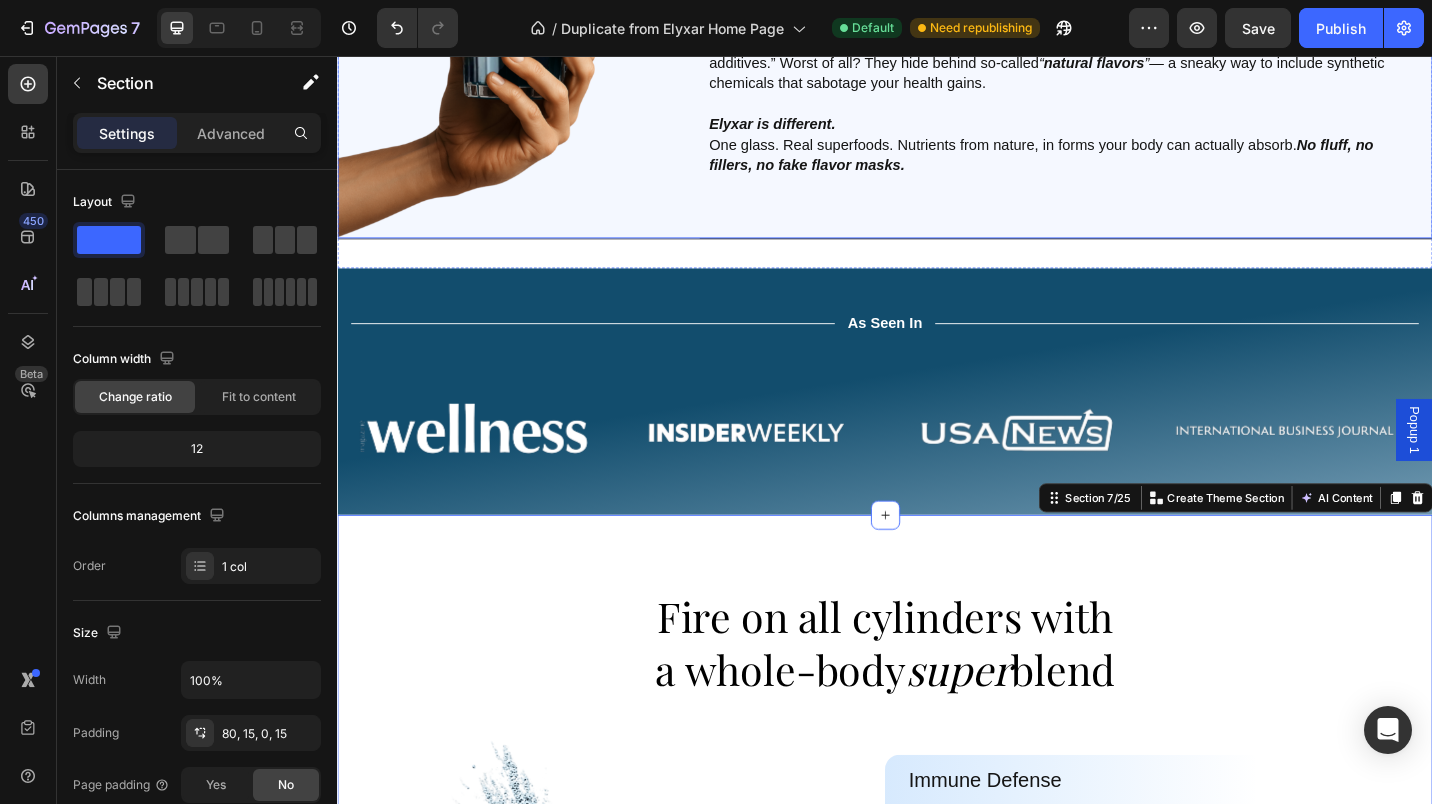 scroll, scrollTop: 1008, scrollLeft: 0, axis: vertical 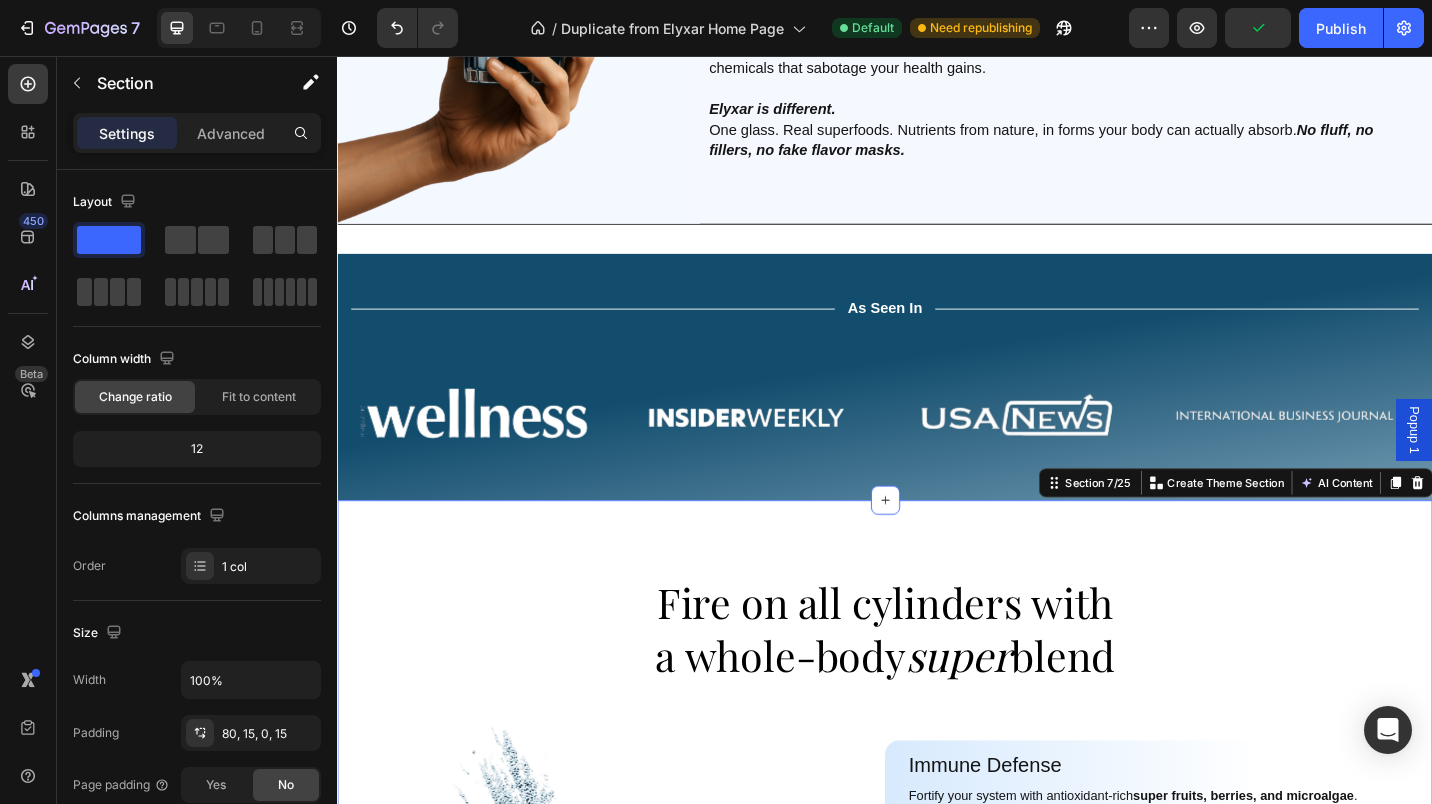 click on "Fit to content" 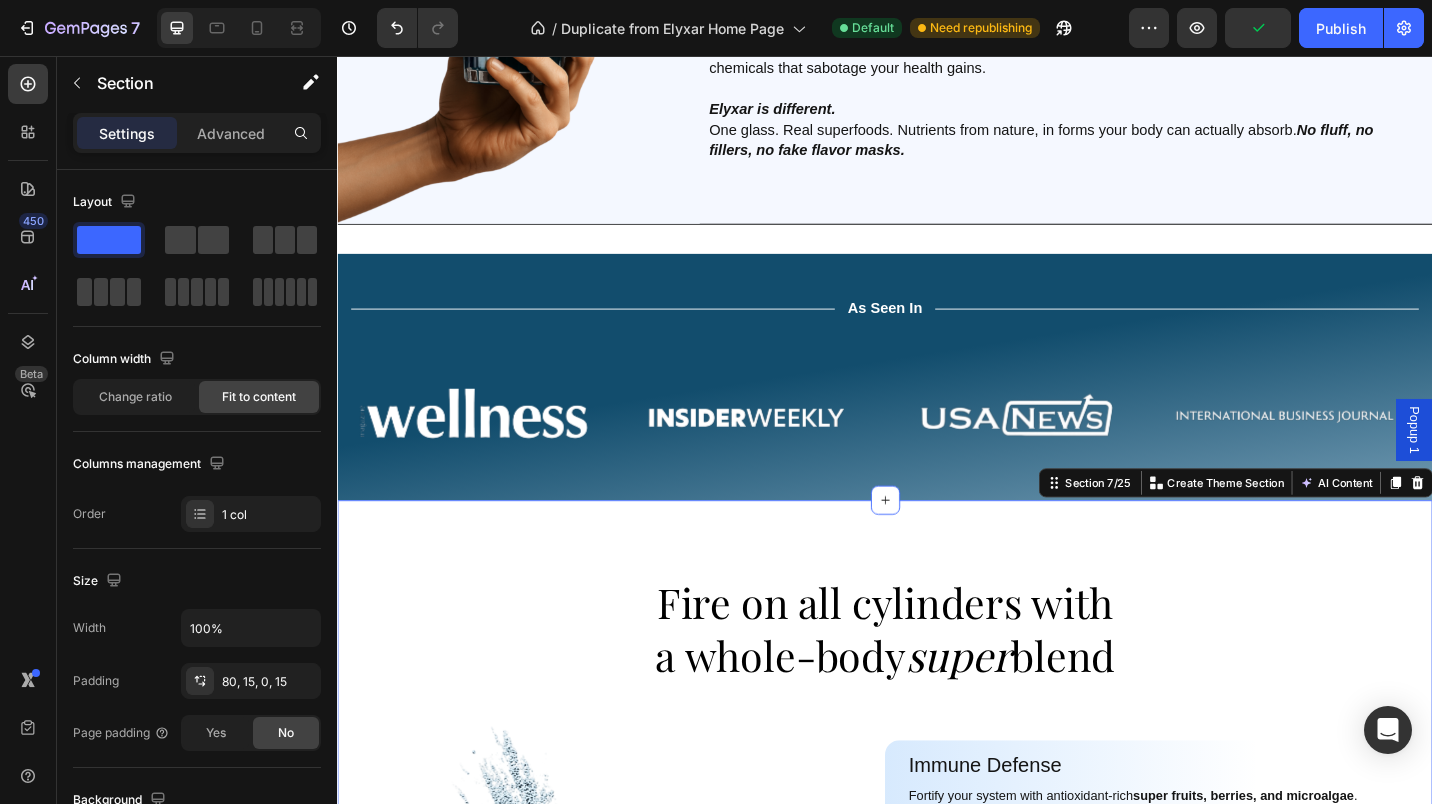 click on "Change ratio" 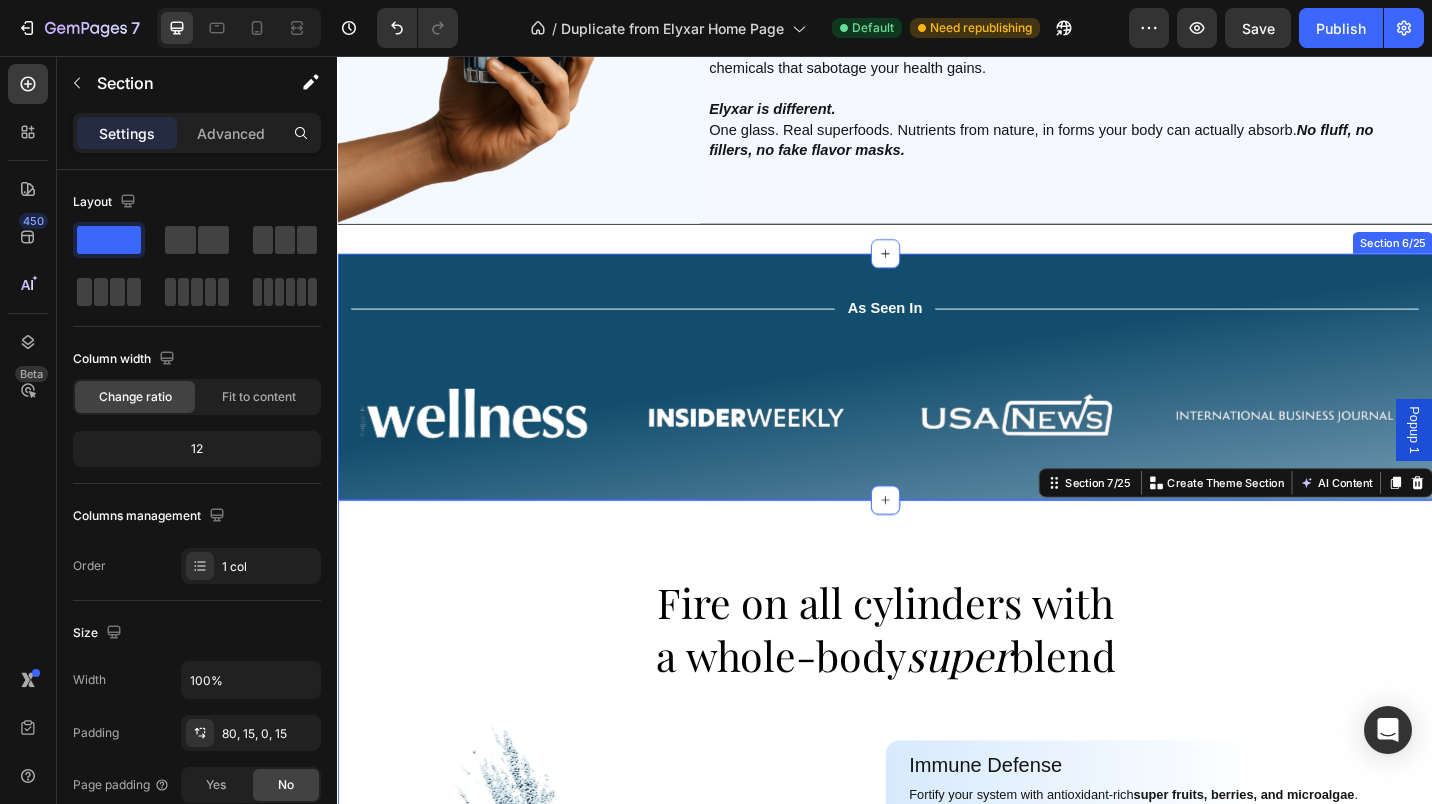 click on "Title Line As Seen In Text Block                Title Line Row Image Image Image Image Image
Drop element here Carousel Row Section 6/25" at bounding box center [937, 408] 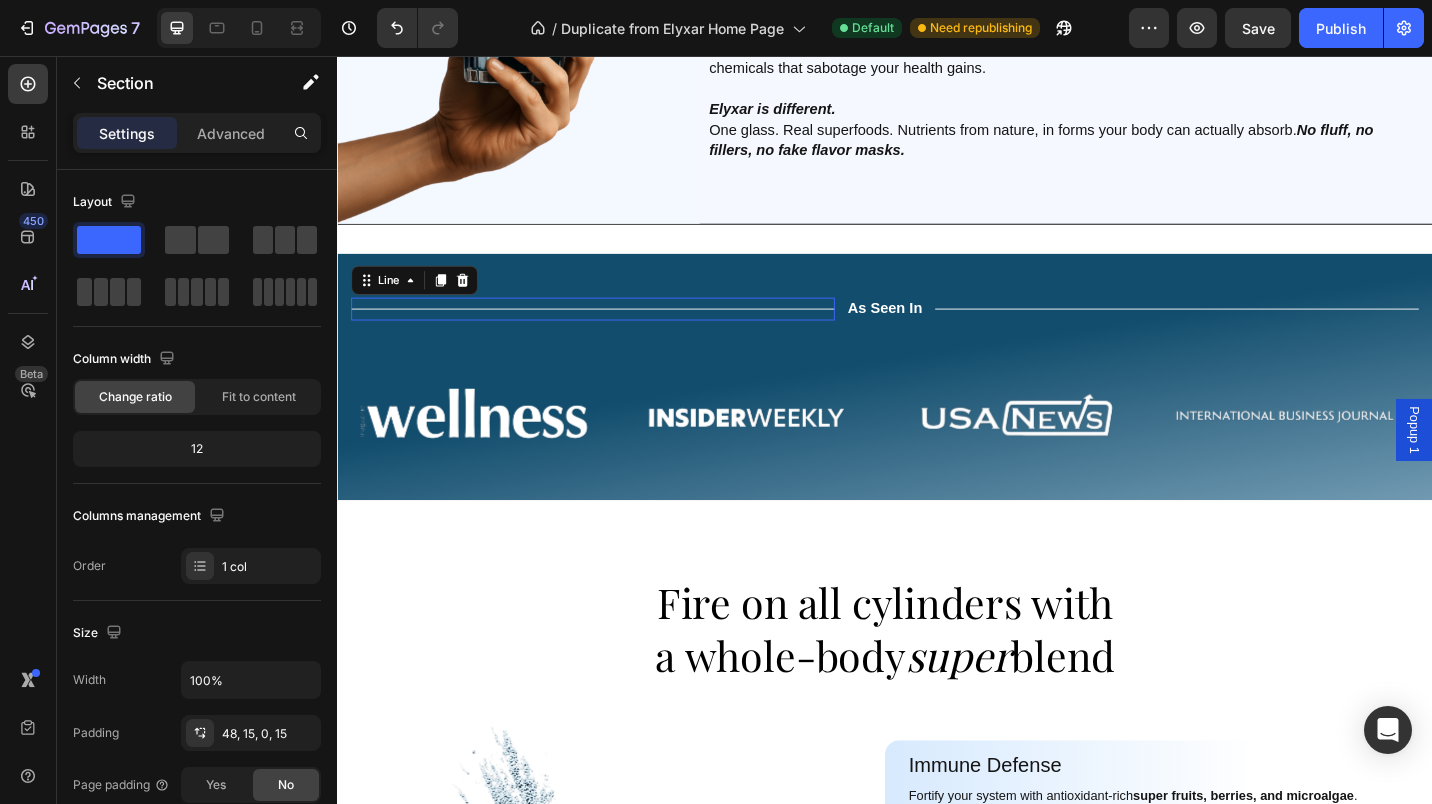click on "Title Line   0" at bounding box center [617, 333] 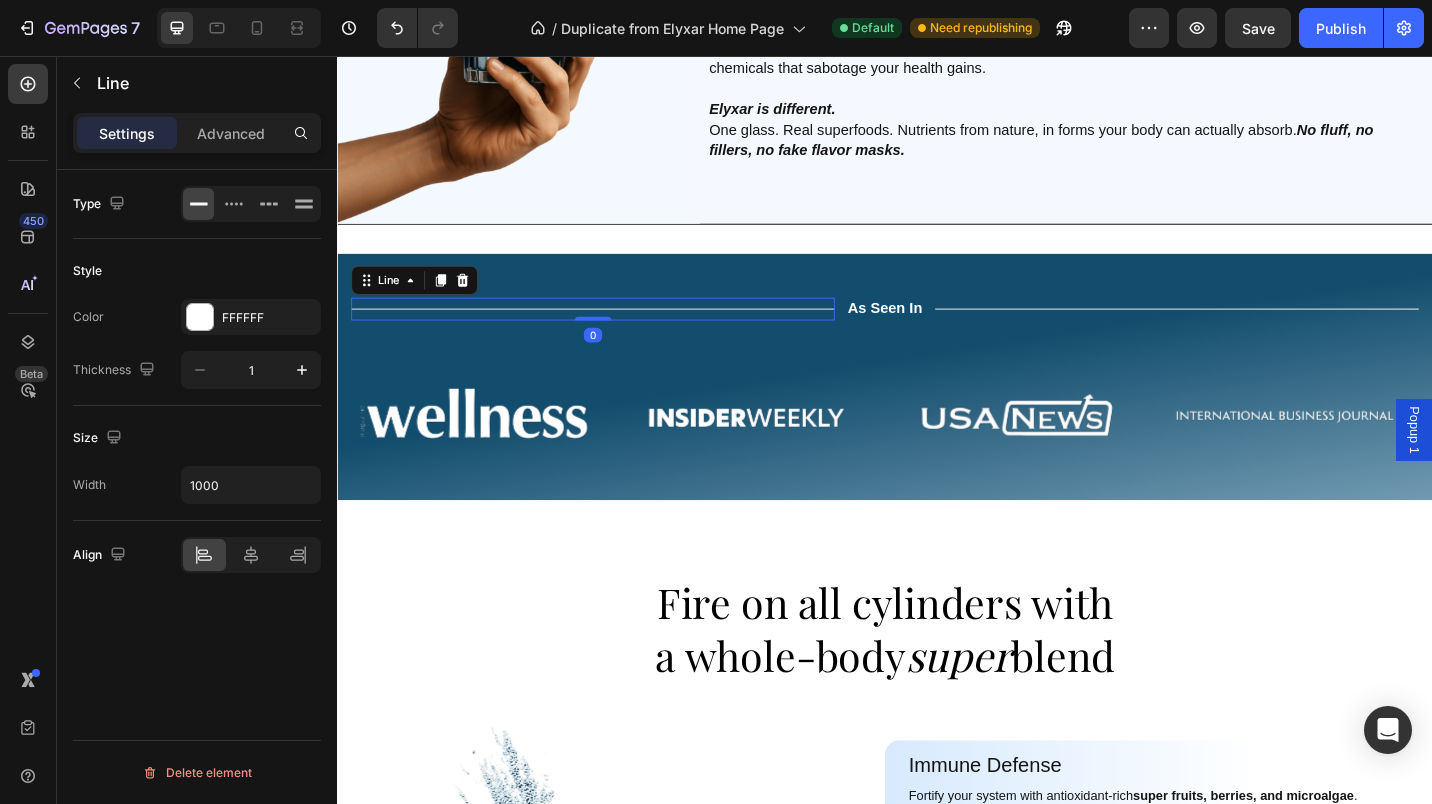 click on "Advanced" at bounding box center (231, 133) 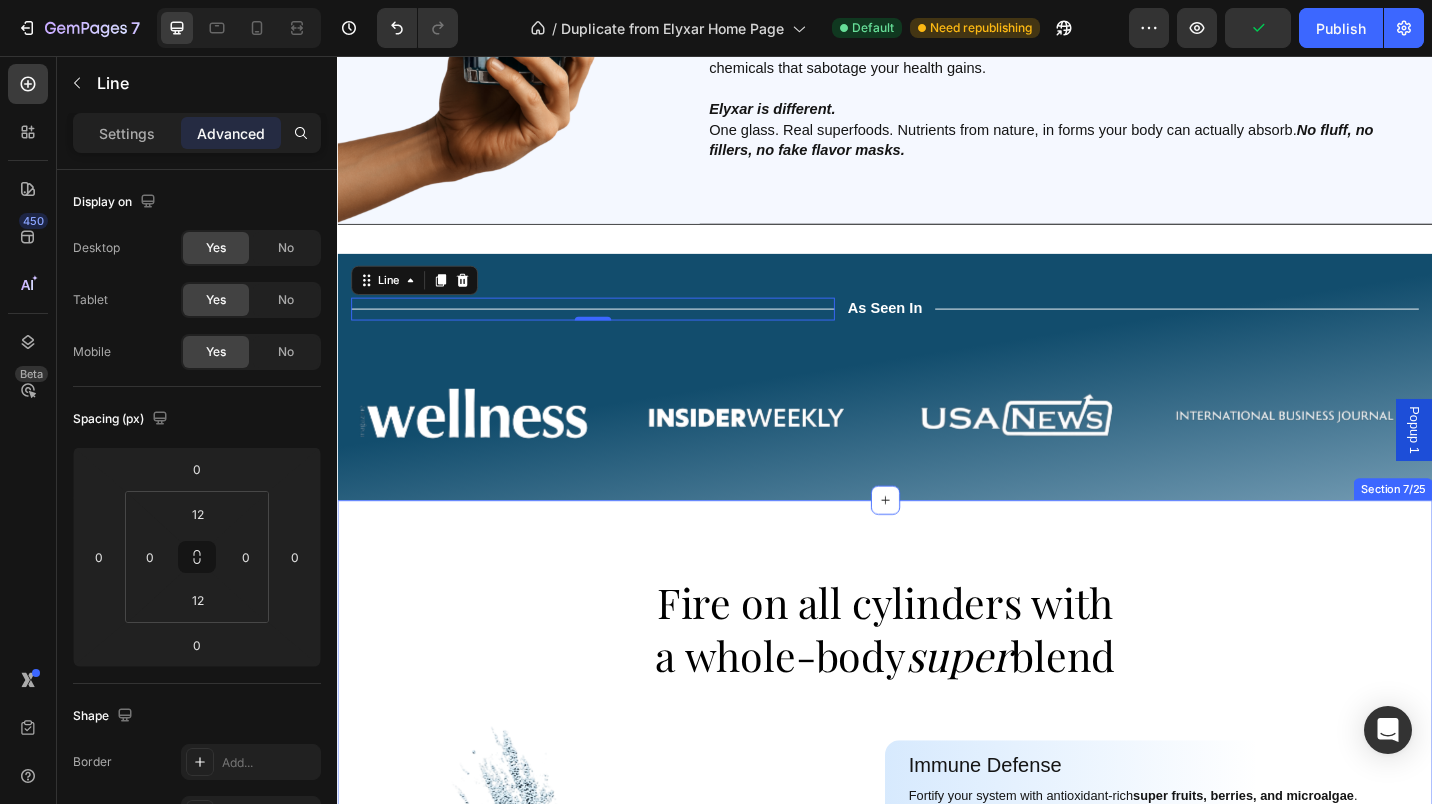 click on "Fire on all cylinders with a whole-body  super  blend Heading Row Row Image Immune Defense Text Block Fortify your system with antioxidant-rich  super fruits, berries, and microalgae . Text Block Row Gut Support Text Block Fuel digestion & balance with targeted  prebiotics, probiotics, and enzymes . Text Block Row Cellular Hydration Text Block Support optimal fluid levels with natural  electrolytes and trace minerals . Text Block Row Adaptogen Boost Text Block Elevate focus & stress support with  functional mushrooms and adaptogens . Text Block Row Clean Energy Text Block Sustain all-day stamina from nutrient synergy— no caffeine, no crash . Text Block Row Row Product Section 7/25" at bounding box center [937, 993] 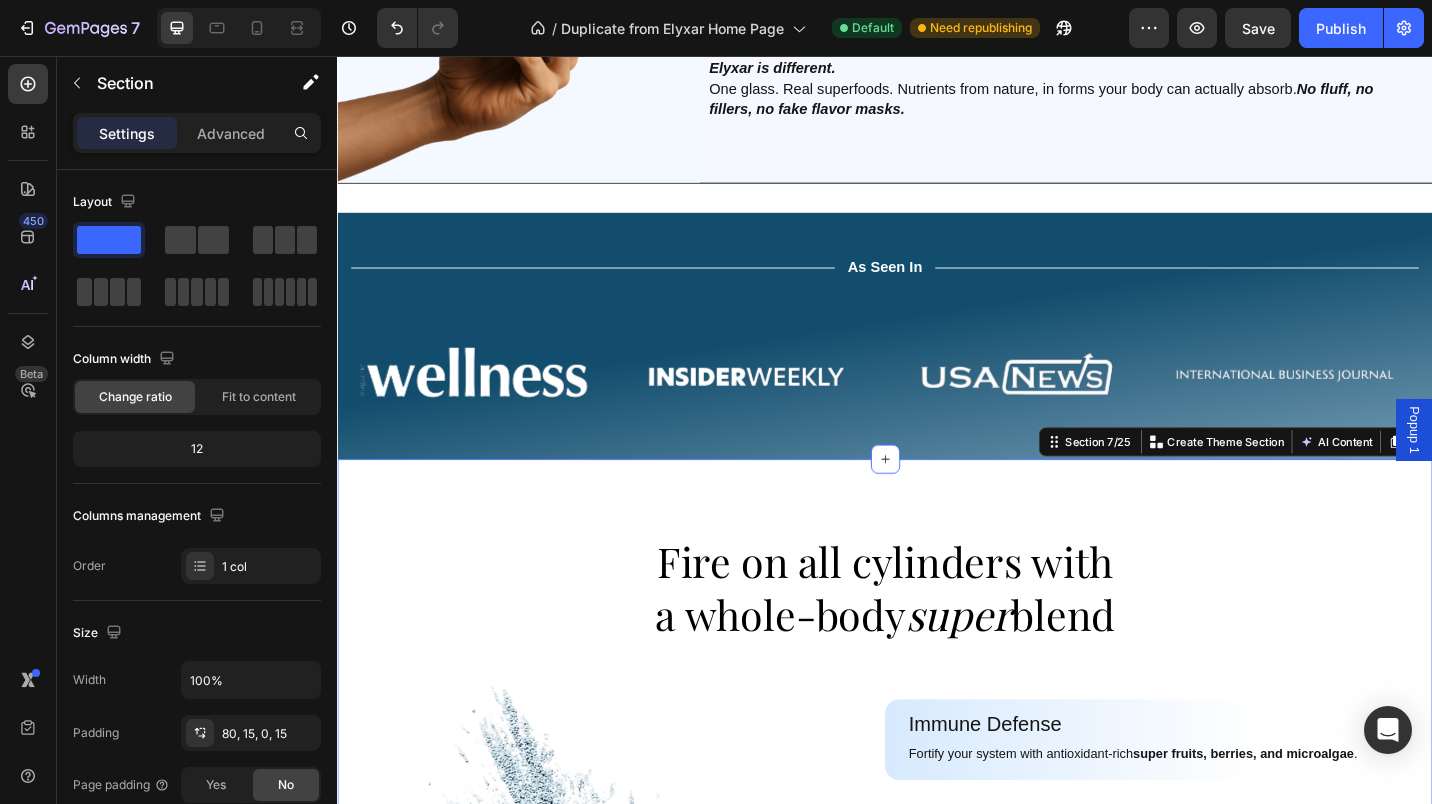 scroll, scrollTop: 1042, scrollLeft: 0, axis: vertical 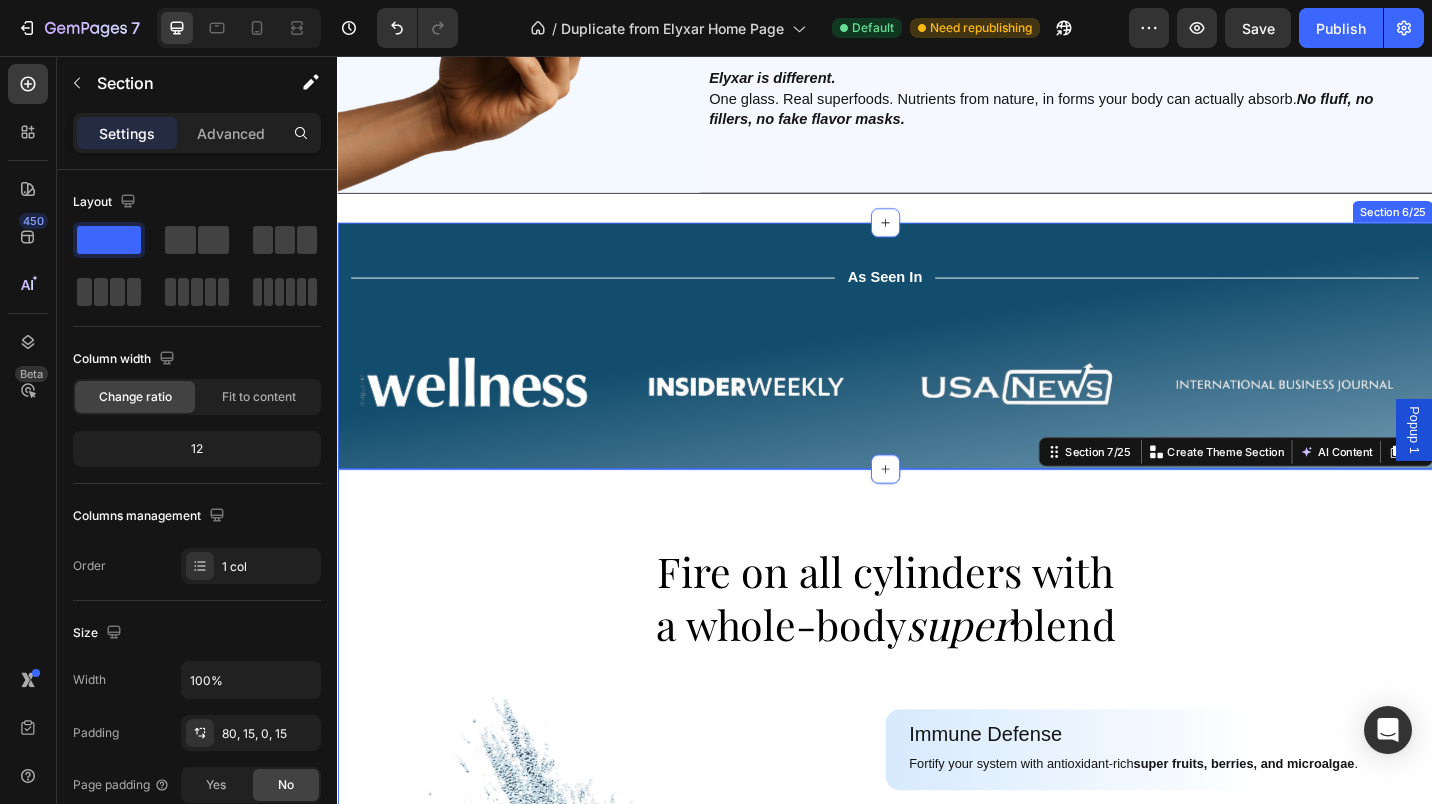 click on "Title Line As Seen In Text Block                Title Line Row Image Image Image Image Image
Drop element here Carousel Row Section 6/25" at bounding box center [937, 374] 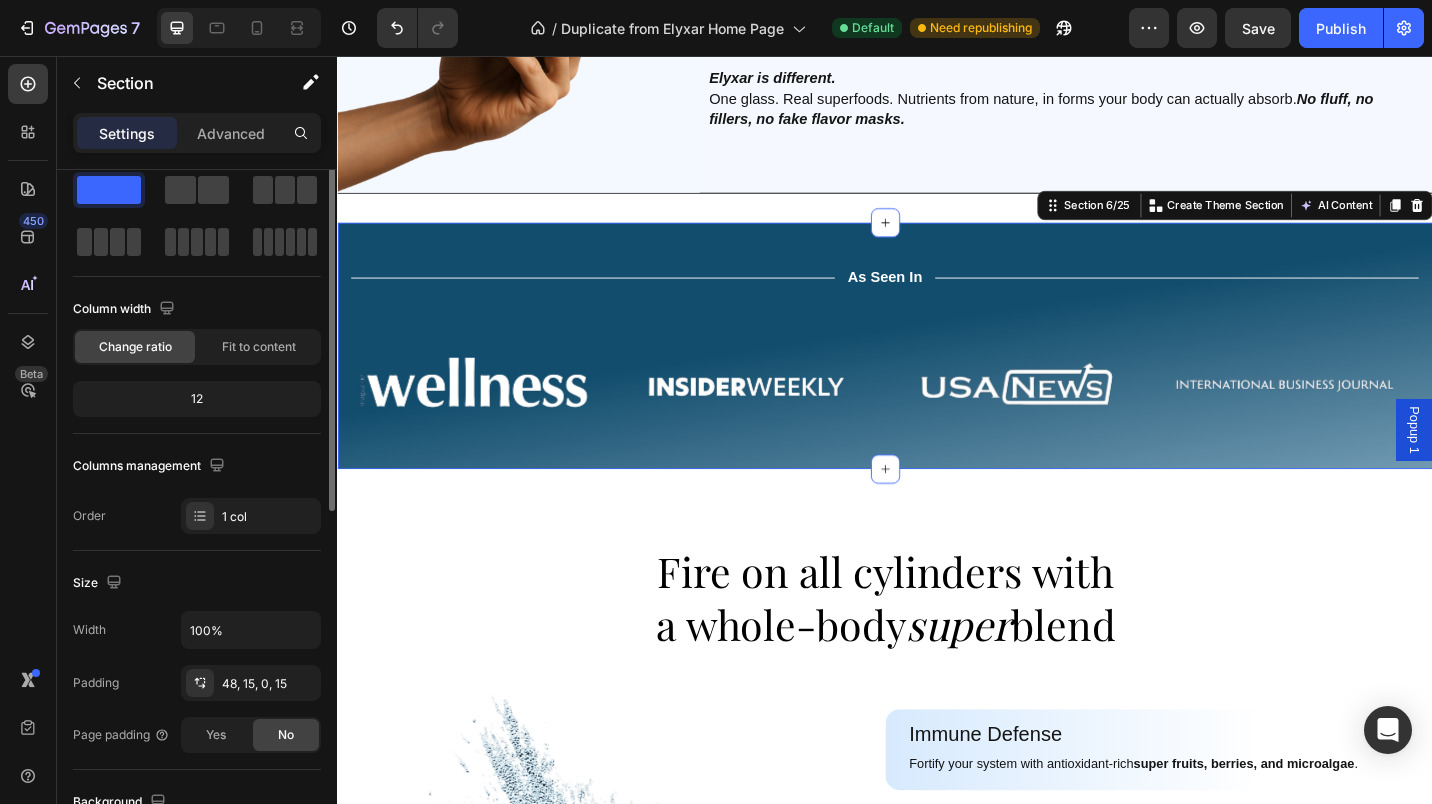 scroll, scrollTop: 0, scrollLeft: 0, axis: both 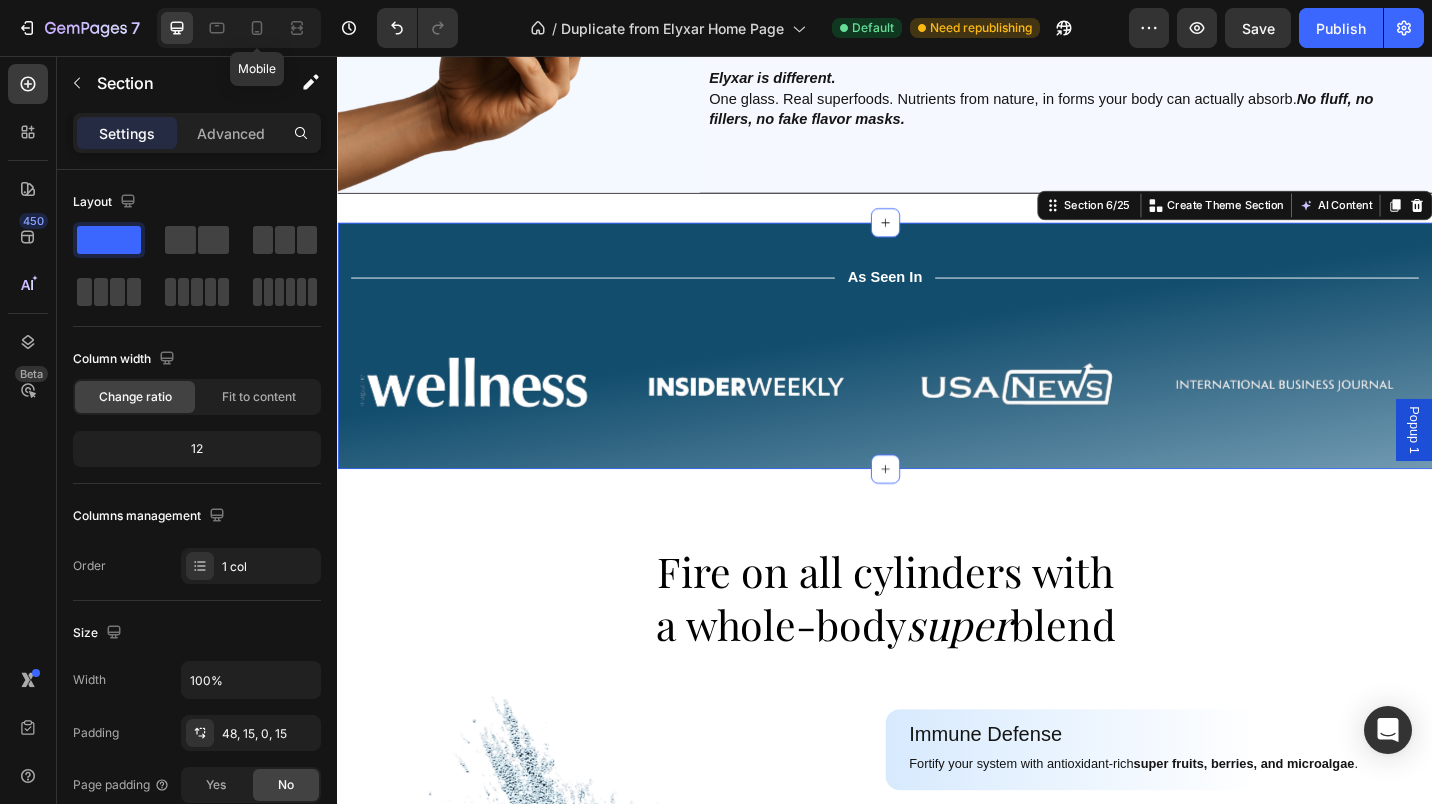 click 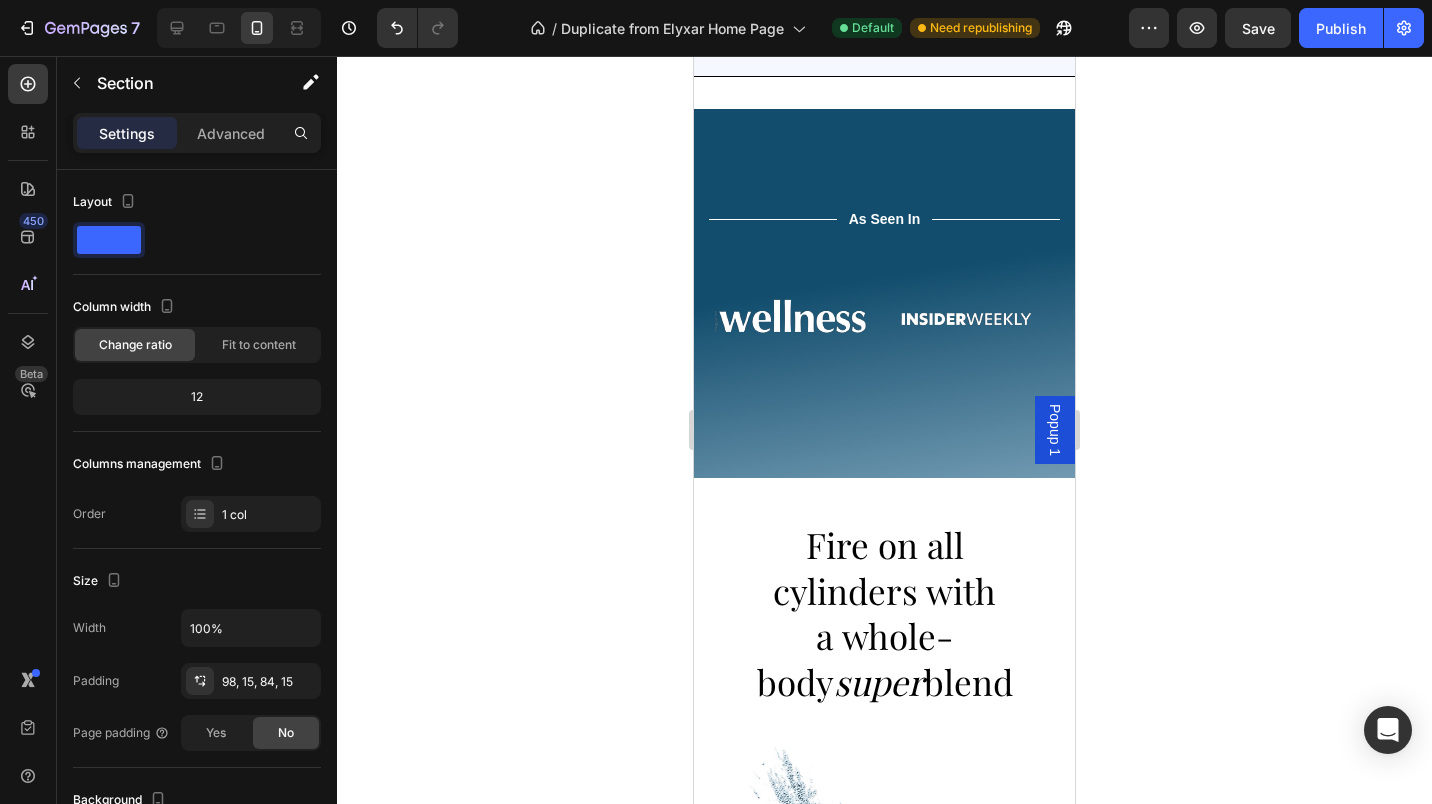 scroll, scrollTop: 1762, scrollLeft: 0, axis: vertical 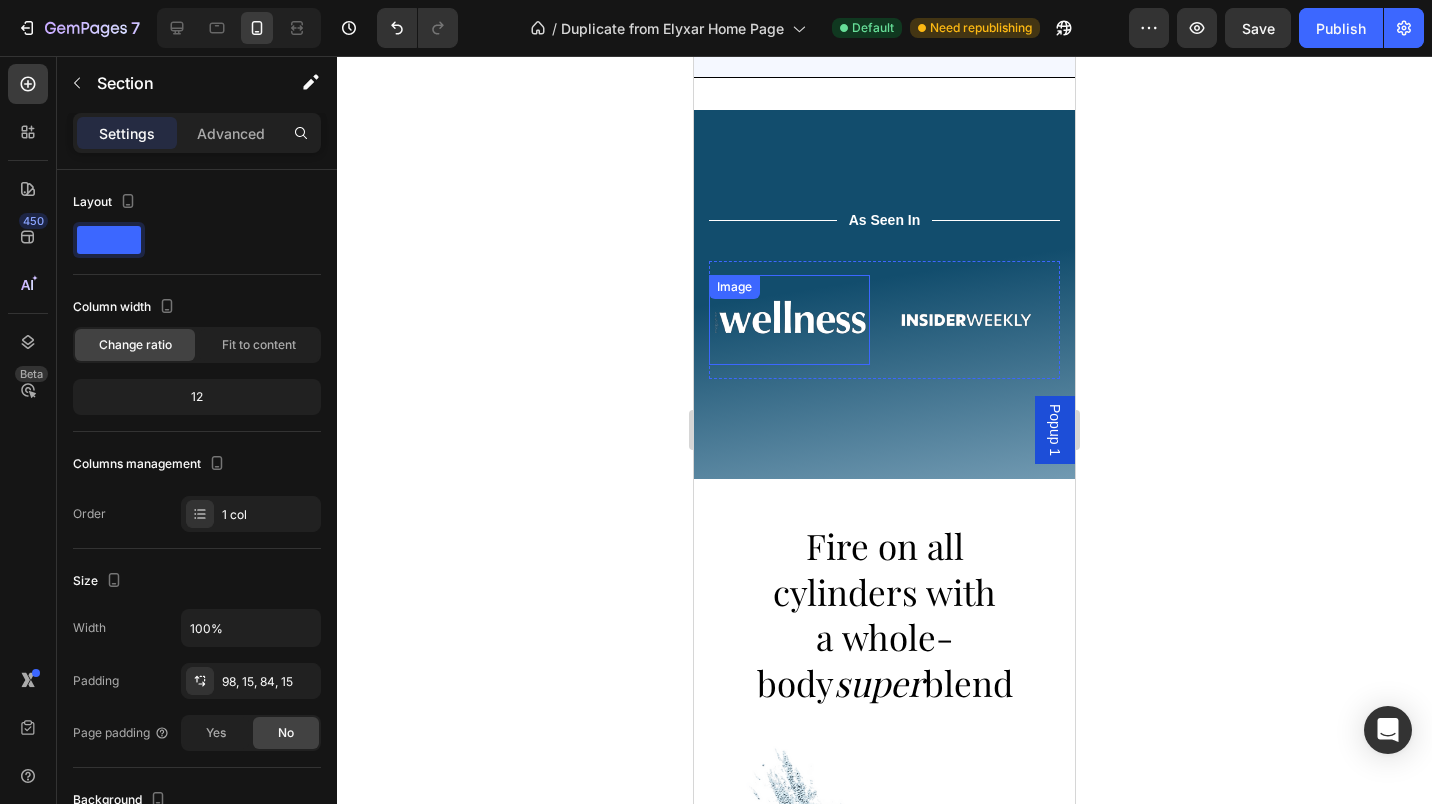 click on "Advanced" at bounding box center [231, 133] 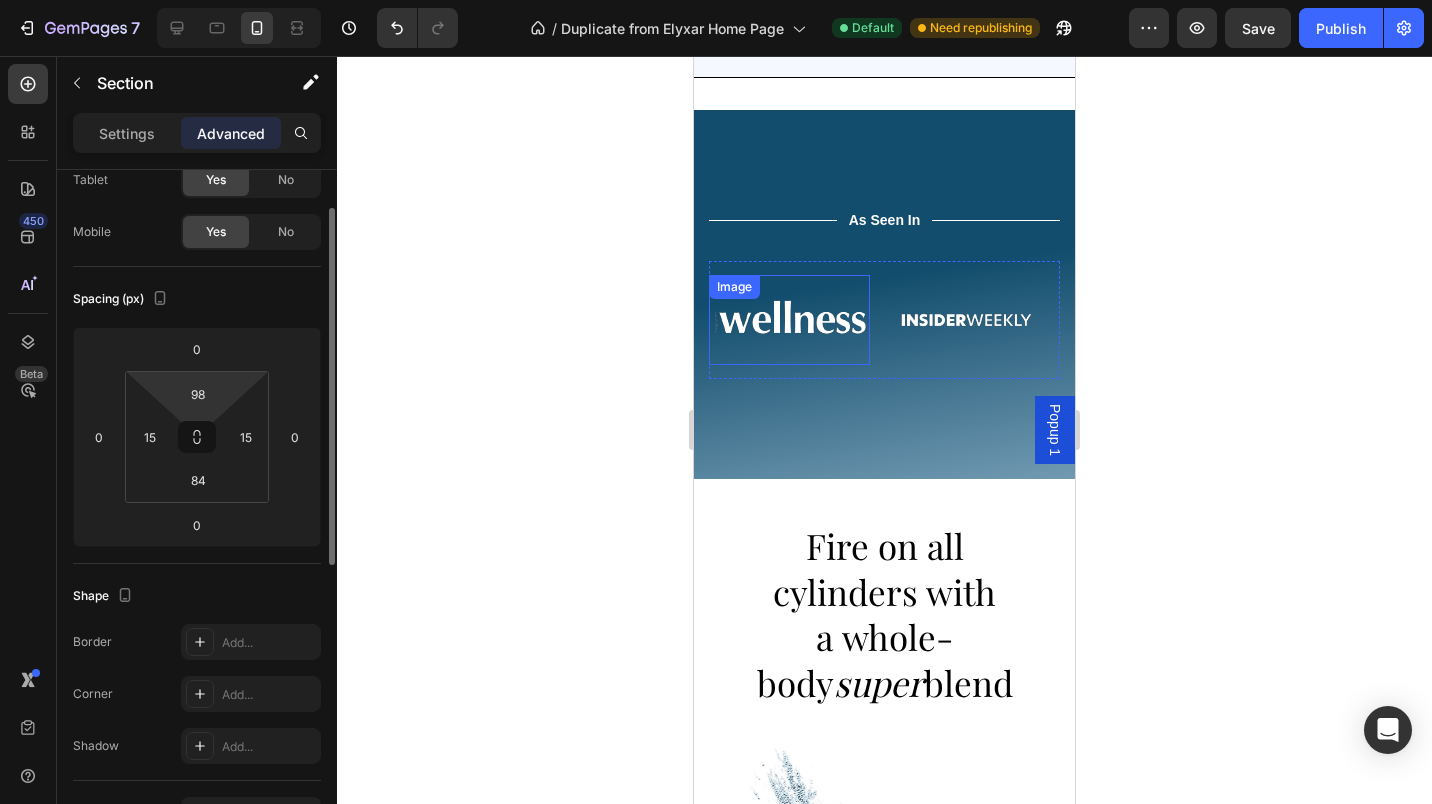 scroll, scrollTop: 101, scrollLeft: 0, axis: vertical 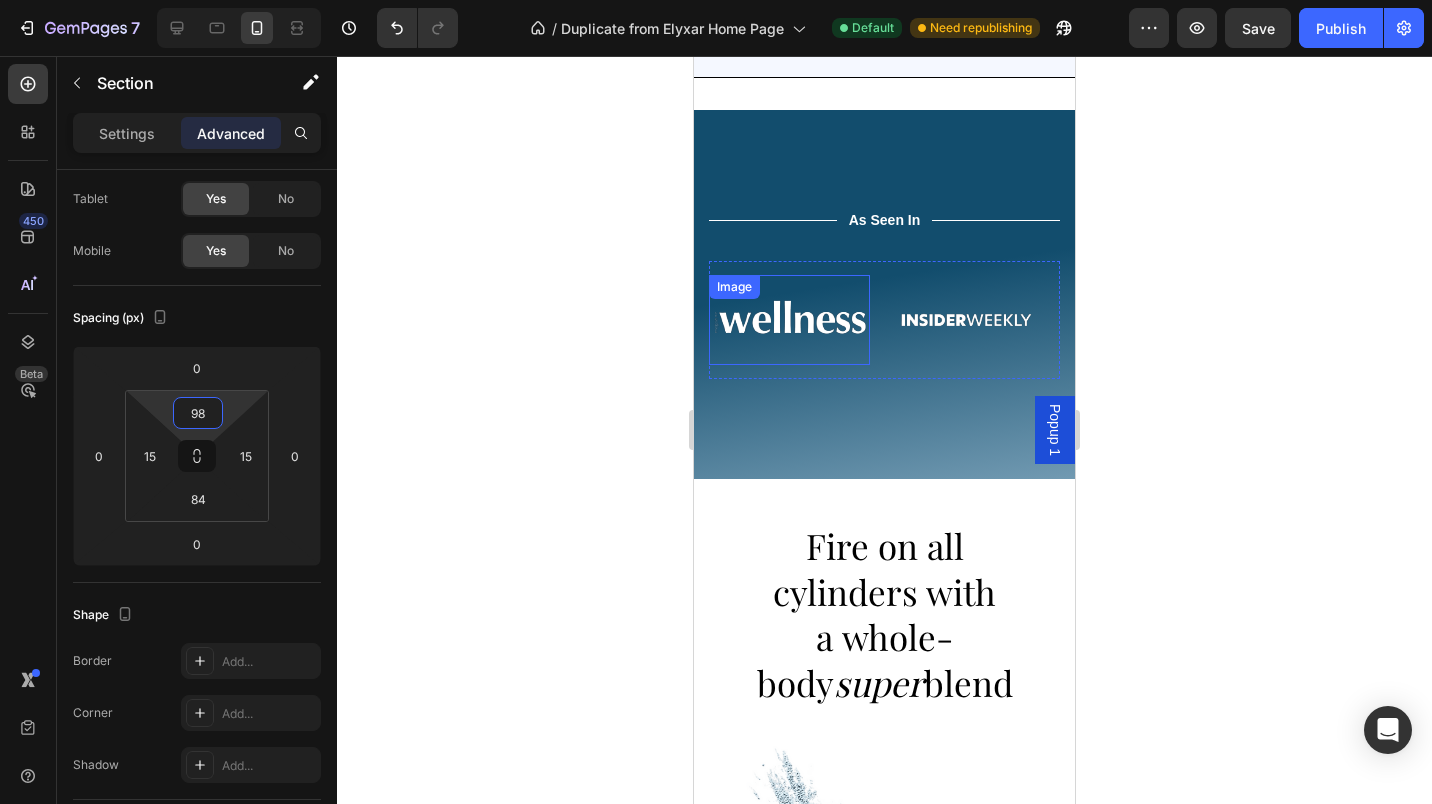 click on "98" at bounding box center [198, 413] 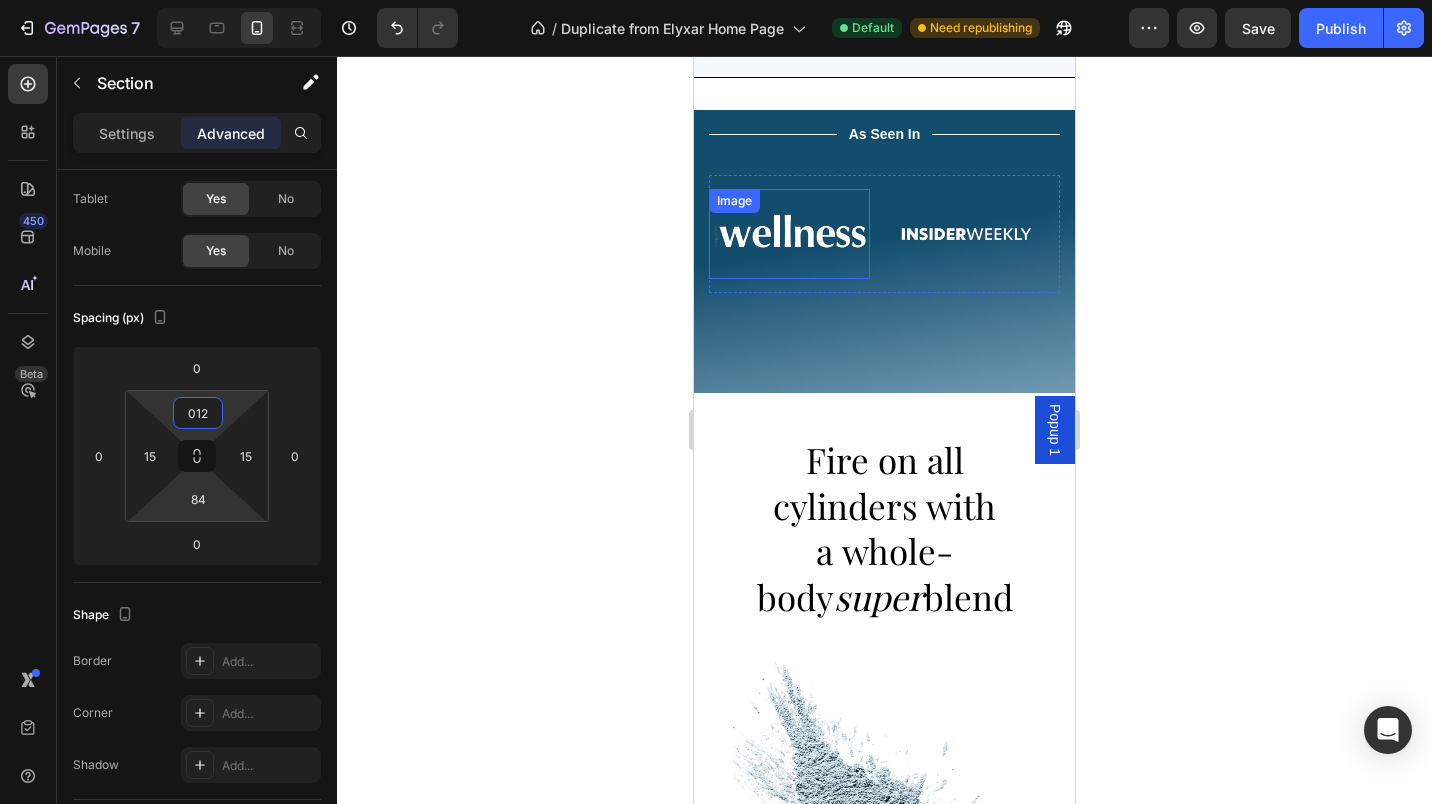 type on "12" 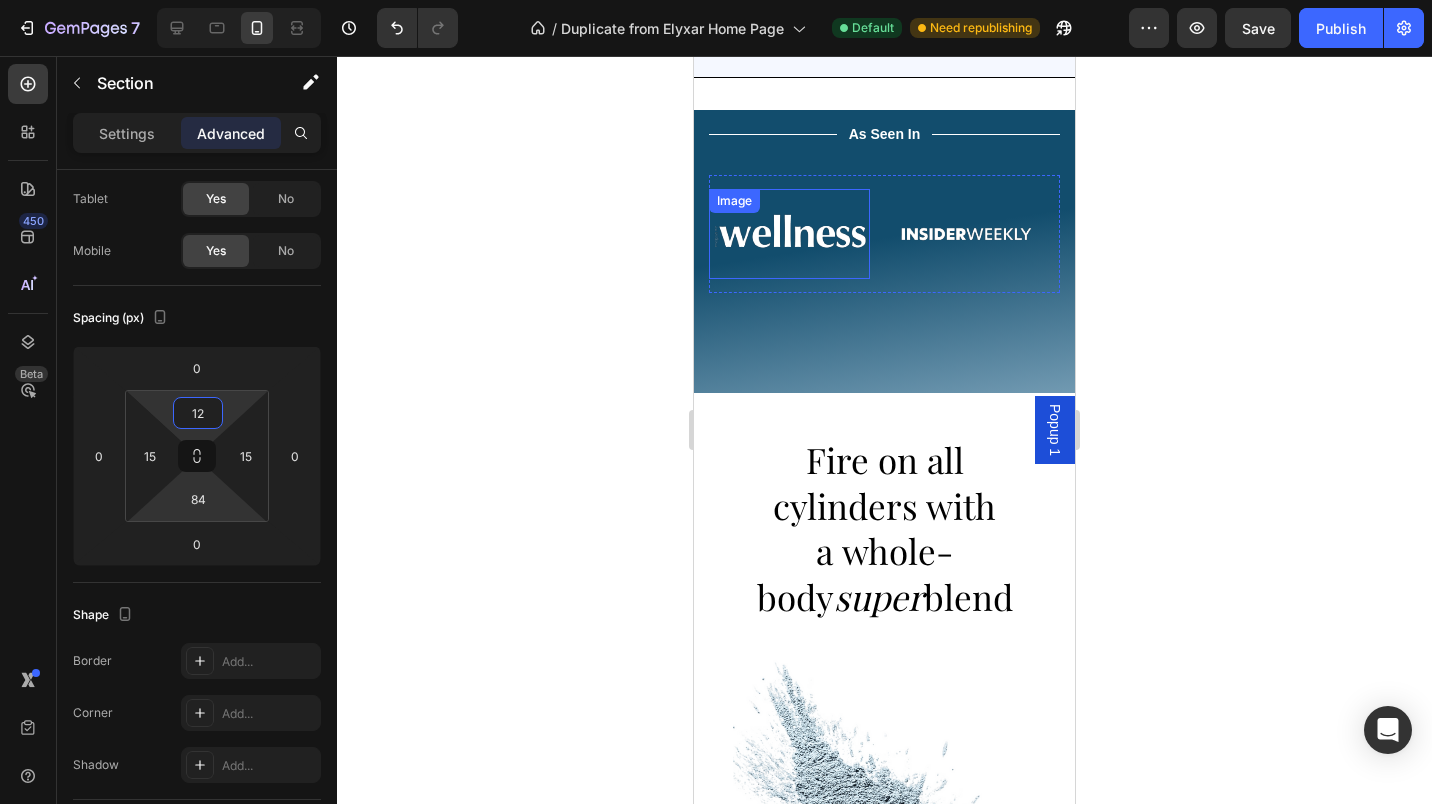 click on "84" at bounding box center (198, 499) 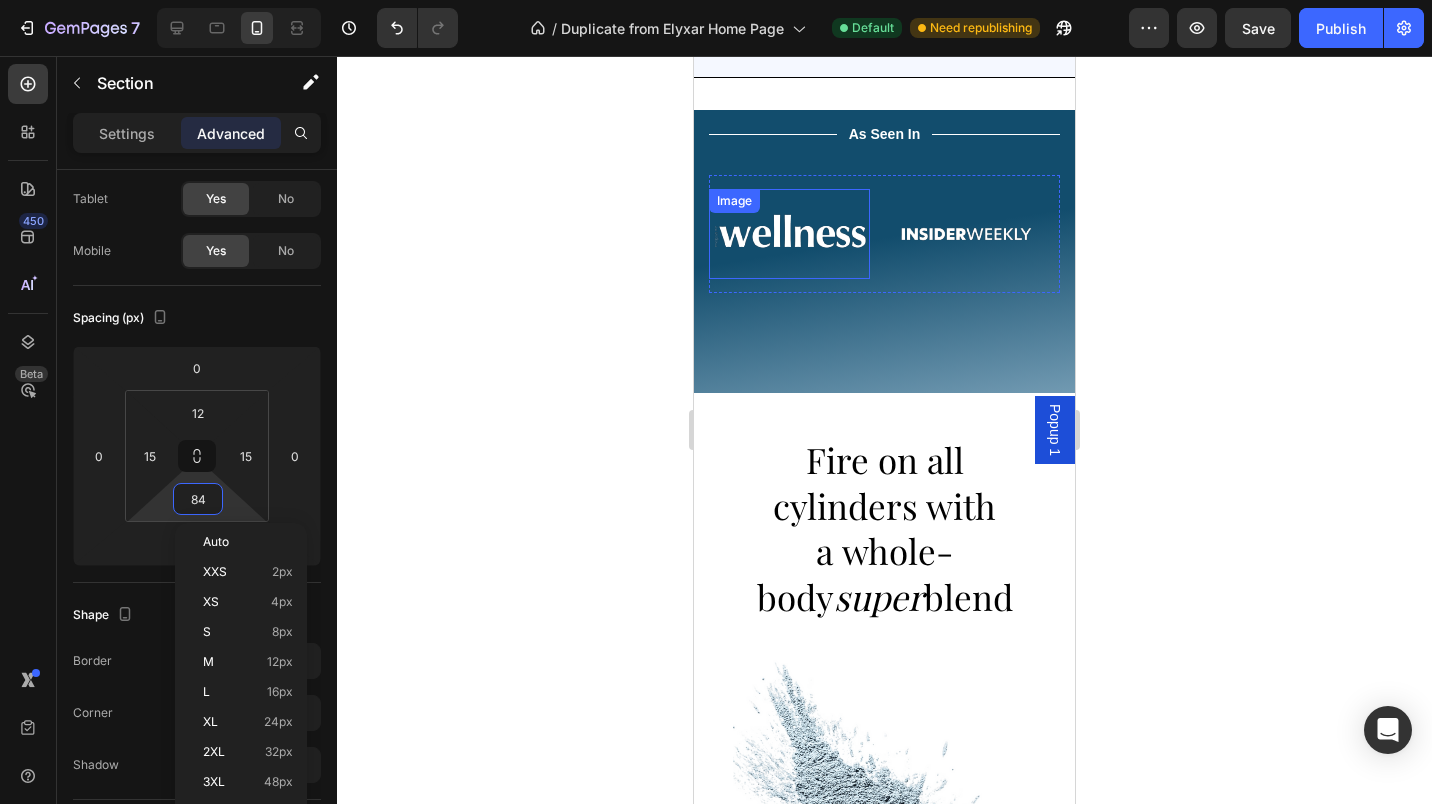 type on "0" 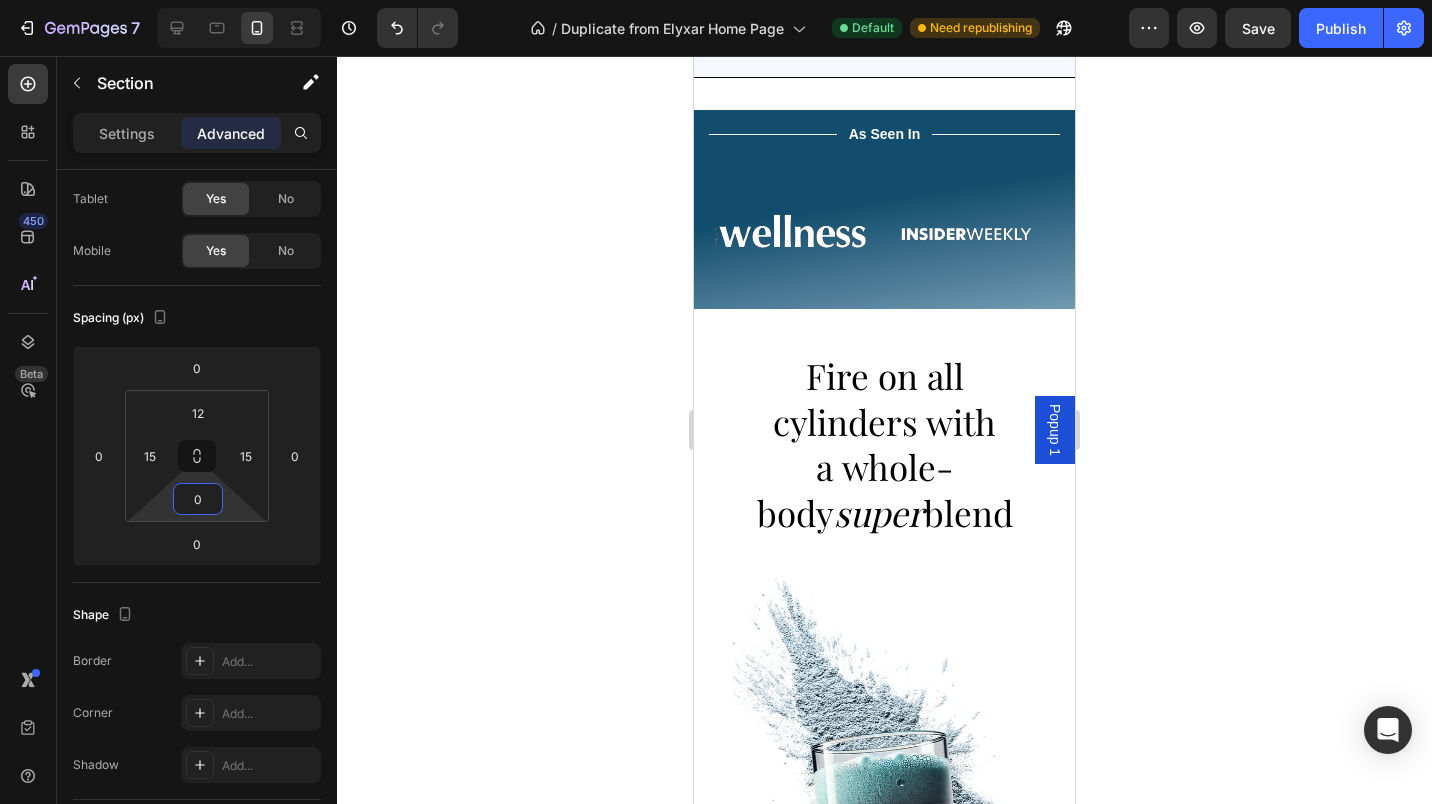 click 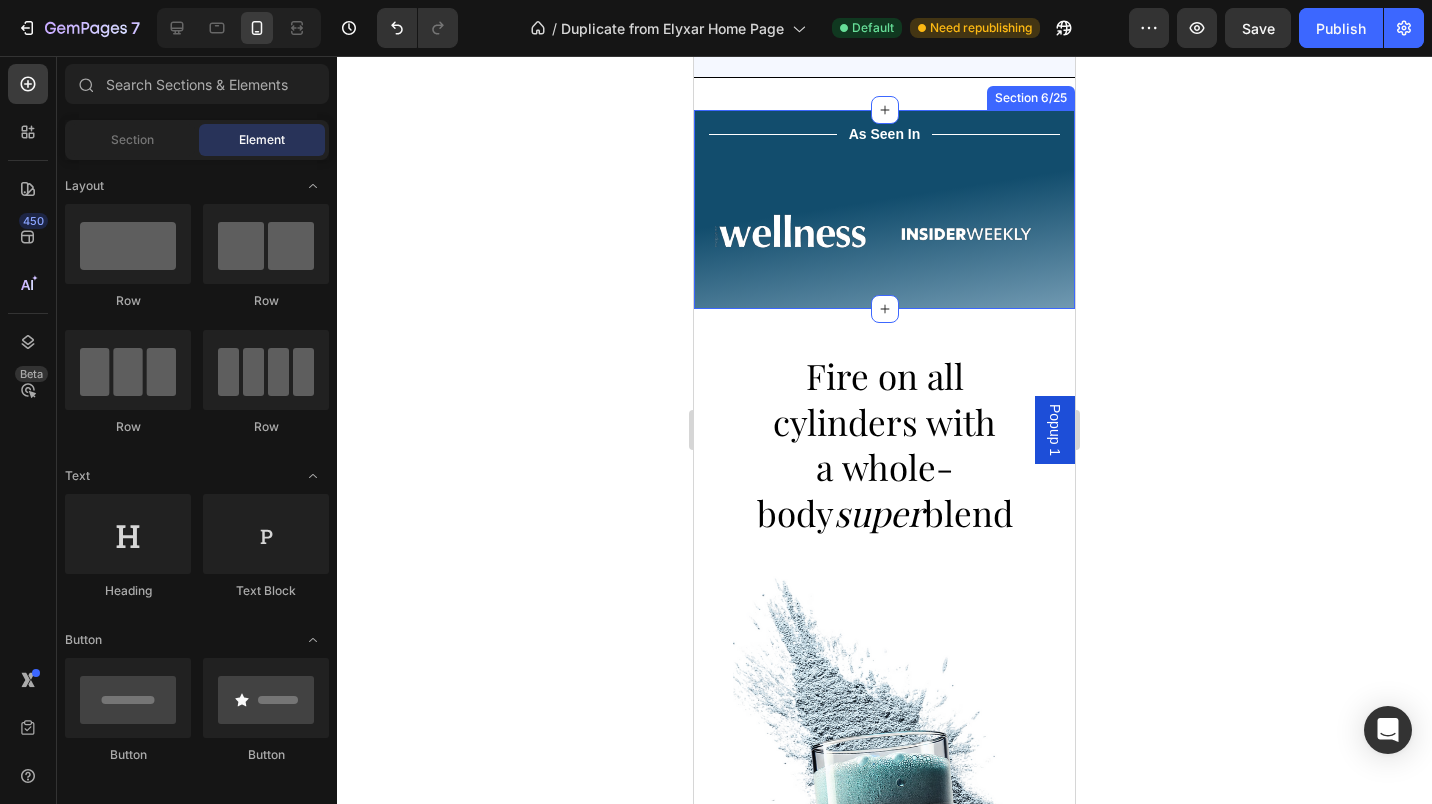 click on "Title Line As Seen In Text Block                Title Line Row Image Image Image Image Image
Drop element here Carousel Row" at bounding box center [884, 216] 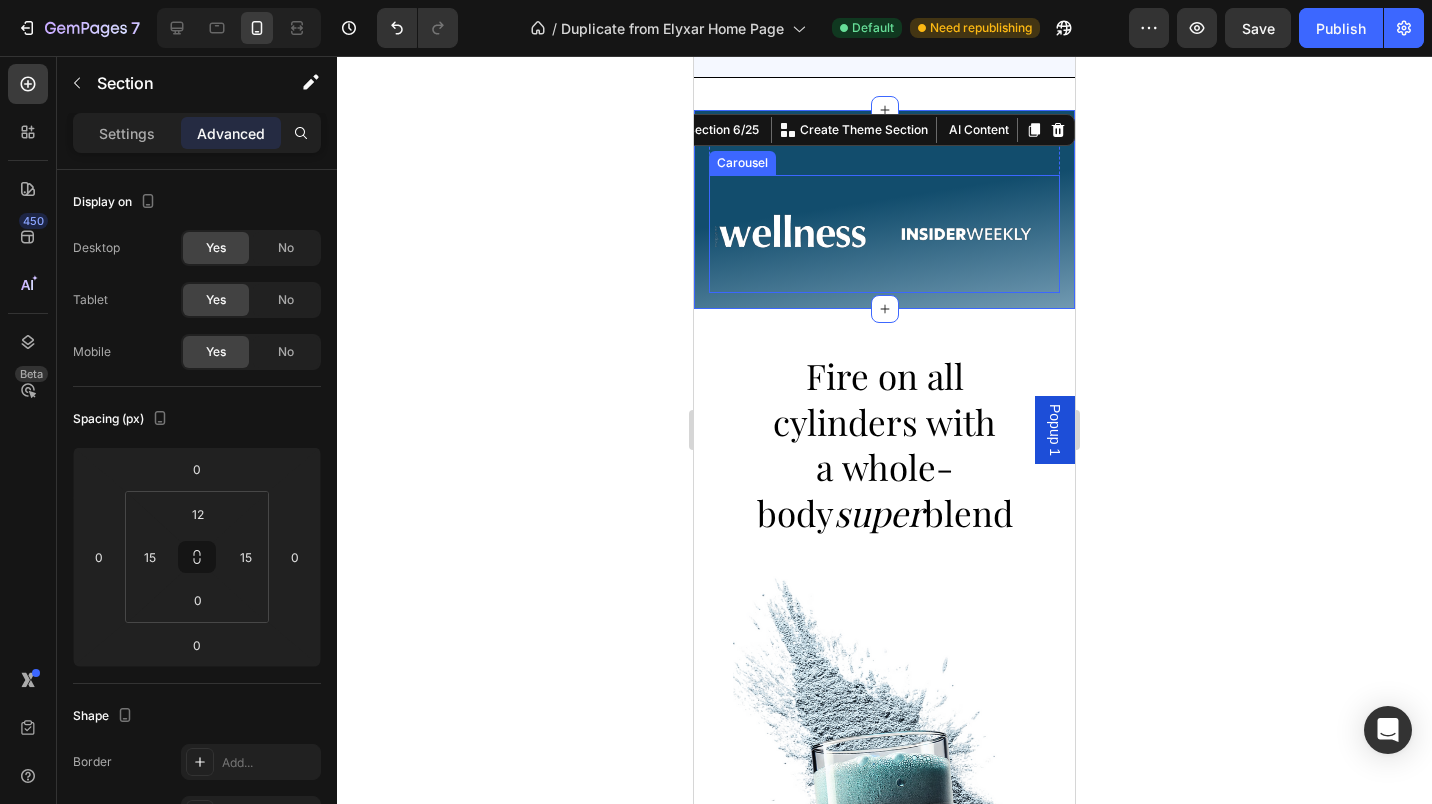 click on "Image Image Image Image Image
Drop element here" at bounding box center (884, 234) 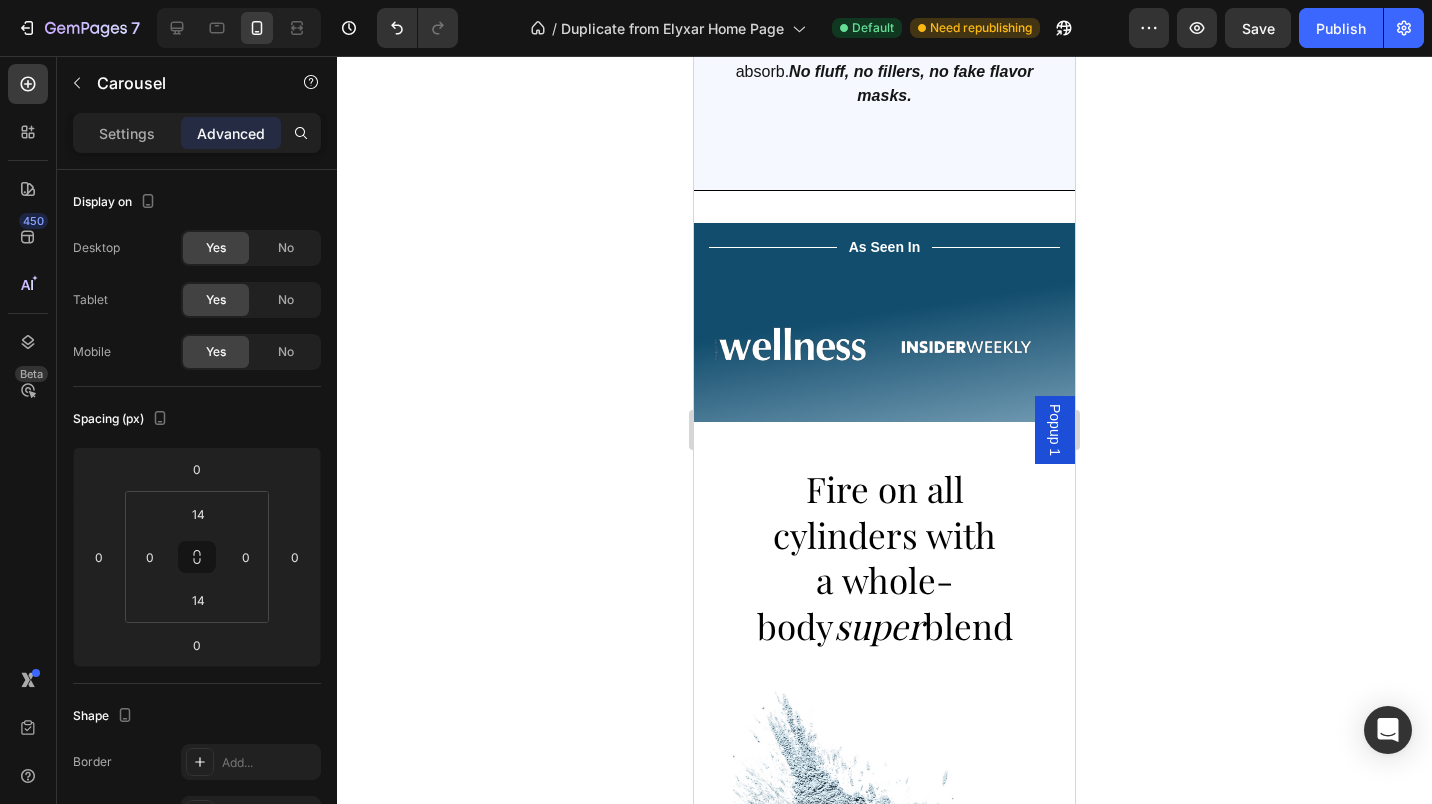 scroll, scrollTop: 1648, scrollLeft: 0, axis: vertical 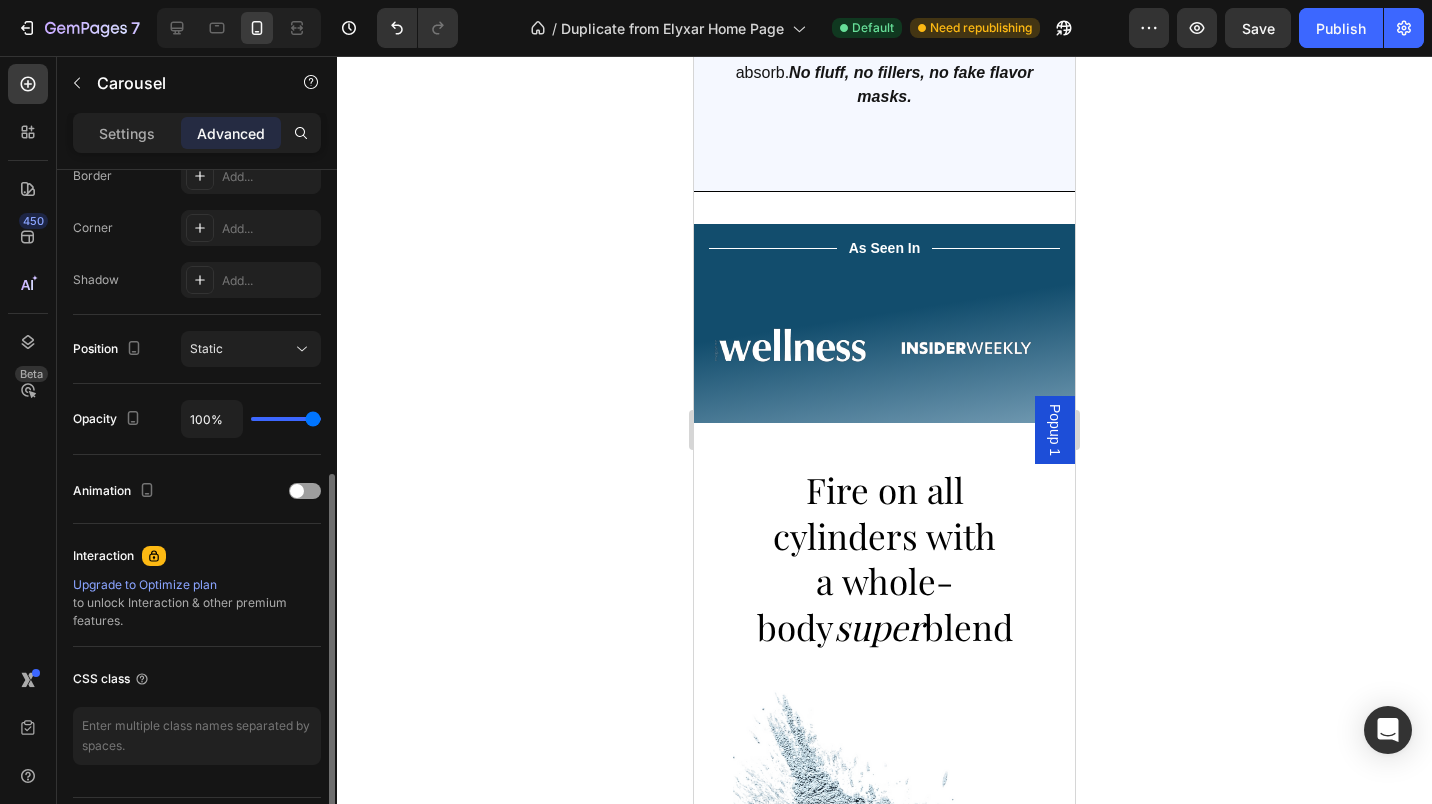click 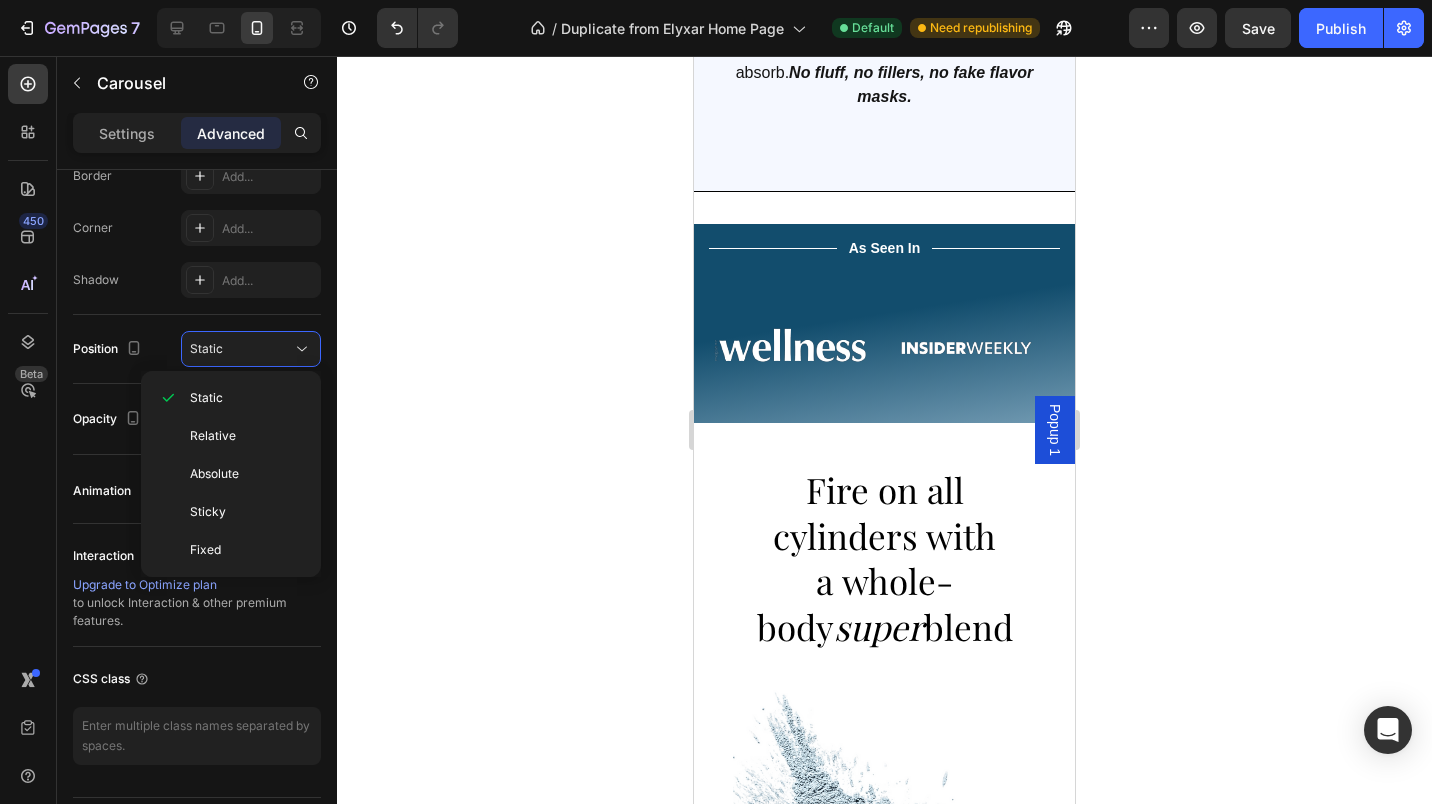 click 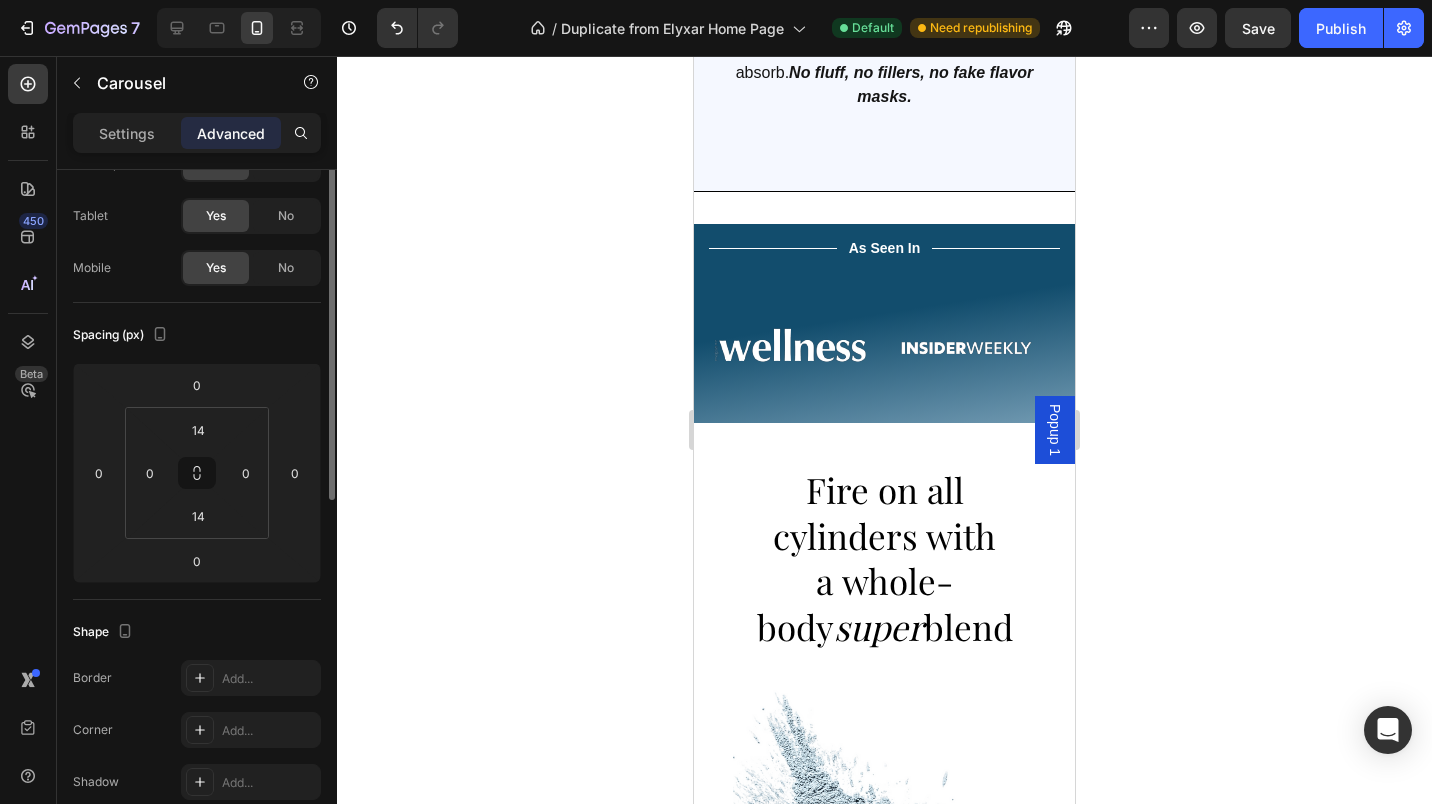 scroll, scrollTop: 0, scrollLeft: 0, axis: both 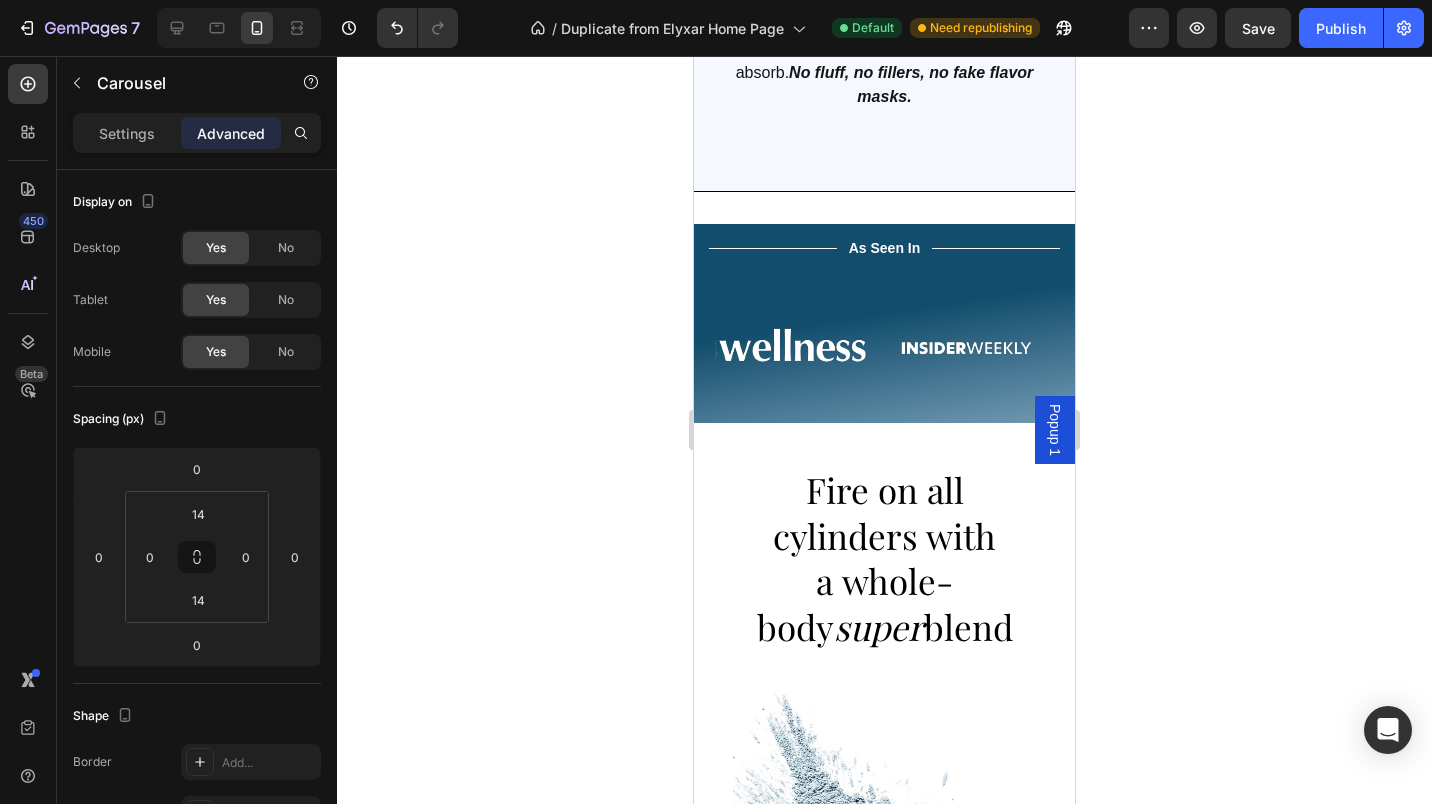 click on "Settings" at bounding box center (127, 133) 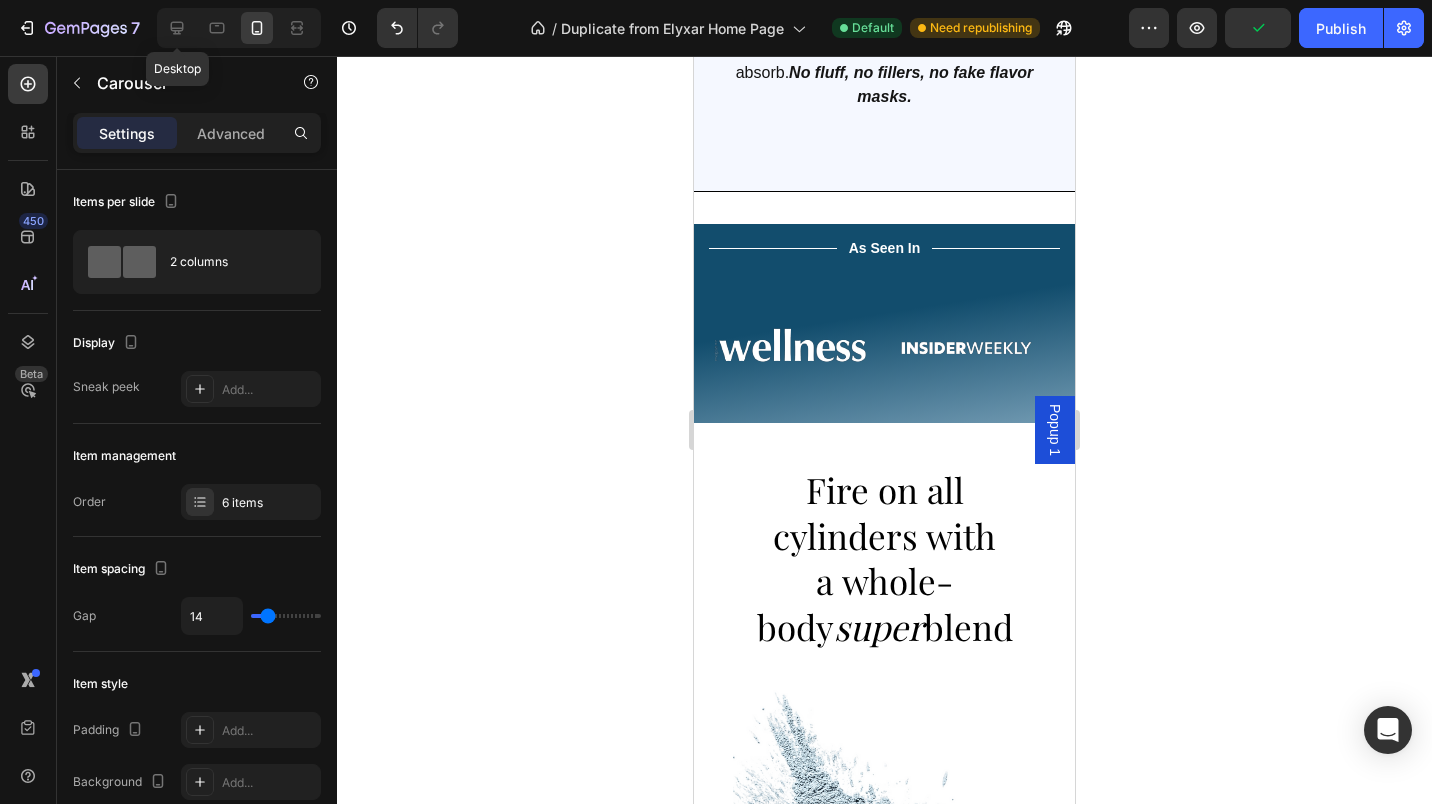 click 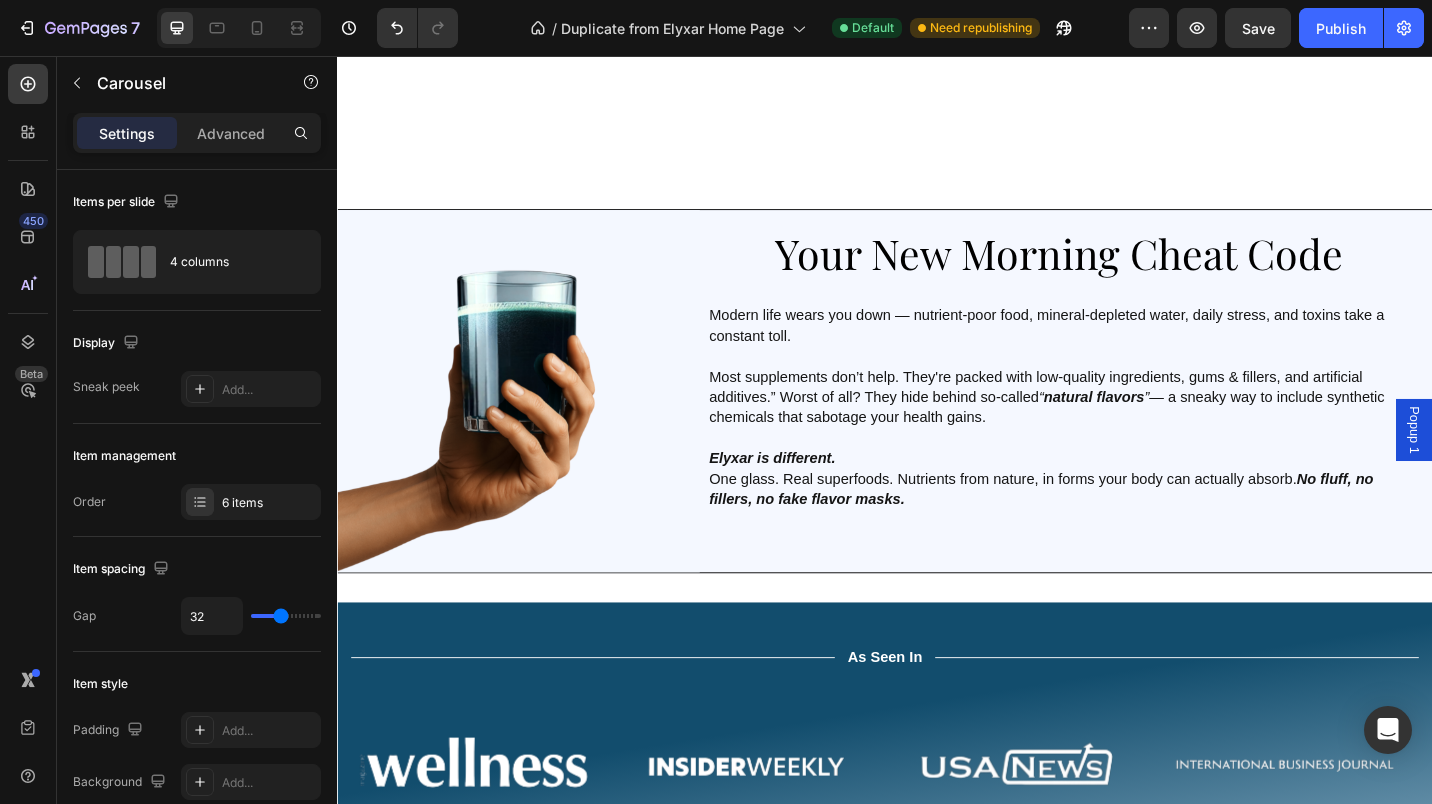 scroll, scrollTop: 1003, scrollLeft: 0, axis: vertical 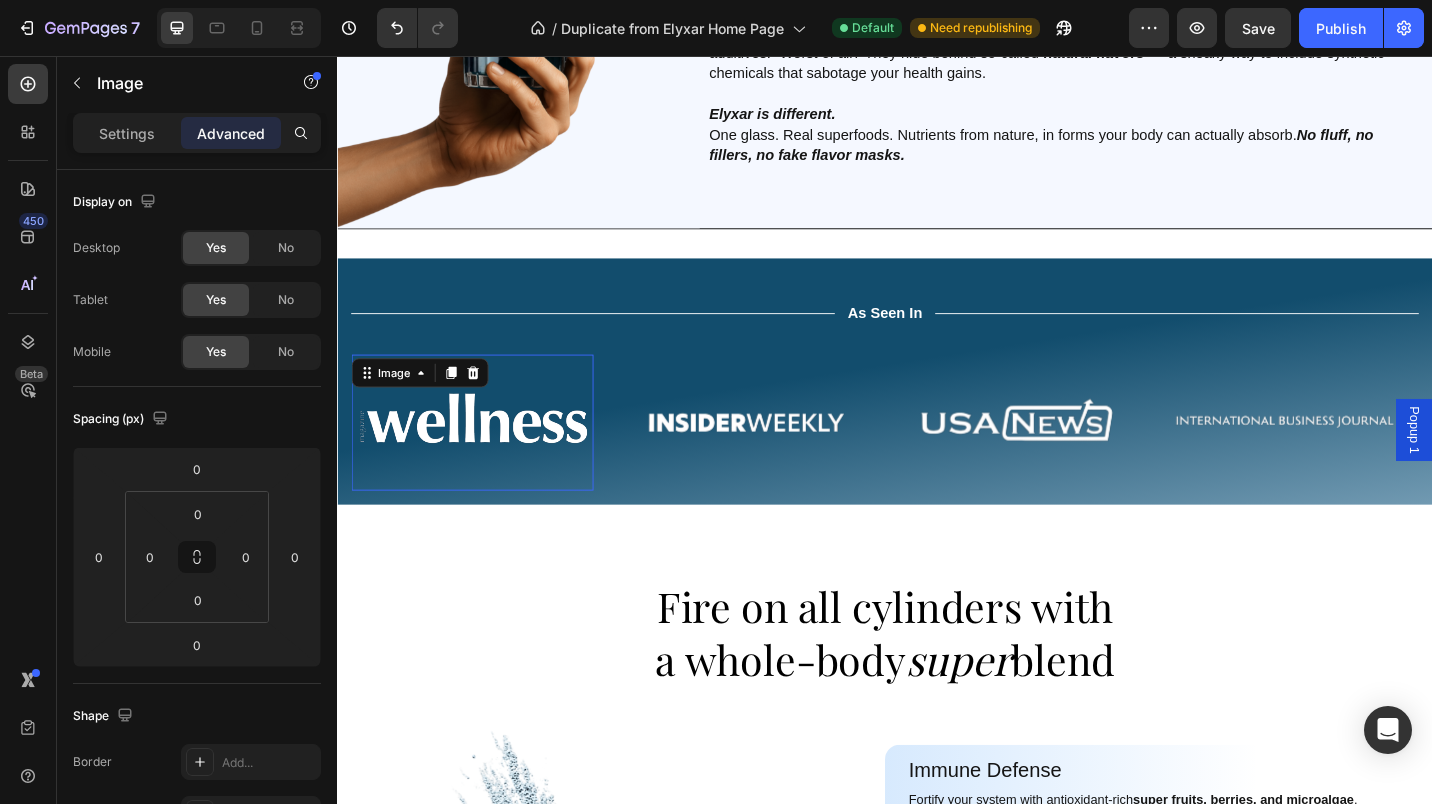 click at bounding box center (484, 457) 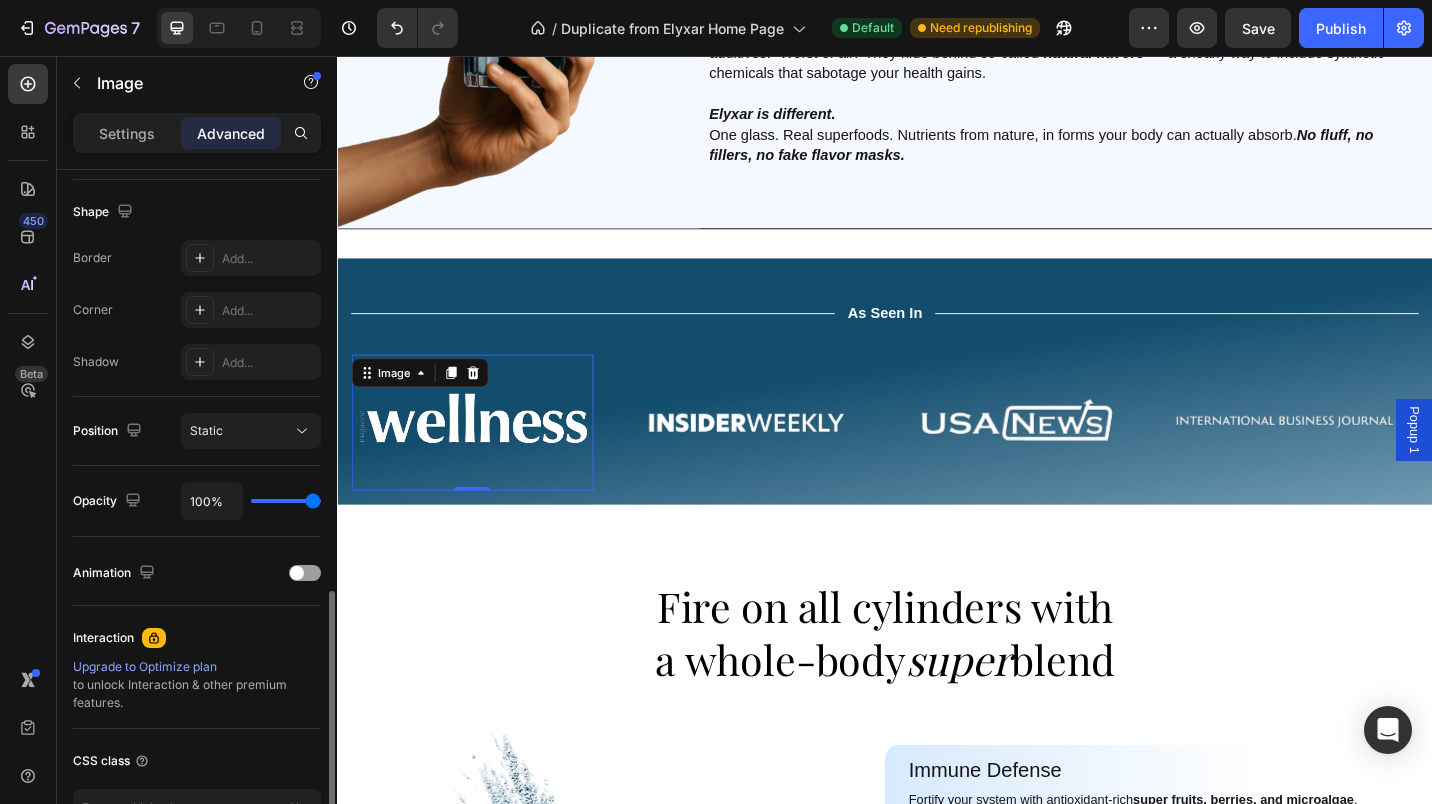 scroll, scrollTop: 643, scrollLeft: 0, axis: vertical 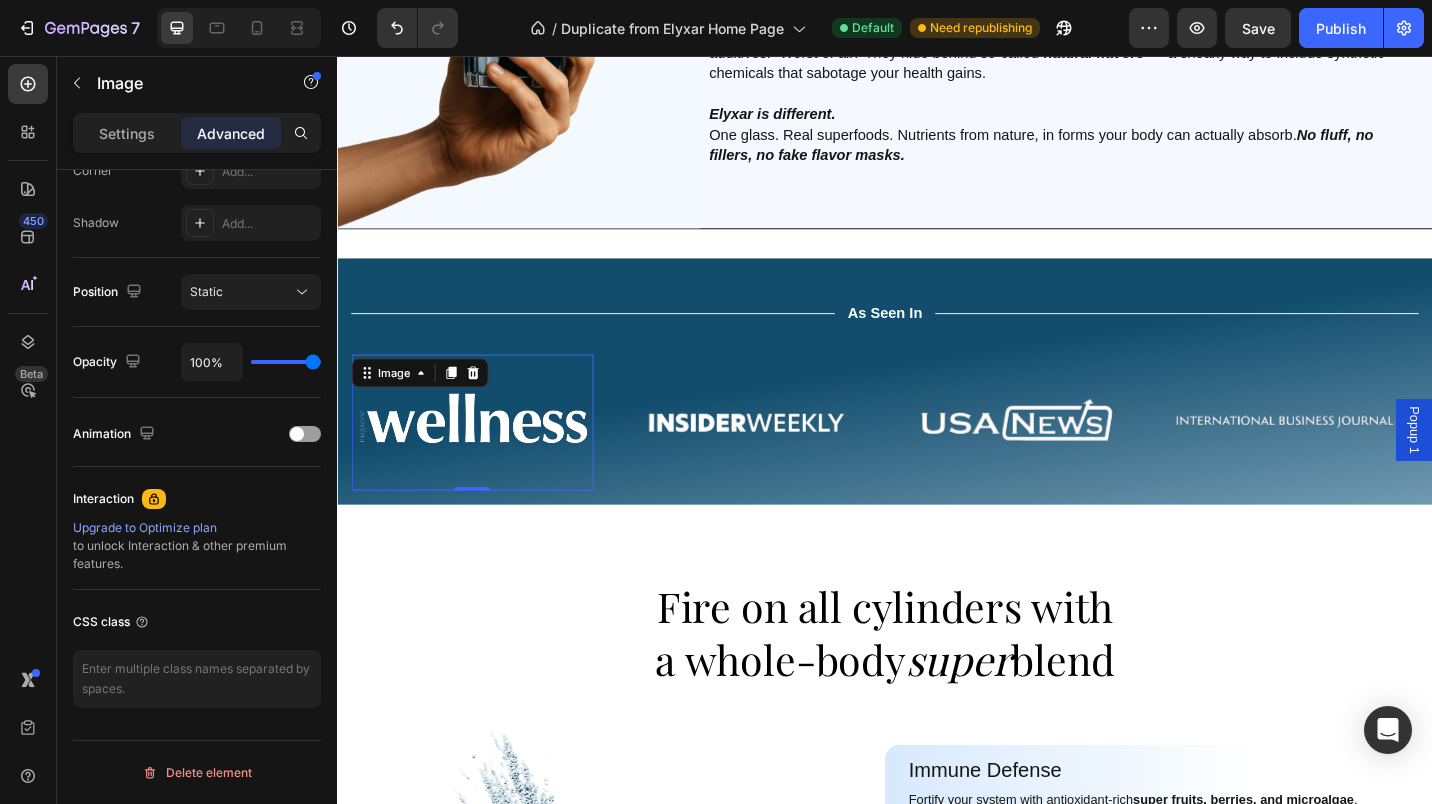 click at bounding box center (305, 434) 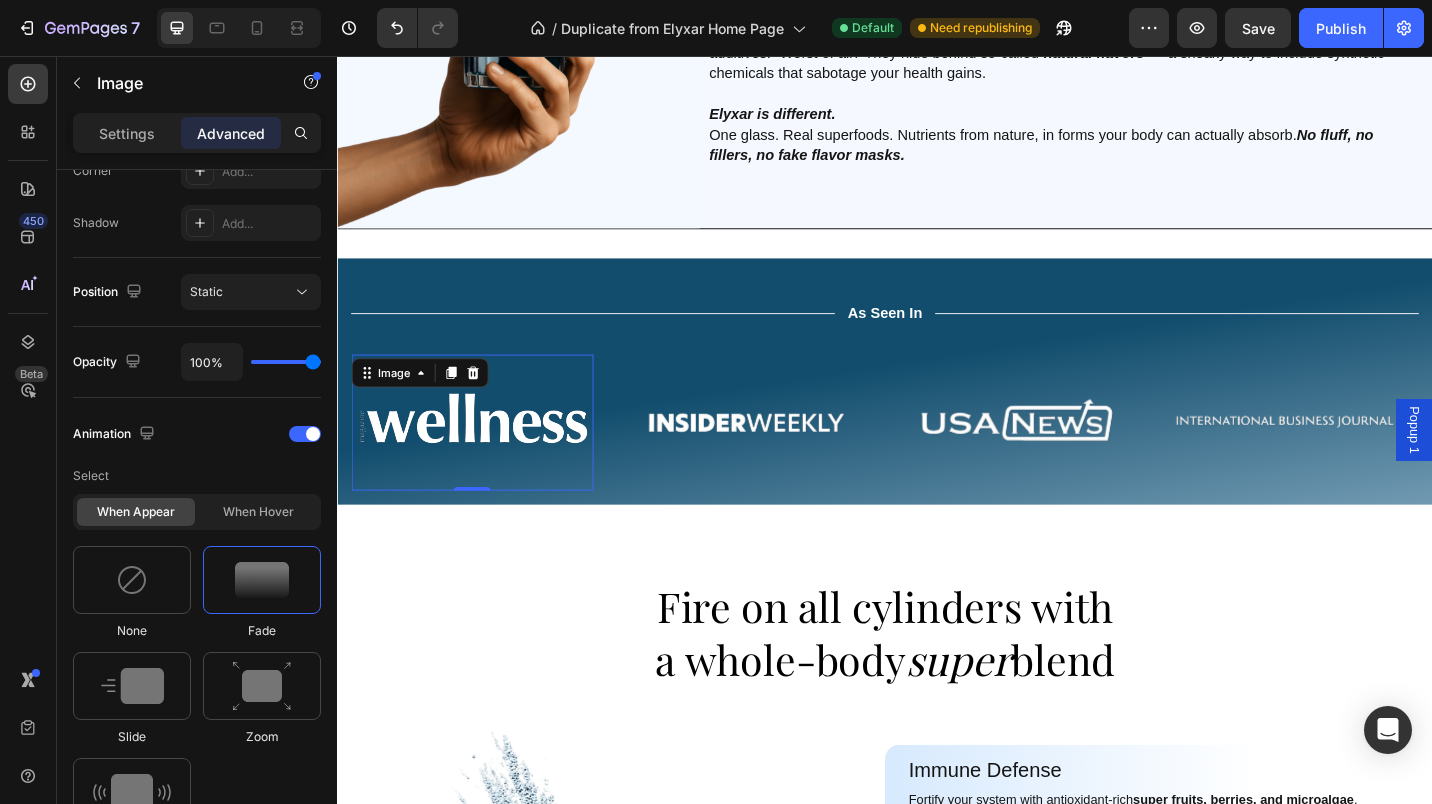 click at bounding box center (305, 434) 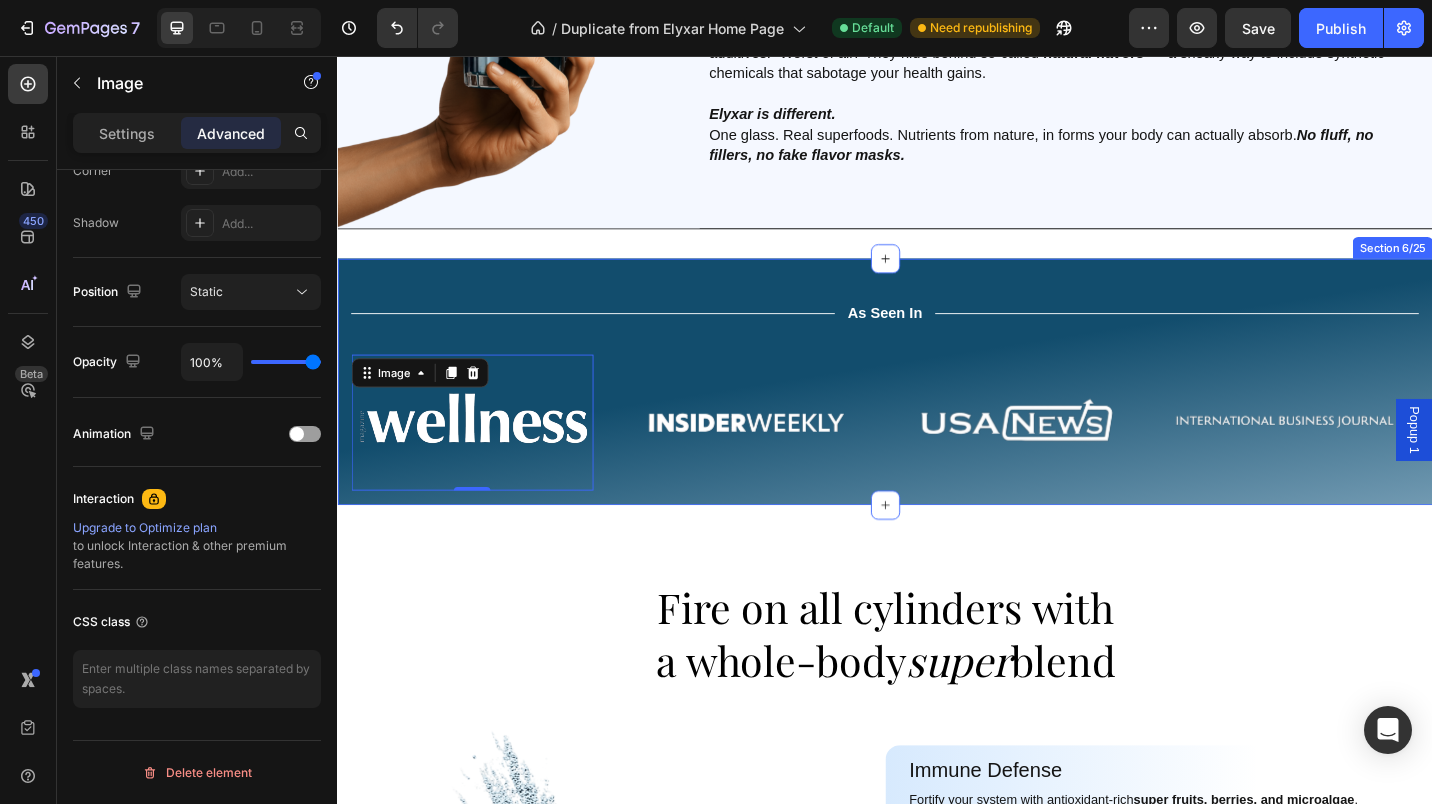 click on "Title Line As Seen In Text Block                Title Line Row Image   0 Image Image Image Image
Drop element here Carousel Row Section 6/25" at bounding box center (937, 413) 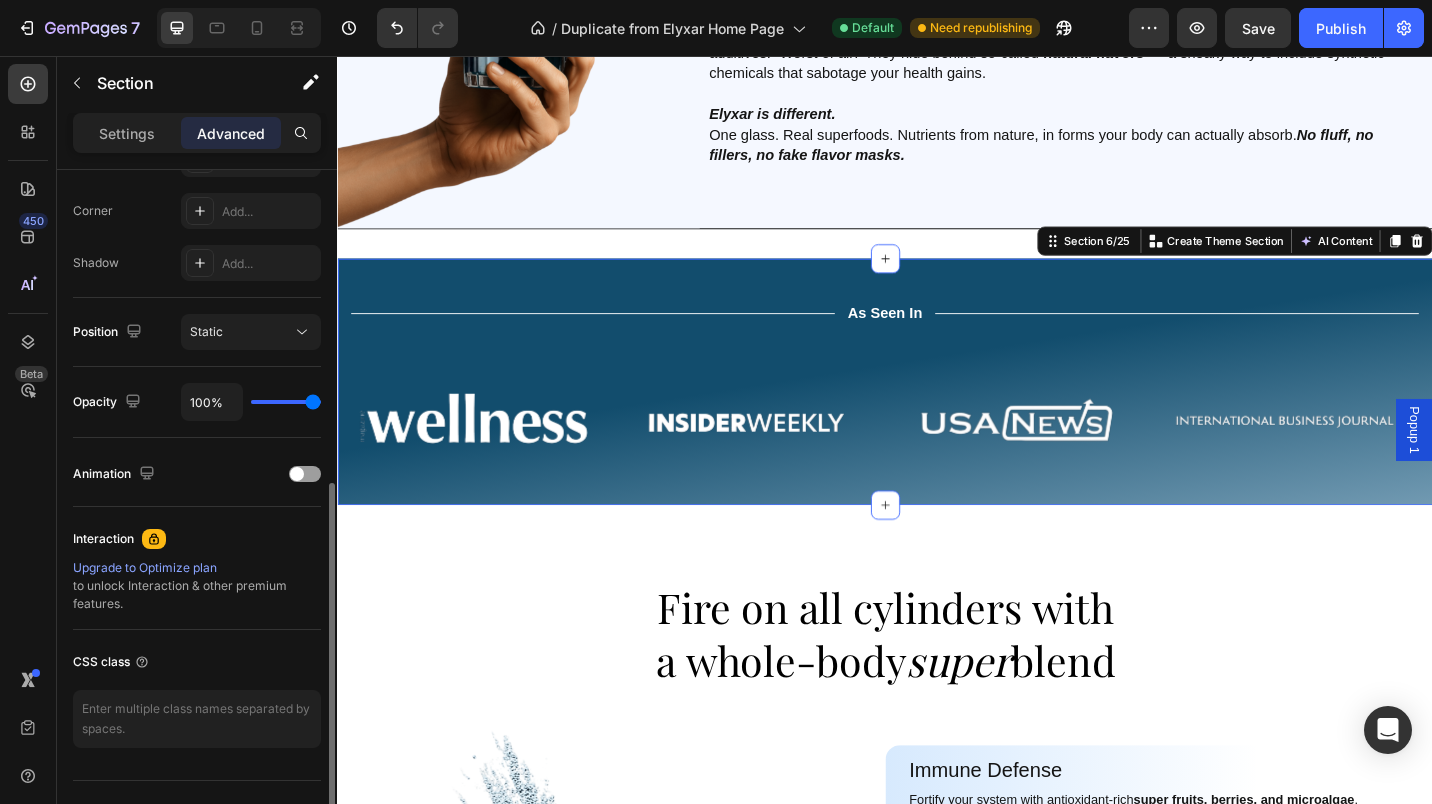 scroll, scrollTop: 604, scrollLeft: 0, axis: vertical 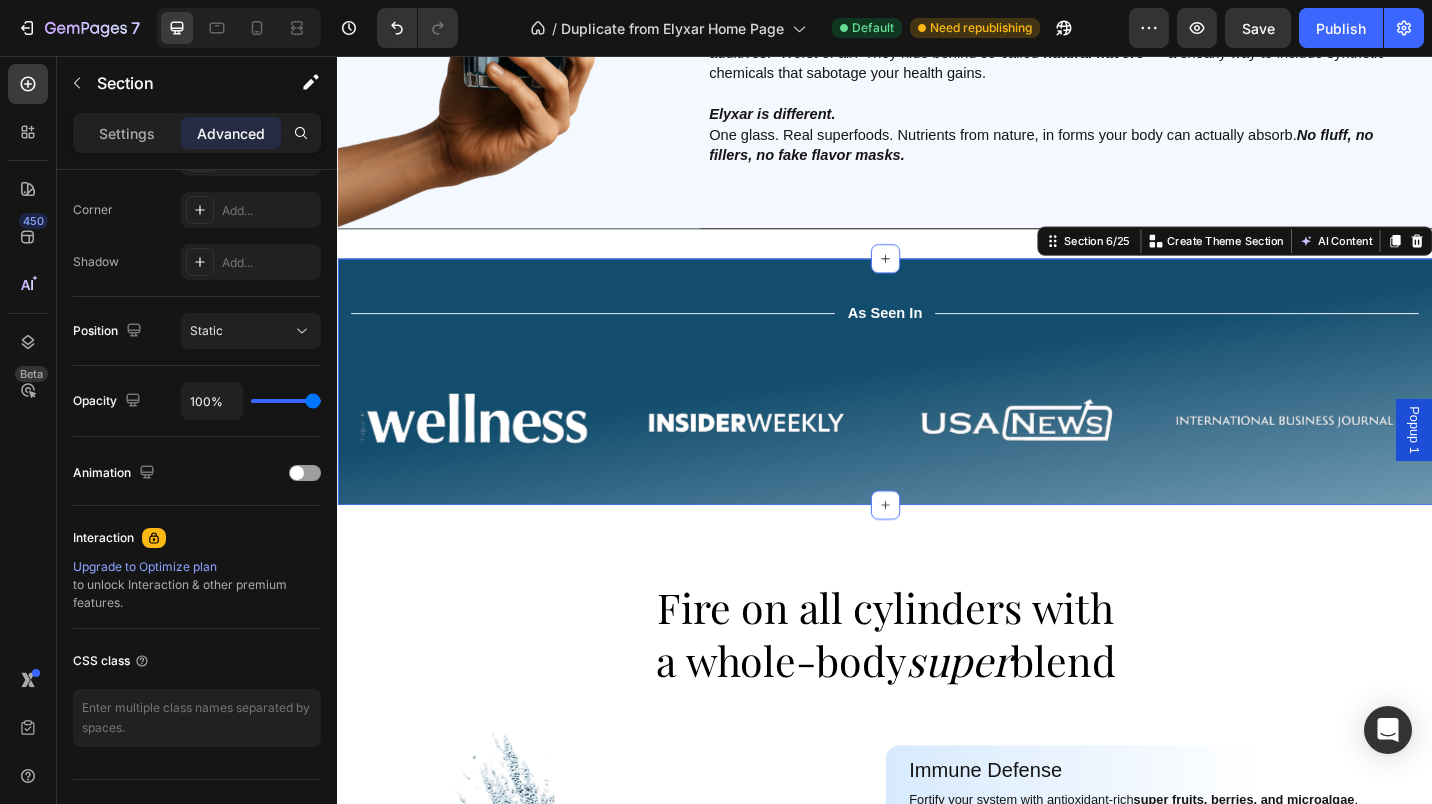 click at bounding box center [305, 473] 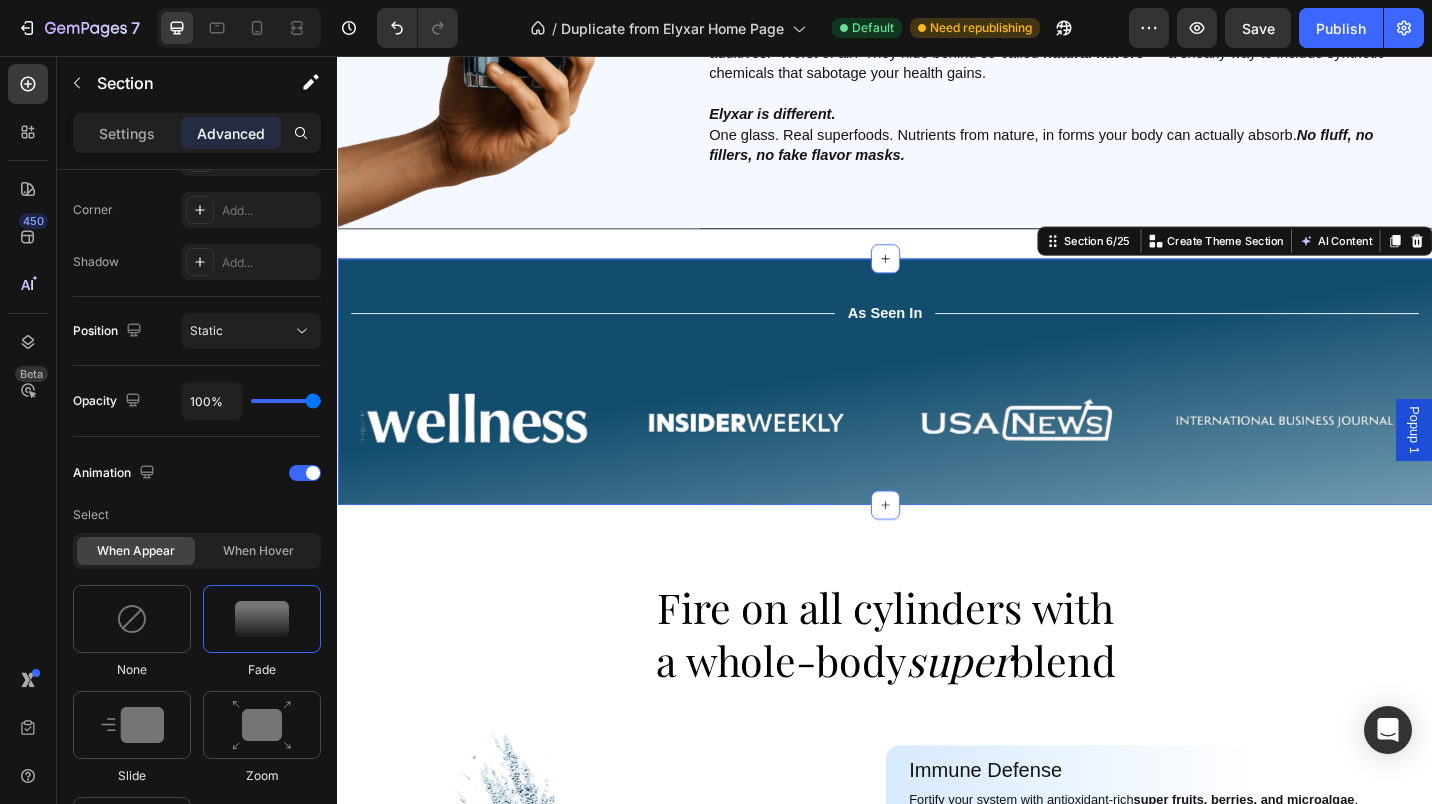 click at bounding box center (132, 725) 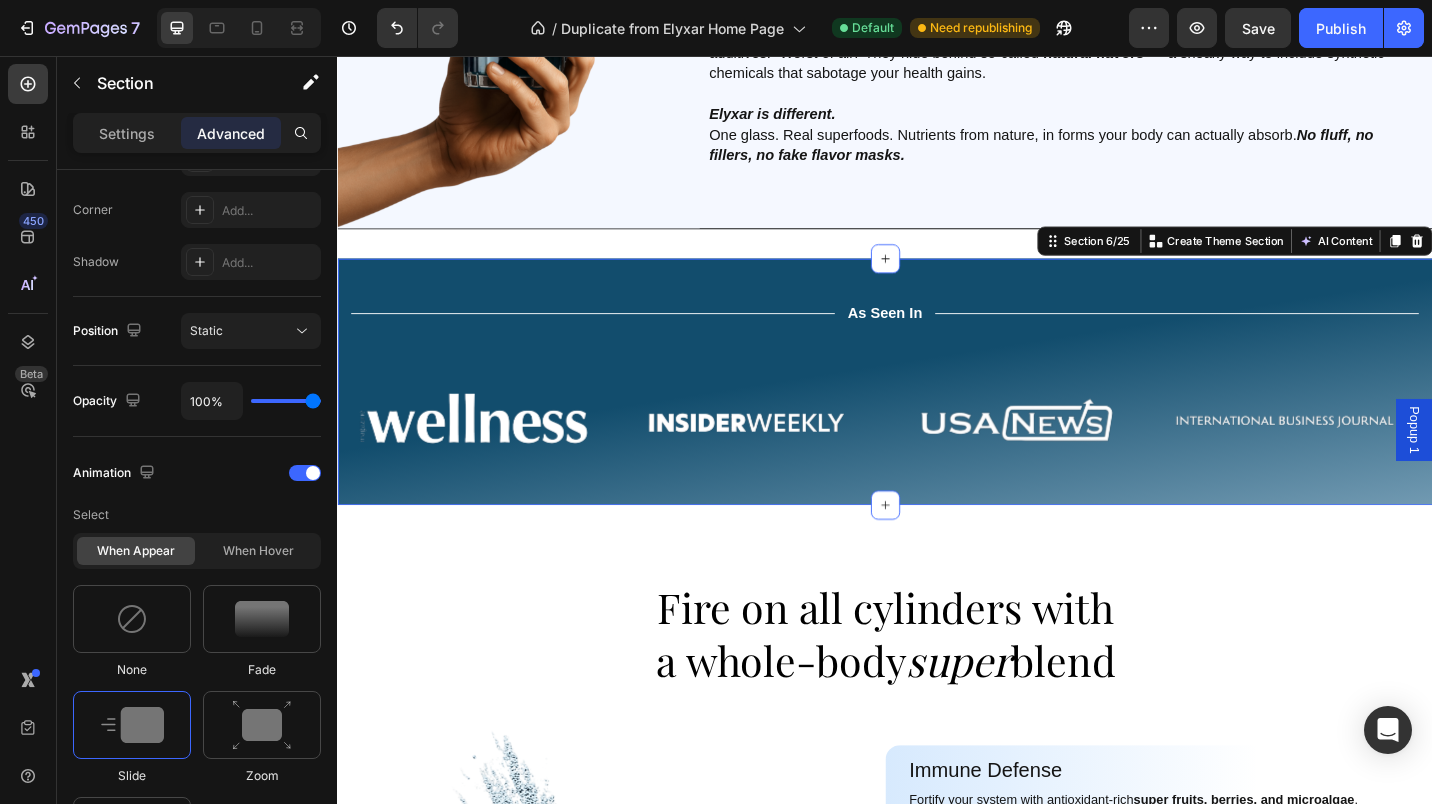 click at bounding box center (132, 619) 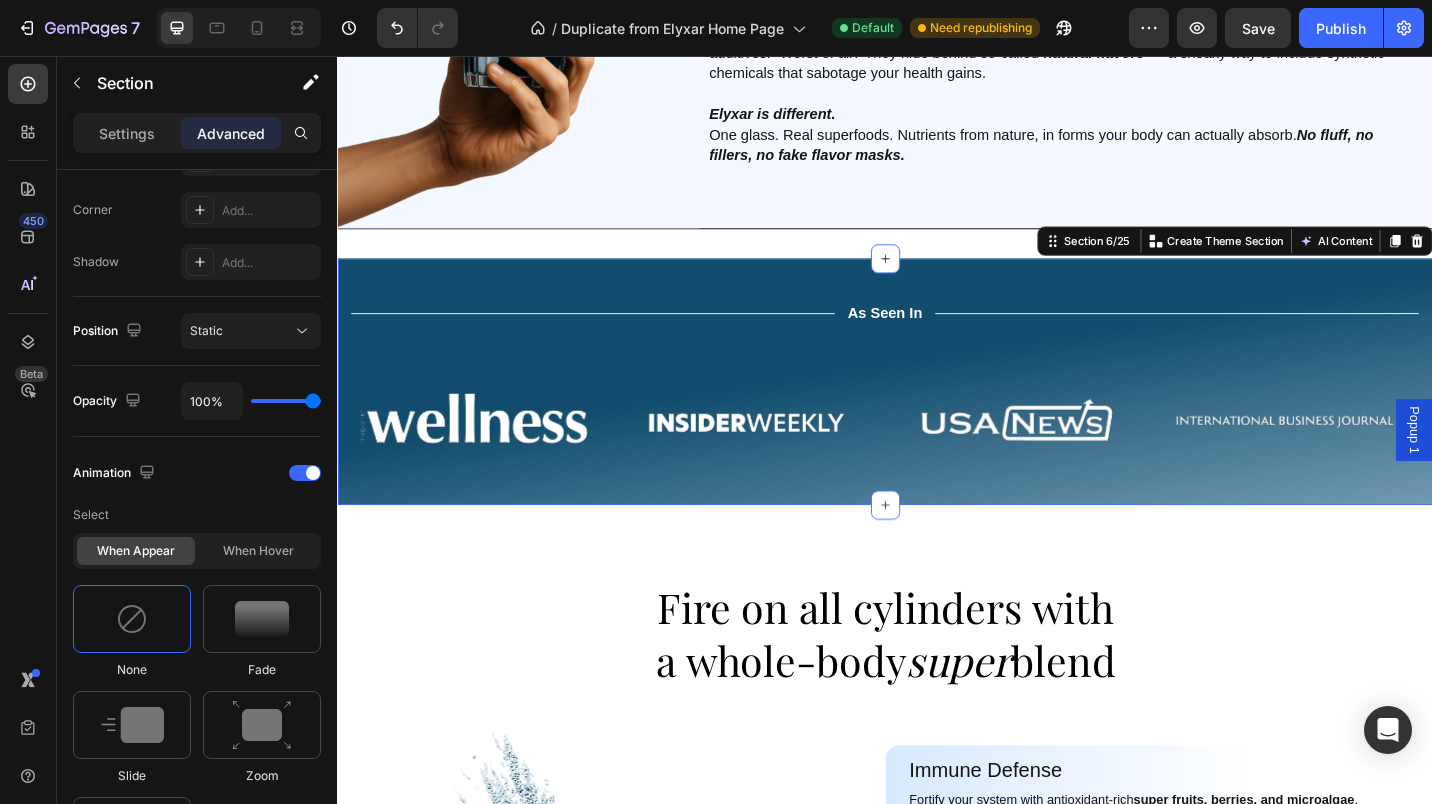click at bounding box center [305, 473] 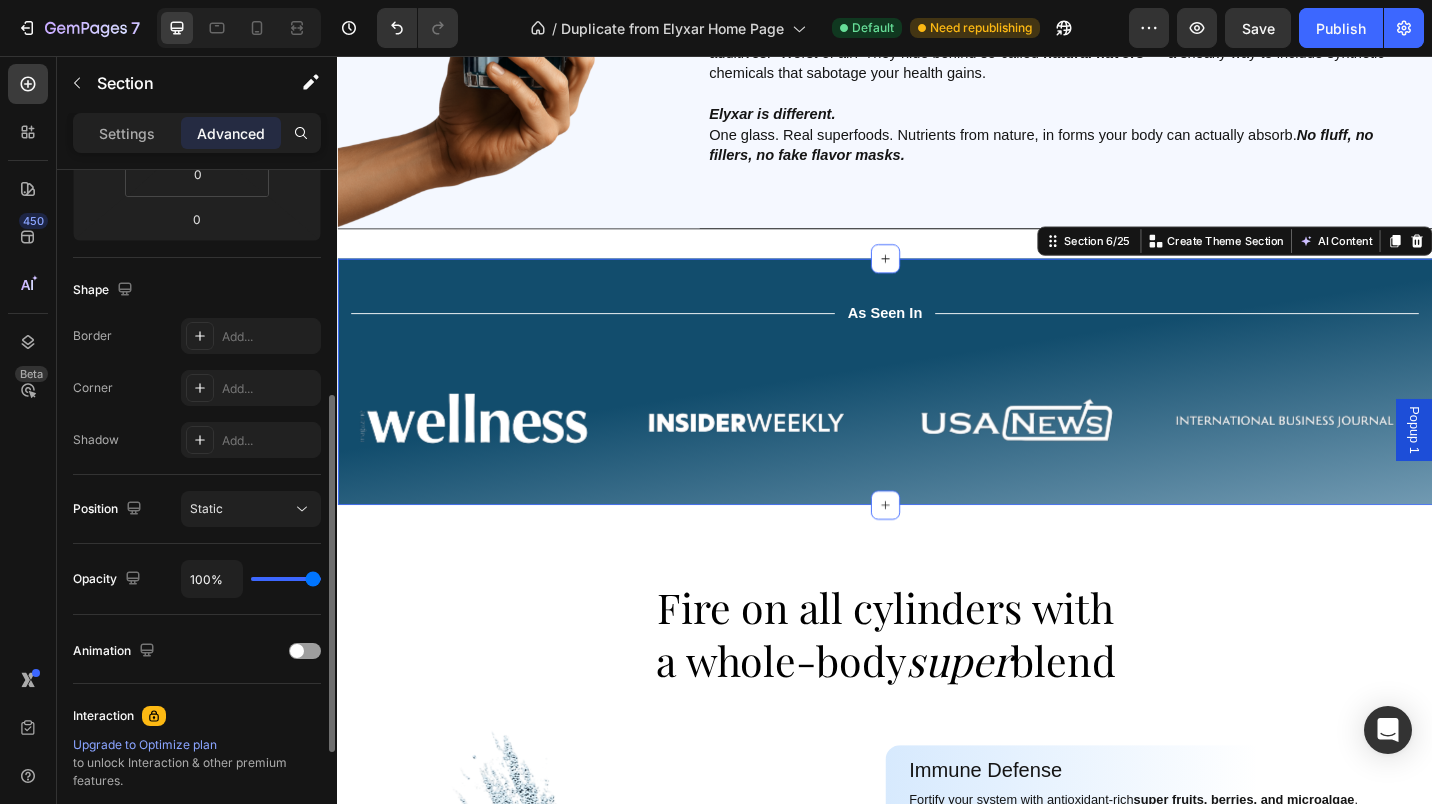 scroll, scrollTop: 424, scrollLeft: 0, axis: vertical 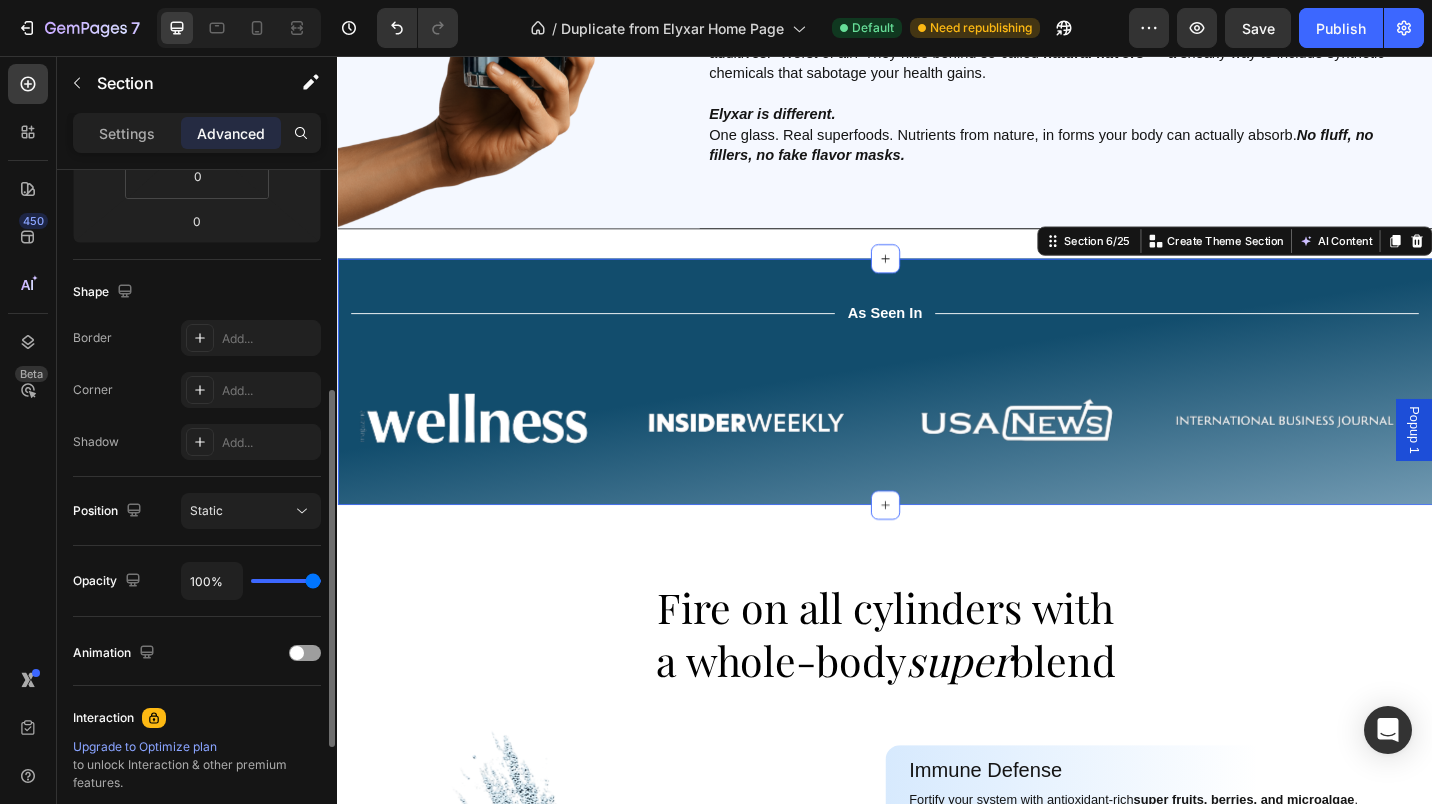 click on "Settings" 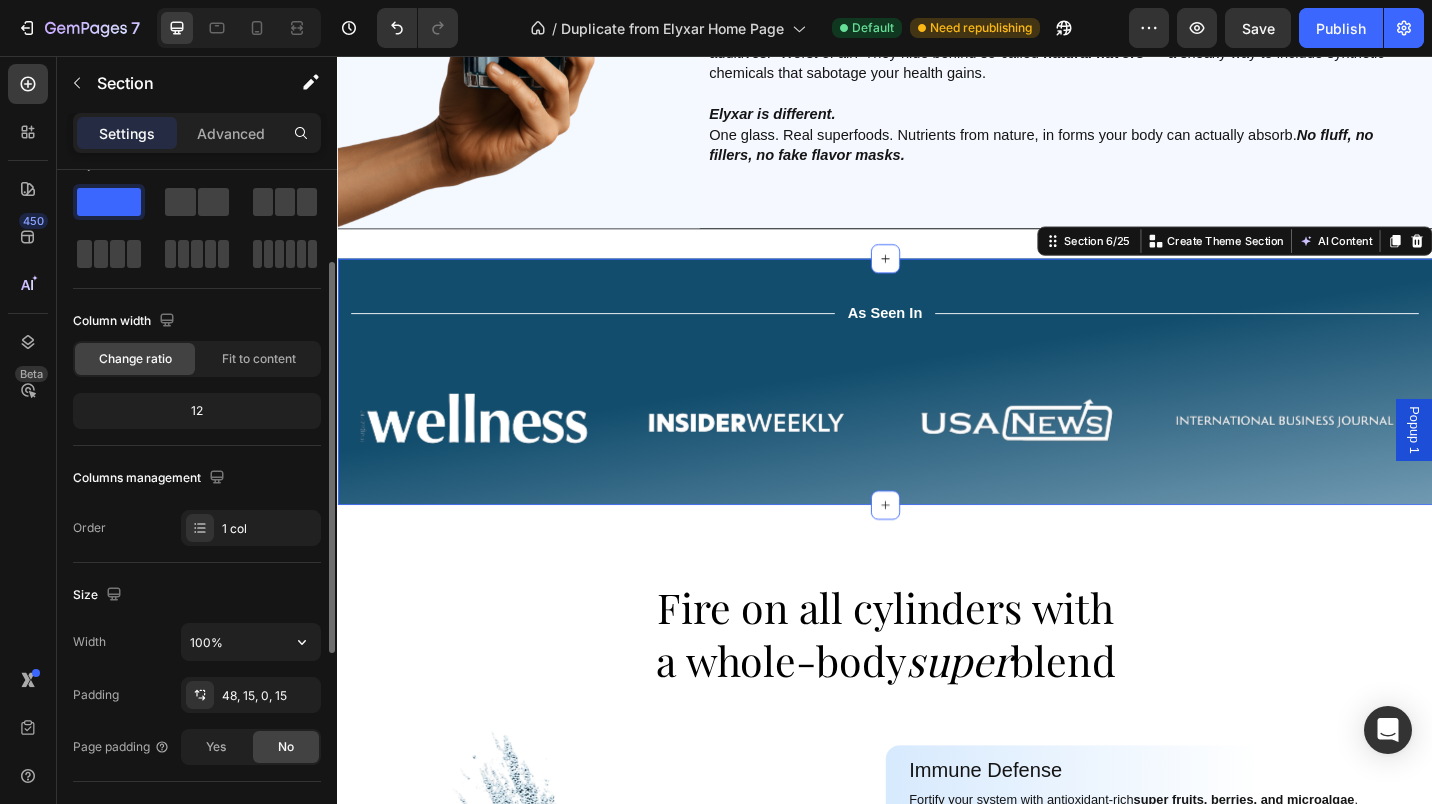 scroll, scrollTop: 0, scrollLeft: 0, axis: both 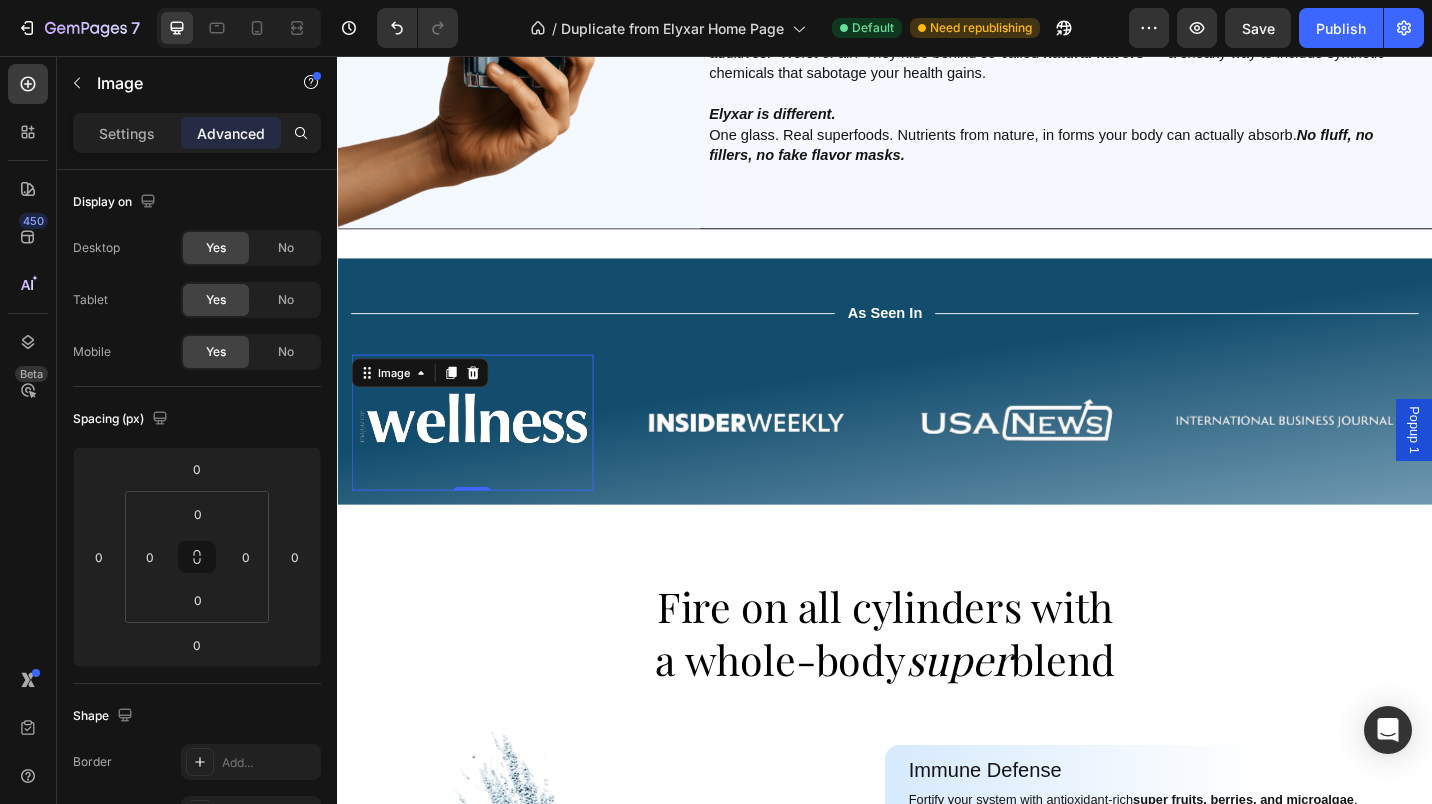 click at bounding box center (484, 457) 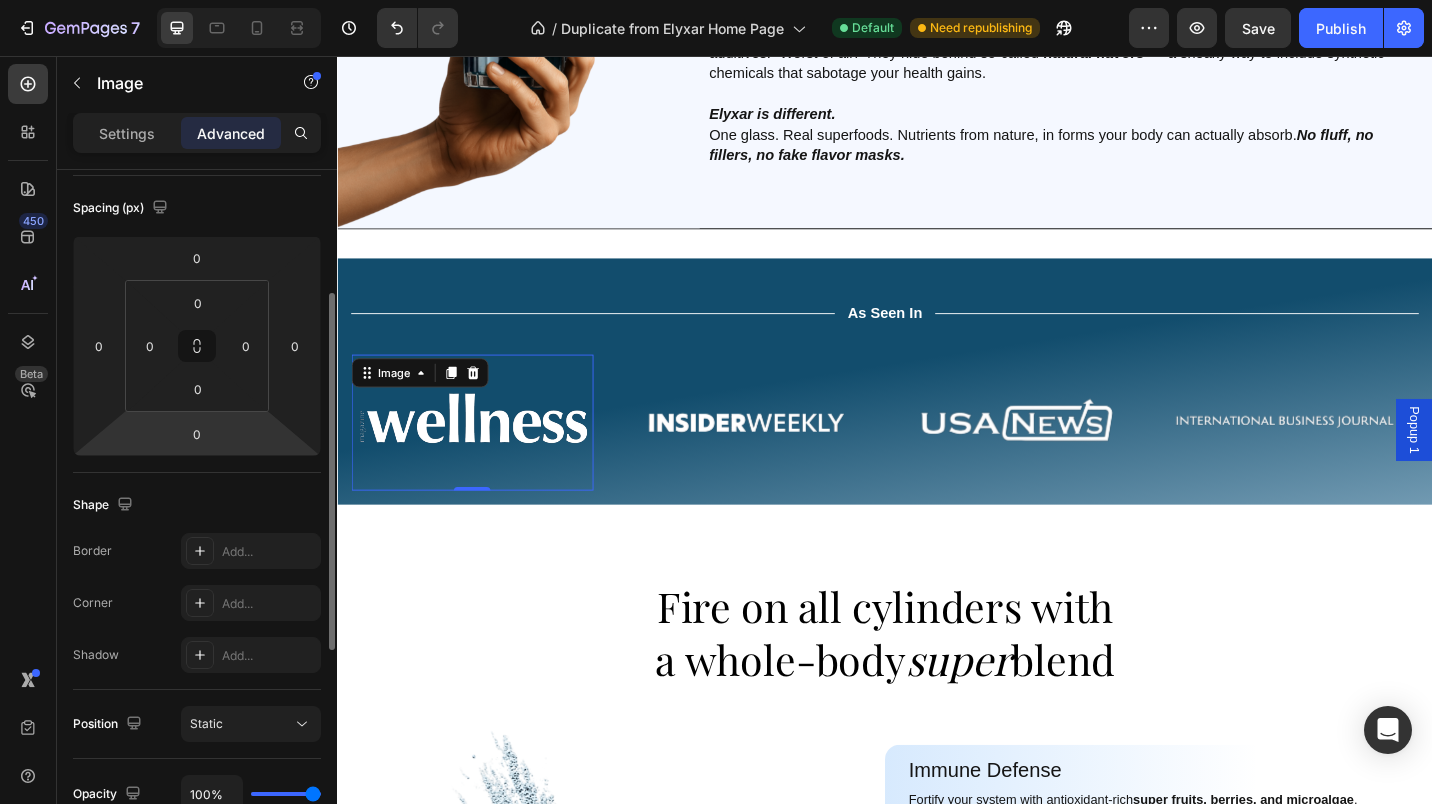 scroll, scrollTop: 204, scrollLeft: 0, axis: vertical 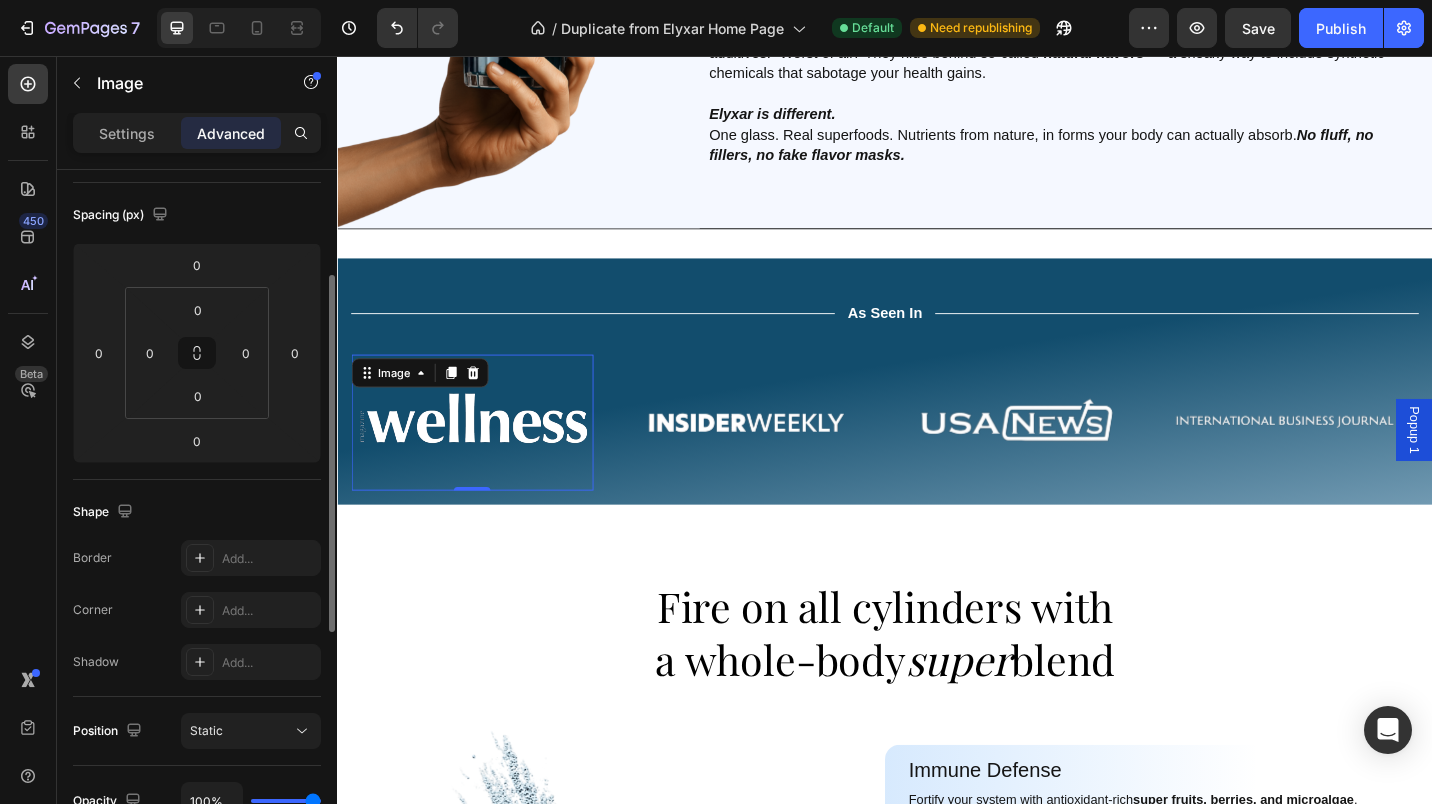 click on "Settings" 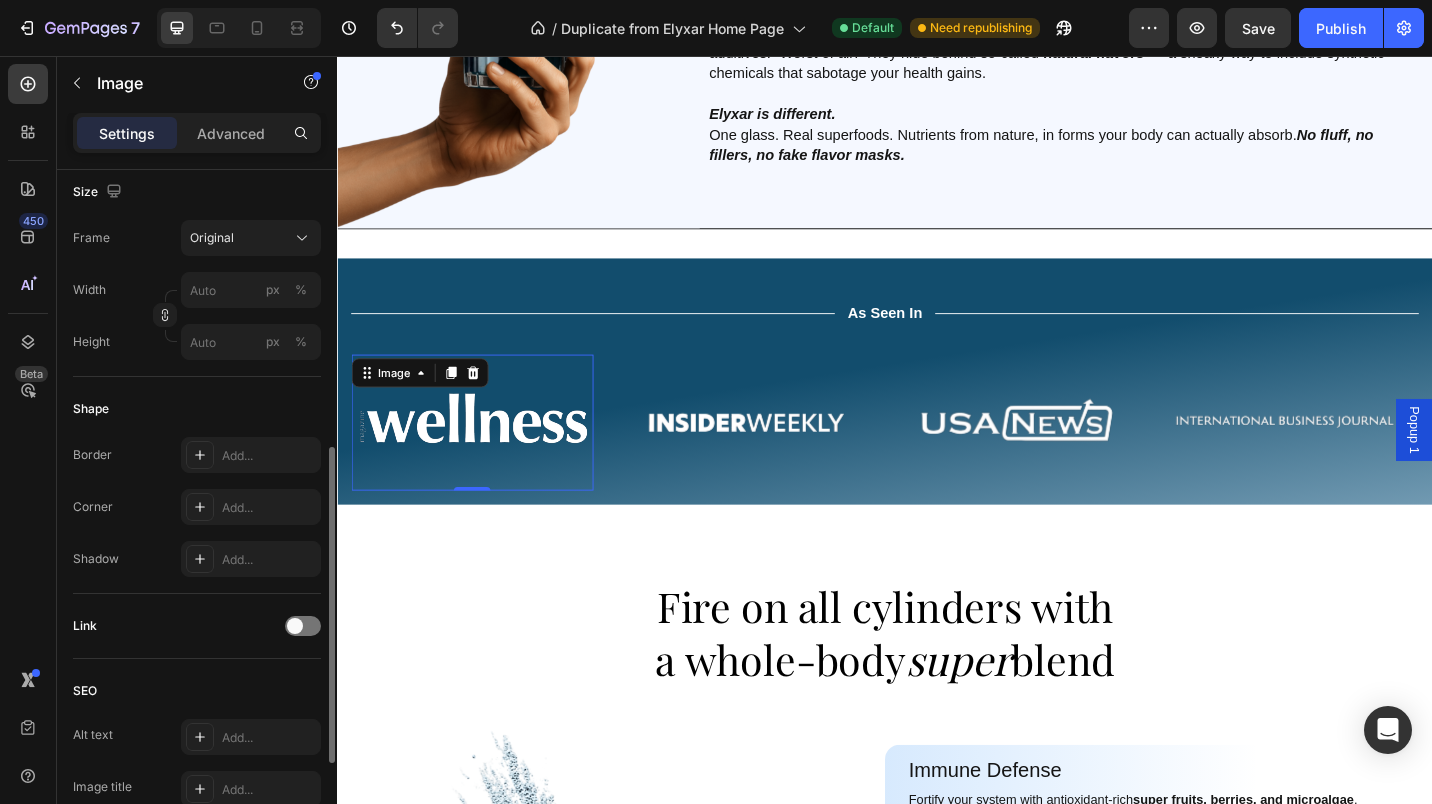 scroll, scrollTop: 597, scrollLeft: 0, axis: vertical 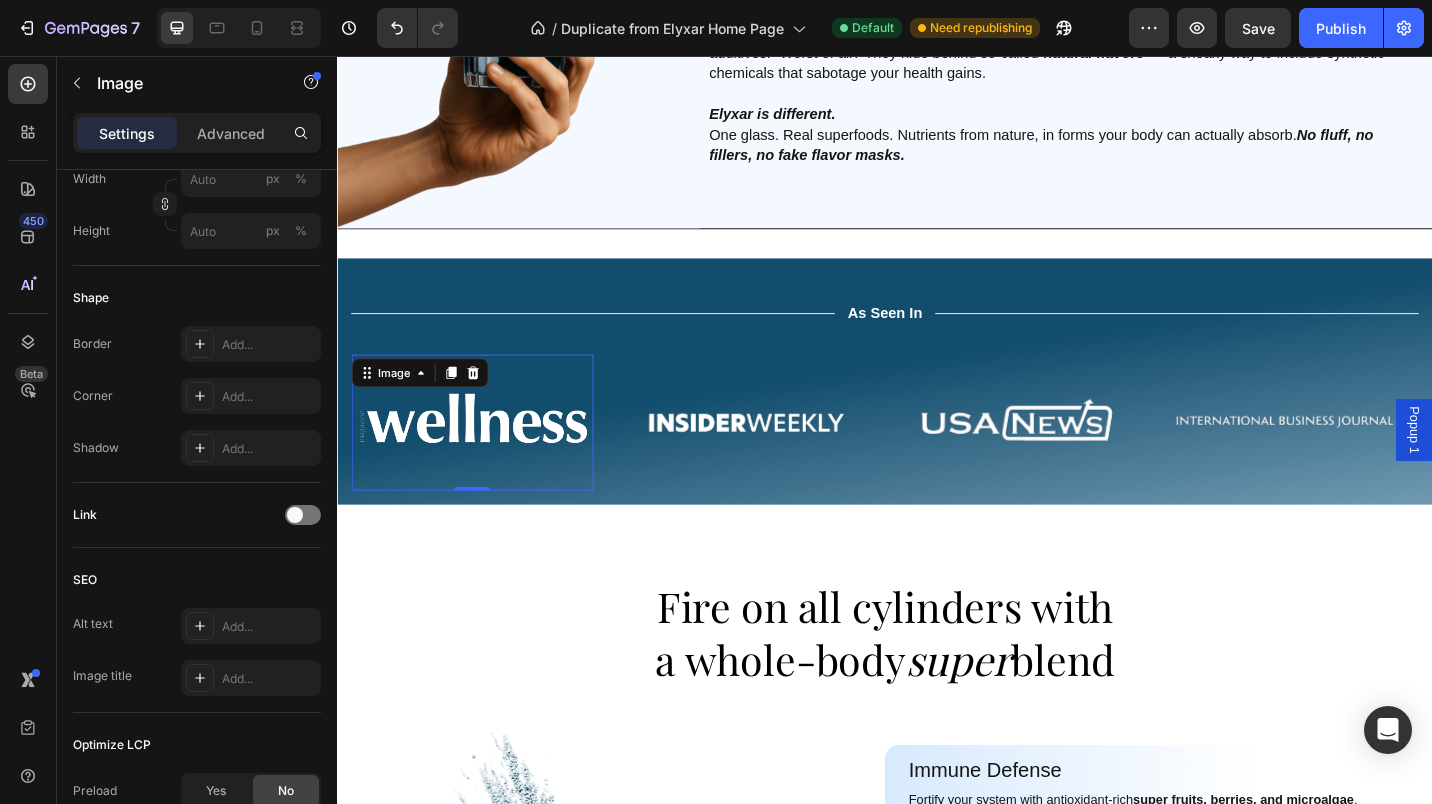 click at bounding box center [303, 515] 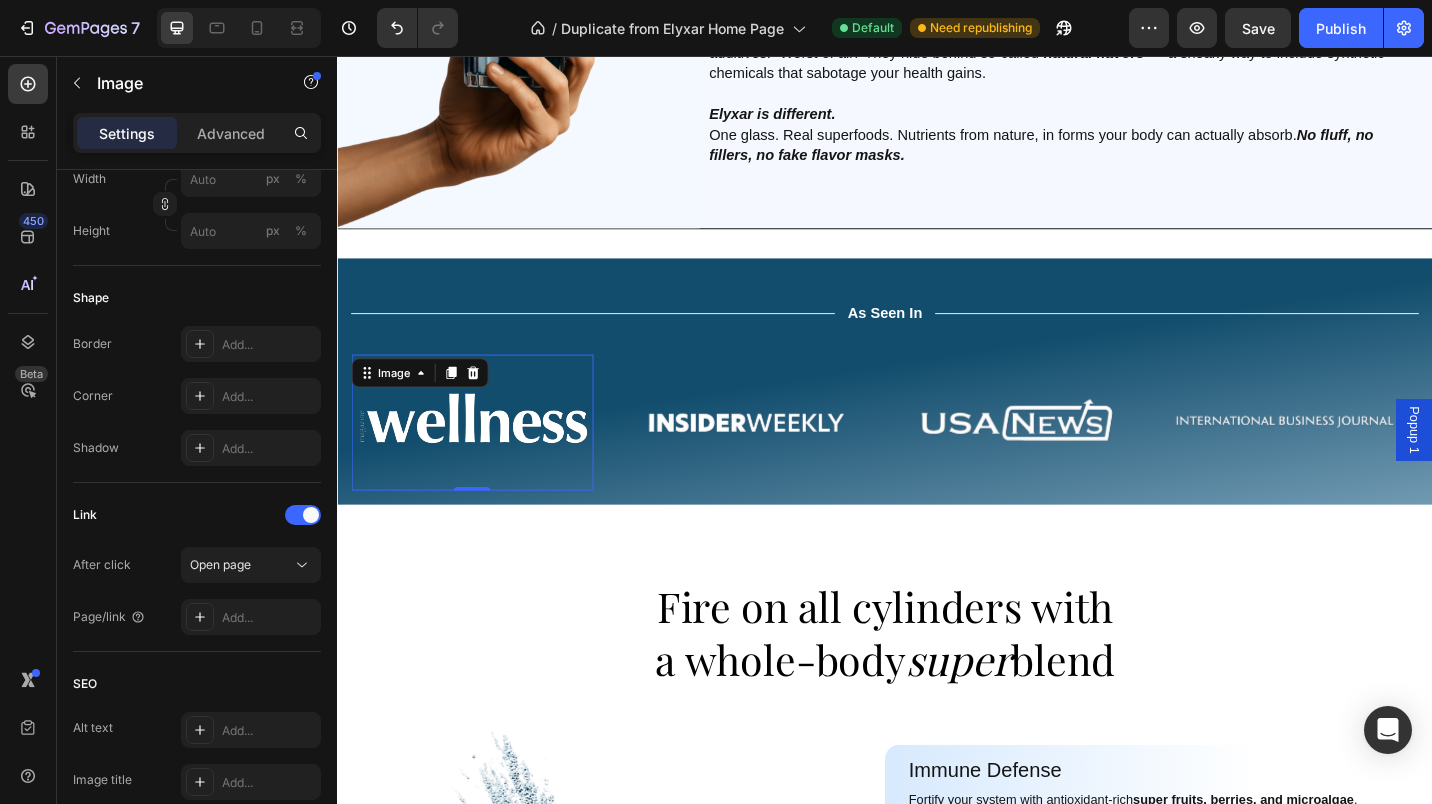 click 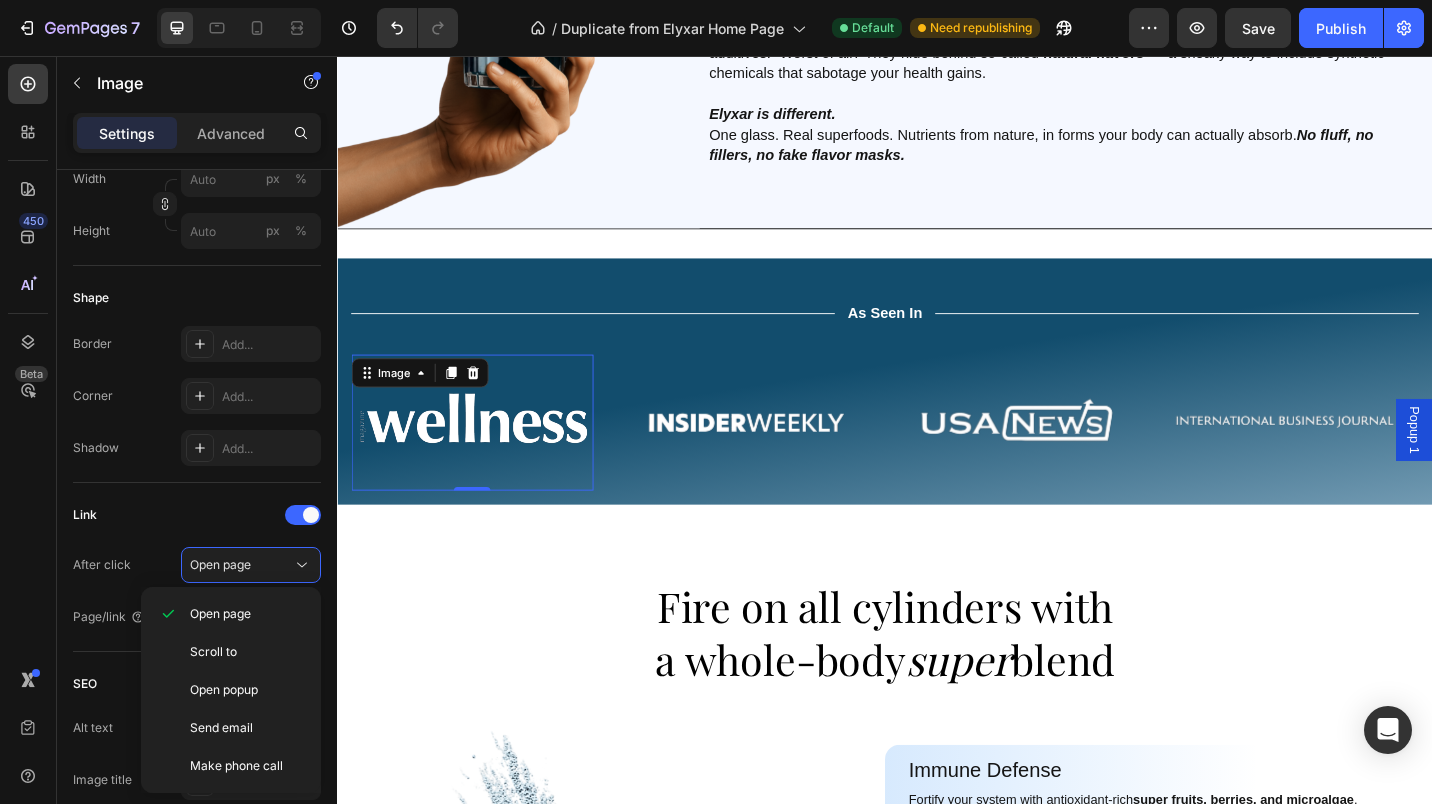 click 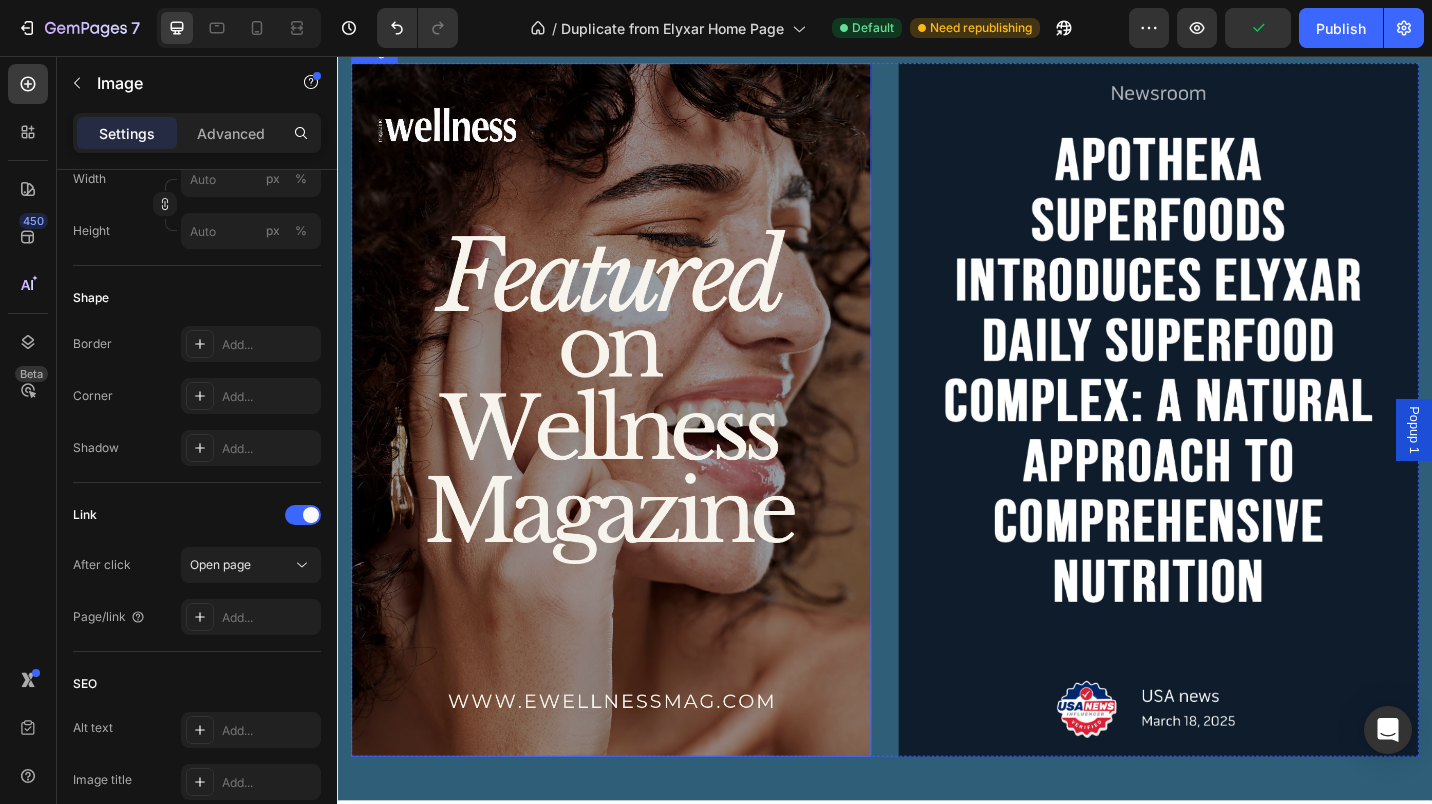 click at bounding box center (637, 444) 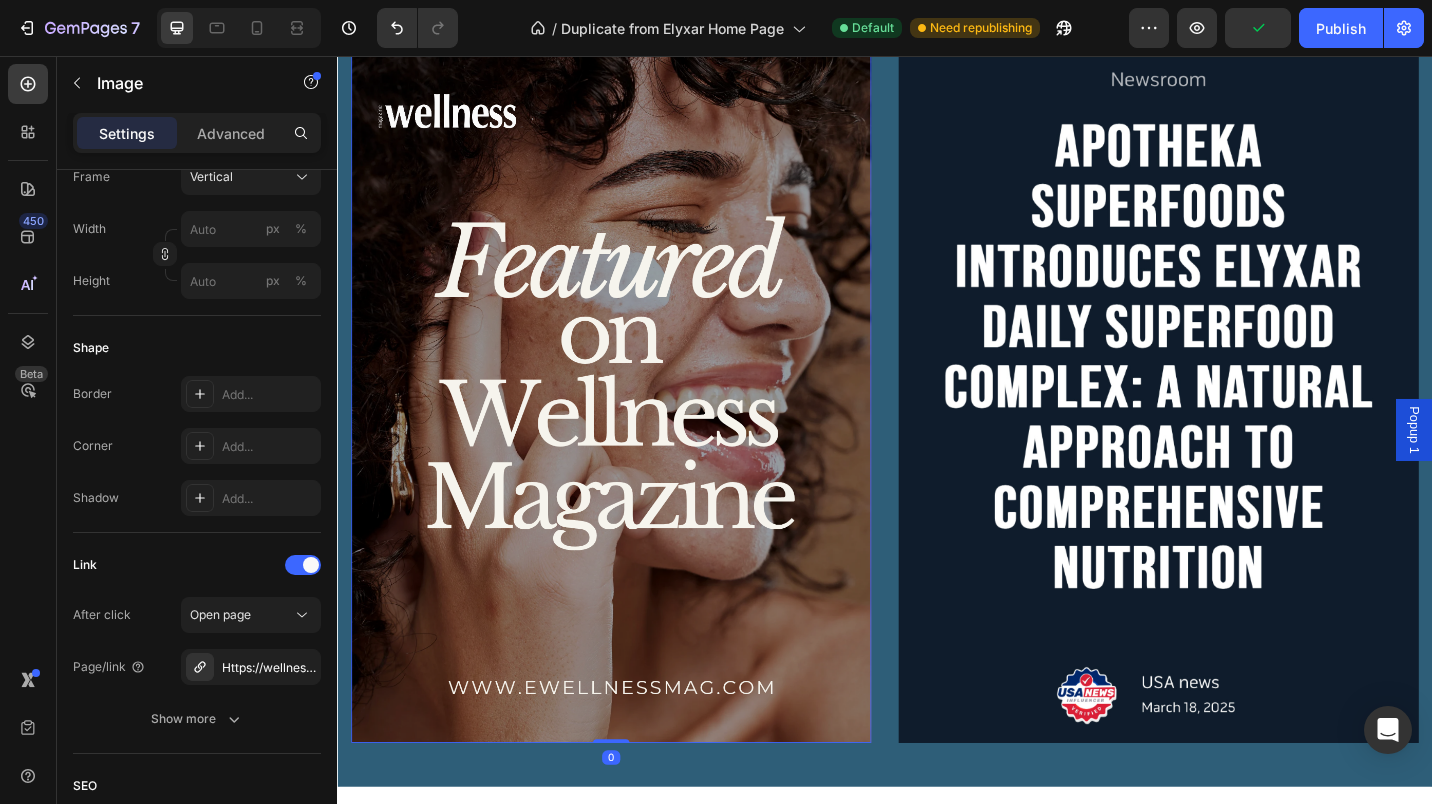 scroll, scrollTop: 7110, scrollLeft: 0, axis: vertical 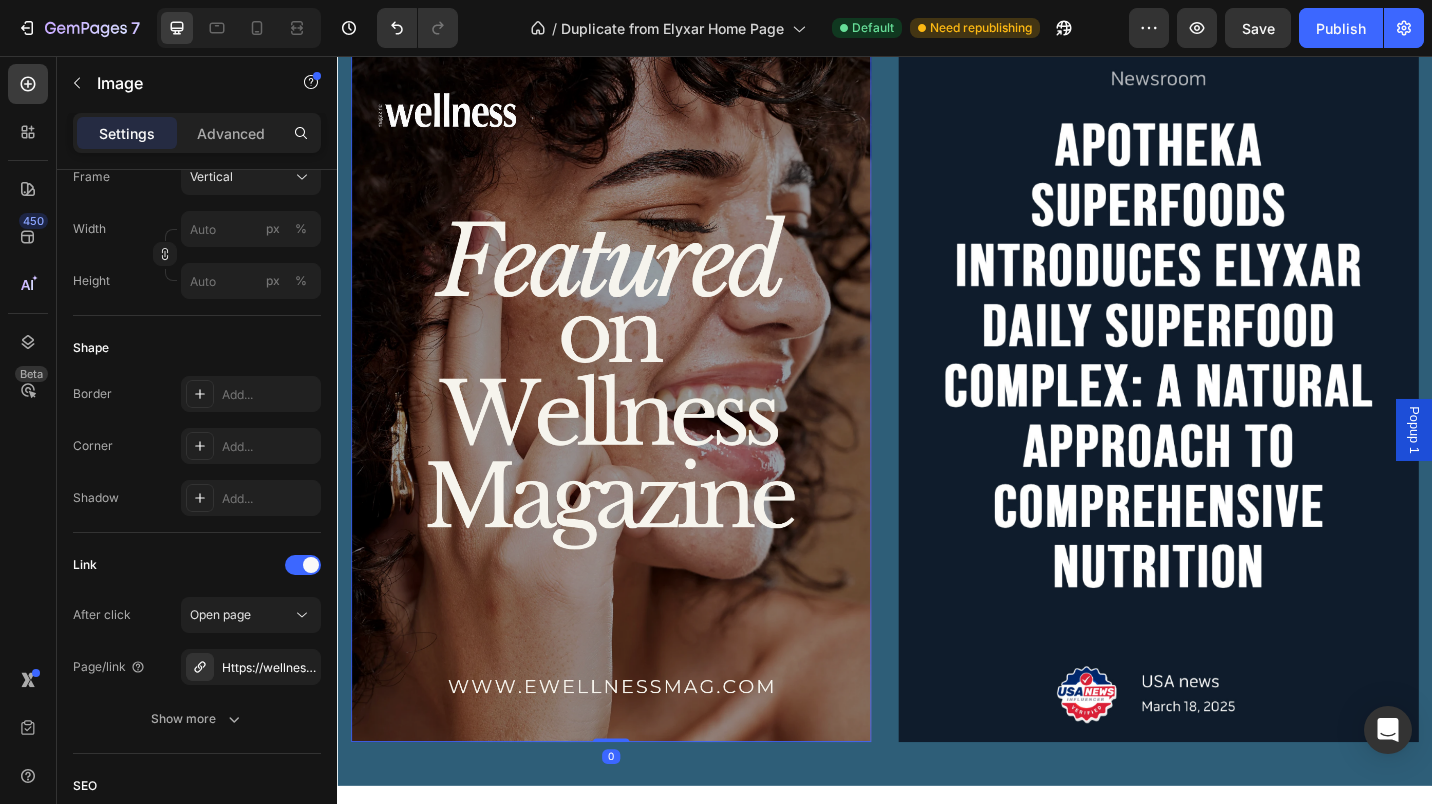 click on "Https://wellnessmasterclub.Ewellnessmag.Com/the-wellness-revolution-you-didnt-know-you-needed-ffs-a-228-2025-apotheka-superfoods/" at bounding box center [269, 668] 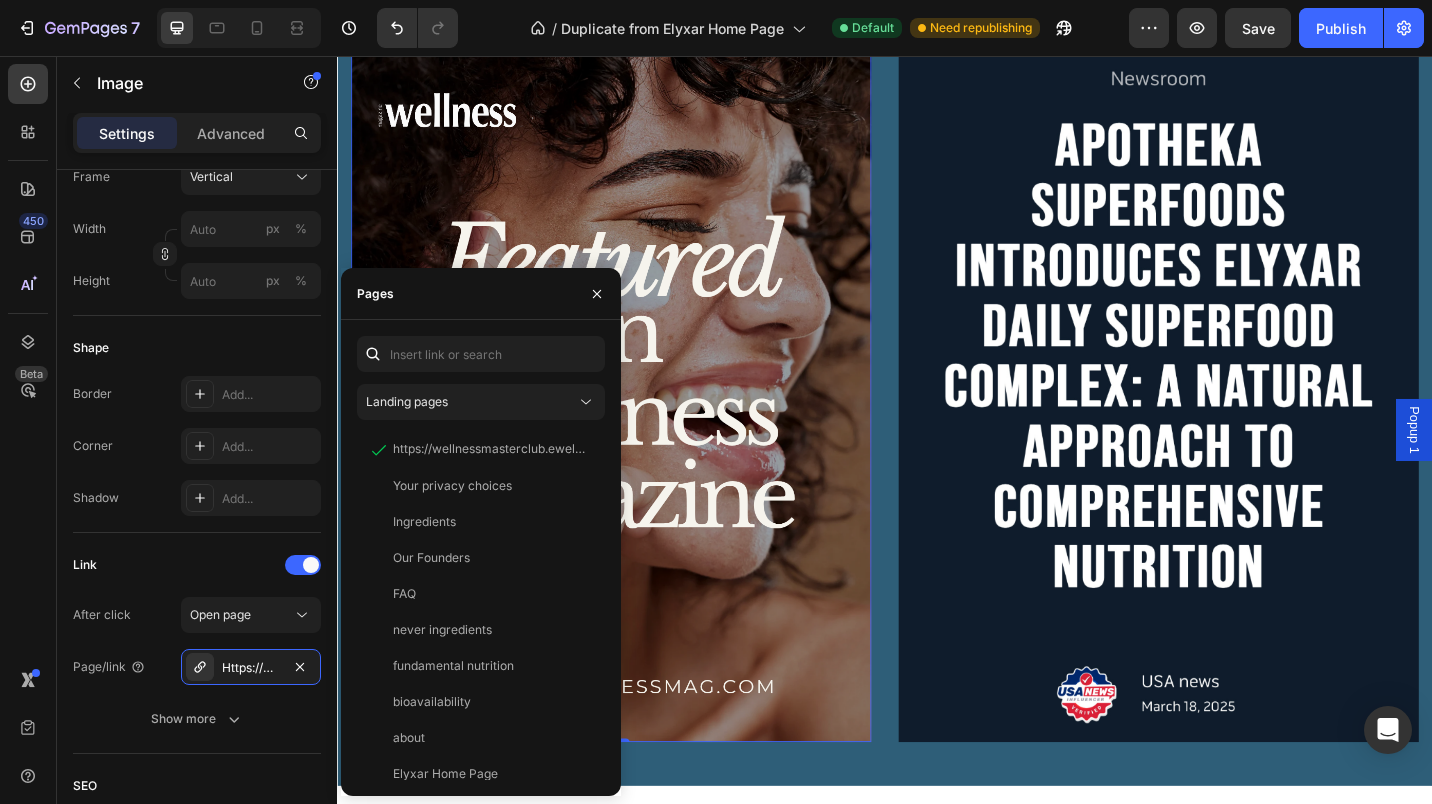 click on "Https://wellnessmasterclub.Ewellnessmag.Com/the-wellness-revolution-you-didnt-know-you-needed-ffs-a-228-2025-apotheka-superfoods/" at bounding box center [251, 668] 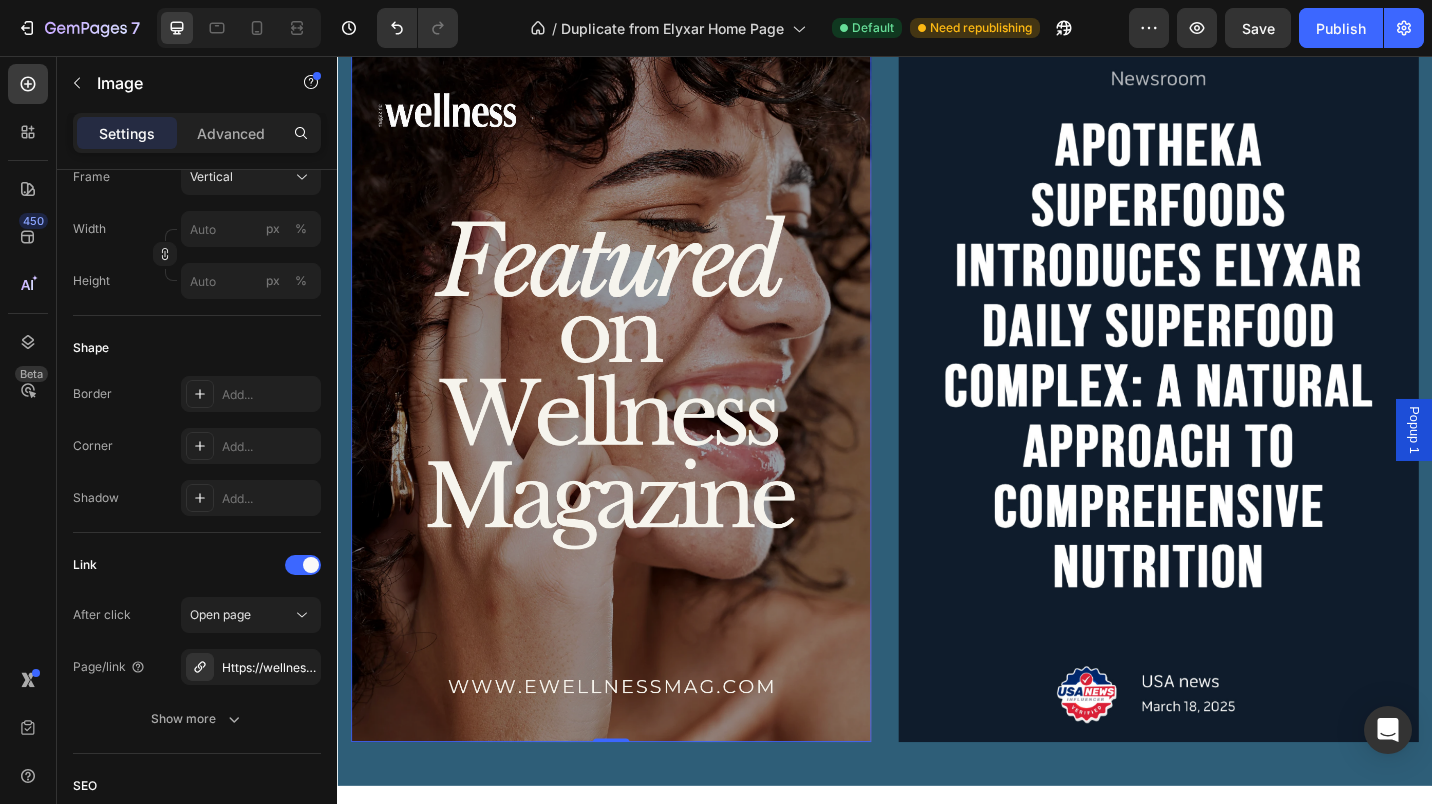 click on "Https://wellnessmasterclub.Ewellnessmag.Com/the-wellness-revolution-you-didnt-know-you-needed-ffs-a-228-2025-apotheka-superfoods/" at bounding box center [269, 668] 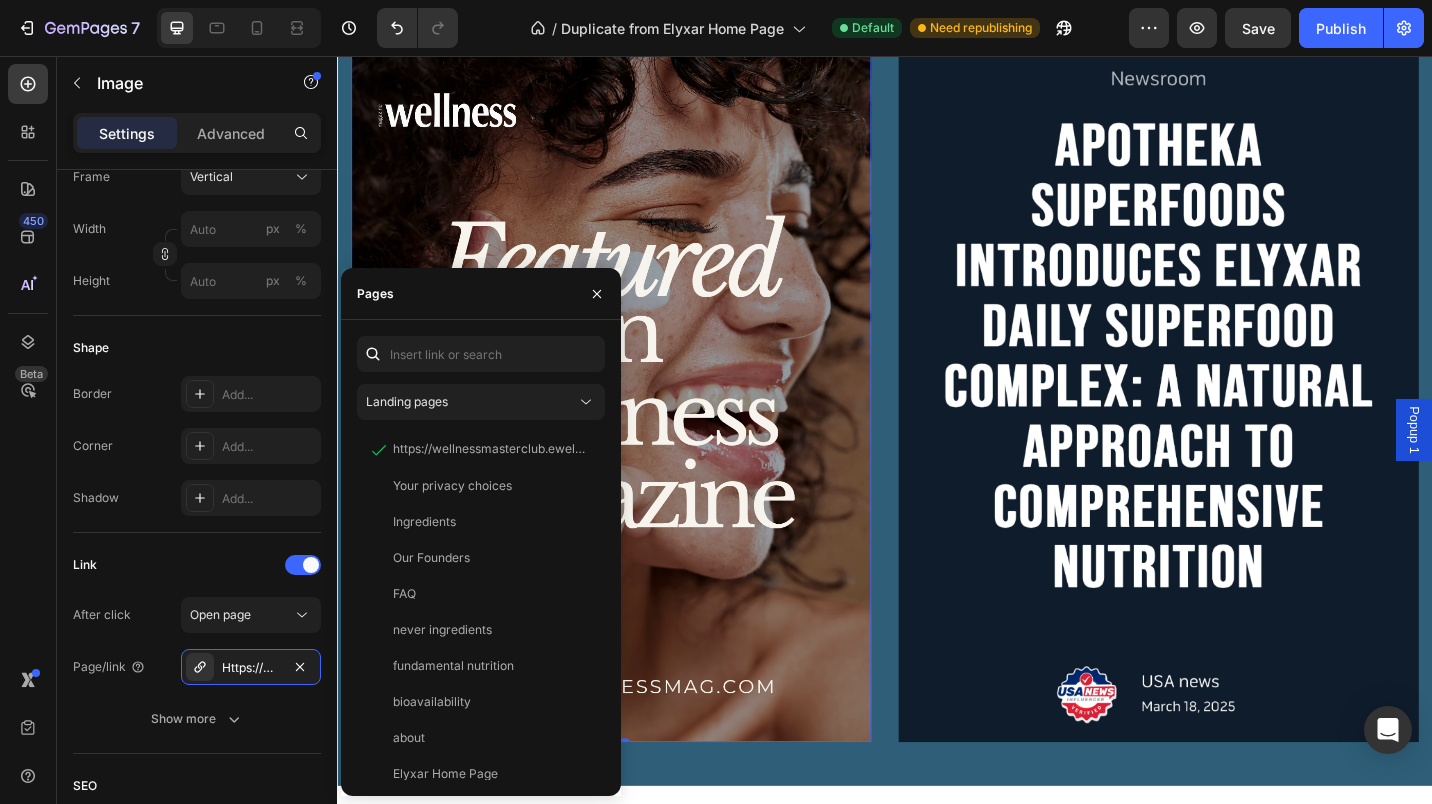 click on "Https://wellnessmasterclub.Ewellnessmag.Com/the-wellness-revolution-you-didnt-know-you-needed-ffs-a-228-2025-apotheka-superfoods/" at bounding box center [251, 668] 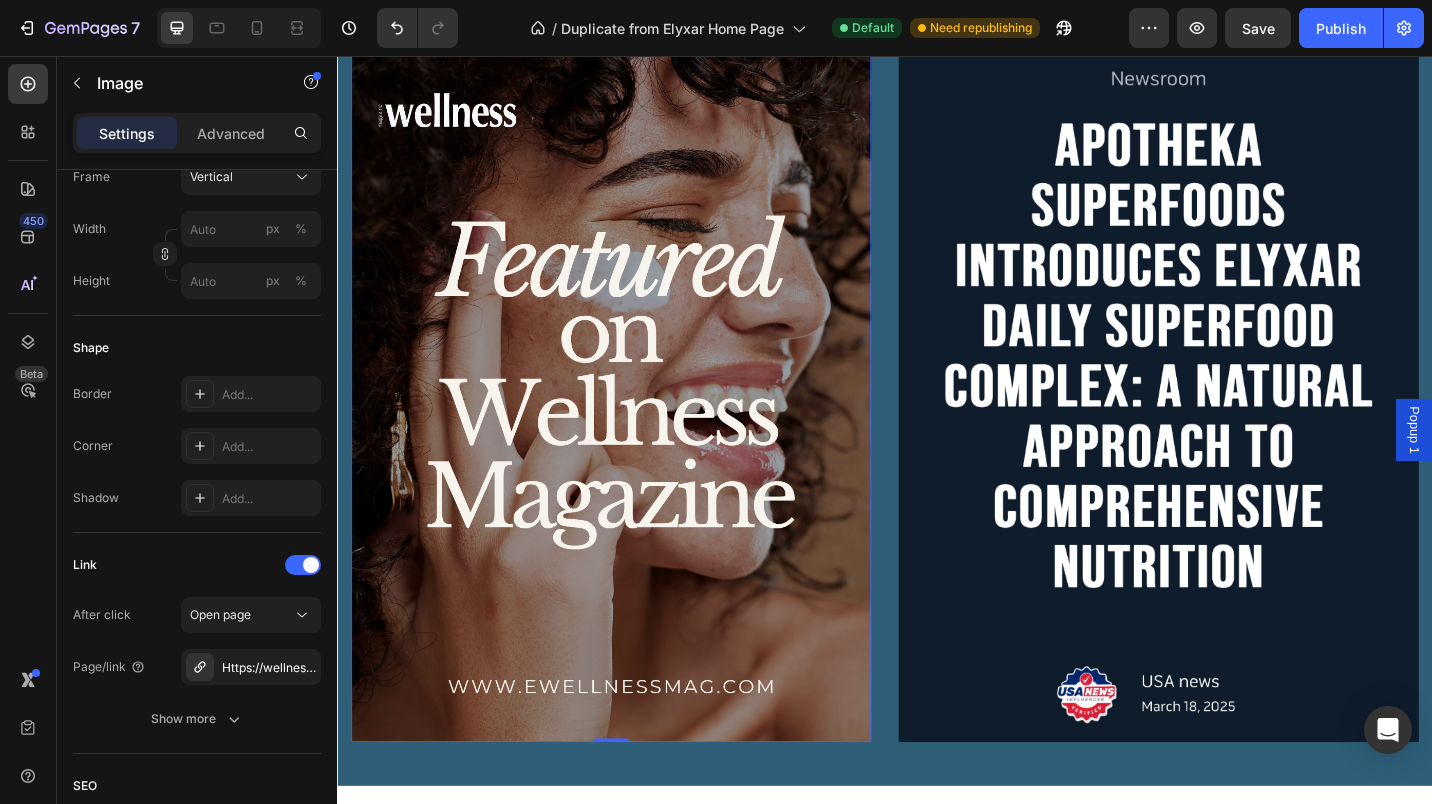 click on "Https://wellnessmasterclub.Ewellnessmag.Com/the-wellness-revolution-you-didnt-know-you-needed-ffs-a-228-2025-apotheka-superfoods/" at bounding box center [269, 668] 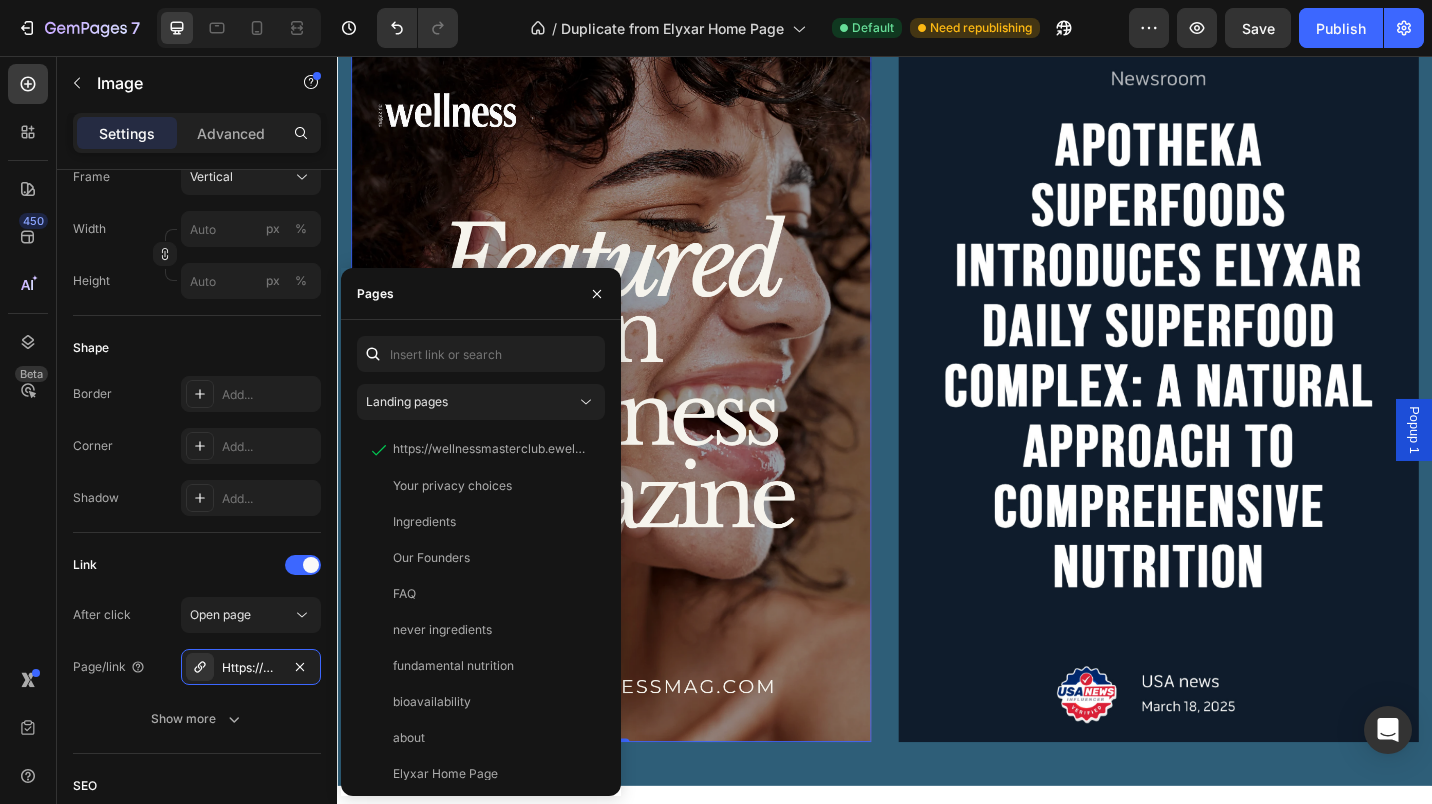 click 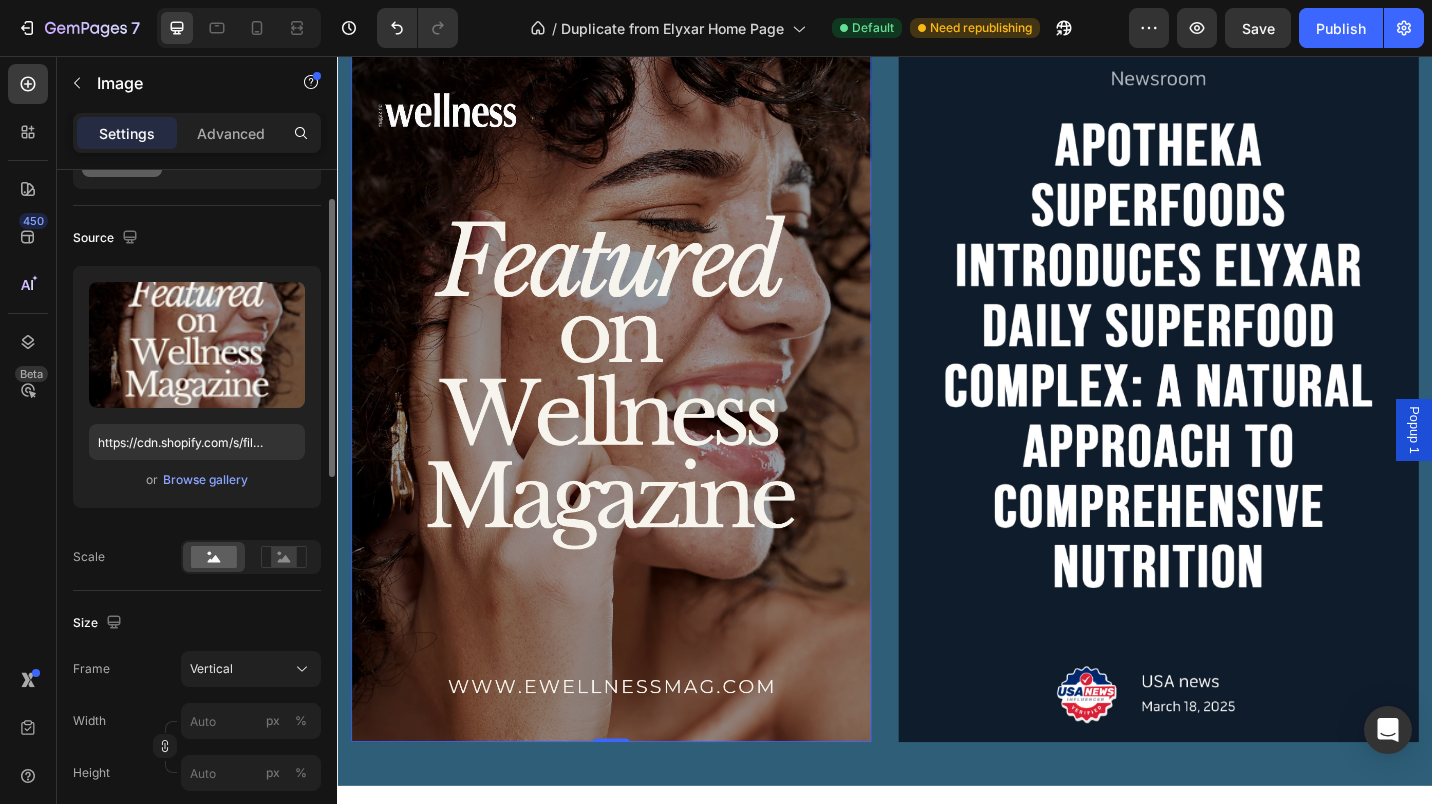 scroll, scrollTop: 0, scrollLeft: 0, axis: both 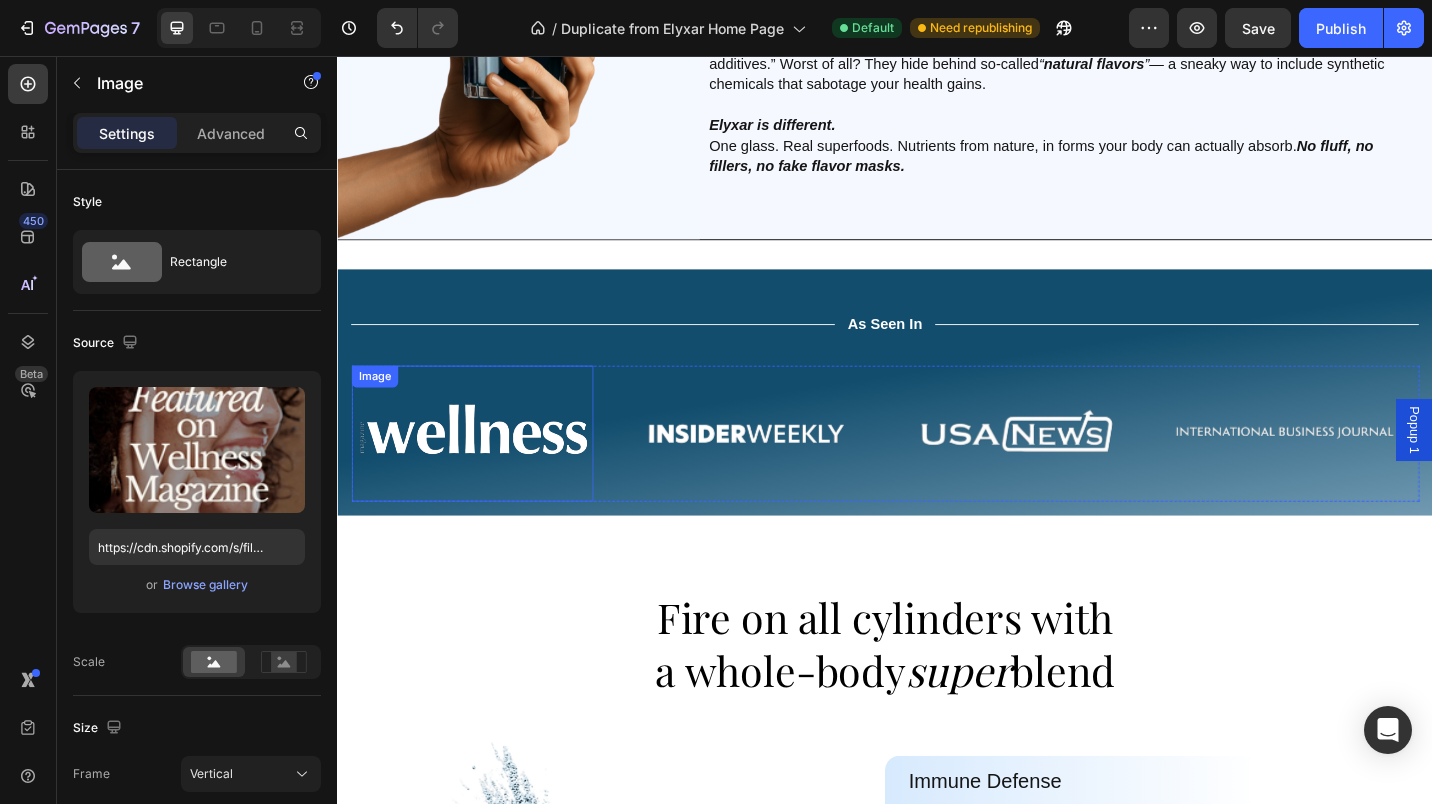 click at bounding box center (484, 469) 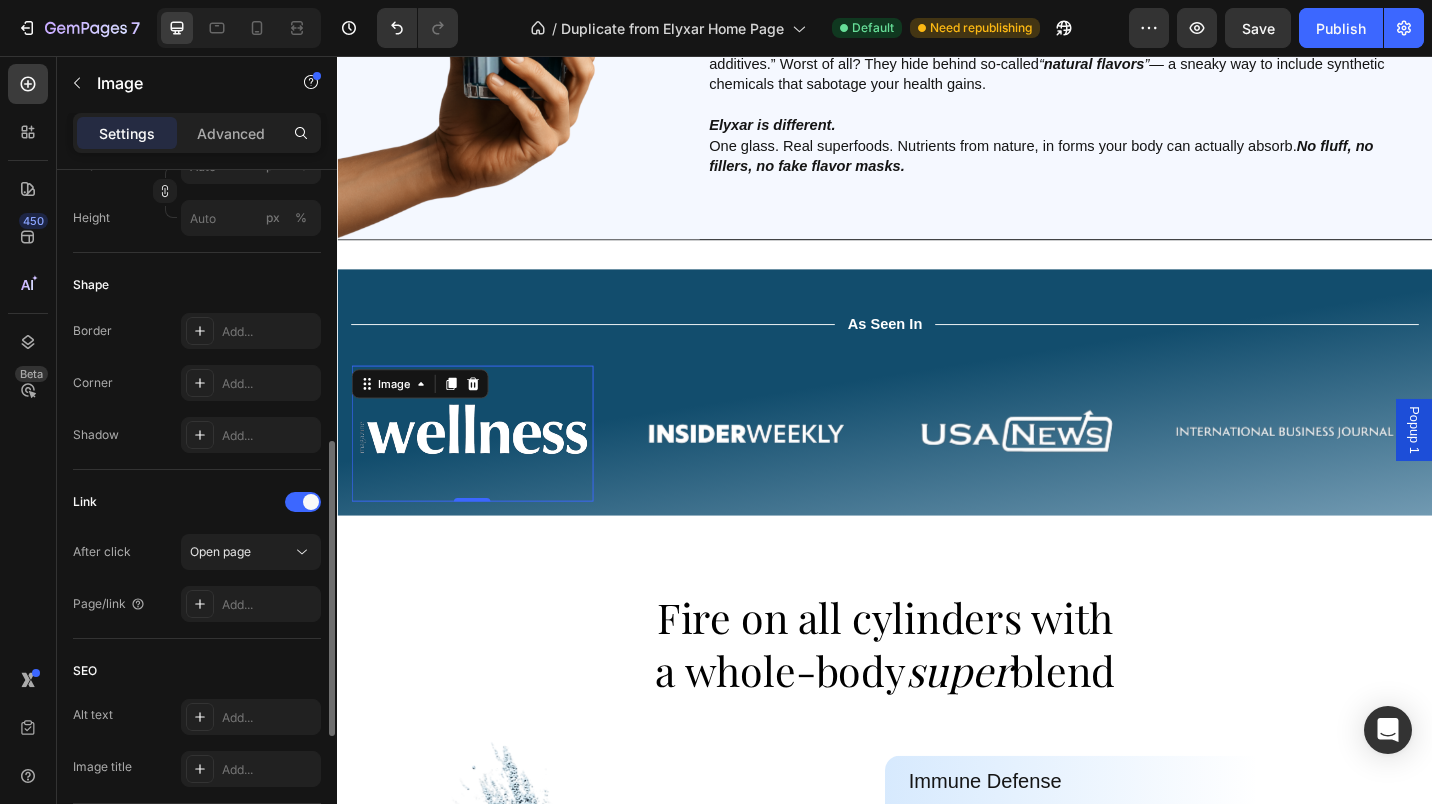 scroll, scrollTop: 617, scrollLeft: 0, axis: vertical 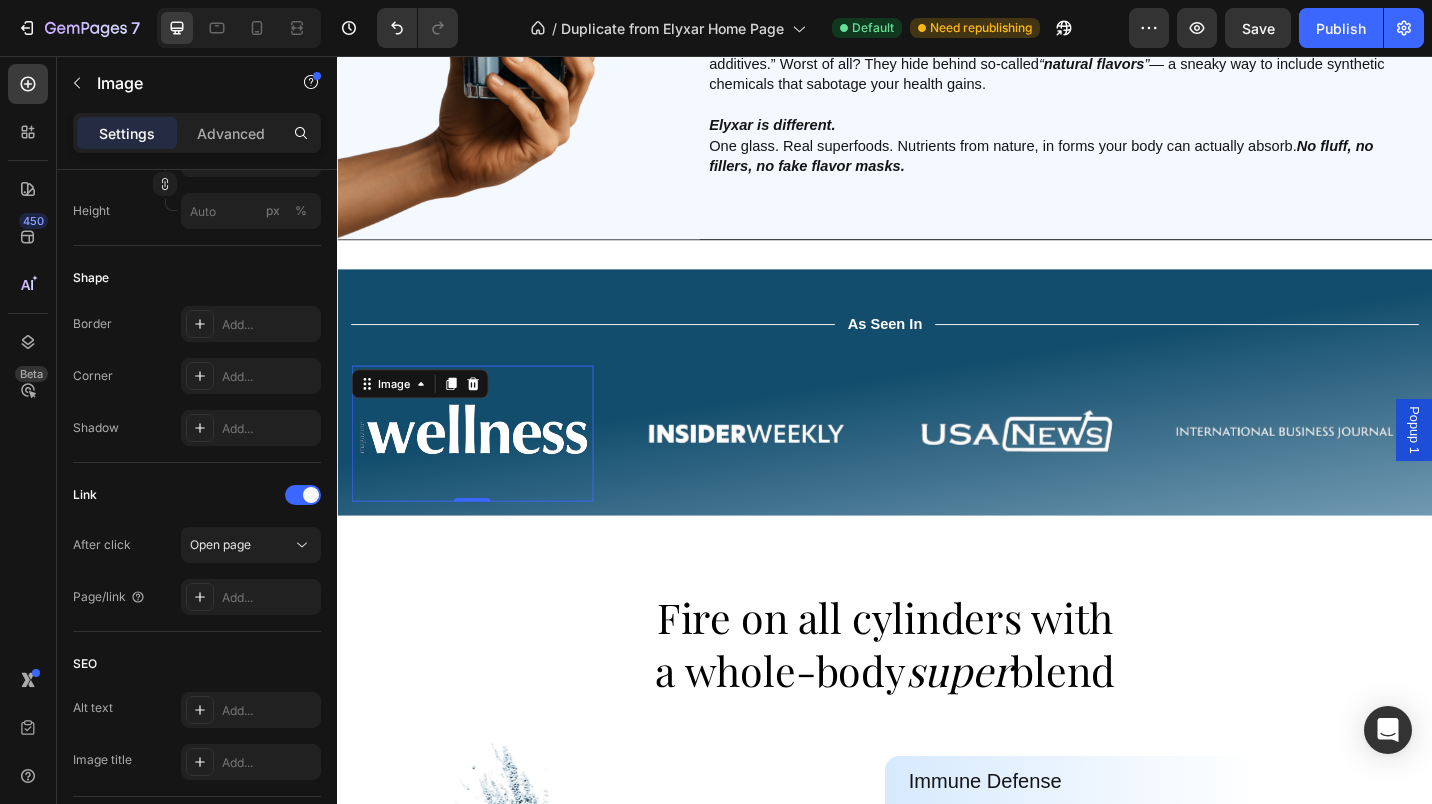 click 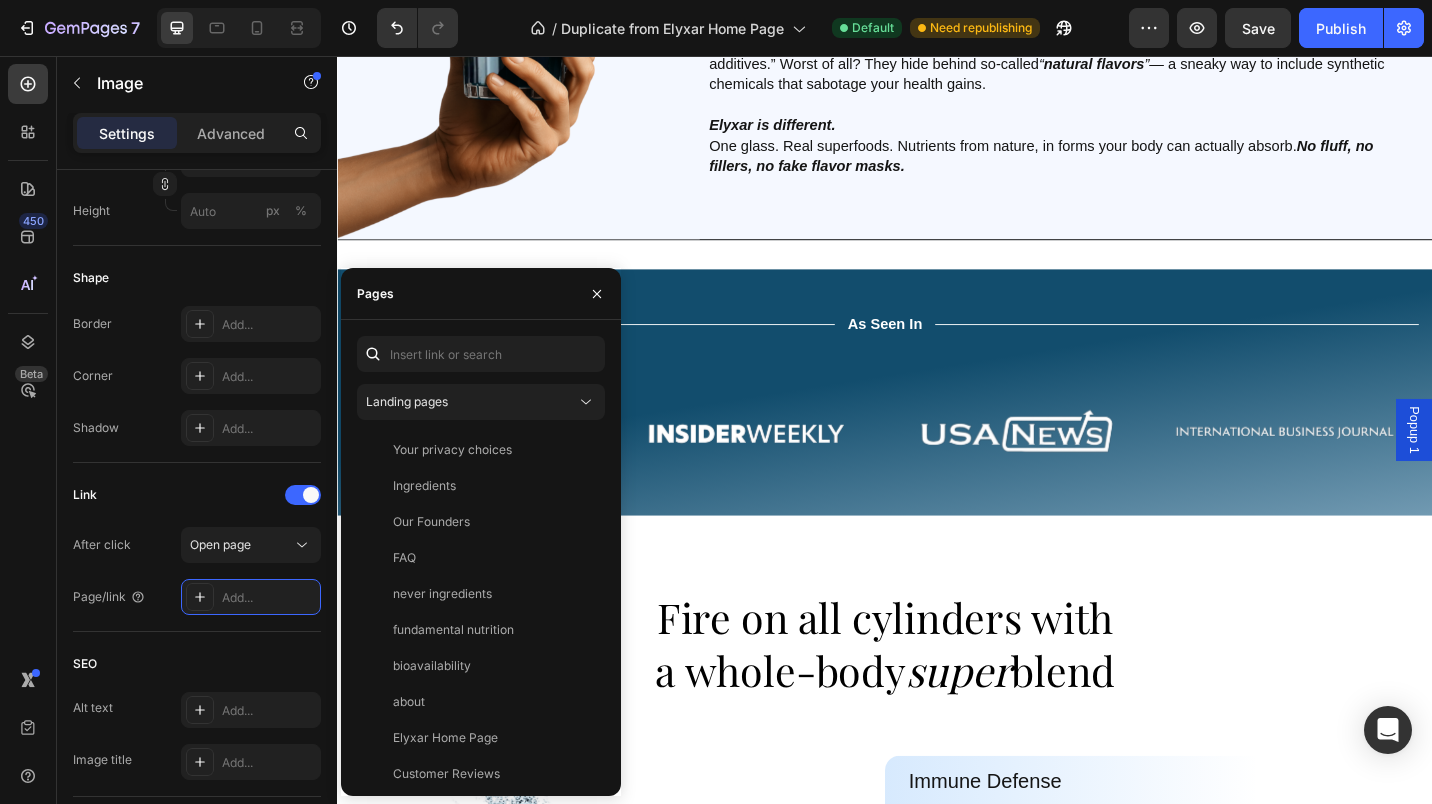 click on "Add..." at bounding box center (269, 598) 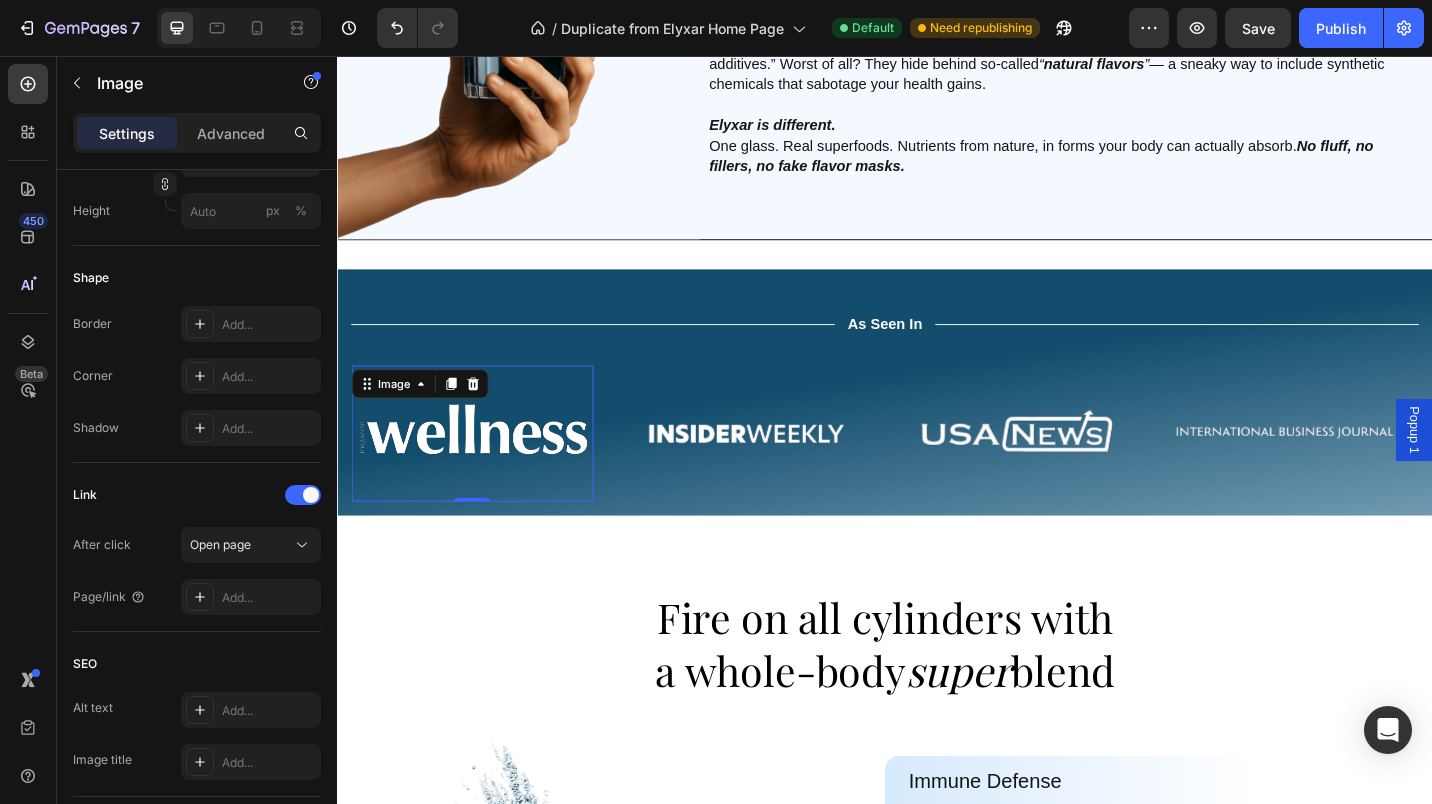 click 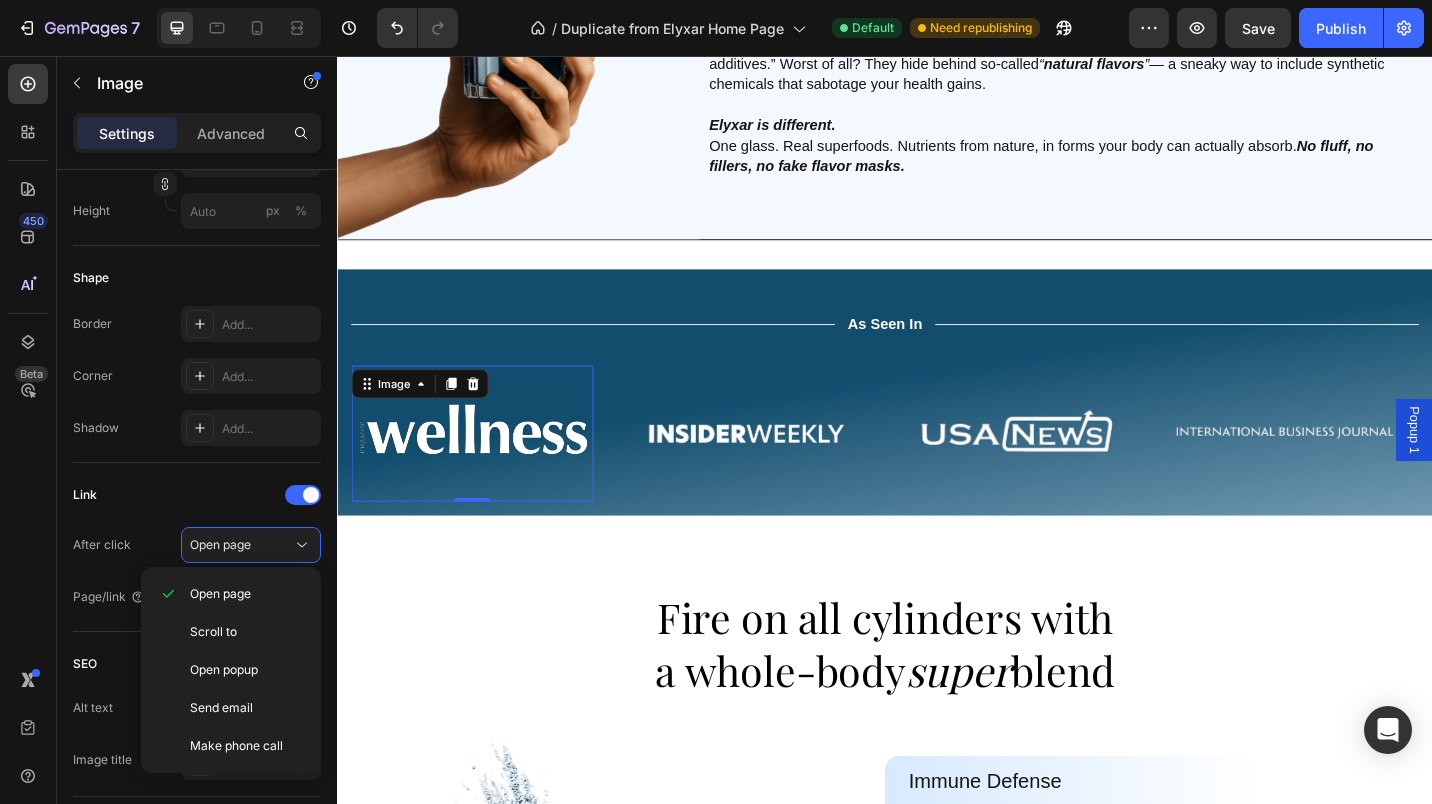 click on "Open page" at bounding box center [220, 594] 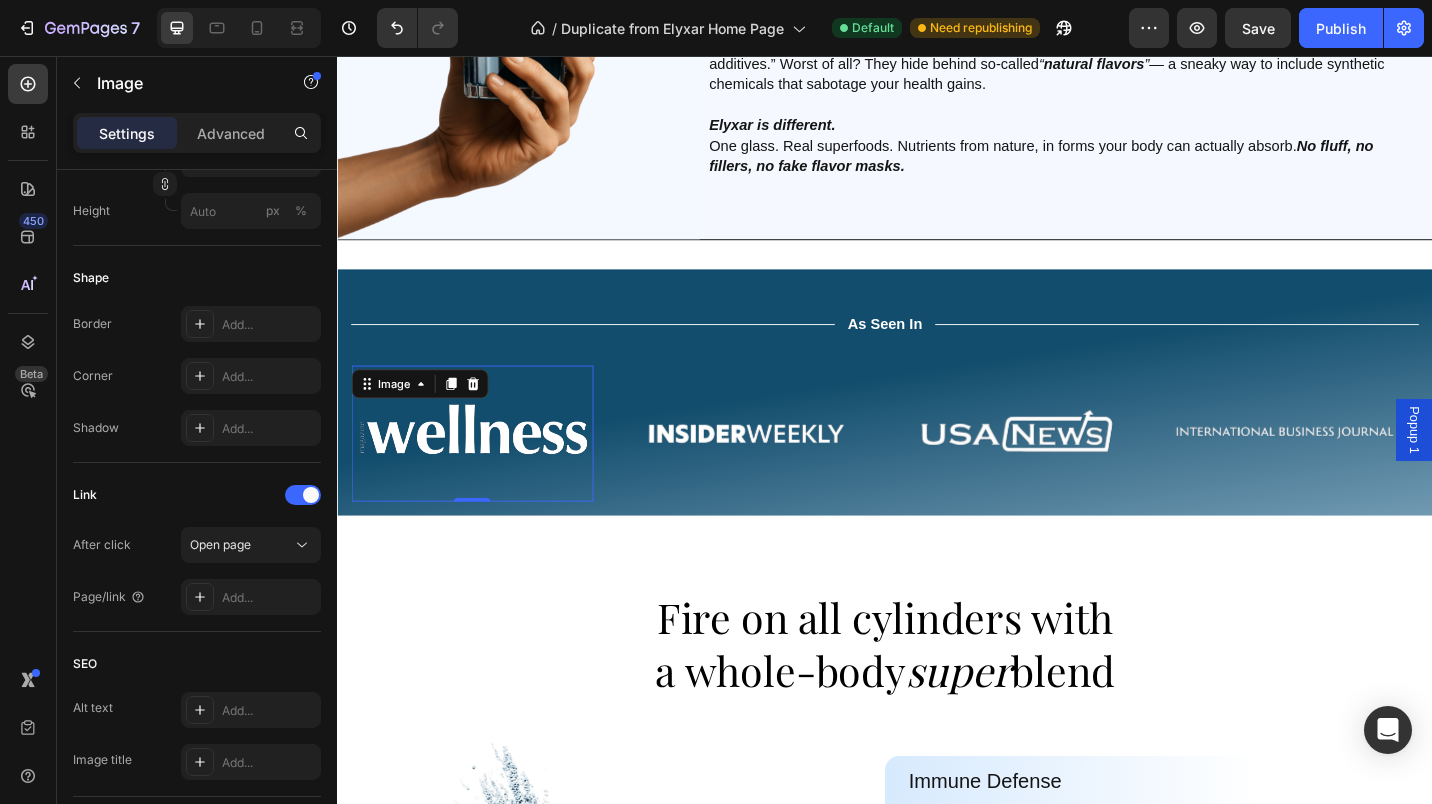 click on "Add..." at bounding box center [269, 598] 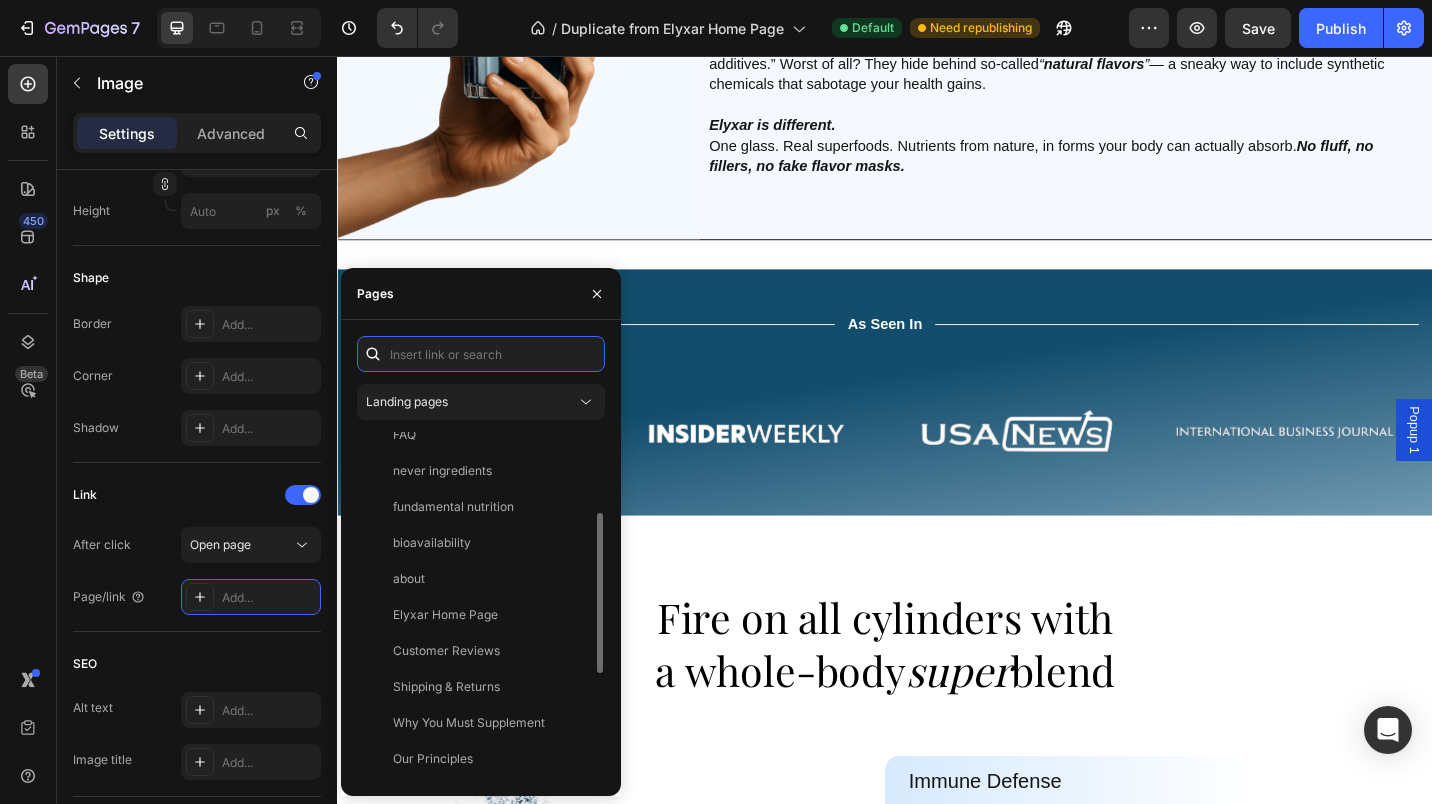 scroll, scrollTop: 181, scrollLeft: 0, axis: vertical 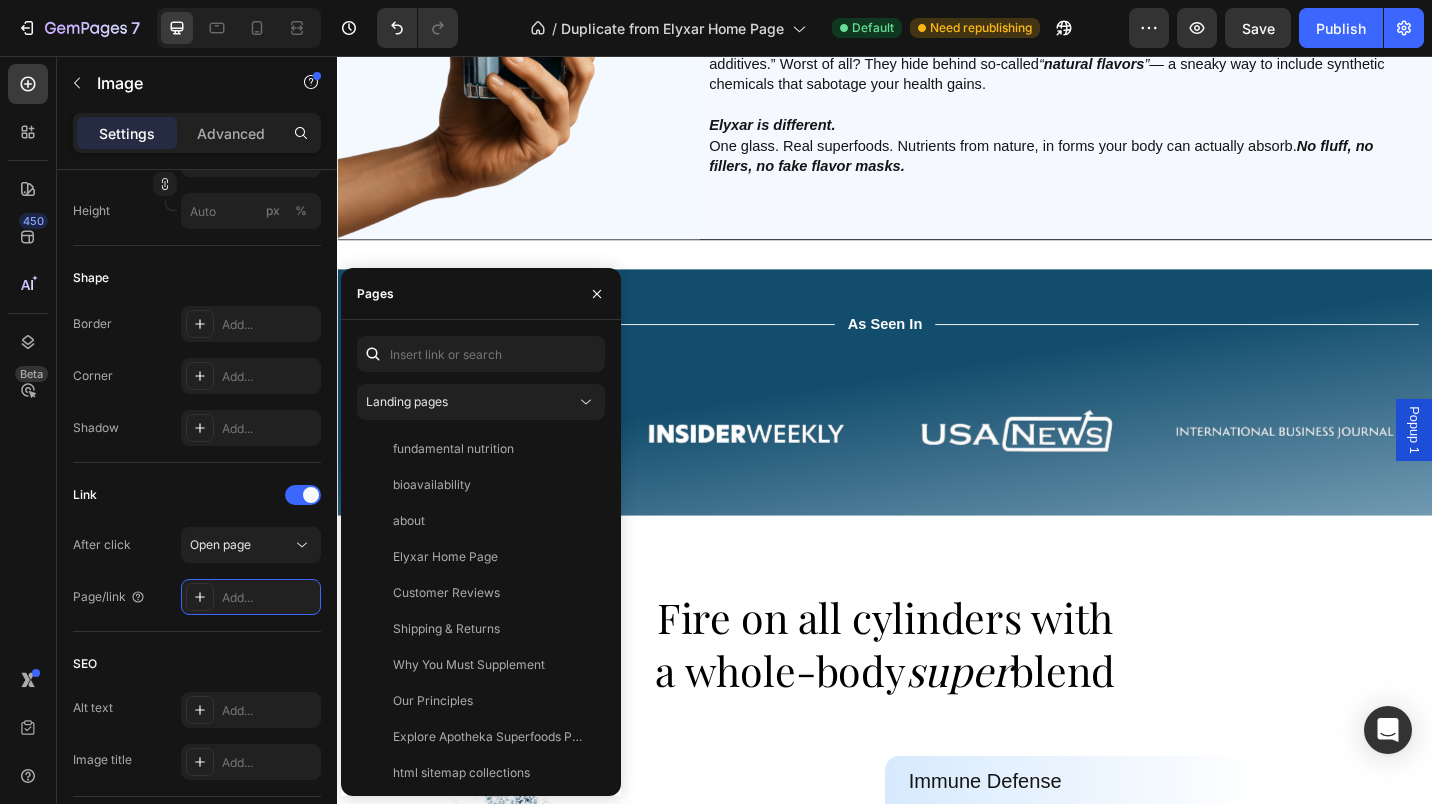 click 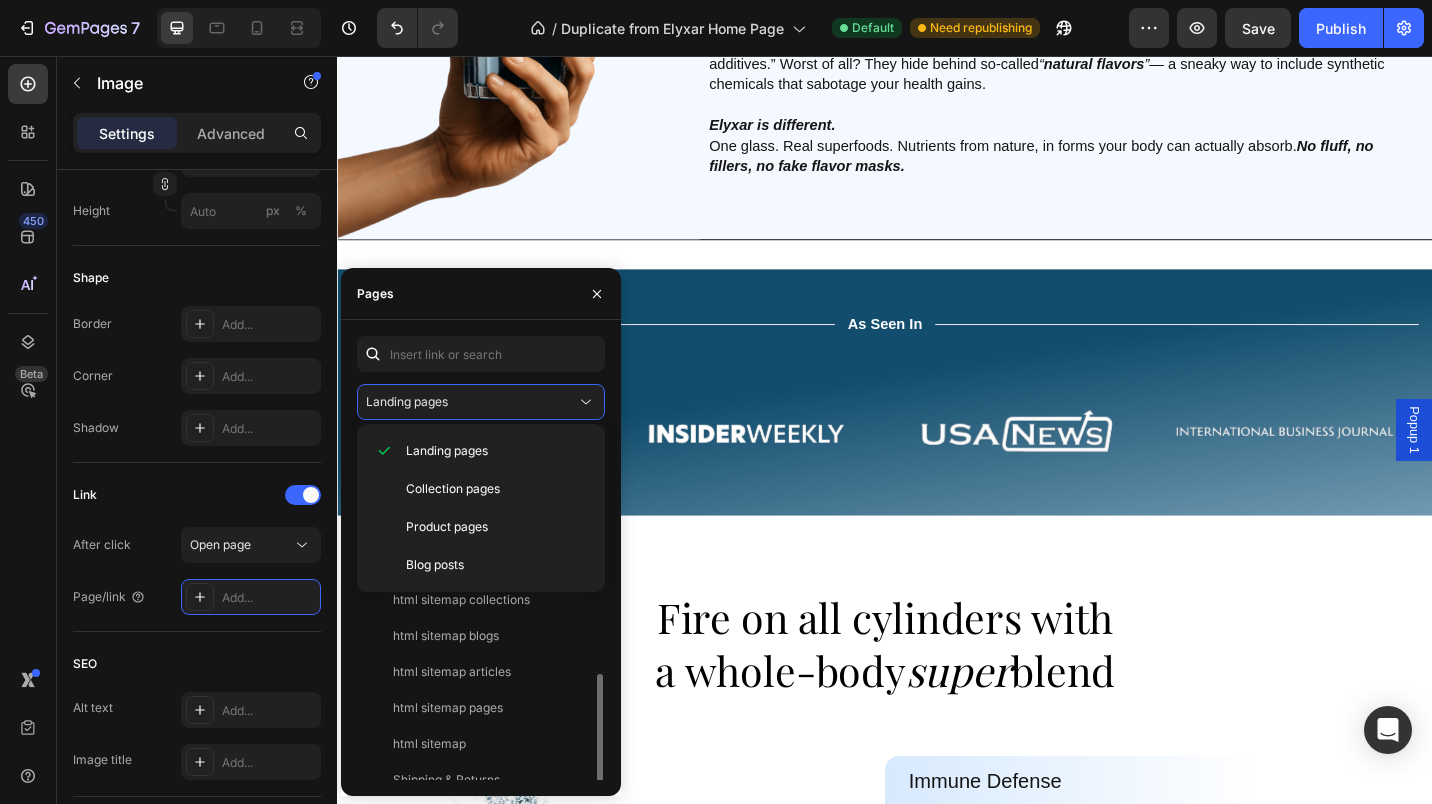 scroll, scrollTop: 408, scrollLeft: 0, axis: vertical 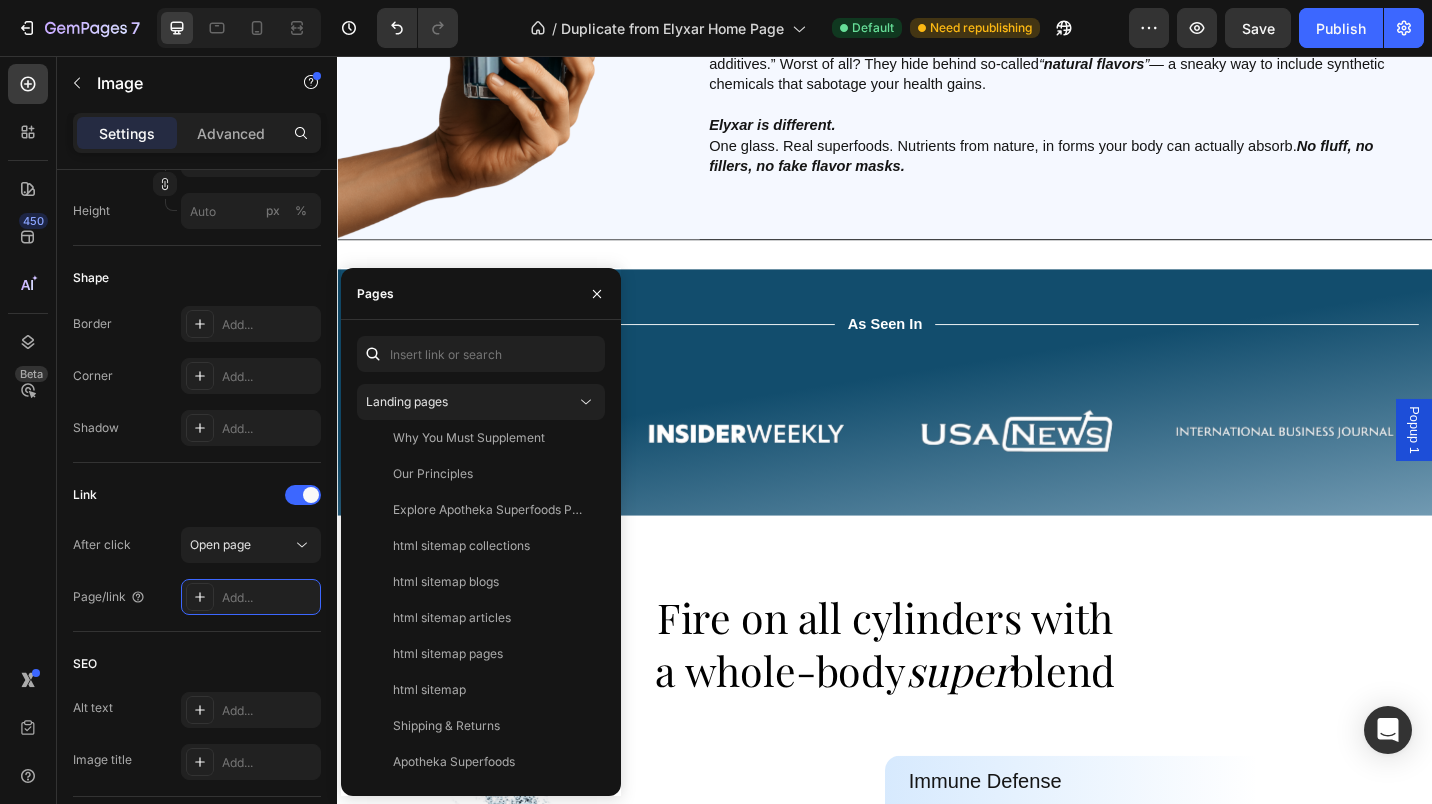 click on "Add..." at bounding box center [269, 598] 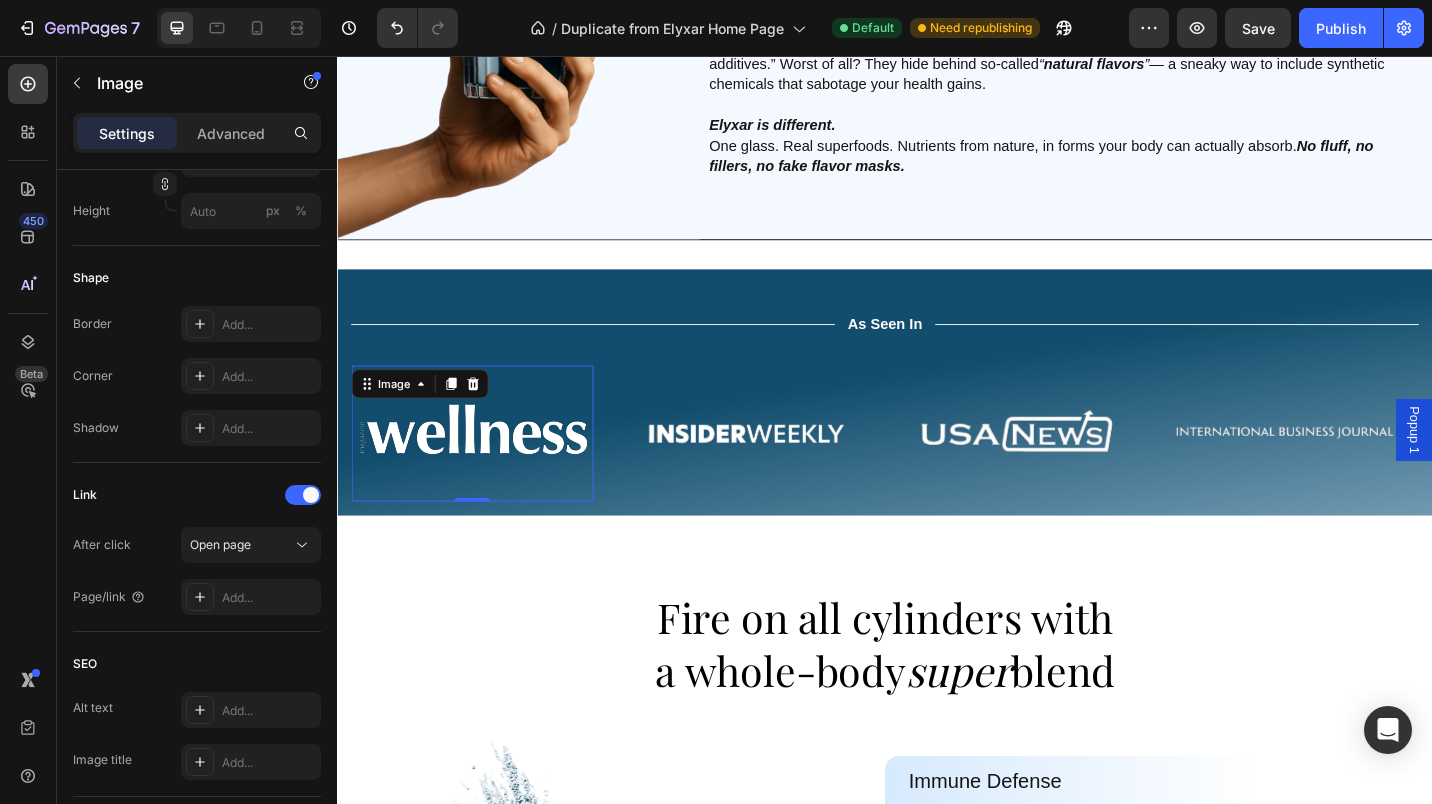 click on "Add..." at bounding box center [269, 598] 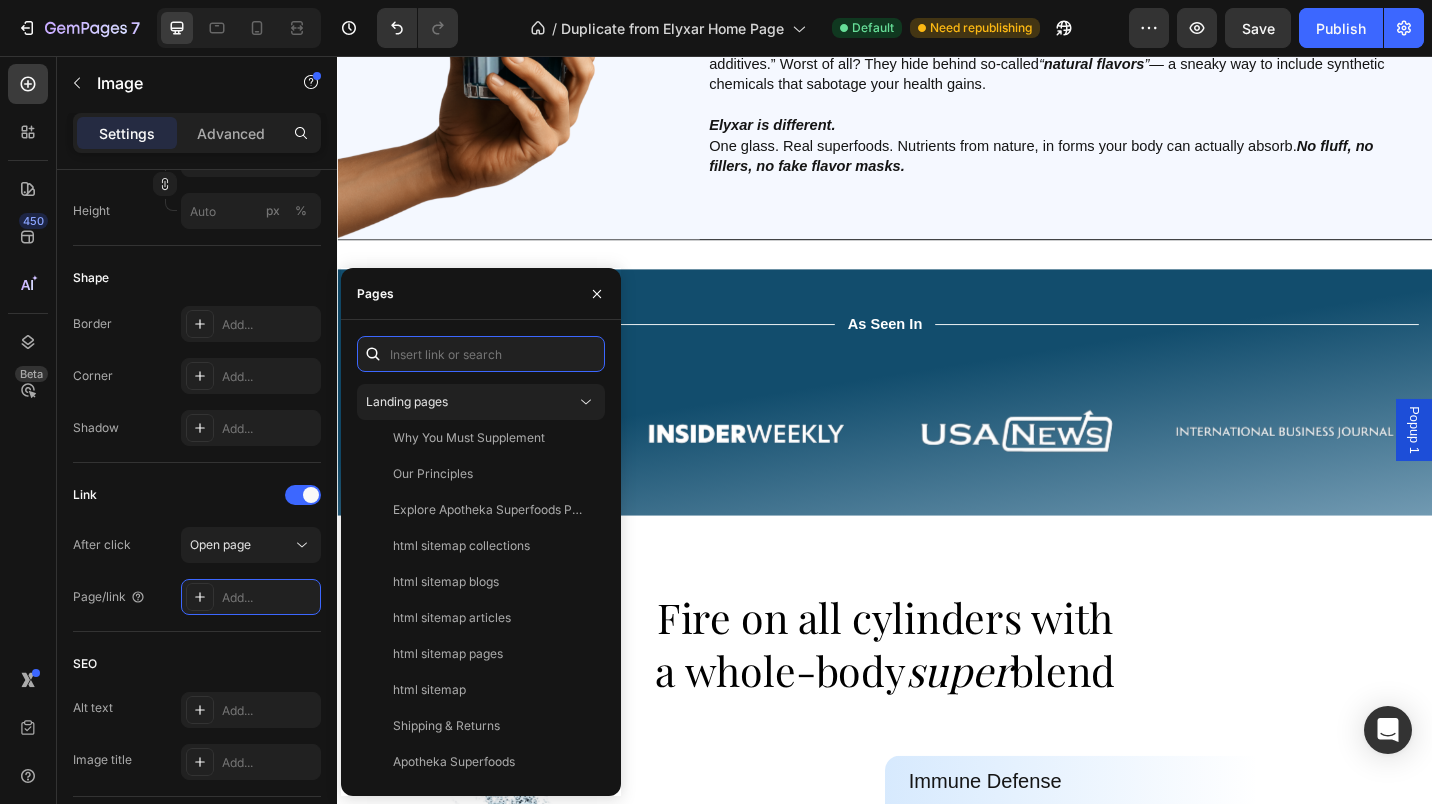 click at bounding box center [481, 354] 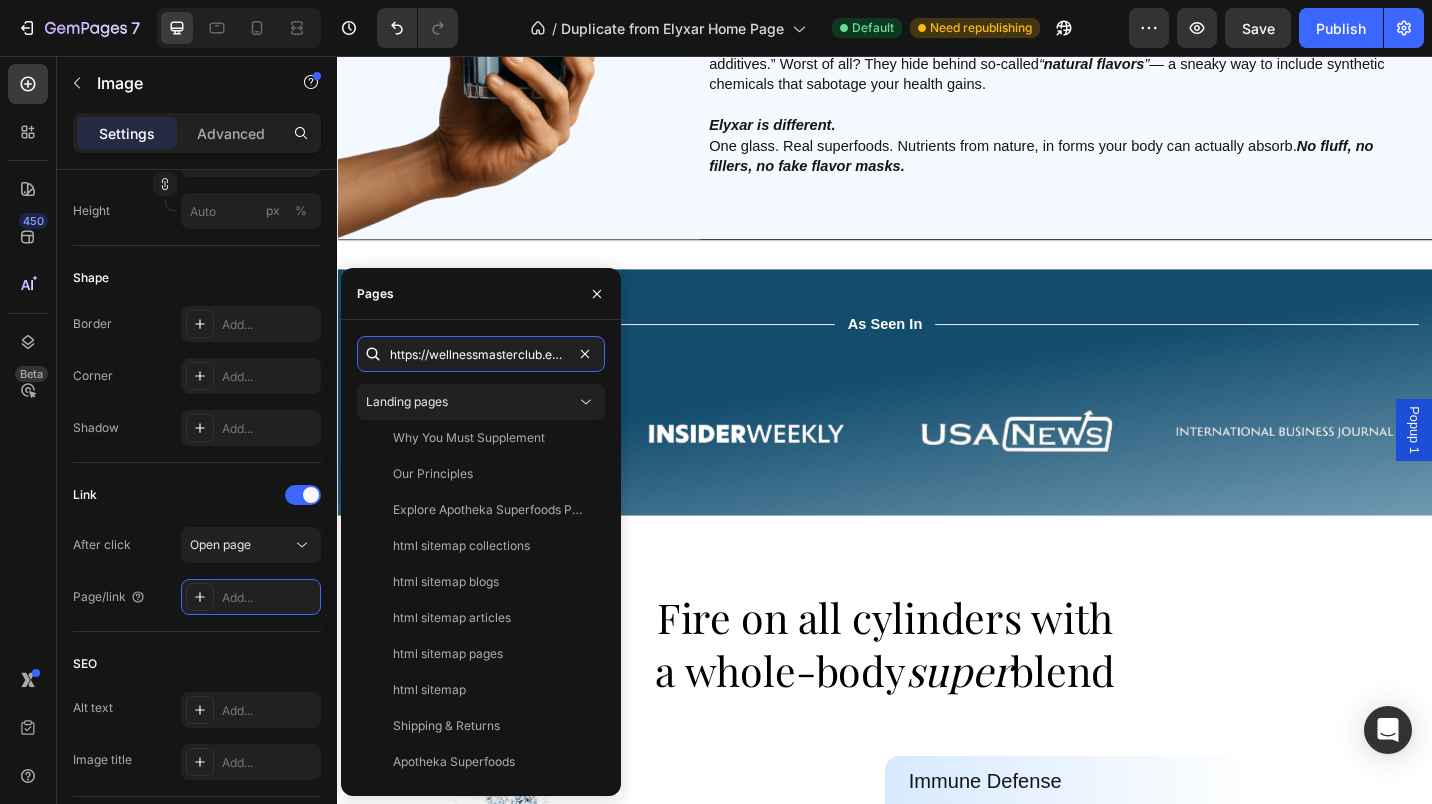 scroll, scrollTop: 0, scrollLeft: 625, axis: horizontal 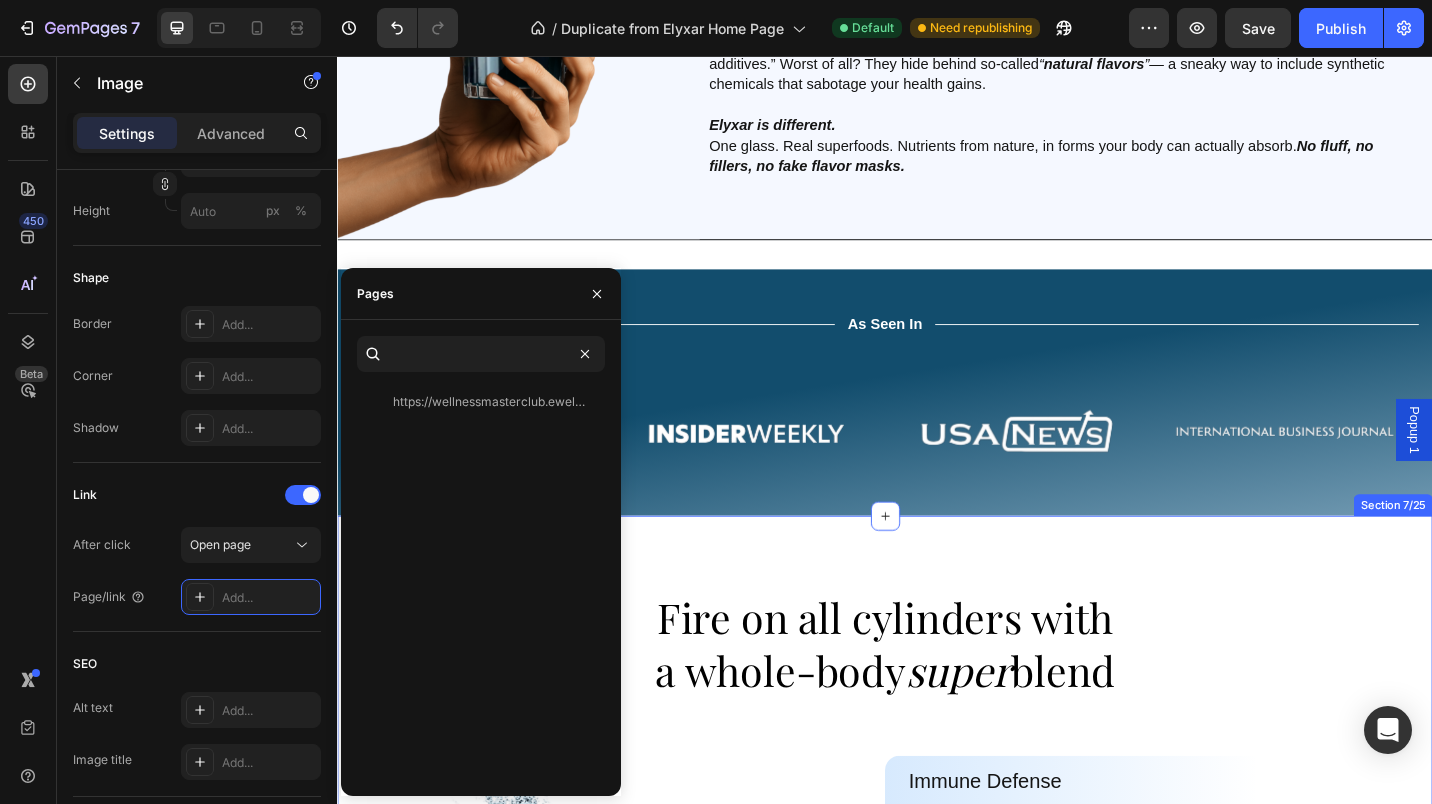click on "Fire on all cylinders with a whole-body  super  blend Heading Row Row Image Immune Defense Text Block Fortify your system with antioxidant-rich  super fruits, berries, and microalgae . Text Block Row Gut Support Text Block Fuel digestion & balance with targeted  prebiotics, probiotics, and enzymes . Text Block Row Cellular Hydration Text Block Support optimal fluid levels with natural  electrolytes and trace minerals . Text Block Row Adaptogen Boost Text Block Elevate focus & stress support with  functional mushrooms and adaptogens . Text Block Row Clean Energy Text Block Sustain all-day stamina from nutrient synergy— no caffeine, no crash . Text Block Row Row Product Section 7/25" at bounding box center [937, 1010] 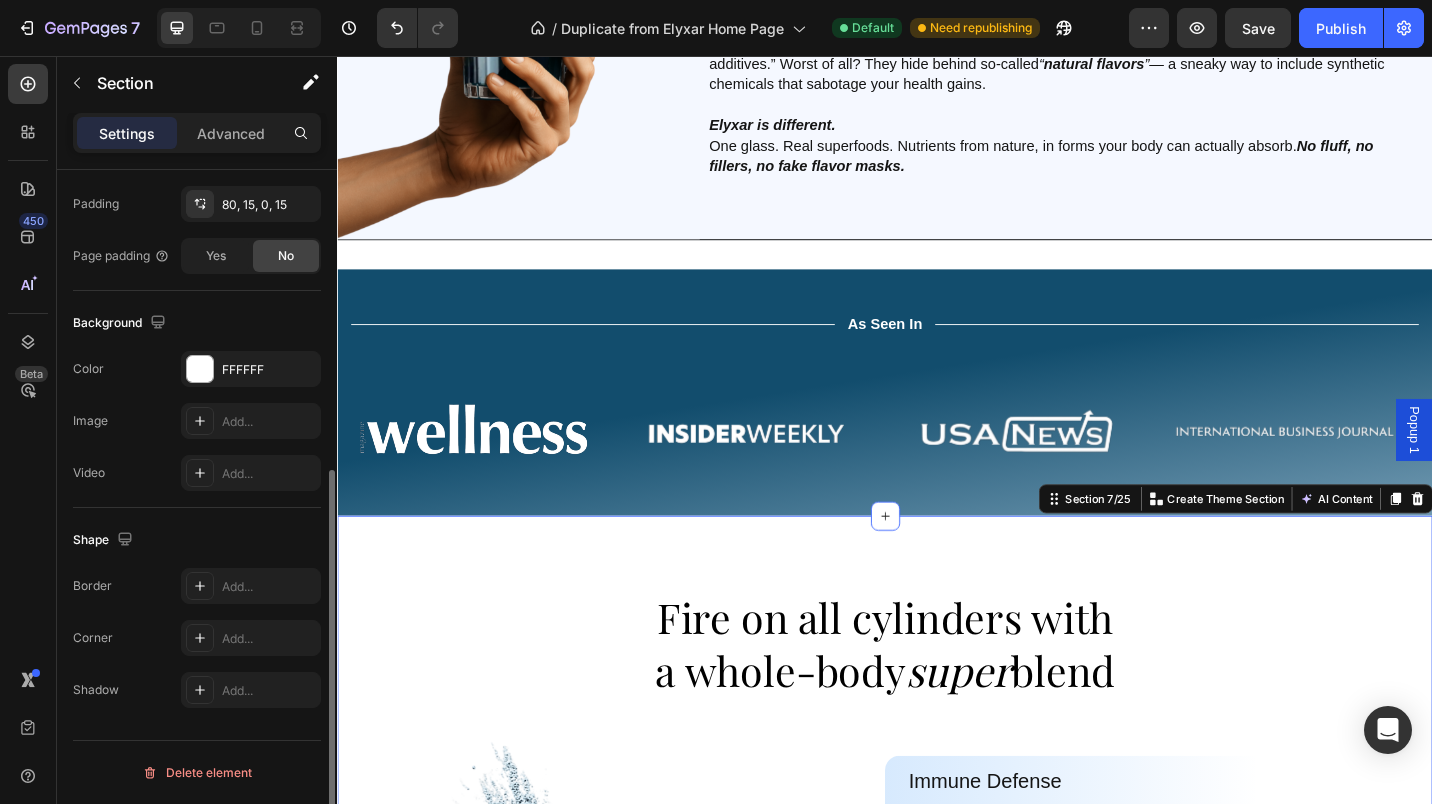 scroll, scrollTop: 0, scrollLeft: 0, axis: both 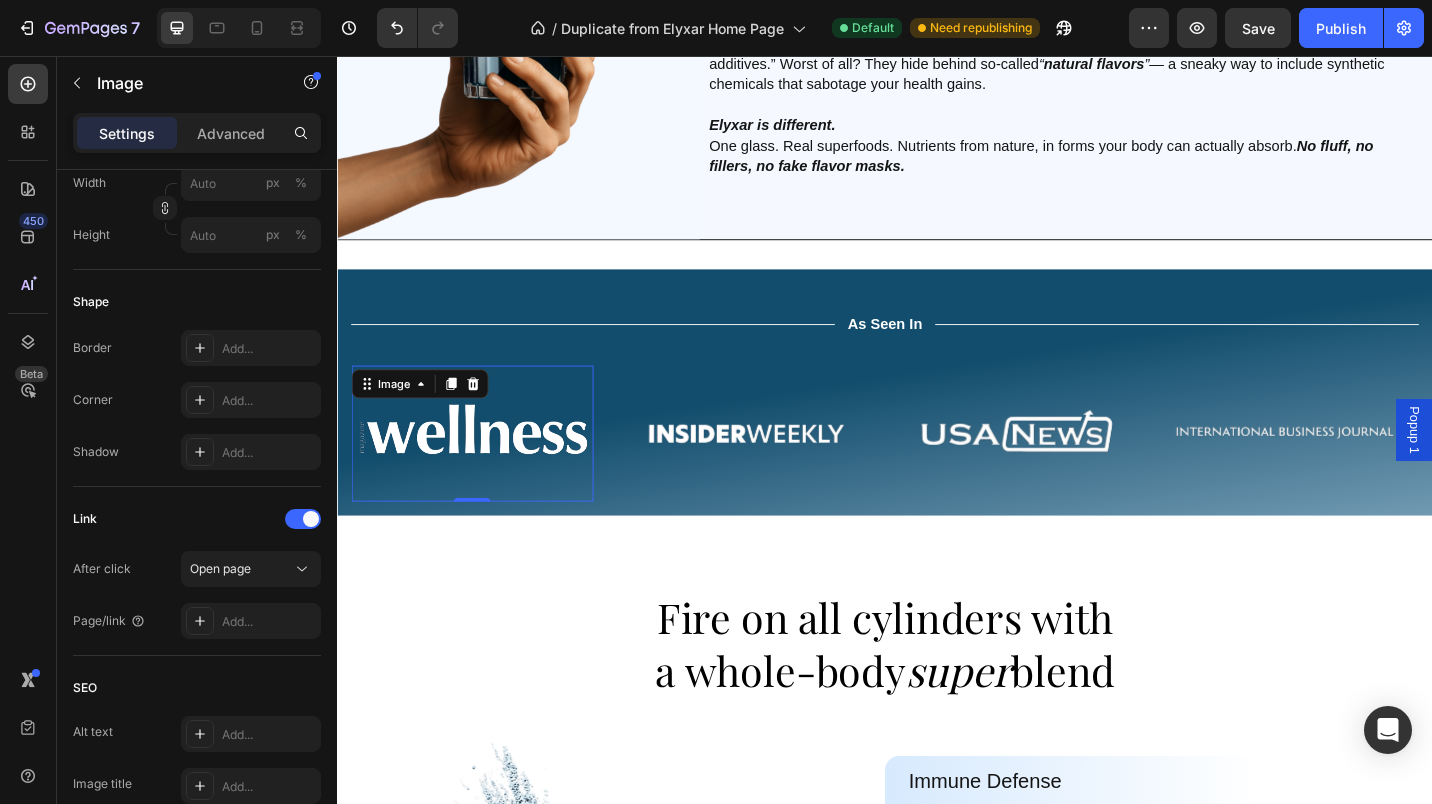 click on "Add..." at bounding box center (269, 622) 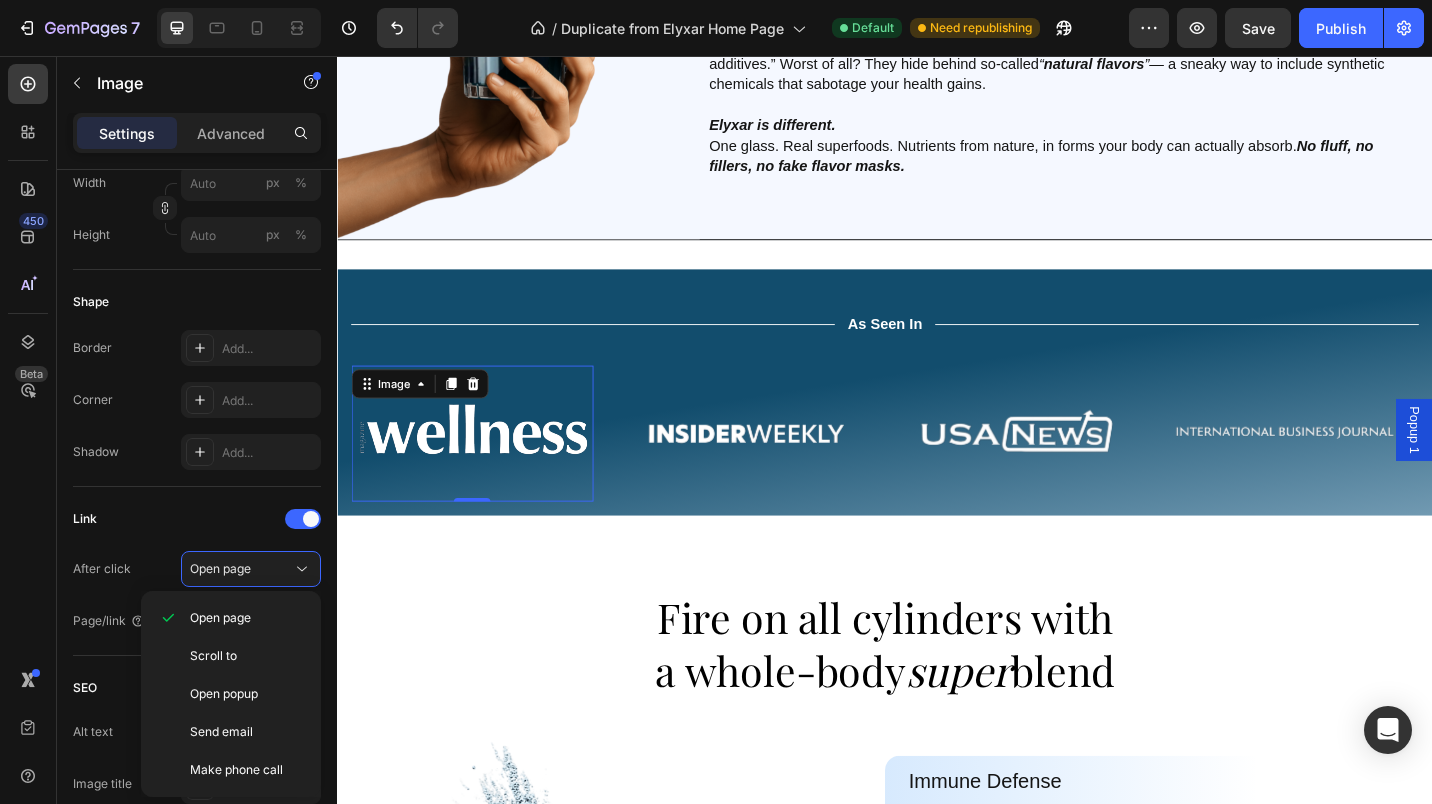 click on "Open page" at bounding box center (241, 569) 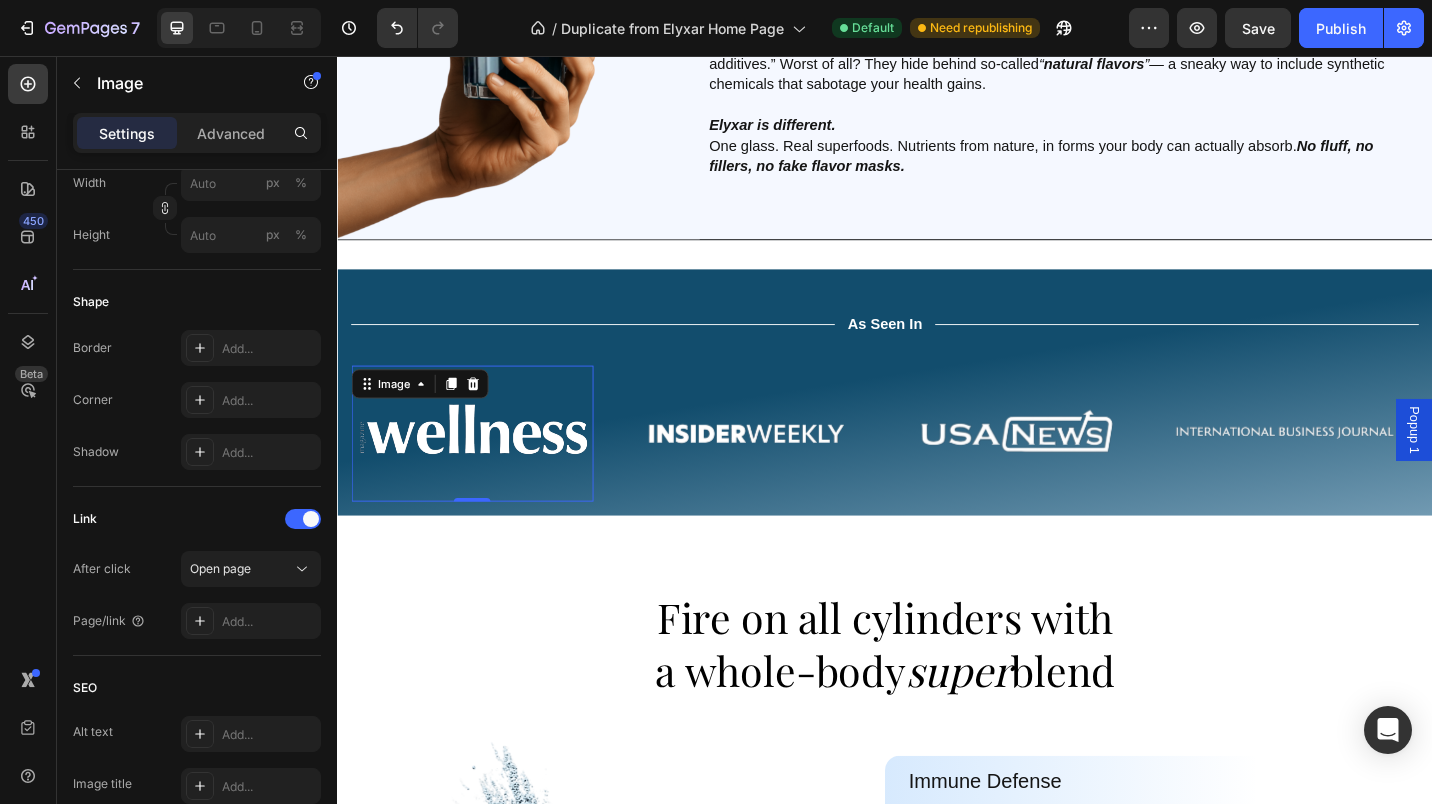 click on "Add..." at bounding box center [269, 622] 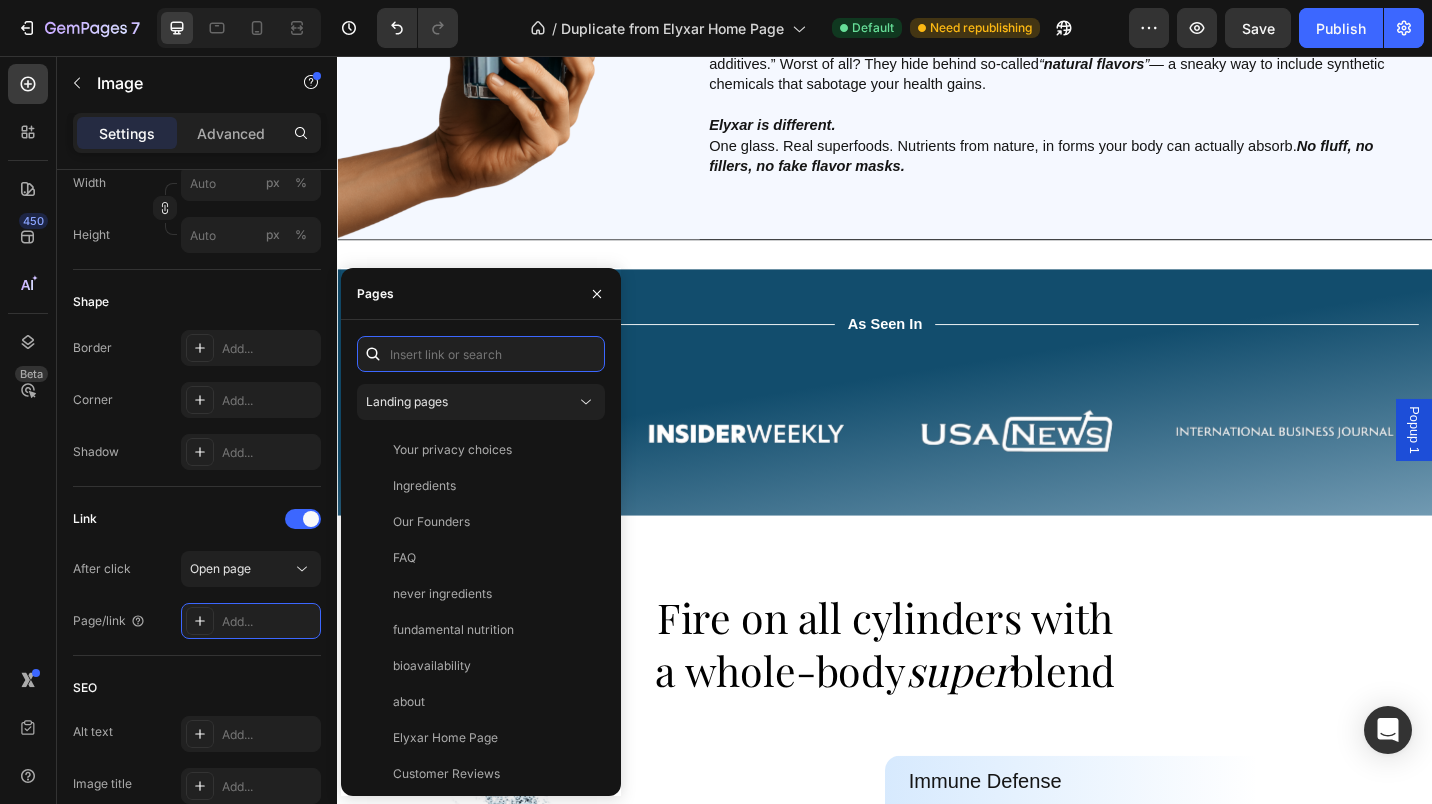 paste on "https://wellnessmasterclub.ewellnessmag.com/the-wellness-revolution-you-didnt-know-you-needed-ffs-a-228-2025-apotheka-superfoods/" 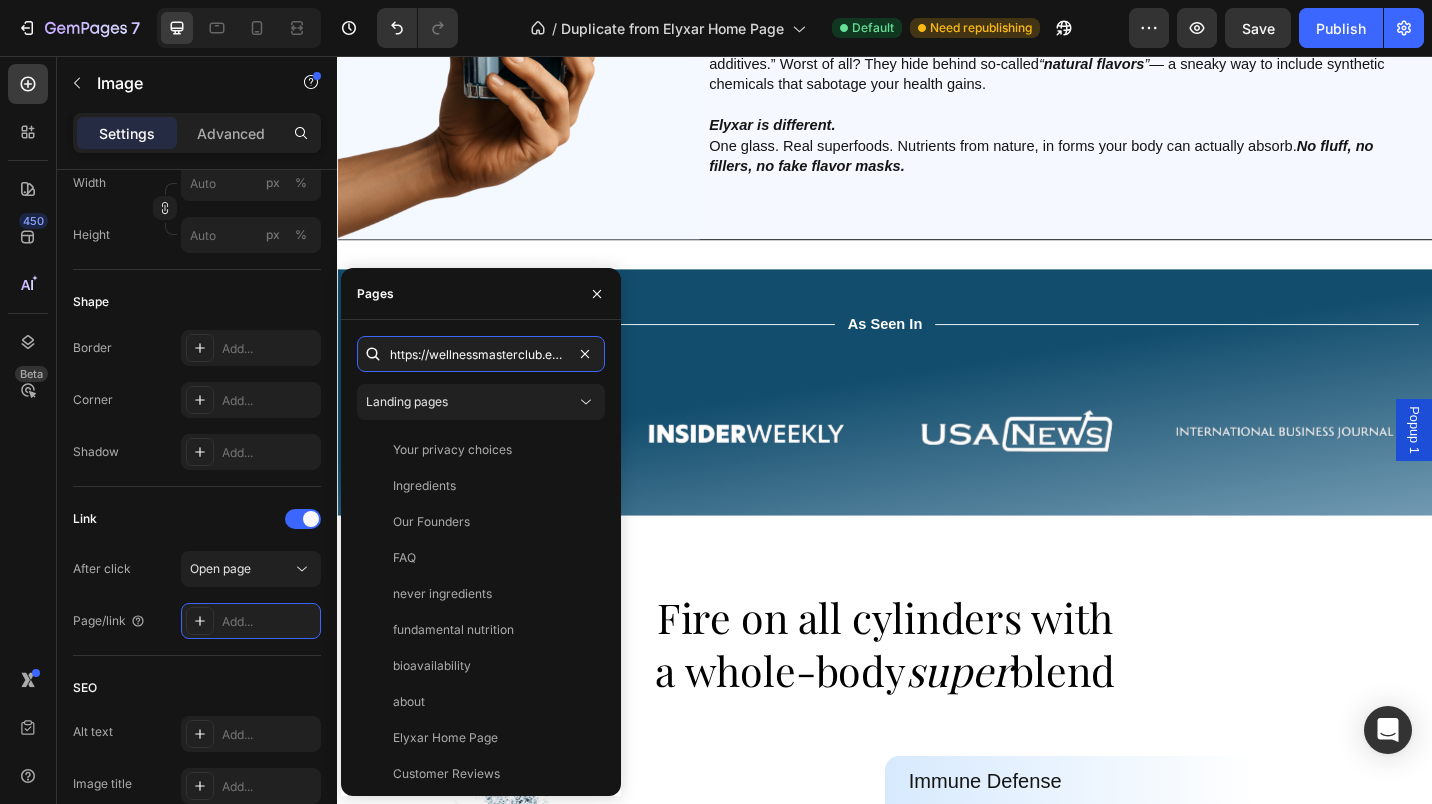 scroll, scrollTop: 0, scrollLeft: 625, axis: horizontal 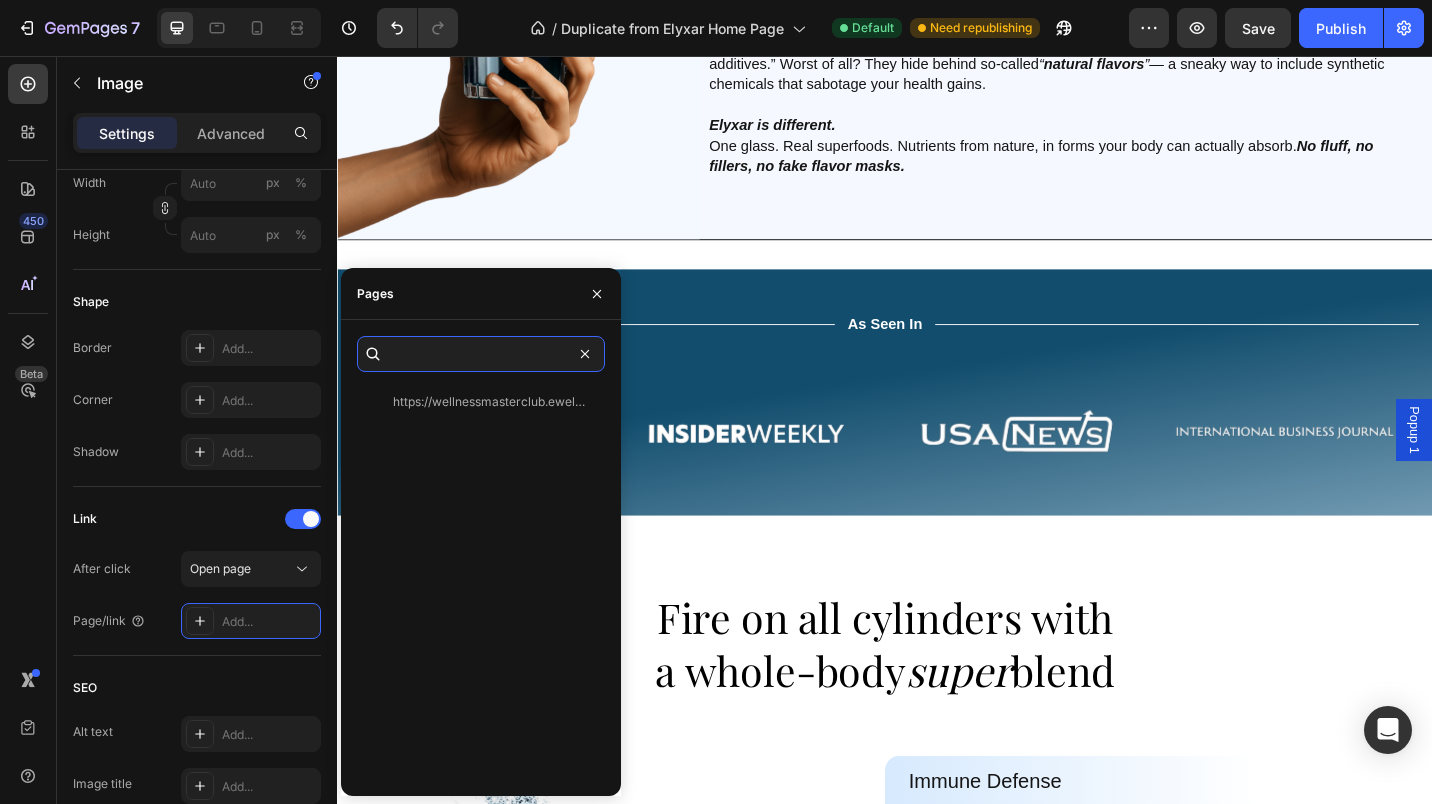 type on "https://wellnessmasterclub.ewellnessmag.com/the-wellness-revolution-you-didnt-know-you-needed-ffs-a-228-2025-apotheka-superfoods/" 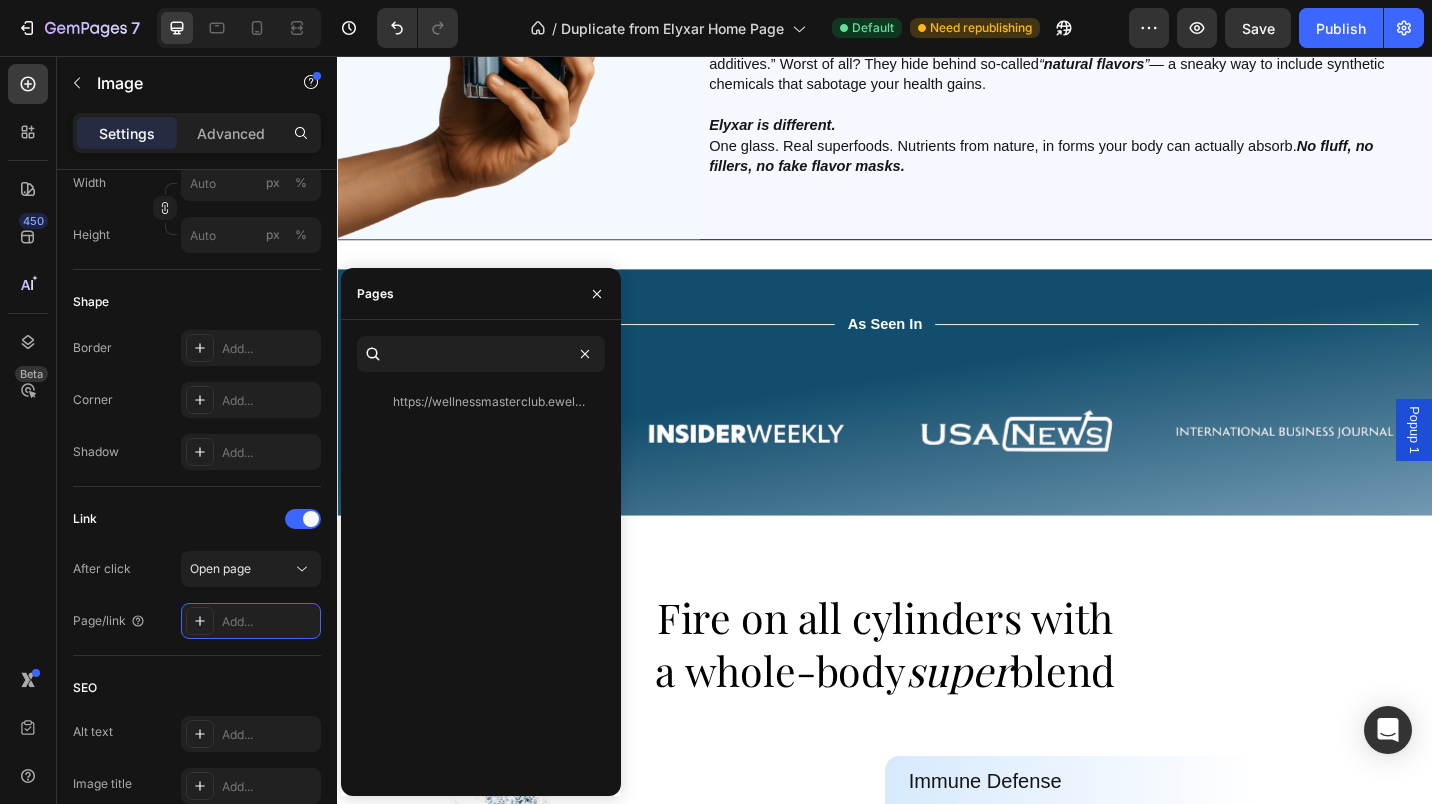 click on "https://wellnessmasterclub.ewellnessmag.com/the-wellness-revolution-you-didnt-know-you-needed-ffs-a-228-2025-apotheka-superfoods/" 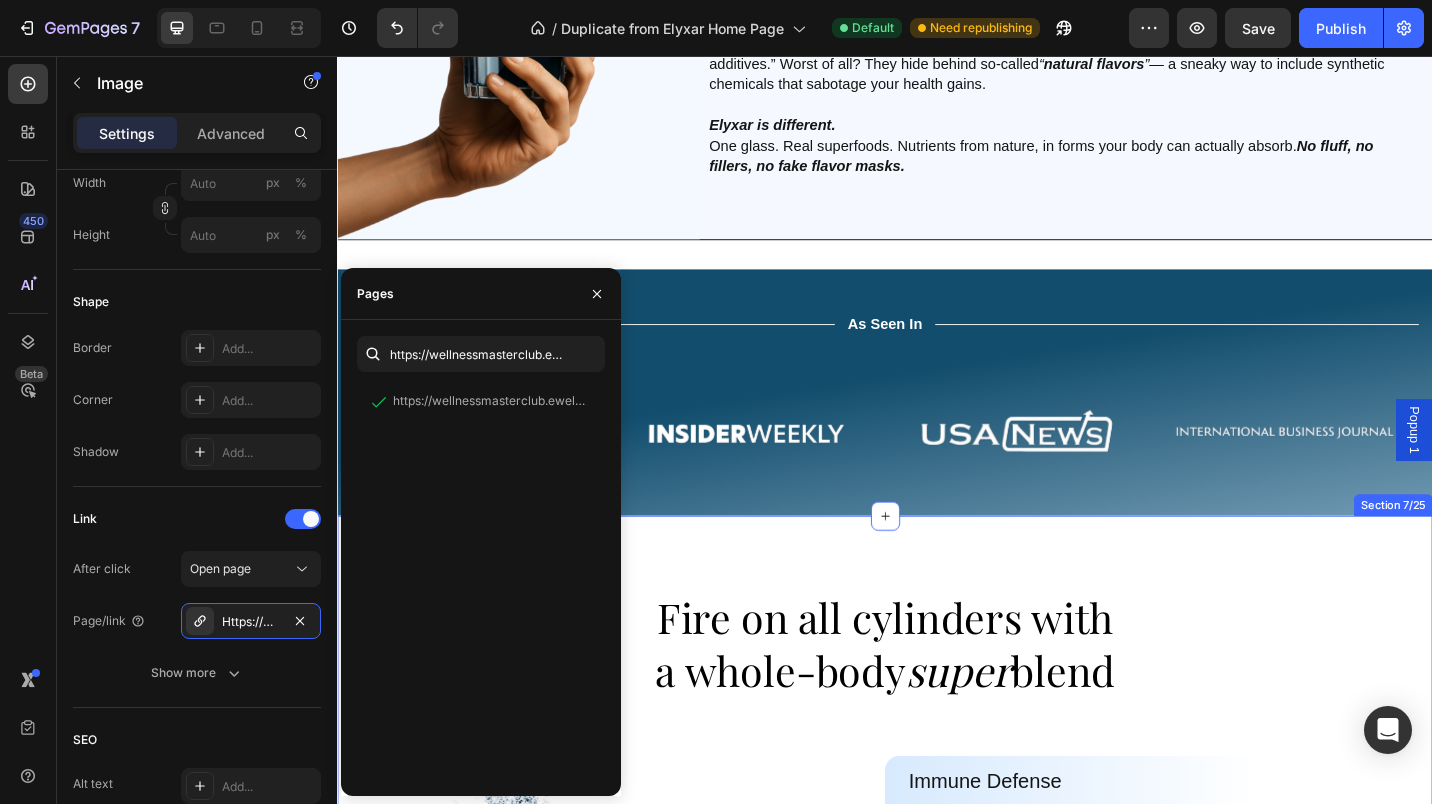 click on "Fire on all cylinders with a whole-body  super  blend Heading Row Row Image Immune Defense Text Block Fortify your system with antioxidant-rich  super fruits, berries, and microalgae . Text Block Row Gut Support Text Block Fuel digestion & balance with targeted  prebiotics, probiotics, and enzymes . Text Block Row Cellular Hydration Text Block Support optimal fluid levels with natural  electrolytes and trace minerals . Text Block Row Adaptogen Boost Text Block Elevate focus & stress support with  functional mushrooms and adaptogens . Text Block Row Clean Energy Text Block Sustain all-day stamina from nutrient synergy— no caffeine, no crash . Text Block Row Row Product Section 7/25" at bounding box center (937, 1010) 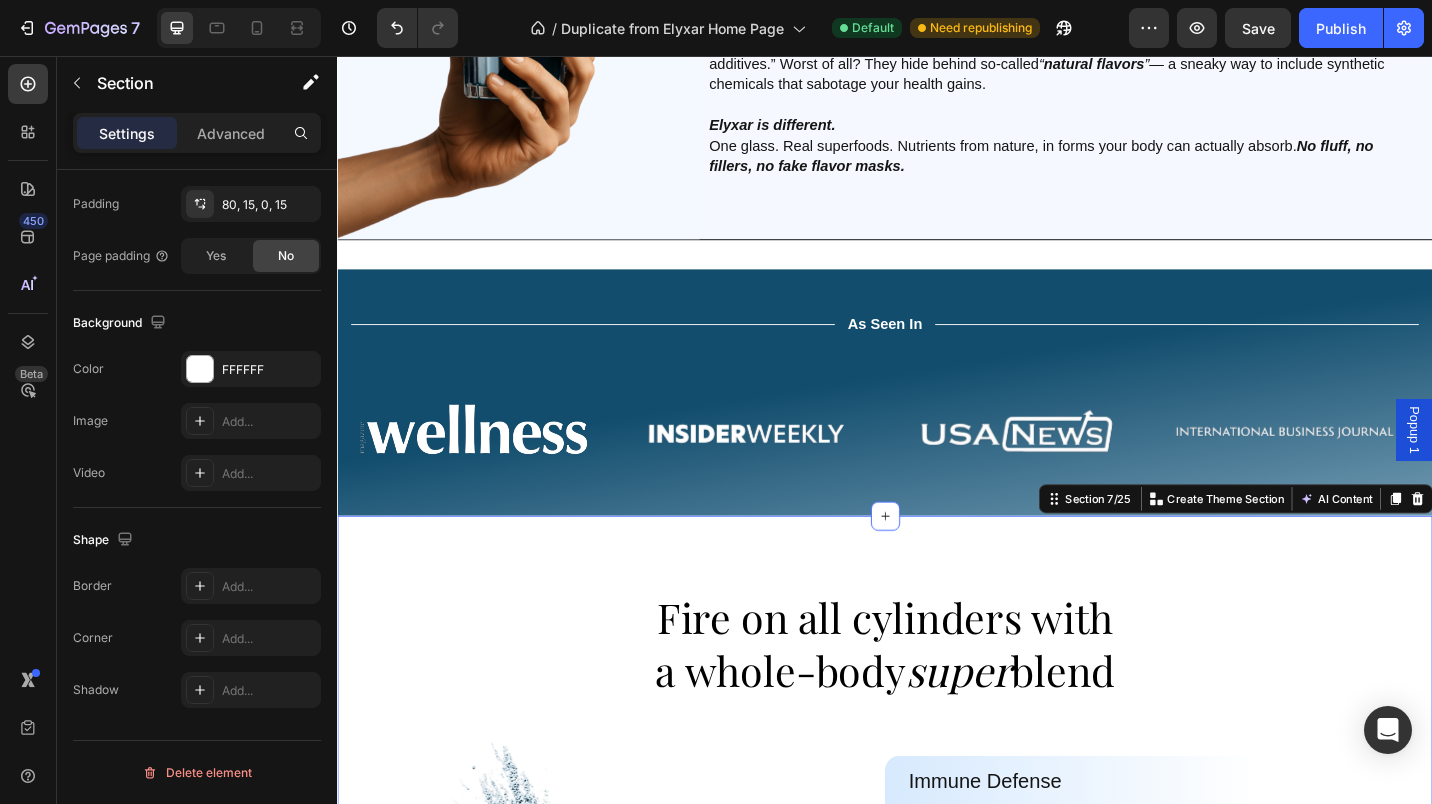 scroll, scrollTop: 0, scrollLeft: 0, axis: both 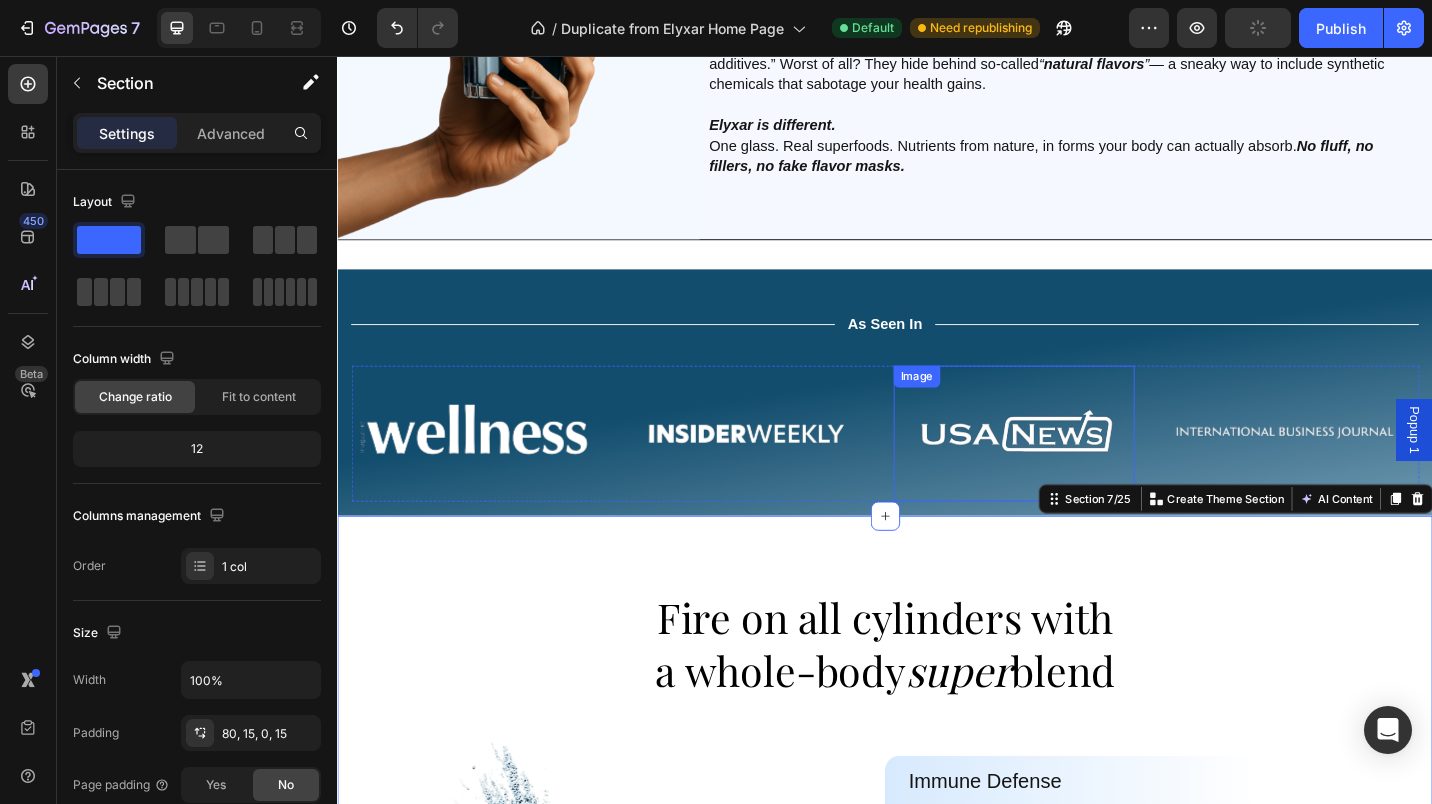 click at bounding box center [1078, 469] 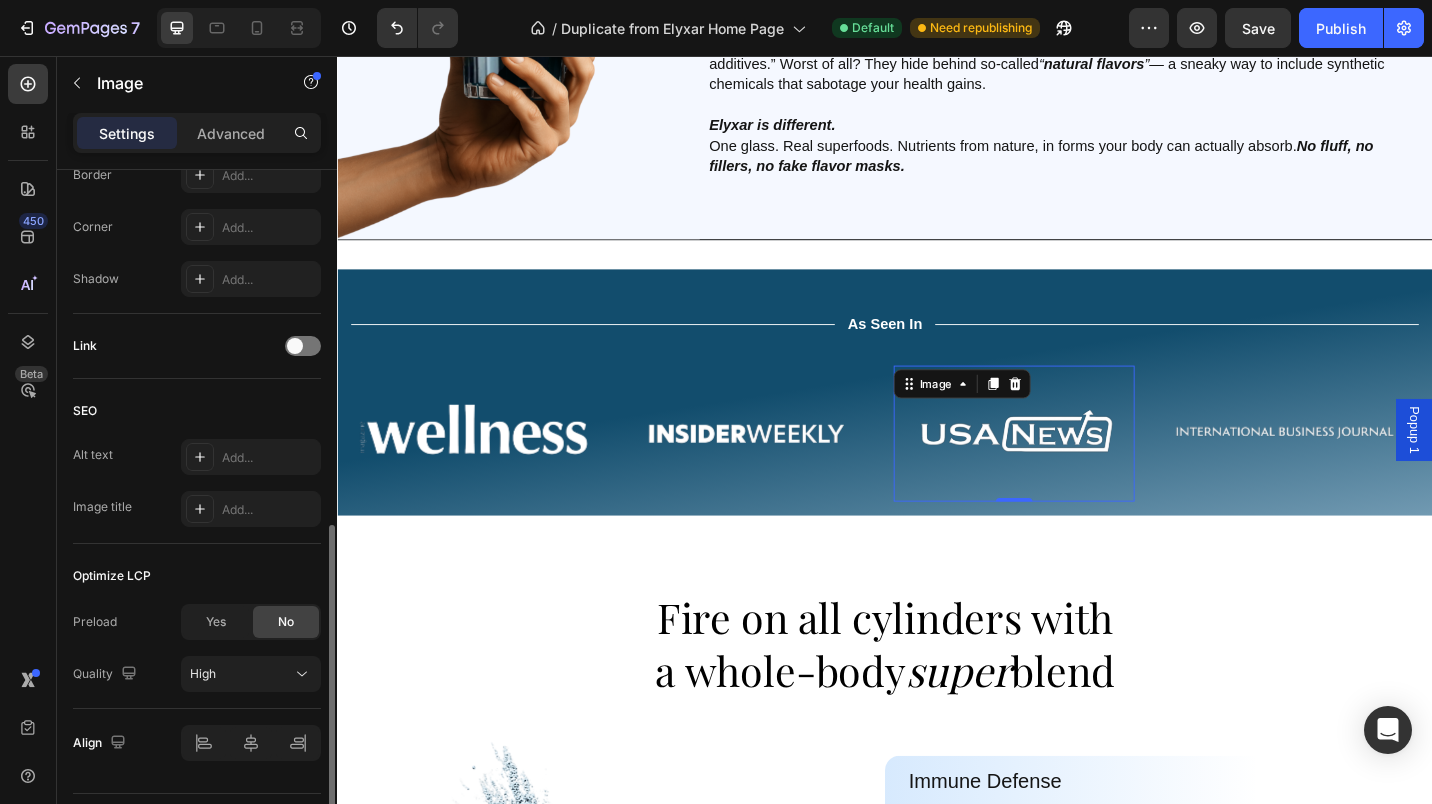 scroll, scrollTop: 769, scrollLeft: 0, axis: vertical 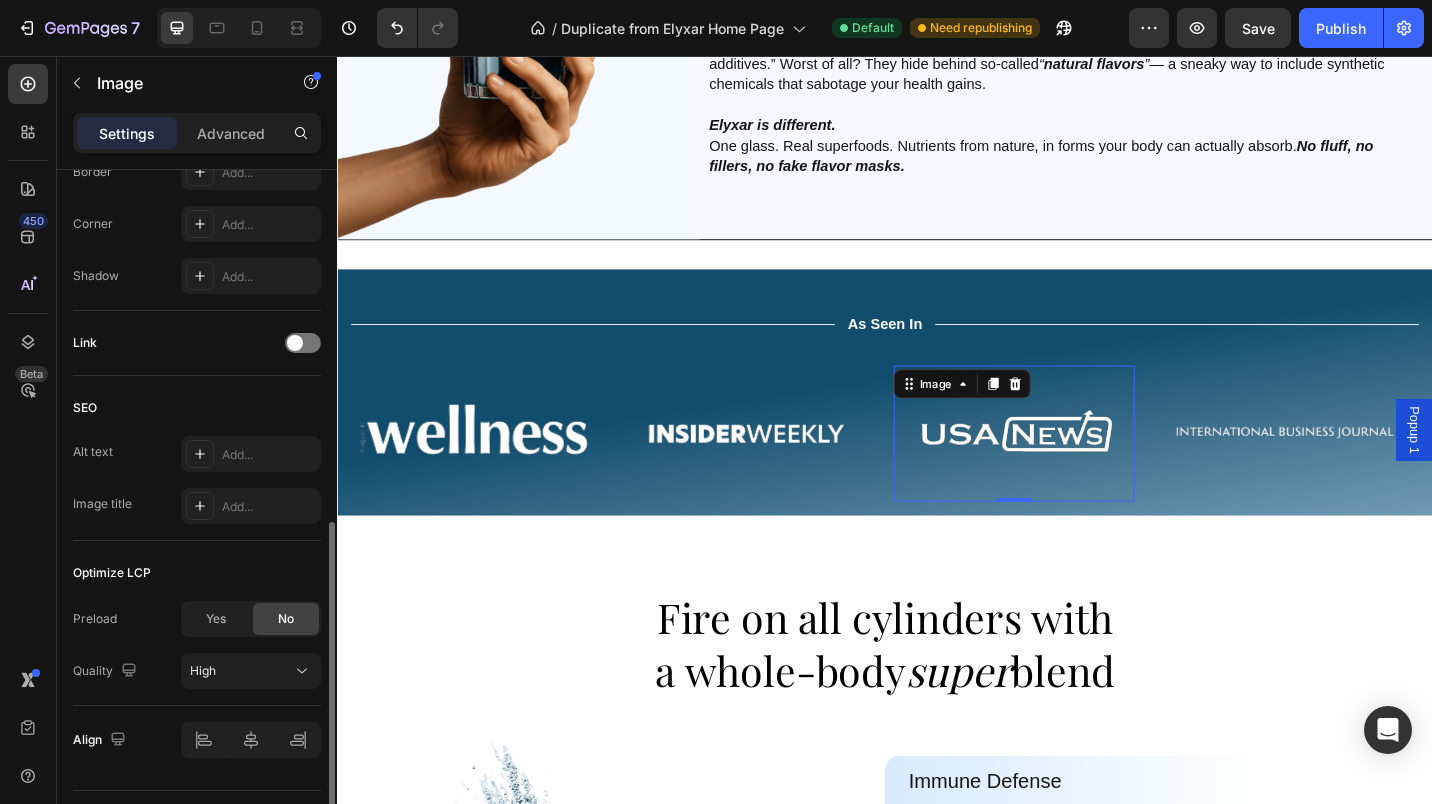 click at bounding box center [303, 343] 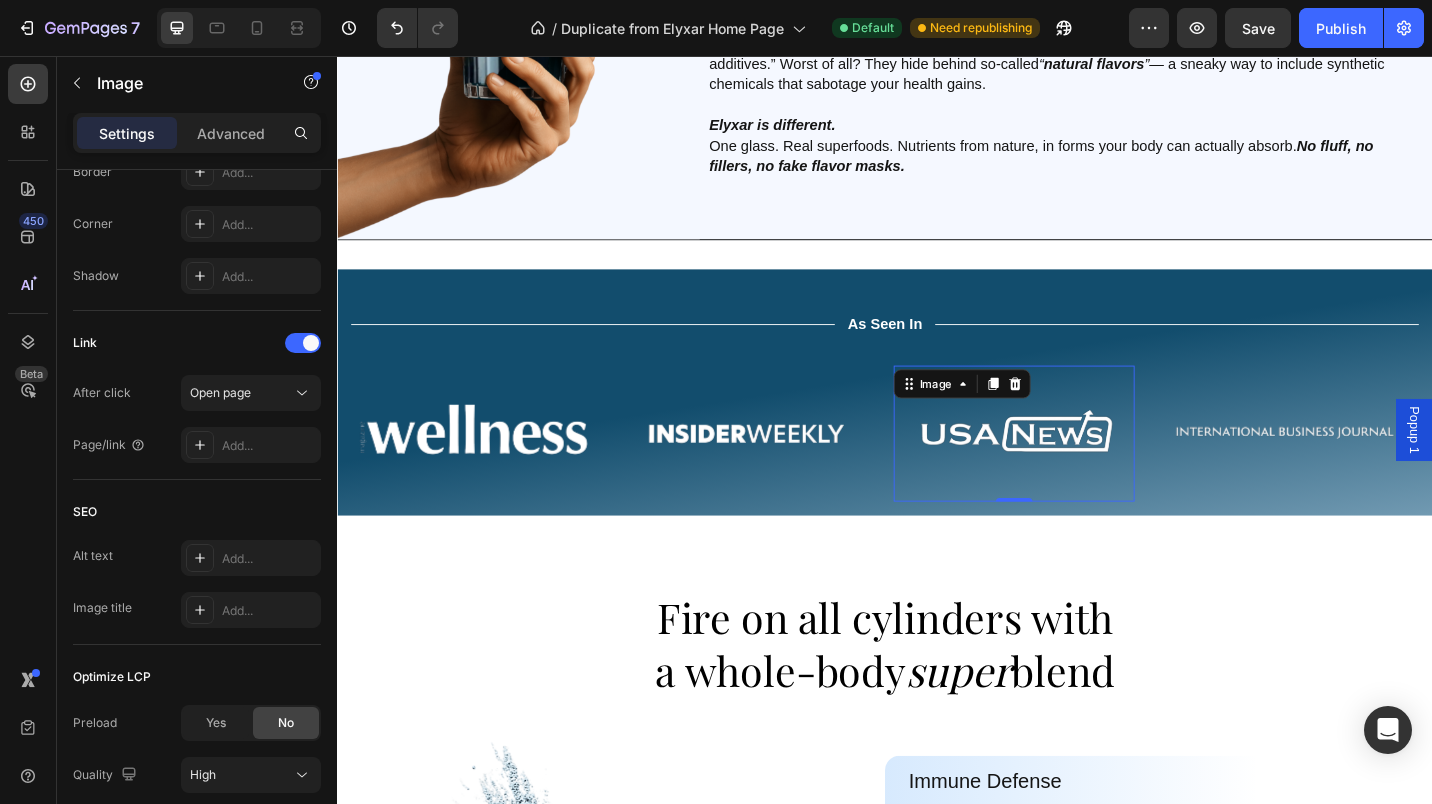 click on "Add..." at bounding box center [269, 446] 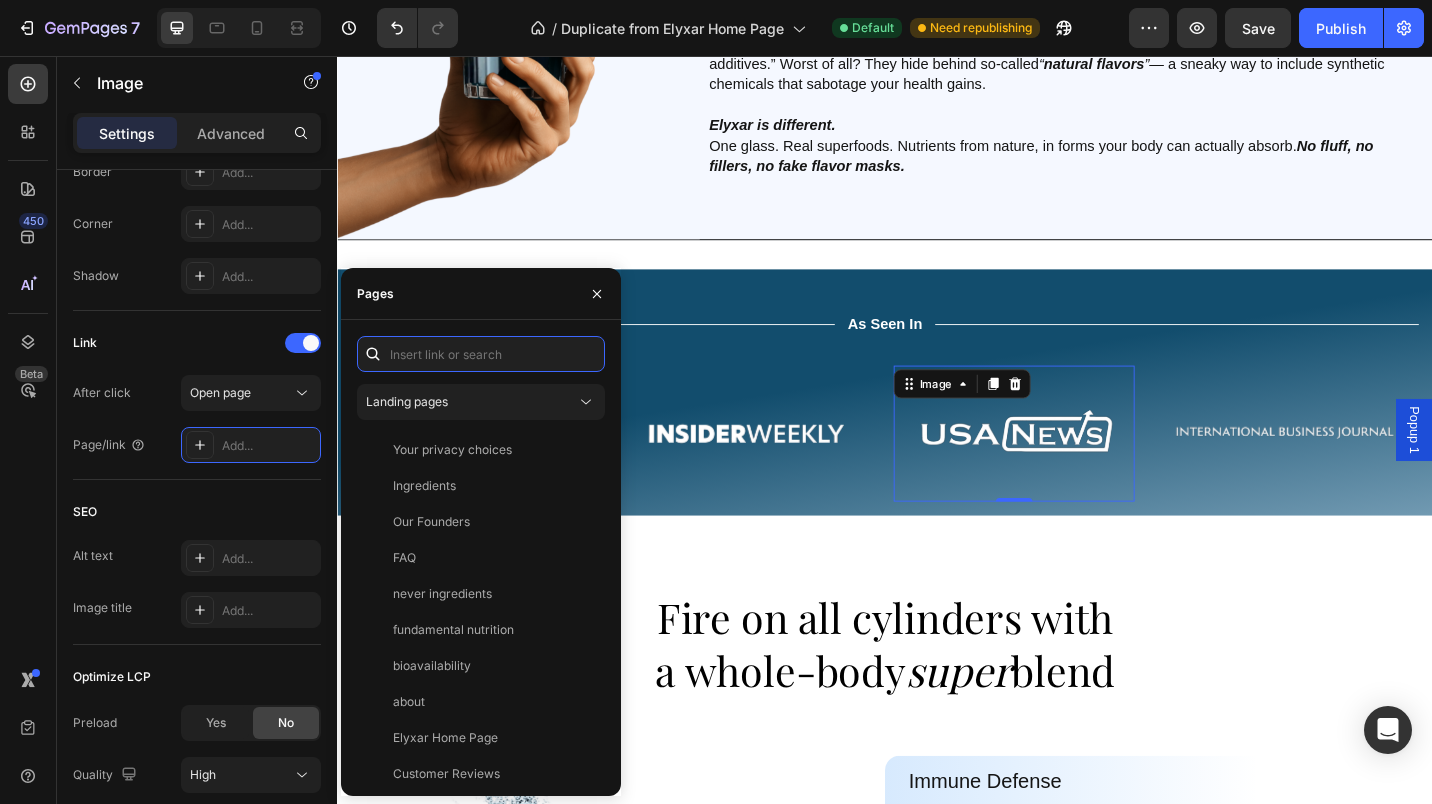 click at bounding box center (481, 354) 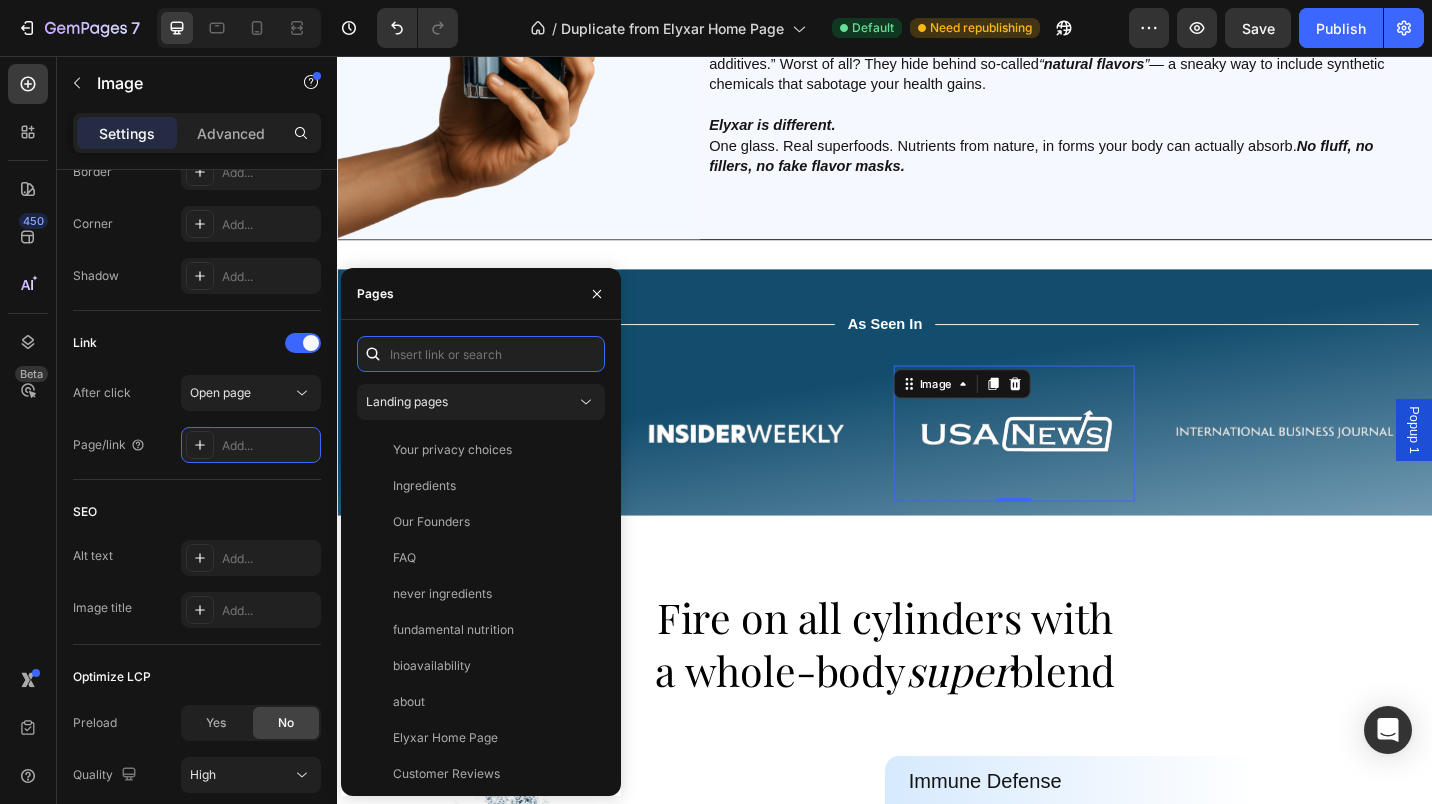 paste on "https://usanews.com/newsroom/apotheka-superfoods-introduces-elyxar-daily-superfood-complex-a-natural-approach-to-comprehensive-nutrition" 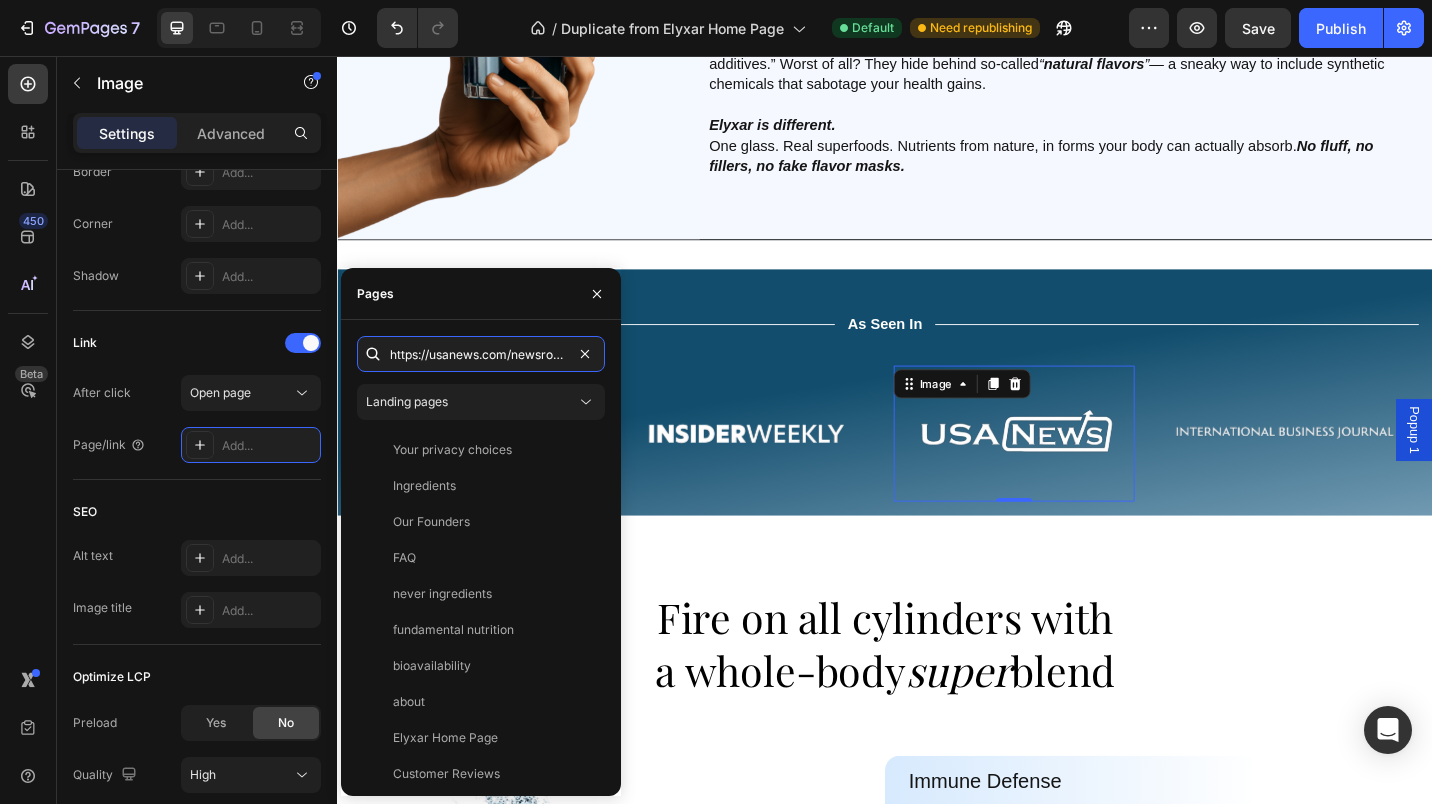 scroll, scrollTop: 0, scrollLeft: 667, axis: horizontal 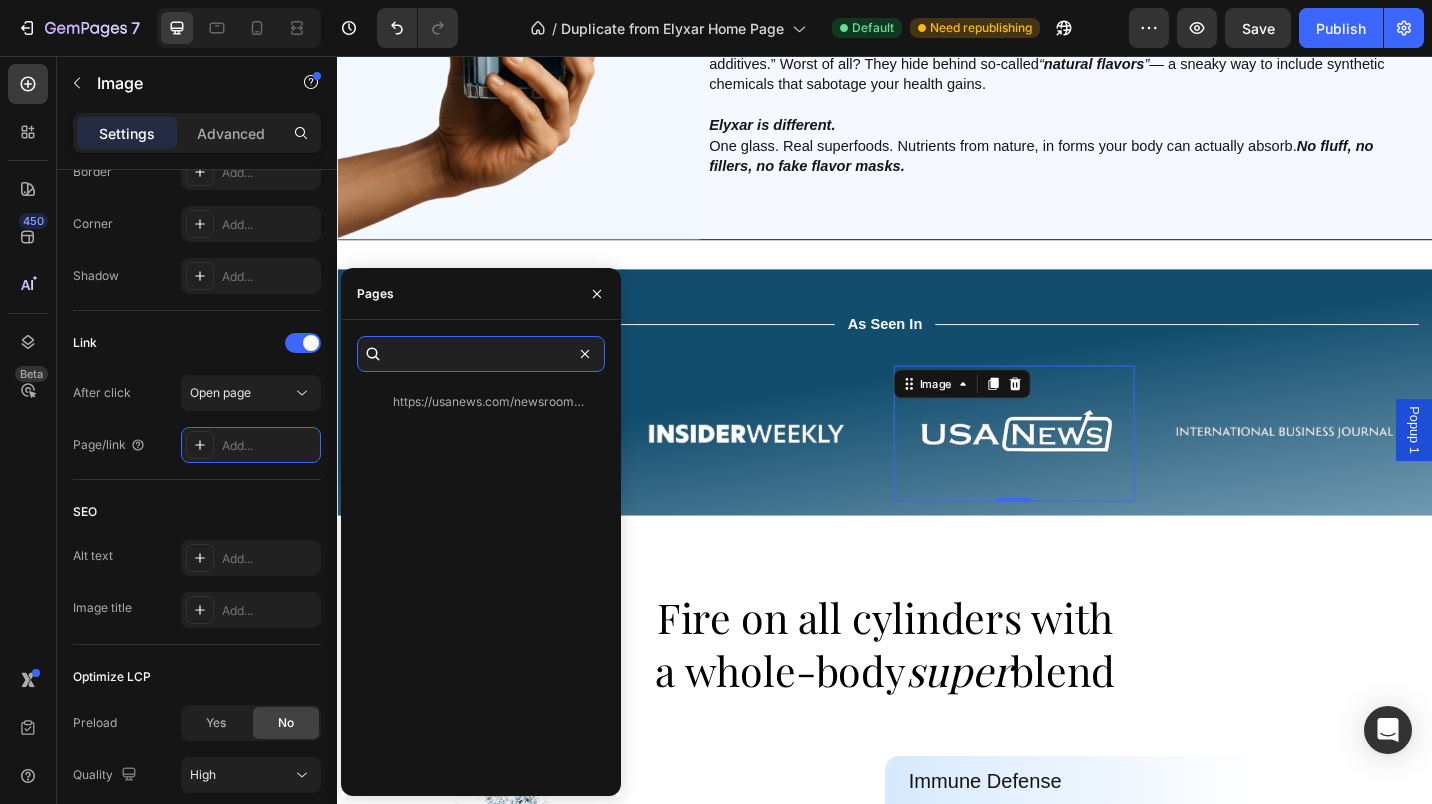 type on "https://usanews.com/newsroom/apotheka-superfoods-introduces-elyxar-daily-superfood-complex-a-natural-approach-to-comprehensive-nutrition" 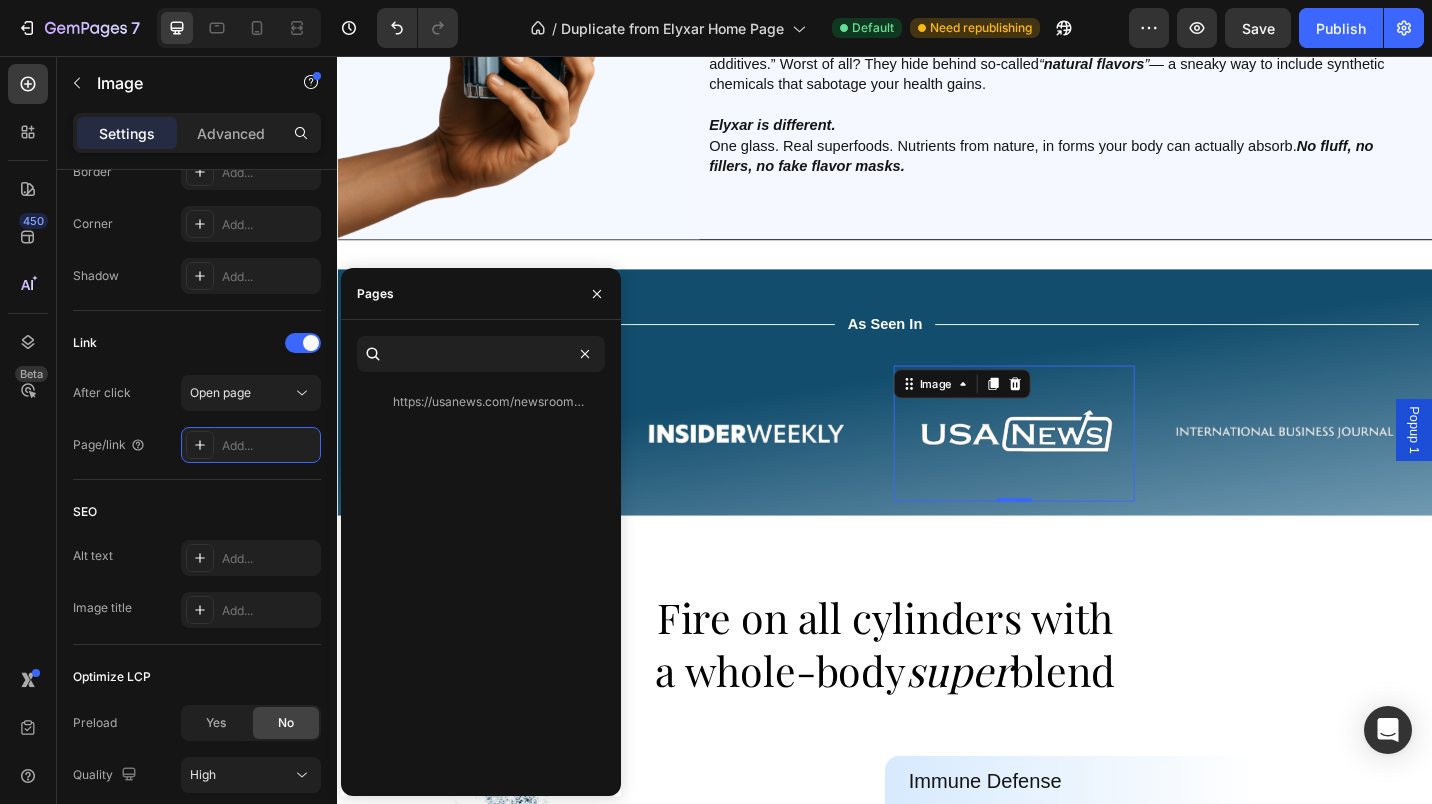 click on "https://usanews.com/newsroom/apotheka-superfoods-introduces-elyxar-daily-superfood-complex-a-natural-approach-to-comprehensive-nutrition" 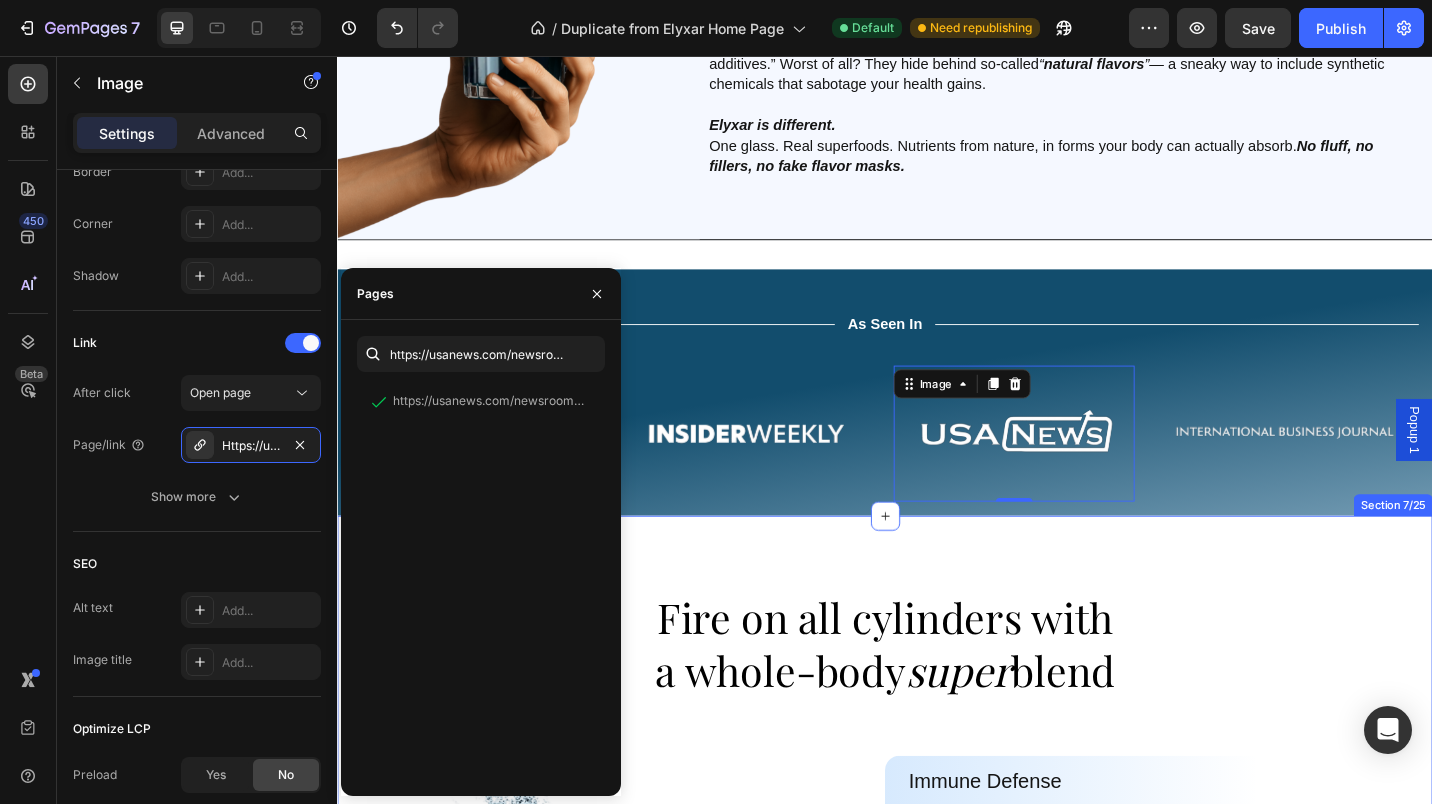 click on "Fire on all cylinders with a whole-body  super  blend Heading Row Row Image Immune Defense Text Block Fortify your system with antioxidant-rich  super fruits, berries, and microalgae . Text Block Row Gut Support Text Block Fuel digestion & balance with targeted  prebiotics, probiotics, and enzymes . Text Block Row Cellular Hydration Text Block Support optimal fluid levels with natural  electrolytes and trace minerals . Text Block Row Adaptogen Boost Text Block Elevate focus & stress support with  functional mushrooms and adaptogens . Text Block Row Clean Energy Text Block Sustain all-day stamina from nutrient synergy— no caffeine, no crash . Text Block Row Row Product Section 7/25" at bounding box center [937, 1010] 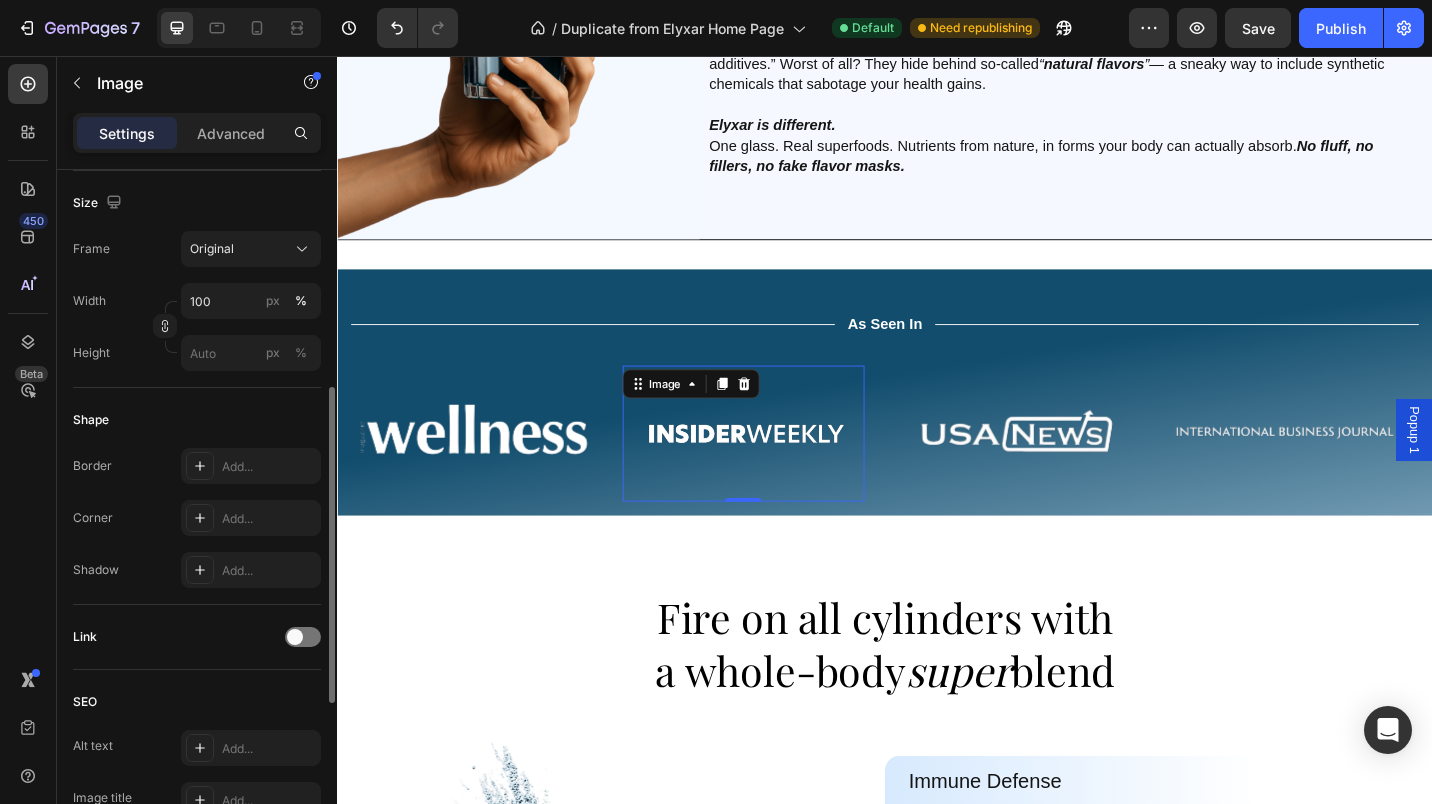 scroll, scrollTop: 741, scrollLeft: 0, axis: vertical 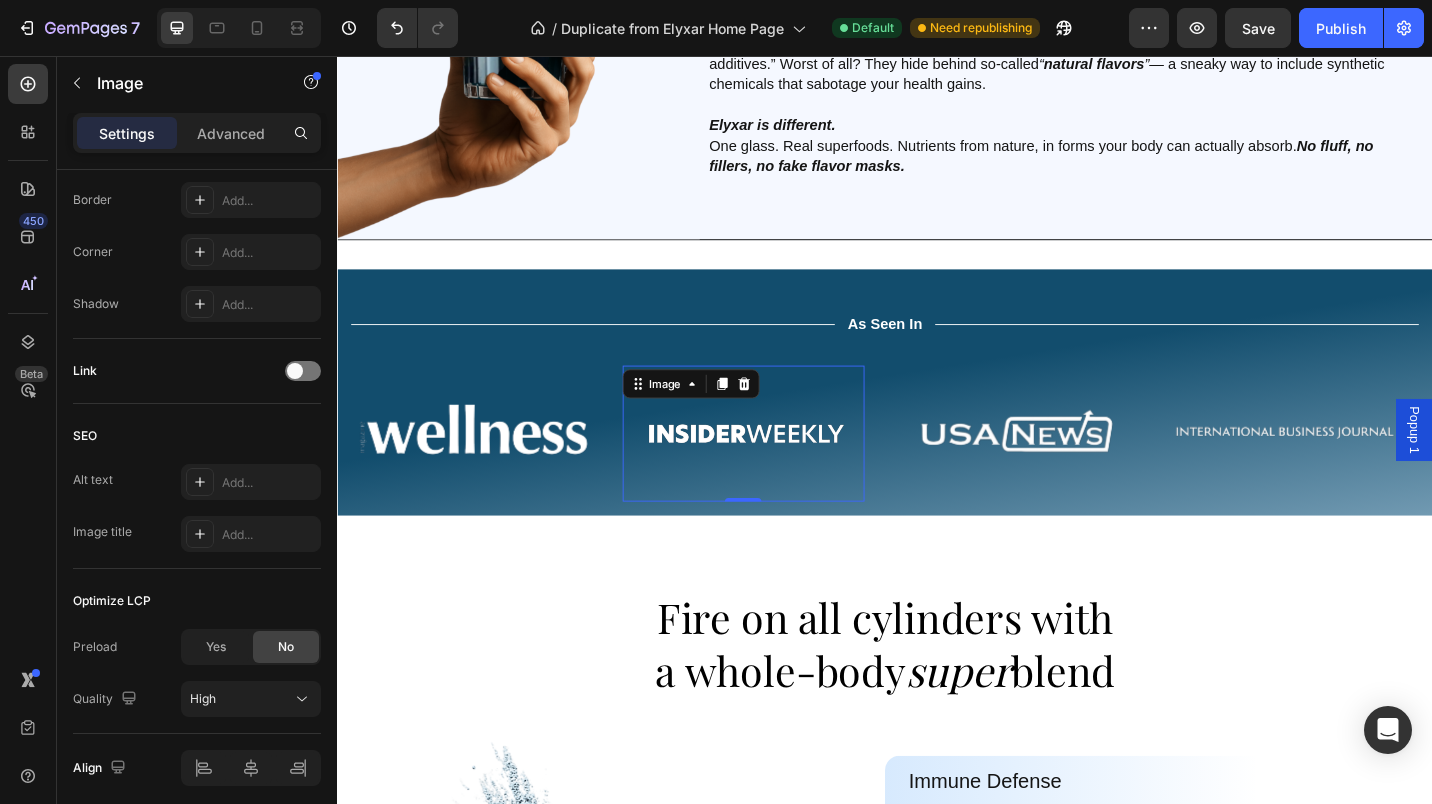 click at bounding box center [303, 371] 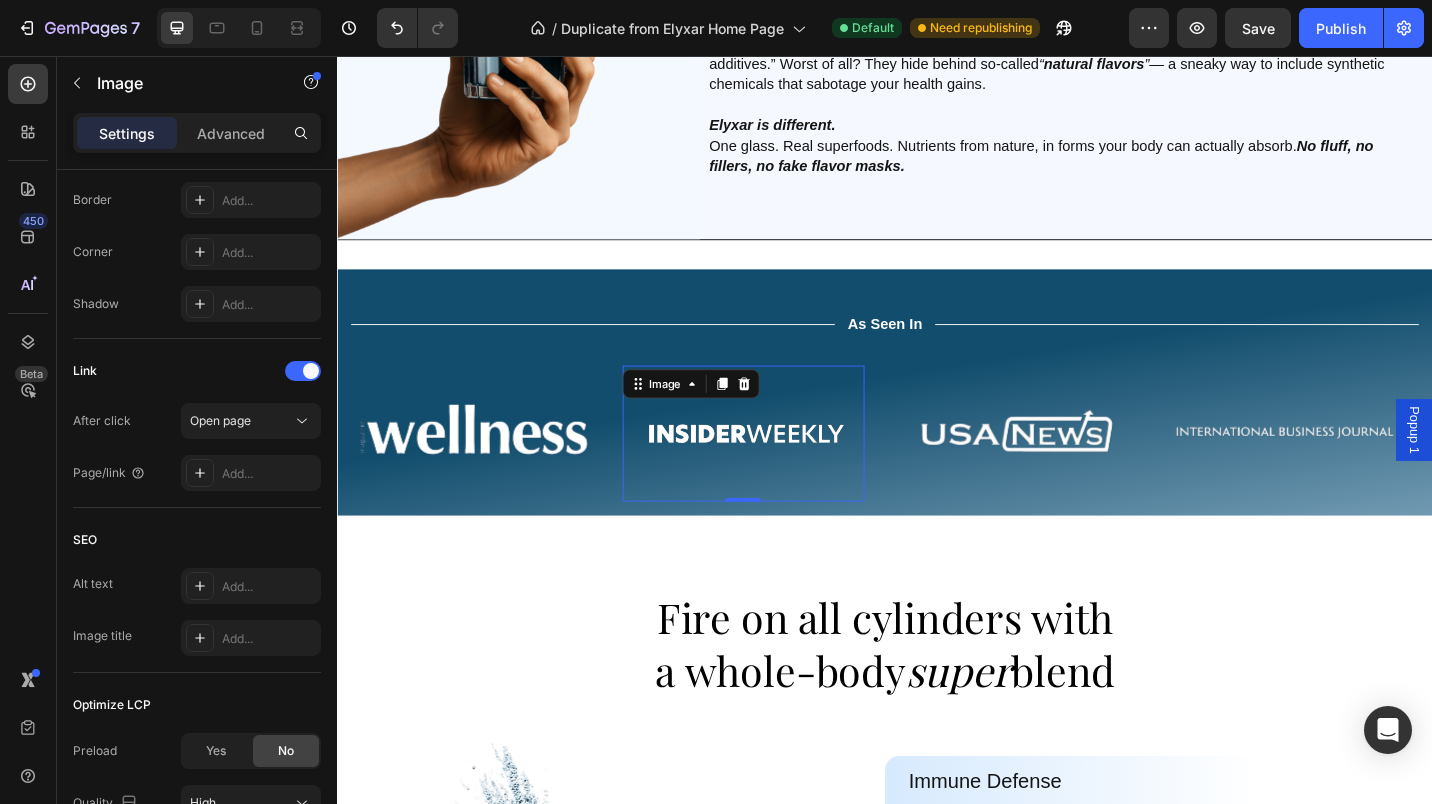 click on "Add..." at bounding box center [269, 474] 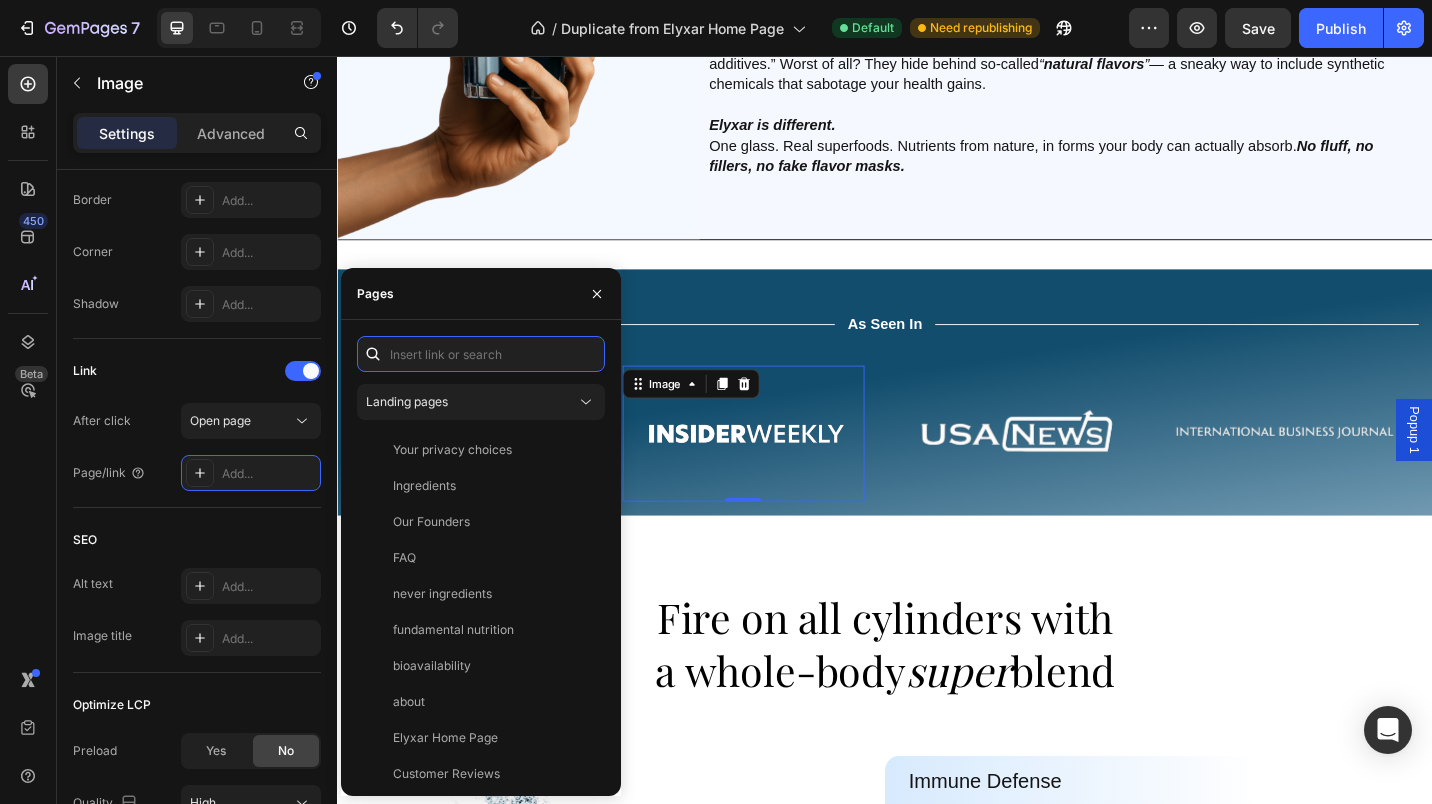 paste on "https://theinsiderweekly.com/modern-food-system-leaves-americans-nutrient-deficient-despite-health-conscious-choices/" 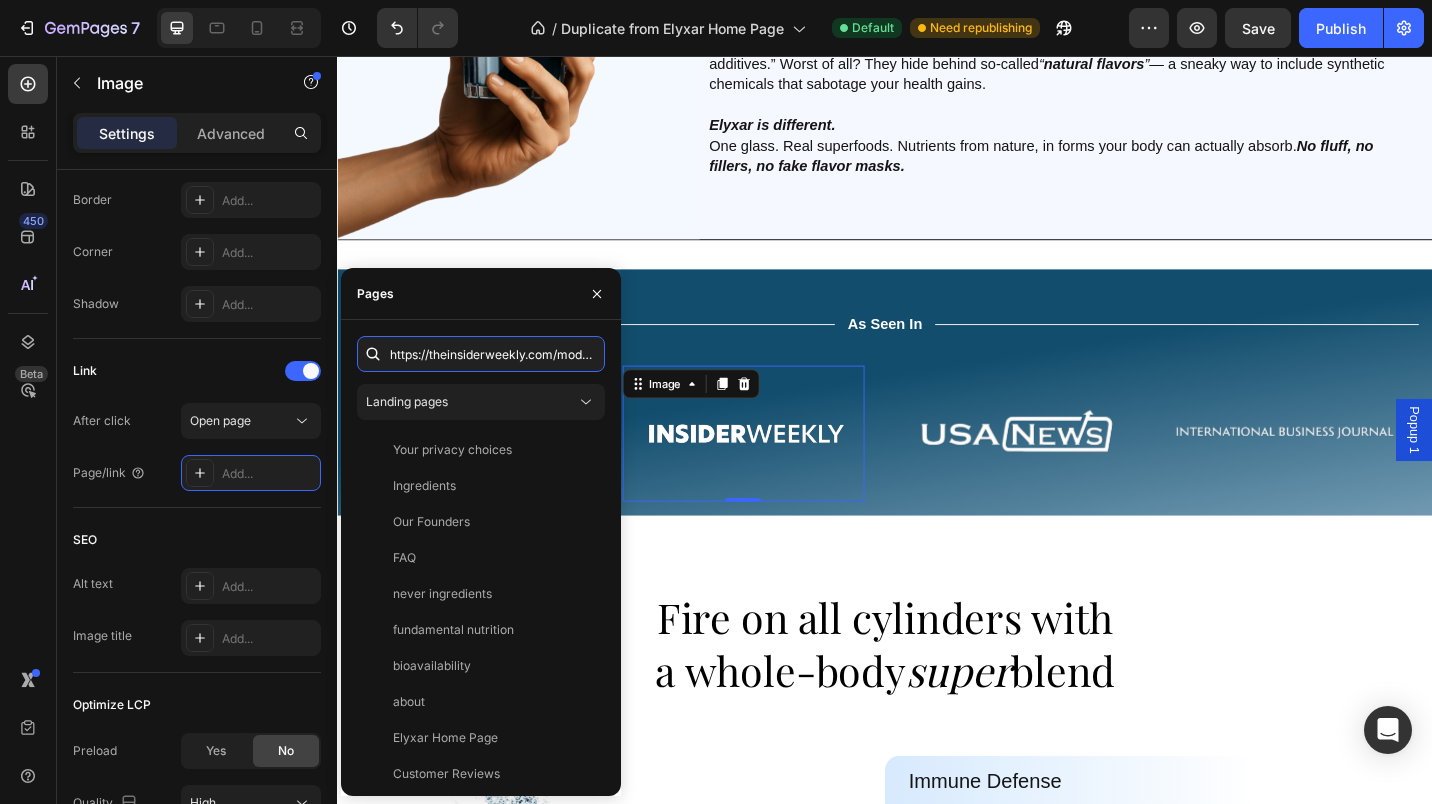 scroll, scrollTop: 0, scrollLeft: 531, axis: horizontal 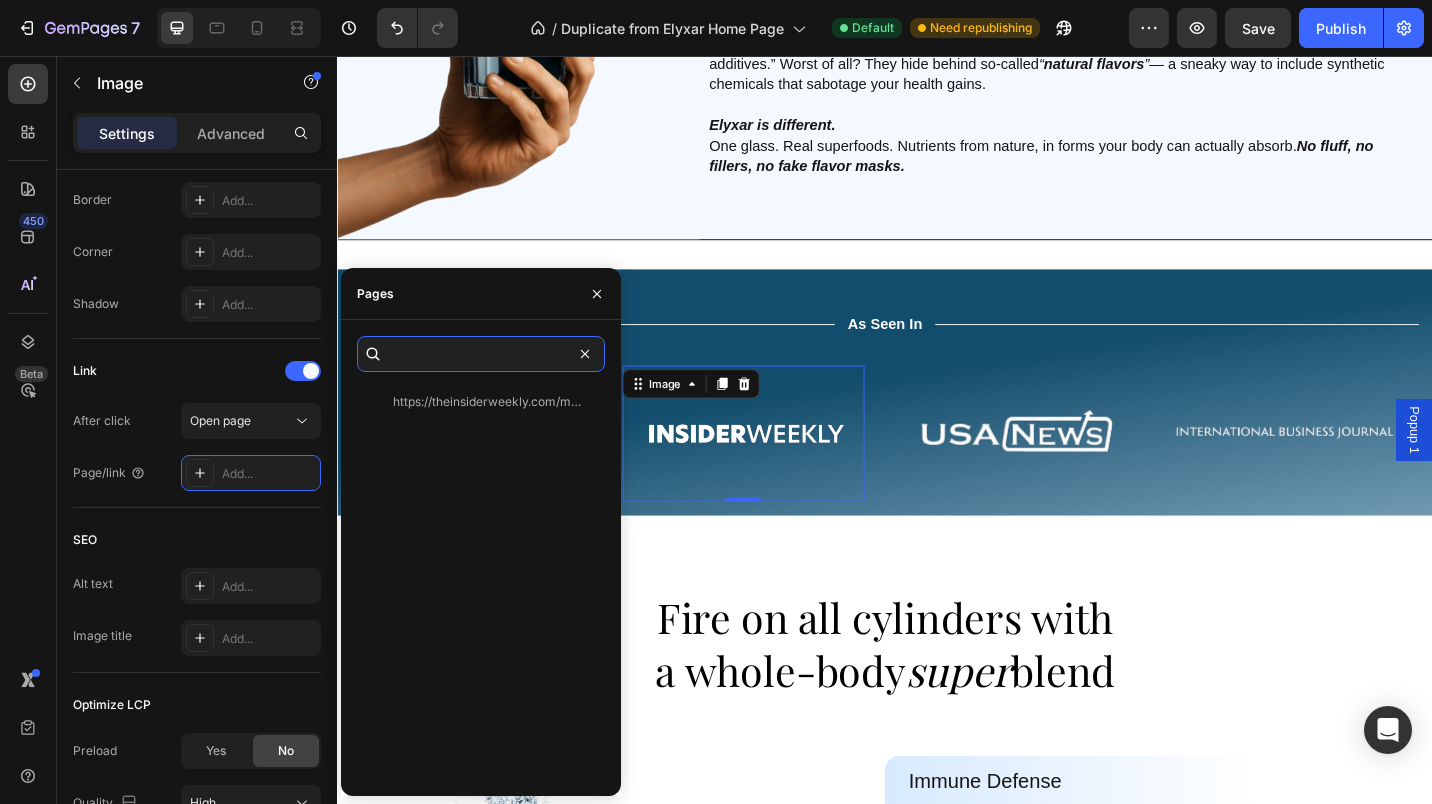 type on "https://theinsiderweekly.com/modern-food-system-leaves-americans-nutrient-deficient-despite-health-conscious-choices/" 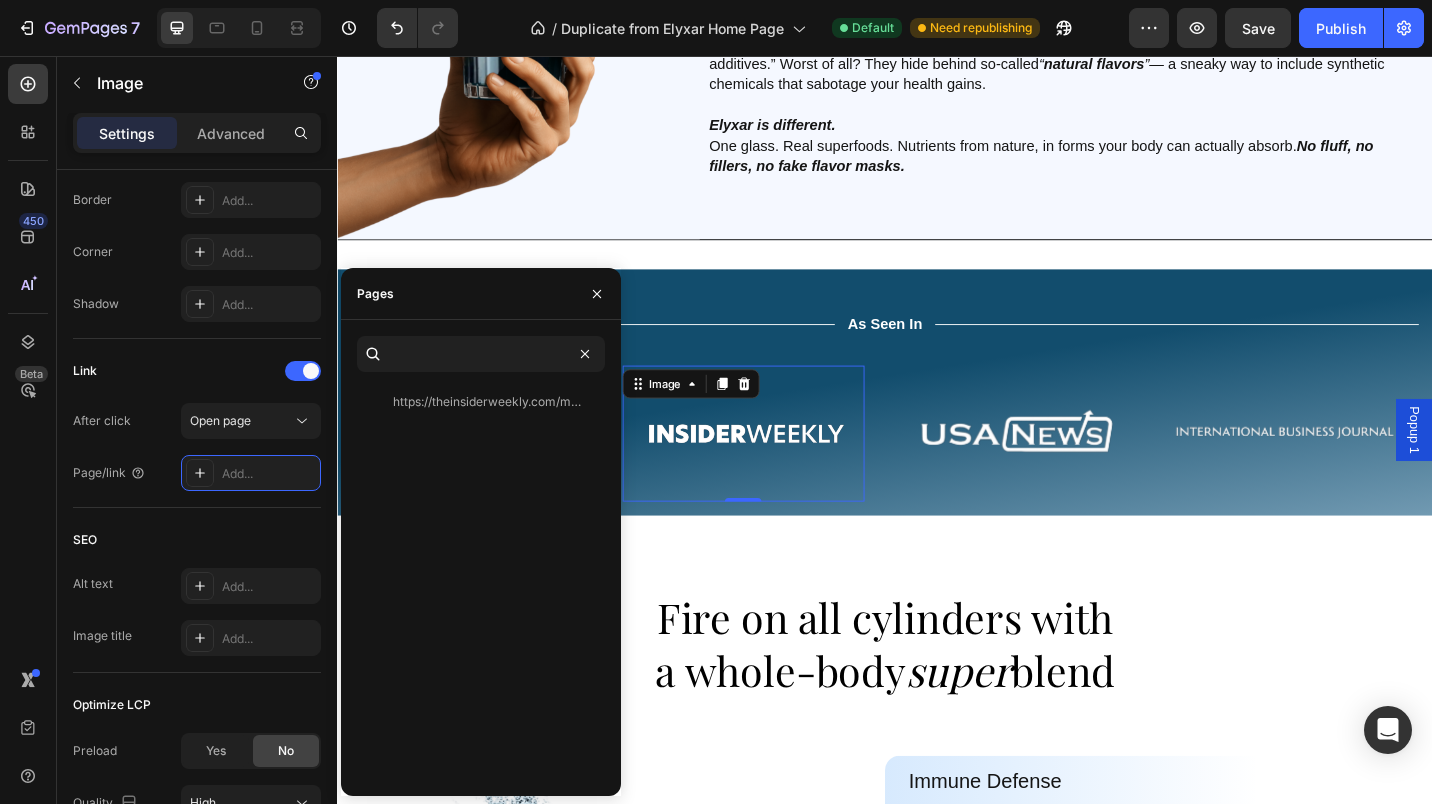 click on "https://theinsiderweekly.com/modern-food-system-leaves-americans-nutrient-deficient-despite-health-conscious-choices/" 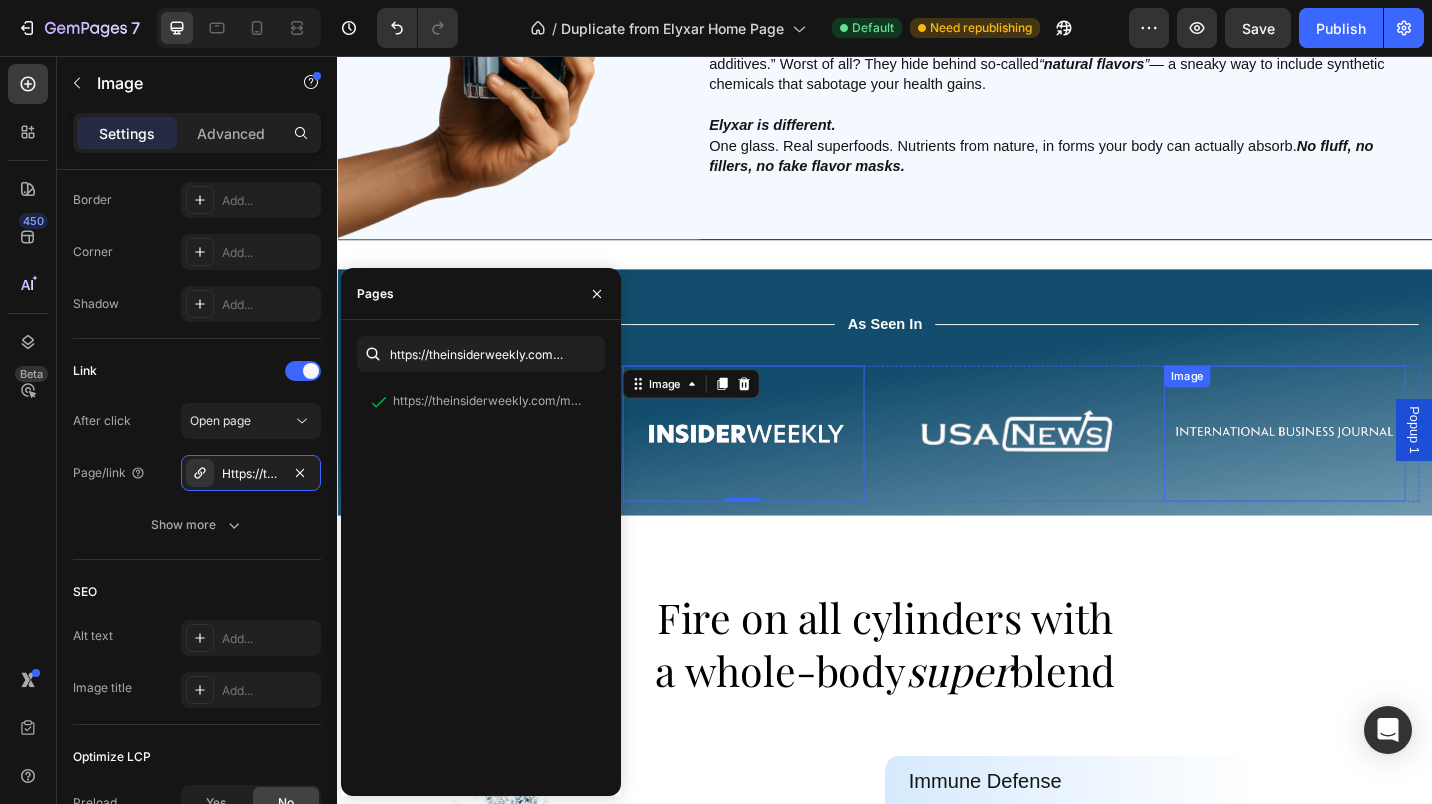 click at bounding box center (1374, 469) 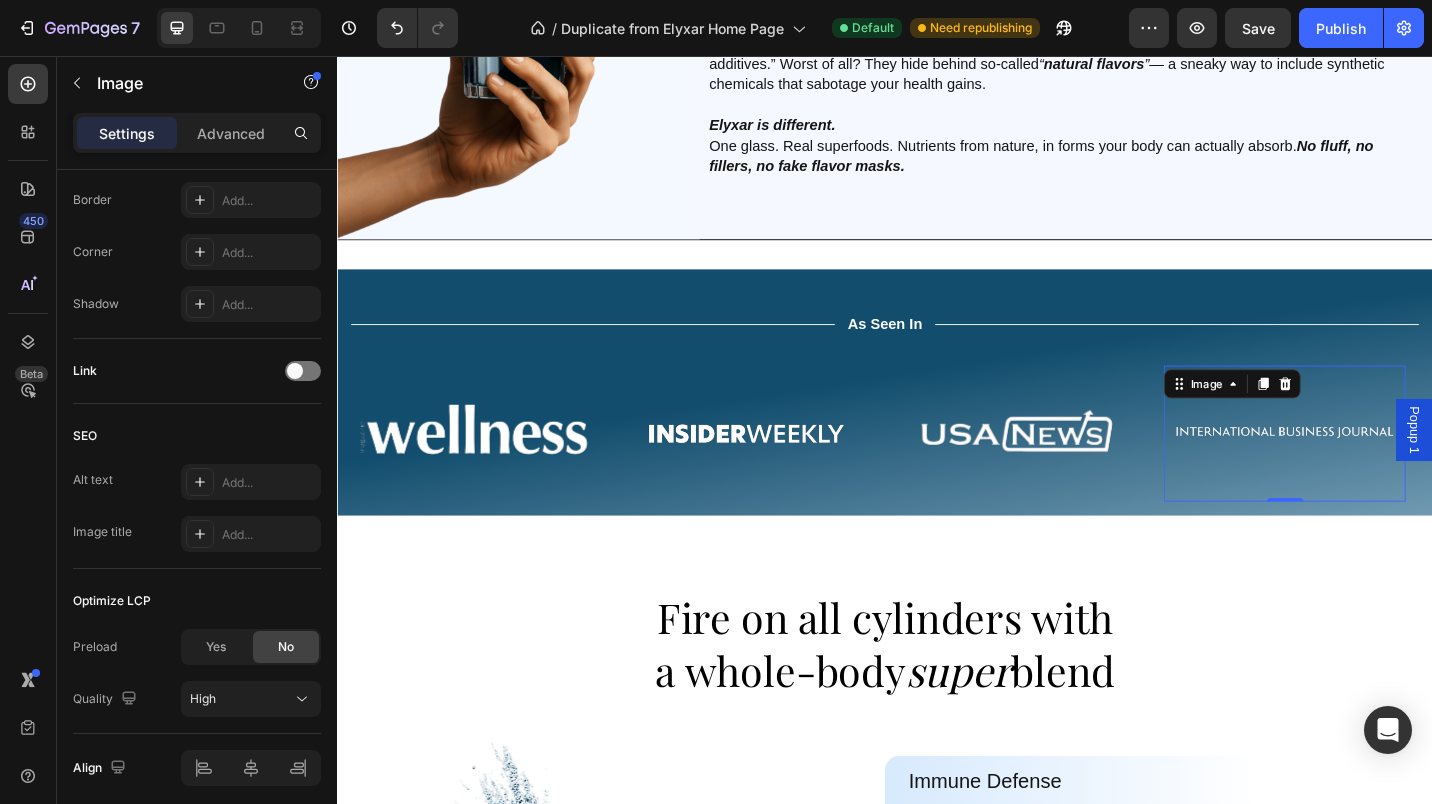 click at bounding box center (303, 371) 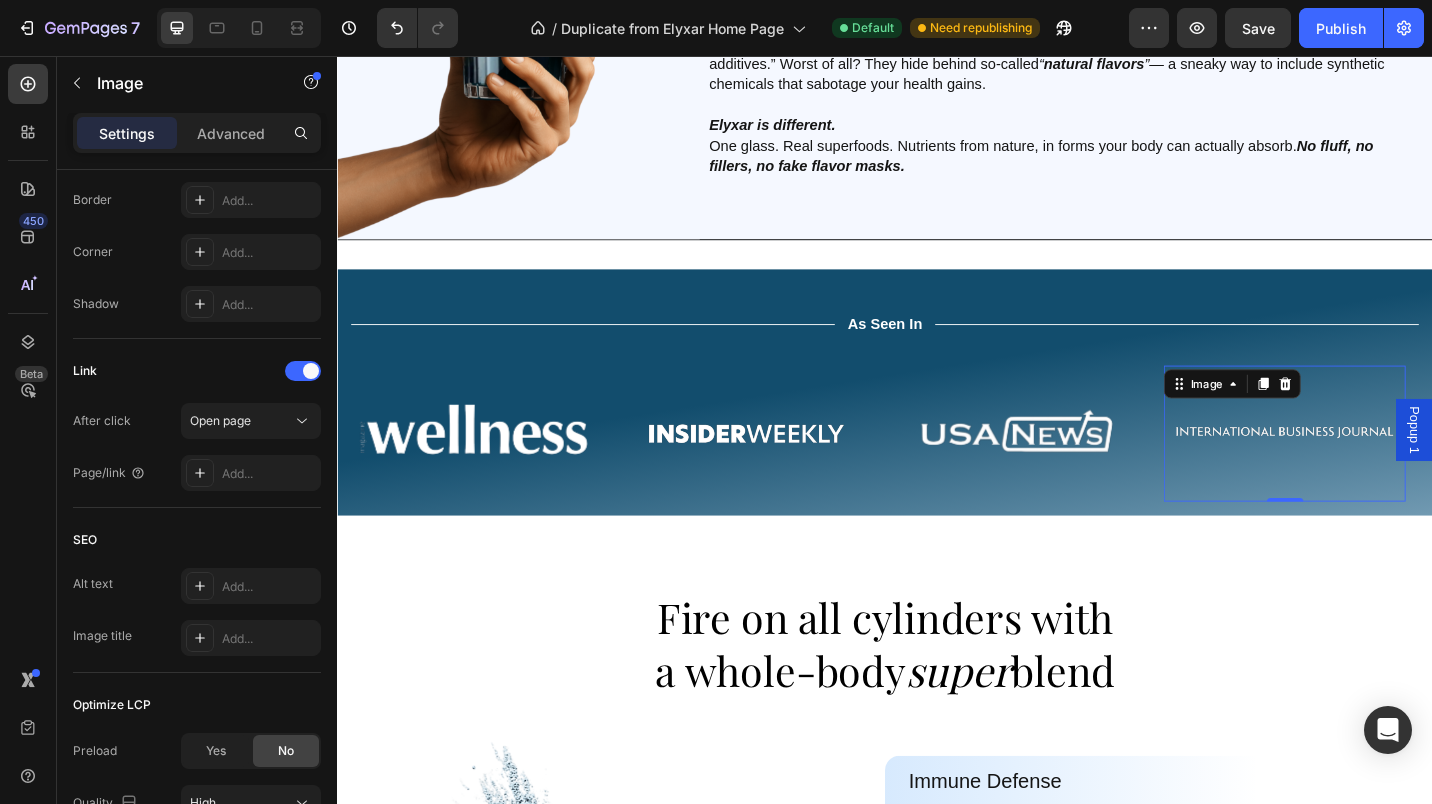 click on "Add..." at bounding box center [269, 474] 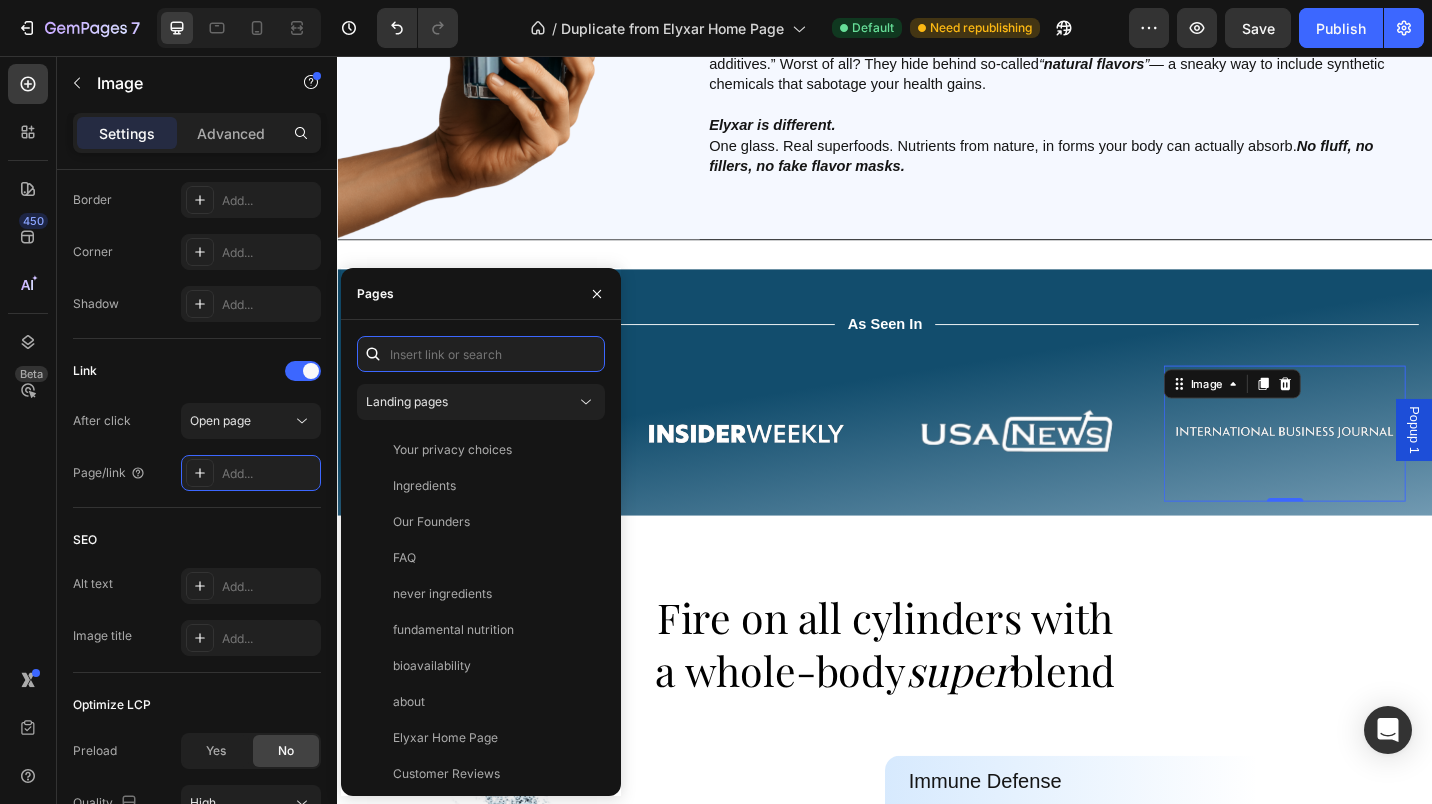 click at bounding box center [481, 354] 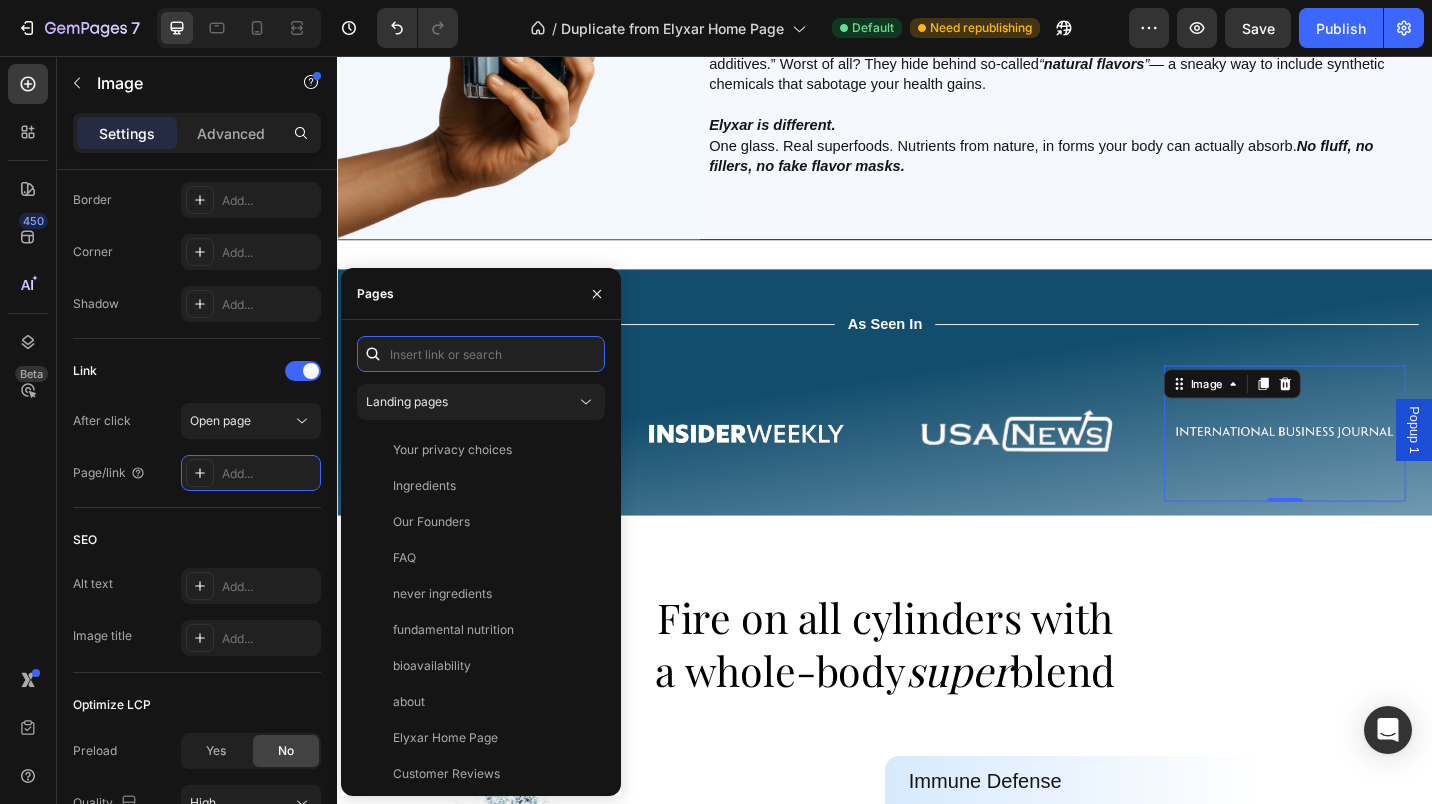 paste on "https://ibjournal.net/the-nutrient-crisis-forcing-americans-to-rethink-their-daily-supplements/" 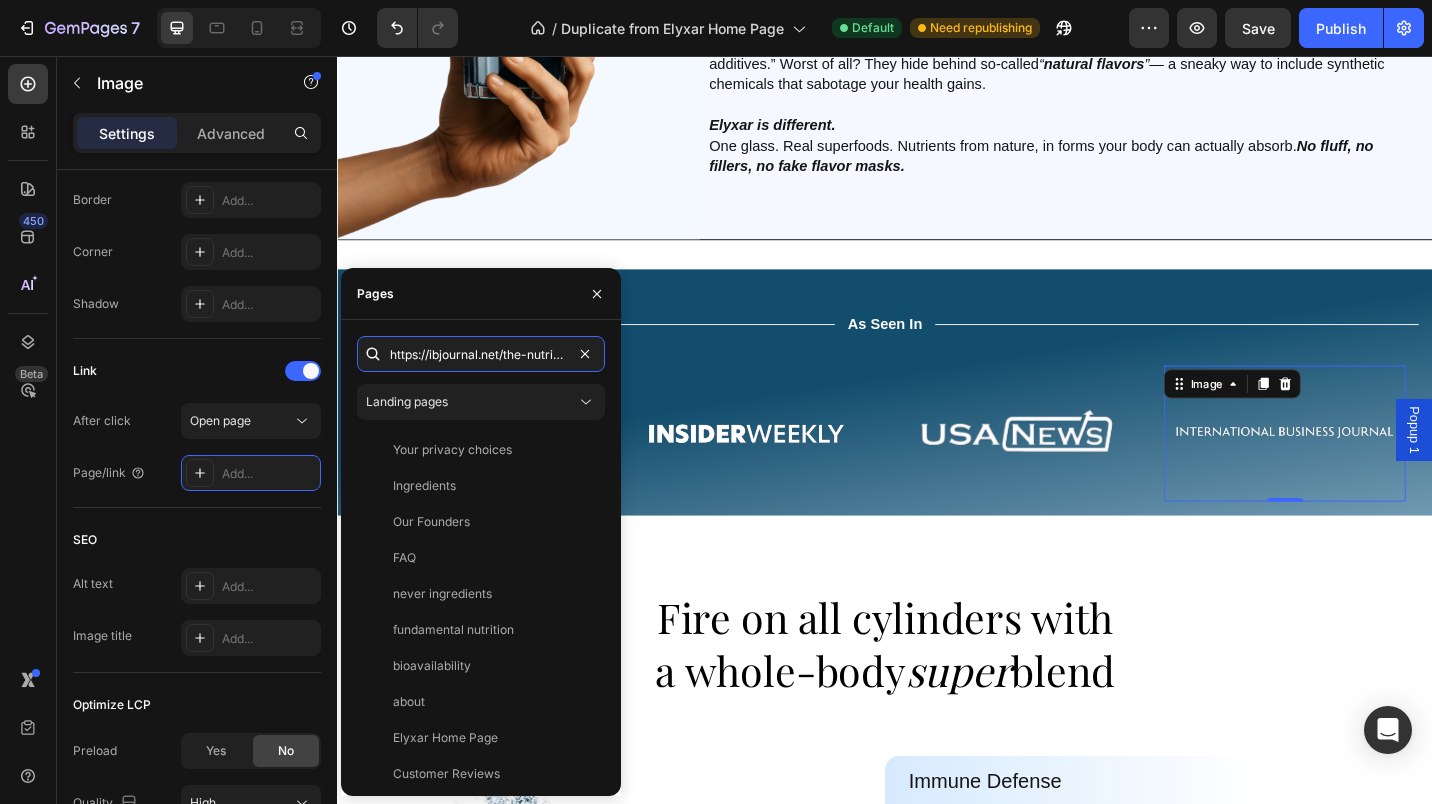 scroll, scrollTop: 0, scrollLeft: 358, axis: horizontal 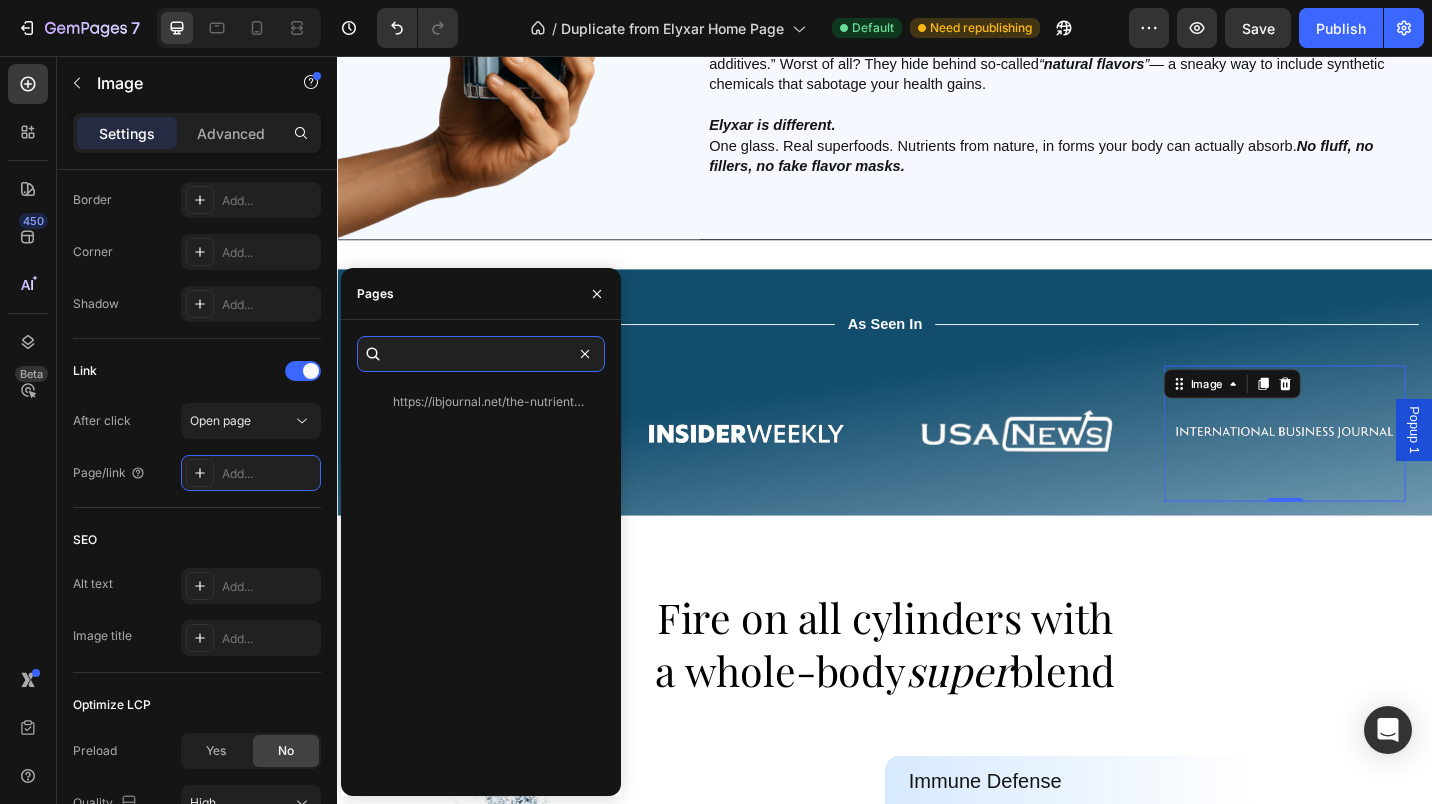 type on "https://ibjournal.net/the-nutrient-crisis-forcing-americans-to-rethink-their-daily-supplements/" 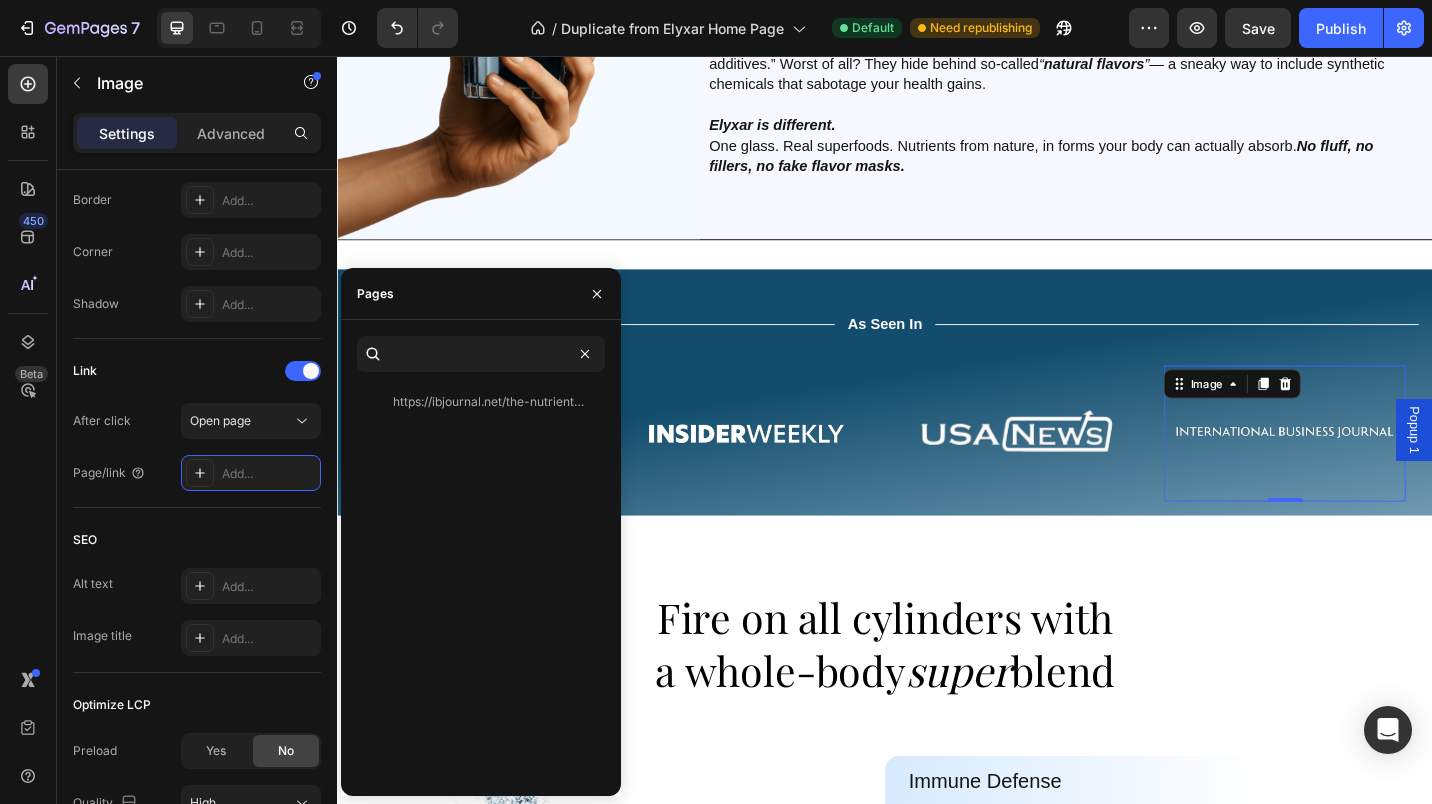 click on "https://ibjournal.net/the-nutrient-crisis-forcing-americans-to-rethink-their-daily-supplements/" 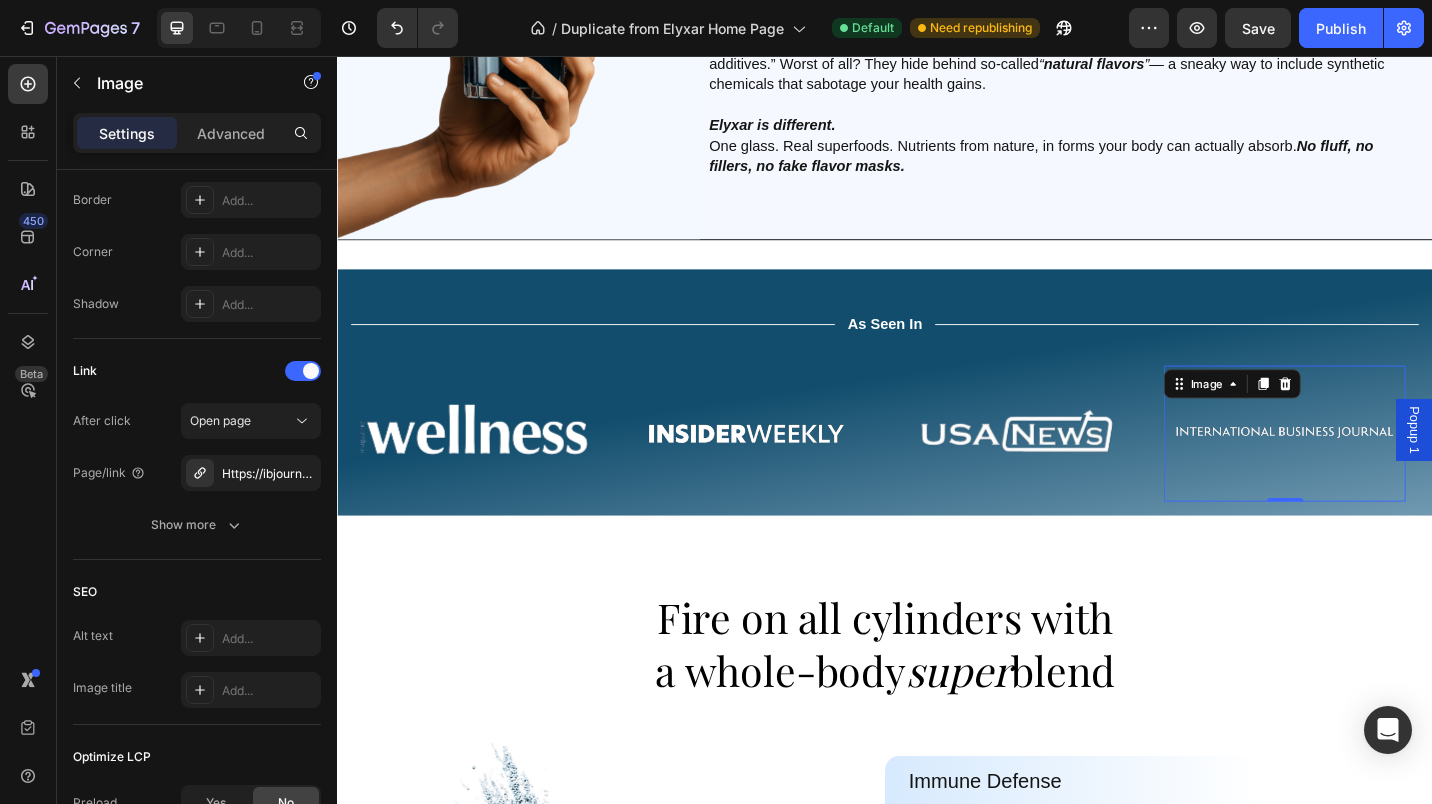 click on "Publish" at bounding box center (1341, 28) 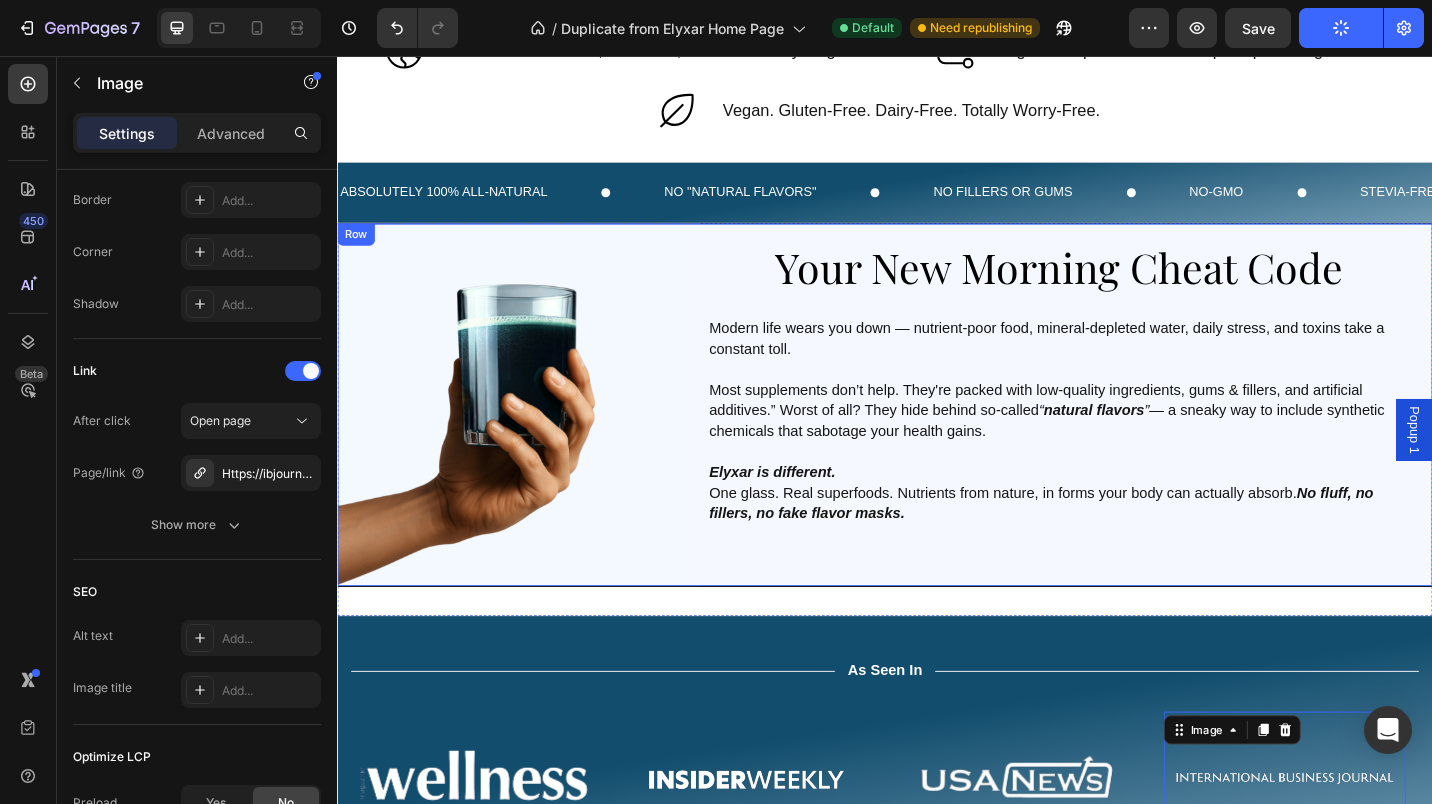 scroll, scrollTop: 610, scrollLeft: 0, axis: vertical 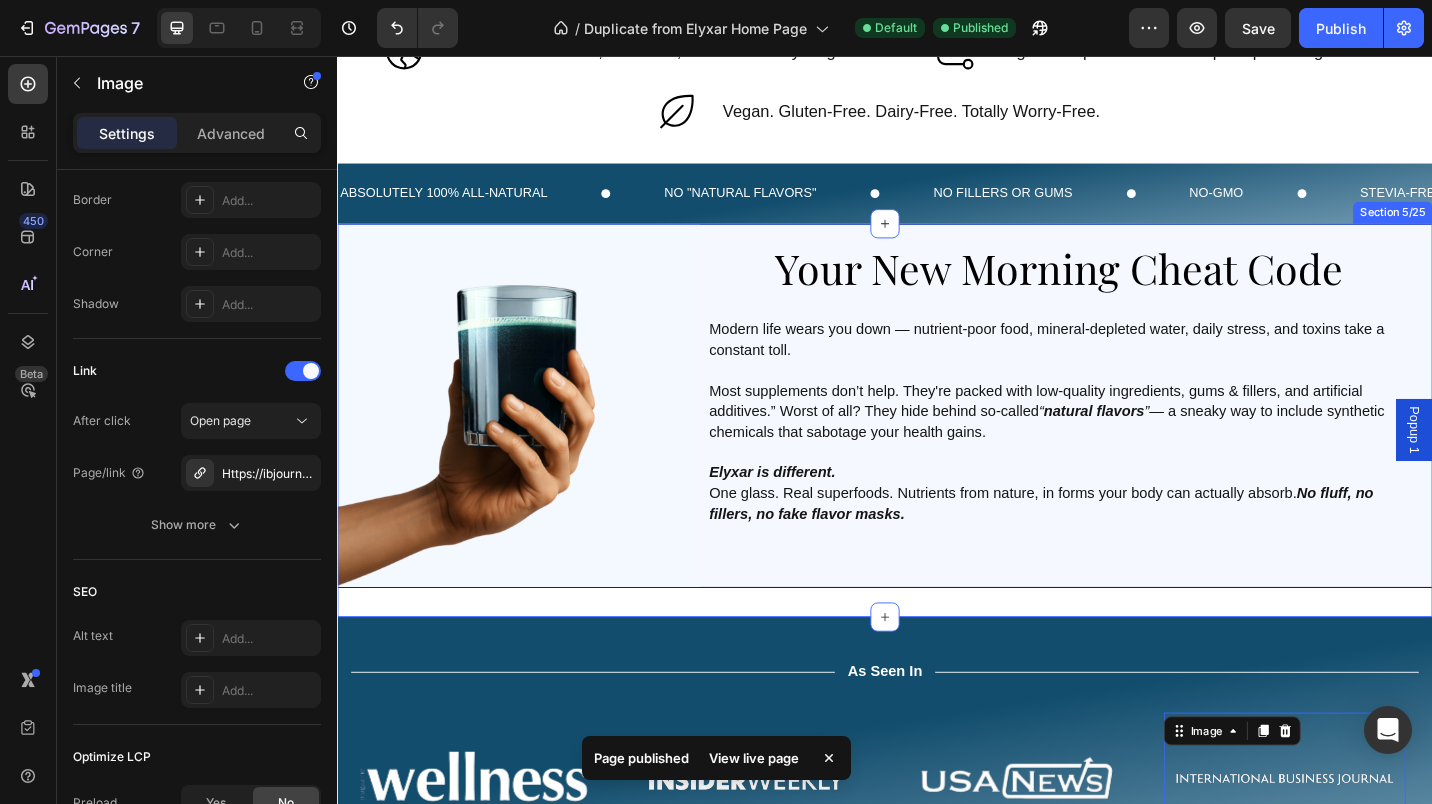 click on "Image Your New Morning Cheat Code Heading Modern life wears you down — nutrient-poor food, mineral-depleted water, daily stress, and toxins take a constant toll.   Most supplements don’t help. They're packed with low-quality ingredients, gums & fillers, and artificial additives.” Worst of all? They hide behind so-called  “ natural flavors ”  — a sneaky way to include synthetic chemicals that sabotage your health gains.   Elyxar is different. One glass. Real superfoods. Nutrients from nature, in forms your body can actually absorb.  No fluff, no fillers, no fake flavor masks. Text Block Row Section 5/25" at bounding box center [937, 455] 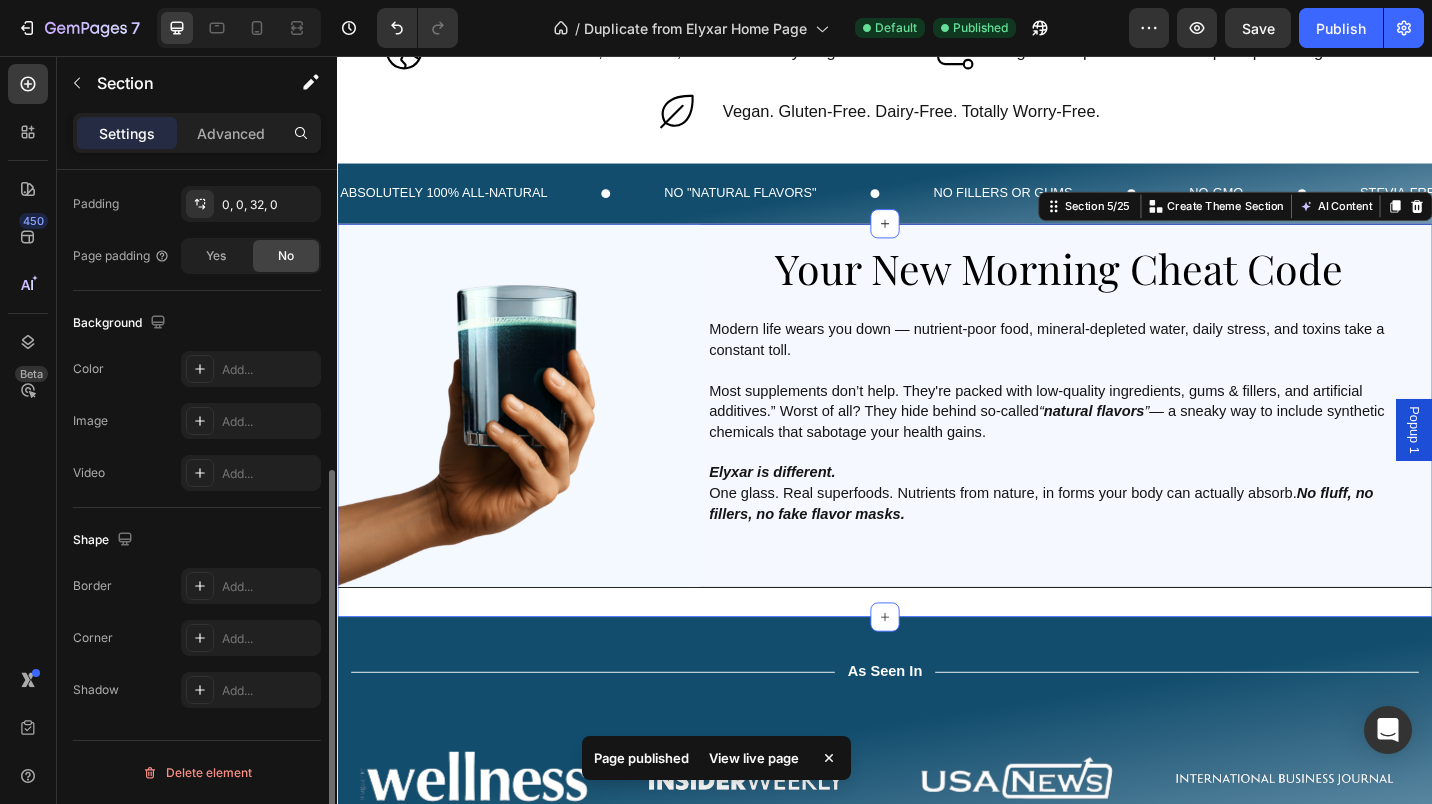 scroll, scrollTop: 0, scrollLeft: 0, axis: both 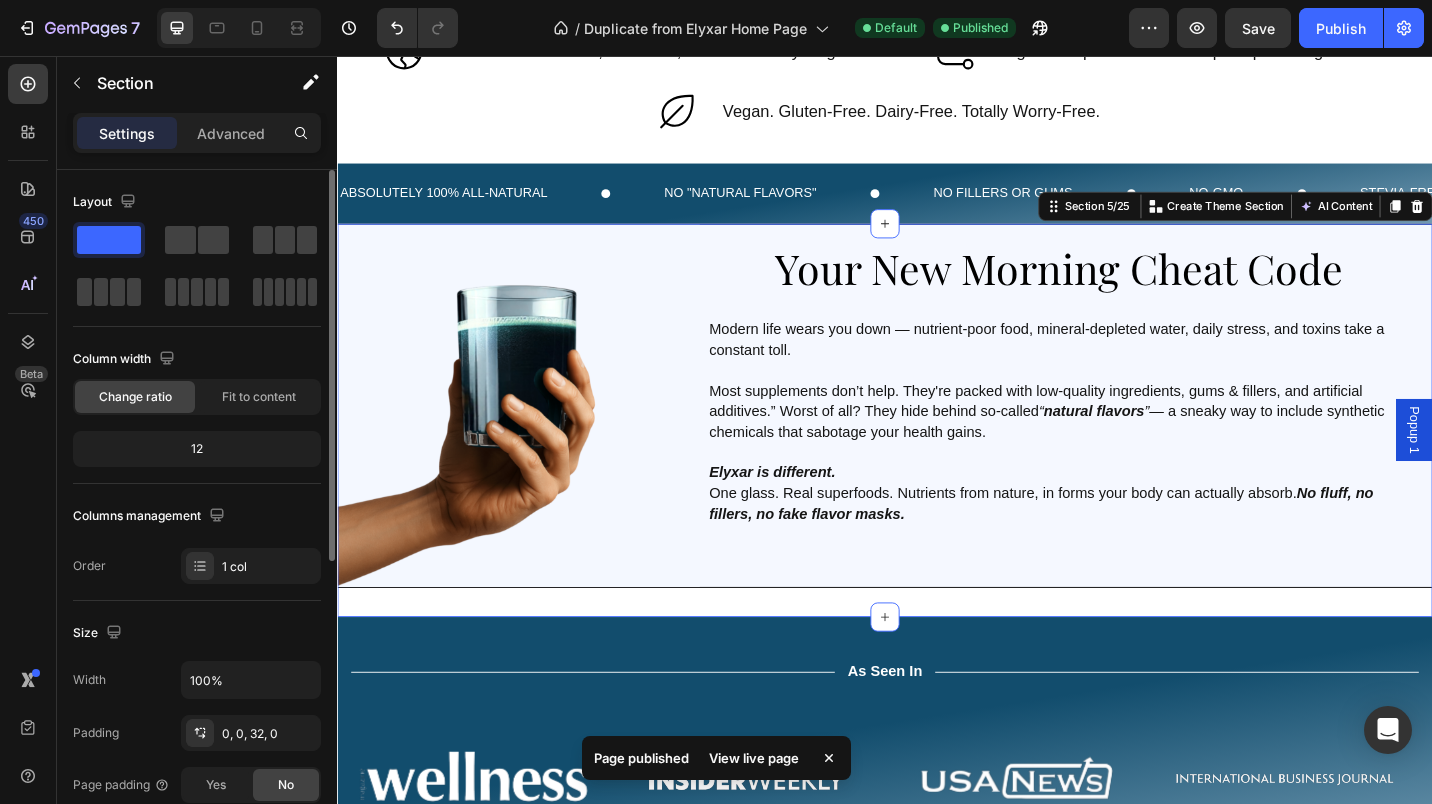 click on "Image Your New Morning Cheat Code Heading Modern life wears you down — nutrient-poor food, mineral-depleted water, daily stress, and toxins take a constant toll.   Most supplements don’t help. They're packed with low-quality ingredients, gums & fillers, and artificial additives.” Worst of all? They hide behind so-called  “ natural flavors ”  — a sneaky way to include synthetic chemicals that sabotage your health gains.   Elyxar is different. One glass. Real superfoods. Nutrients from nature, in forms your body can actually absorb.  No fluff, no fillers, no fake flavor masks. Text Block Row Section 5/25   You can create reusable sections Create Theme Section AI Content Write with GemAI What would you like to describe here? Tone and Voice Persuasive Product Elyxar Daily Superfood Complex Show more Generate" at bounding box center [937, 455] 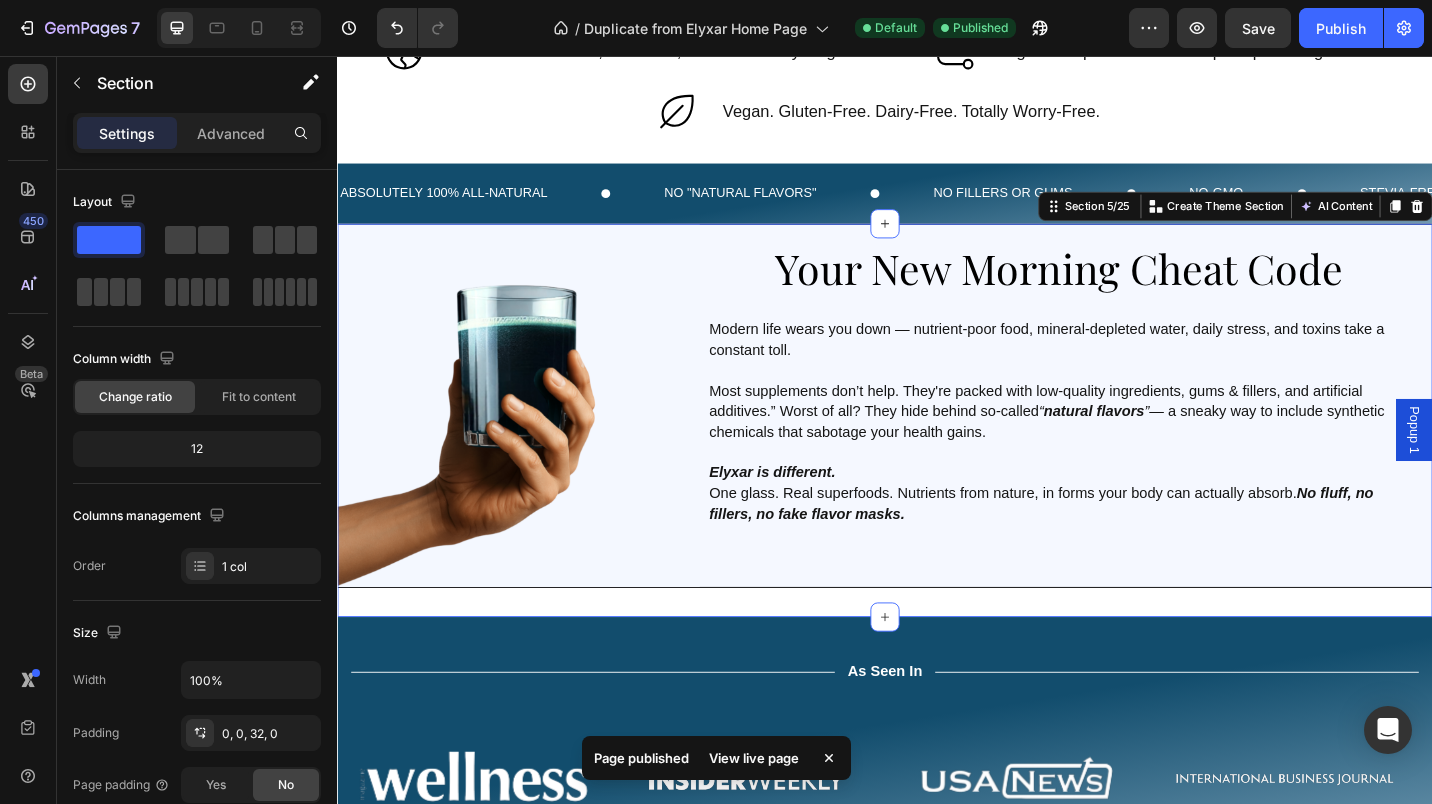 click on "Advanced" at bounding box center [231, 133] 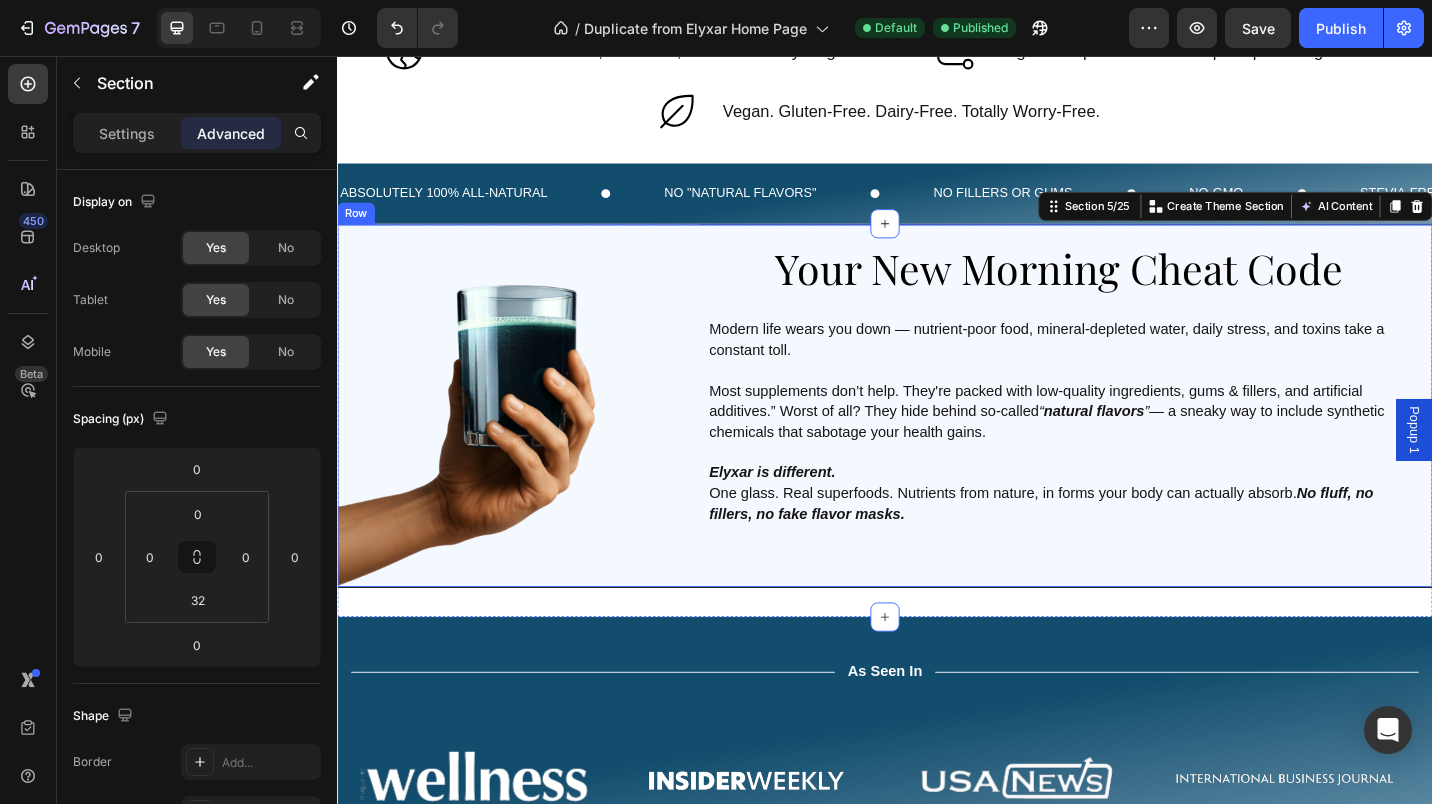 click on "Your New Morning Cheat Code Heading Modern life wears you down — nutrient-poor food, mineral-depleted water, daily stress, and toxins take a constant toll.   Most supplements don’t help. They're packed with low-quality ingredients, gums & fillers, and artificial additives.” Worst of all? They hide behind so-called  “ natural flavors ”  — a sneaky way to include synthetic chemicals that sabotage your health gains.   Elyxar is different. One glass. Real superfoods. Nutrients from nature, in forms your body can actually absorb.  No fluff, no fillers, no fake flavor masks. Text Block" at bounding box center [1139, 439] 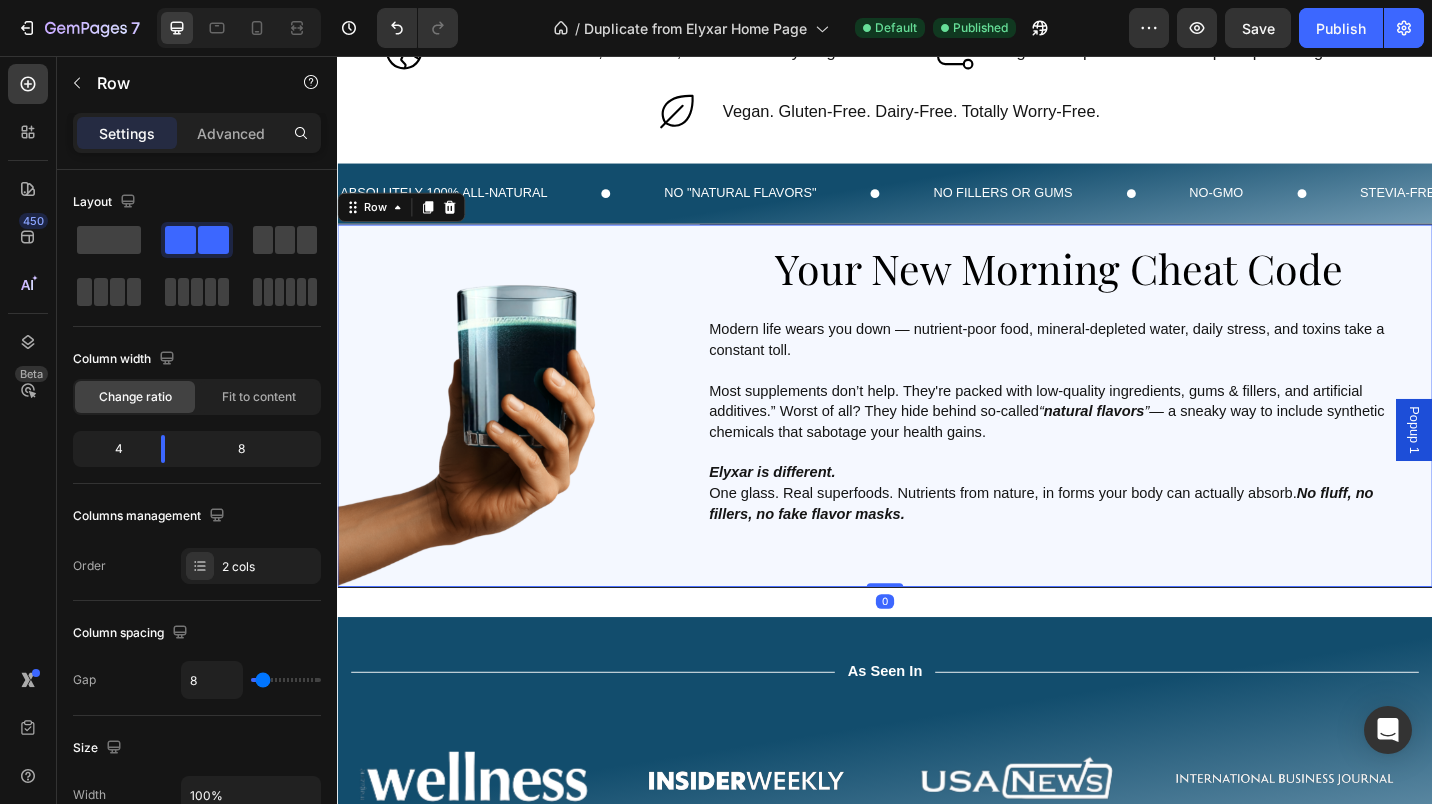 click on "Advanced" at bounding box center (231, 133) 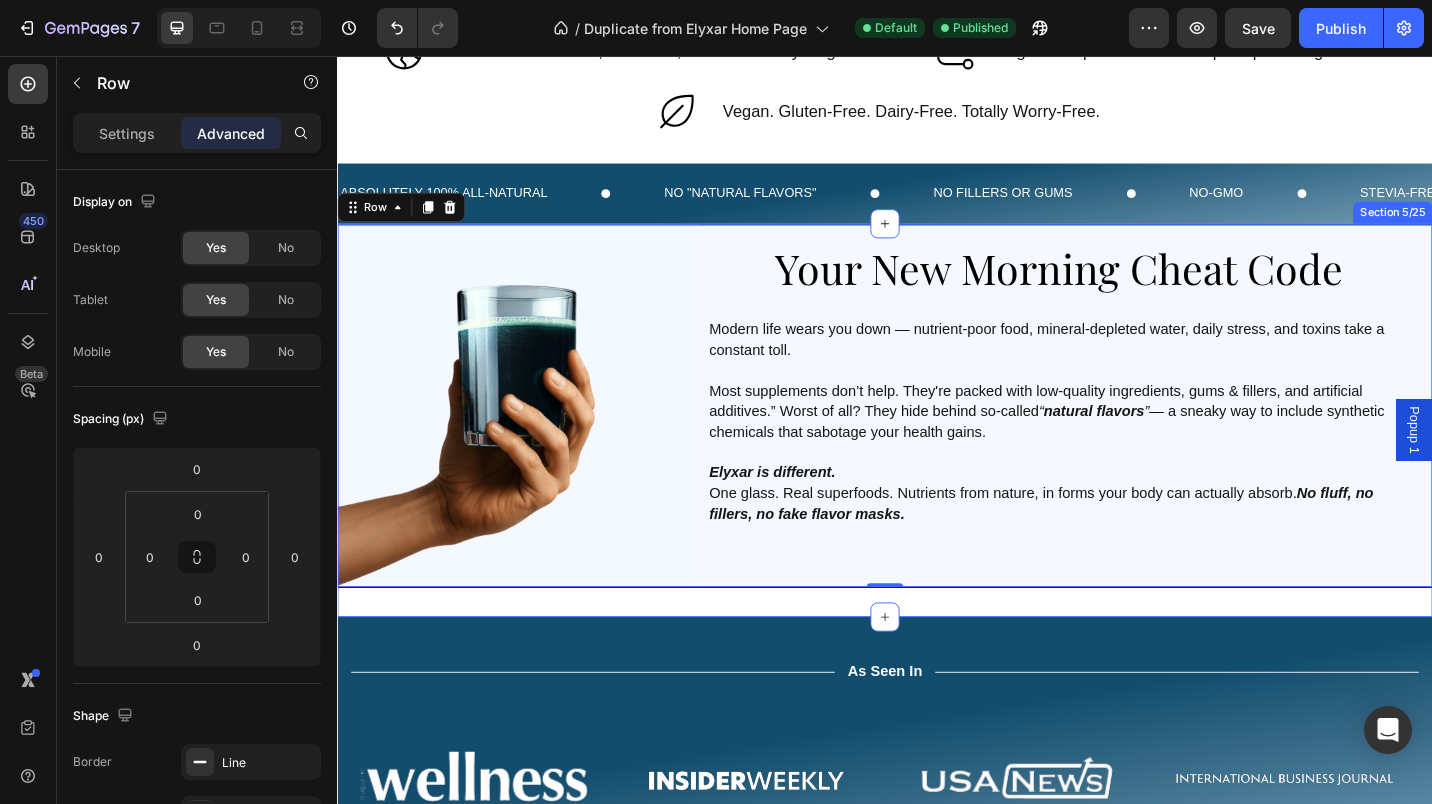 click on "Image Your New Morning Cheat Code Heading Modern life wears you down — nutrient-poor food, mineral-depleted water, daily stress, and toxins take a constant toll.   Most supplements don’t help. They're packed with low-quality ingredients, gums & fillers, and artificial additives.” Worst of all? They hide behind so-called  “ natural flavors ”  — a sneaky way to include synthetic chemicals that sabotage your health gains.   Elyxar is different. One glass. Real superfoods. Nutrients from nature, in forms your body can actually absorb.  No fluff, no fillers, no fake flavor masks. Text Block Row   0 Section 5/25" at bounding box center (937, 455) 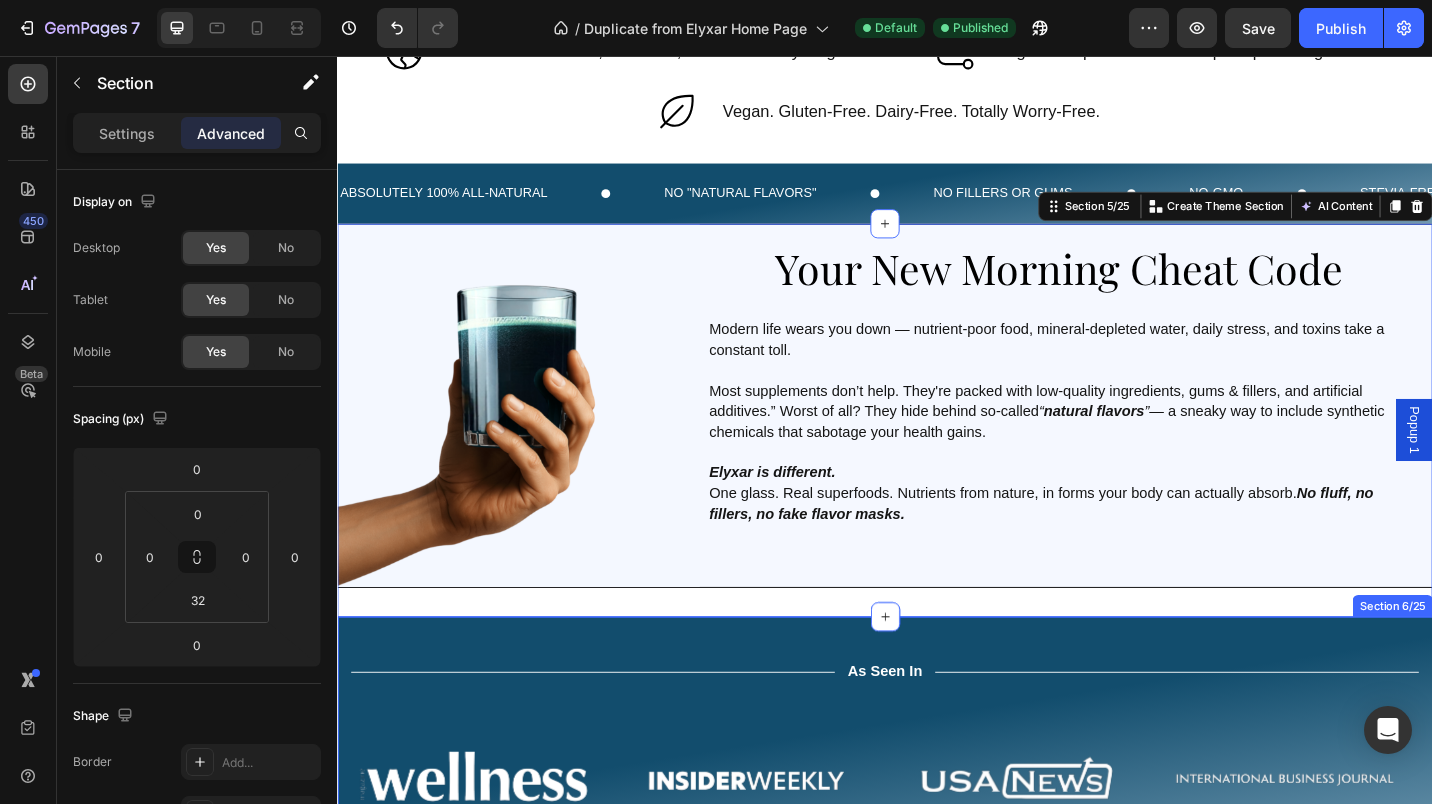 click on "Title Line As Seen In Text Block                Title Line Row Image Image Image Image Image
Drop element here Carousel Row Section 6/25" at bounding box center [937, 806] 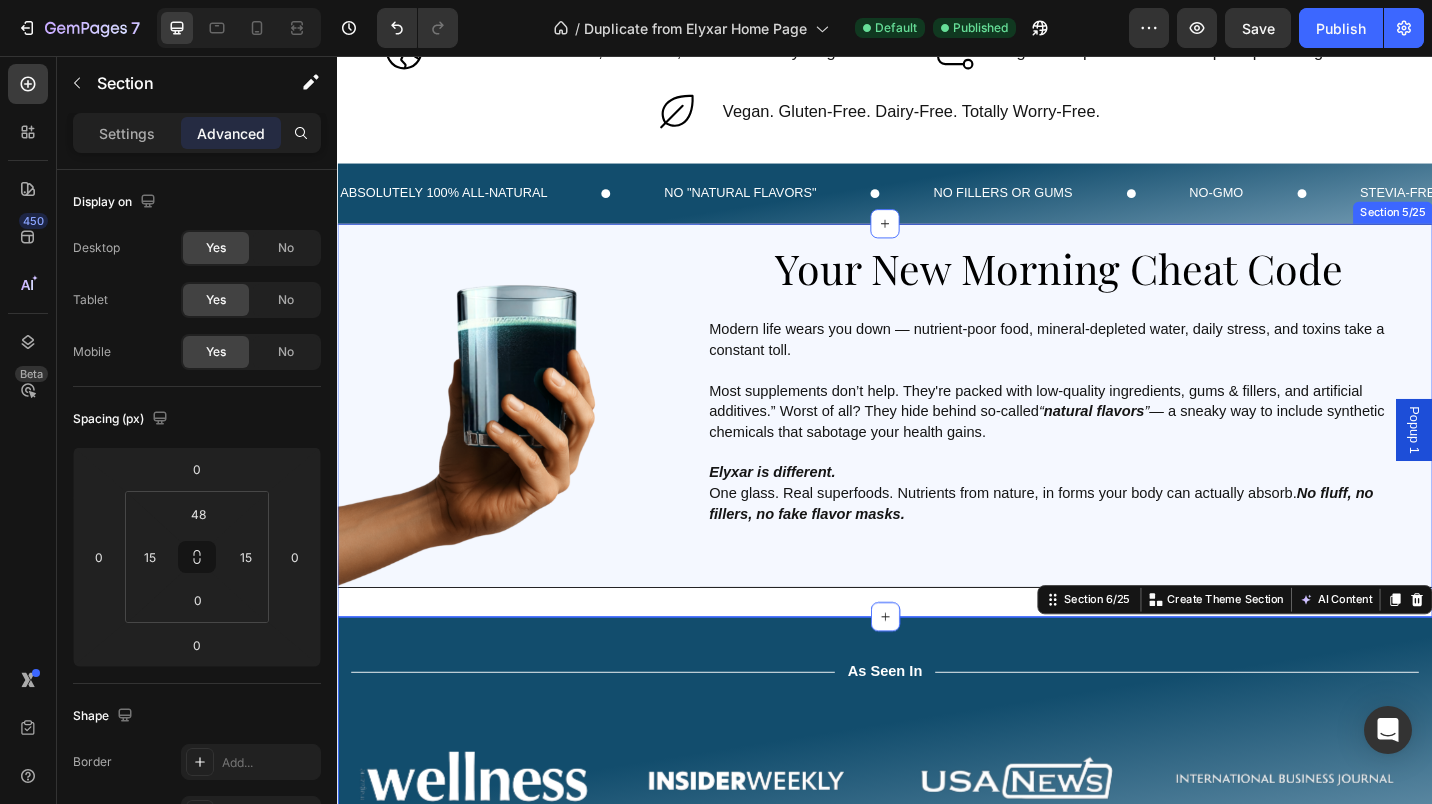 click on "Image Your New Morning Cheat Code Heading Modern life wears you down — nutrient-poor food, mineral-depleted water, daily stress, and toxins take a constant toll.   Most supplements don’t help. They're packed with low-quality ingredients, gums & fillers, and artificial additives.” Worst of all? They hide behind so-called  “ natural flavors ”  — a sneaky way to include synthetic chemicals that sabotage your health gains.   Elyxar is different. One glass. Real superfoods. Nutrients from nature, in forms your body can actually absorb.  No fluff, no fillers, no fake flavor masks. Text Block Row Section 5/25" at bounding box center (937, 455) 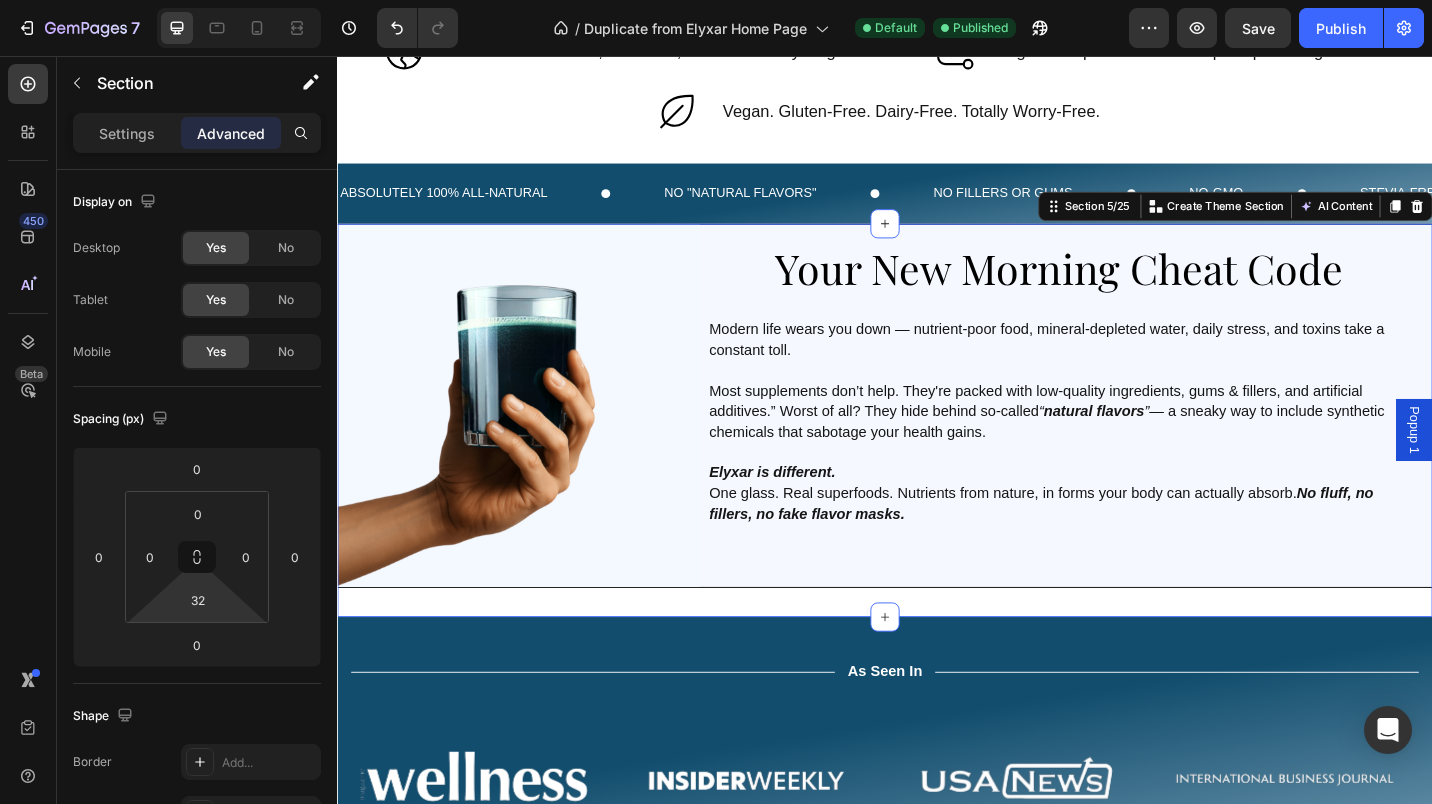 click on "32" at bounding box center (198, 600) 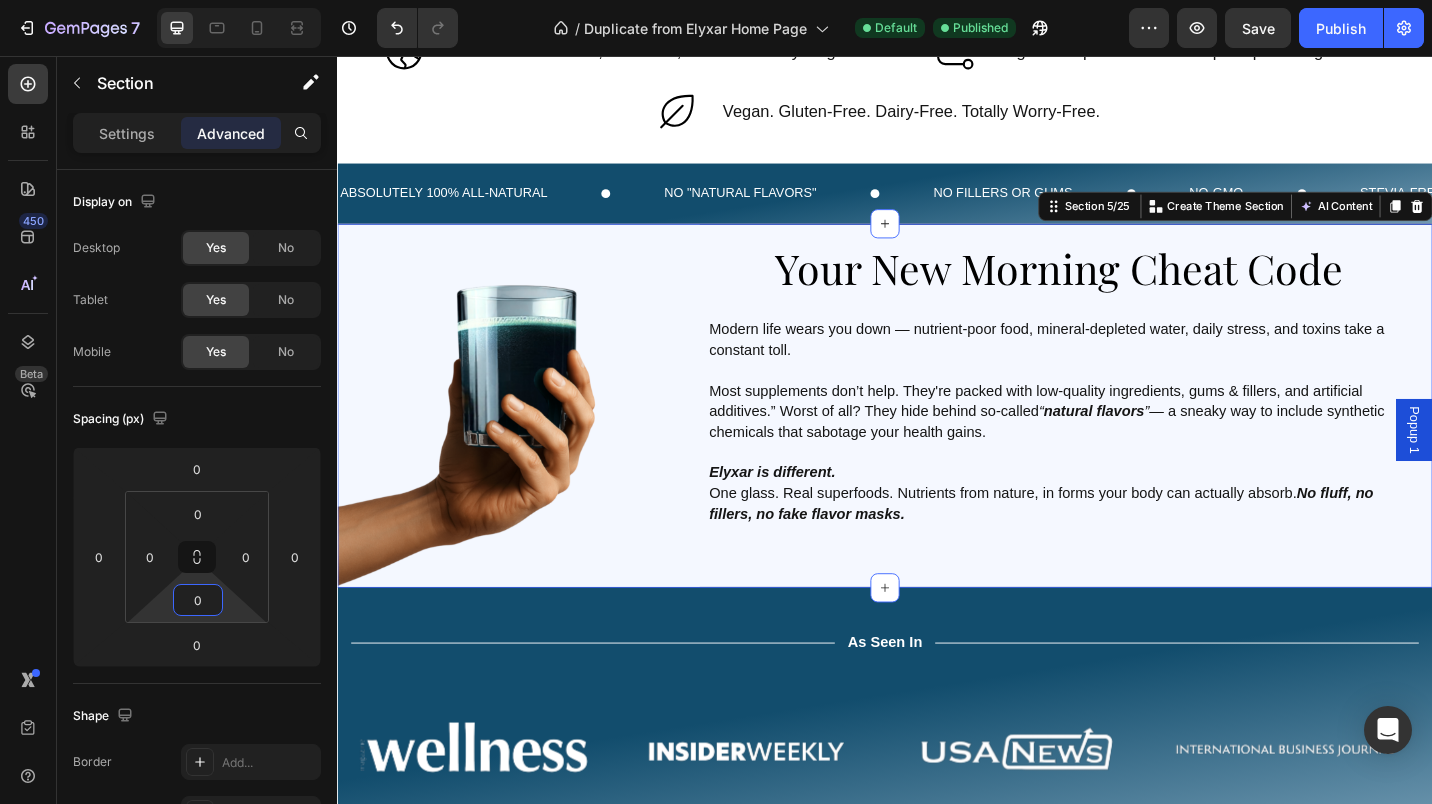 type on "0" 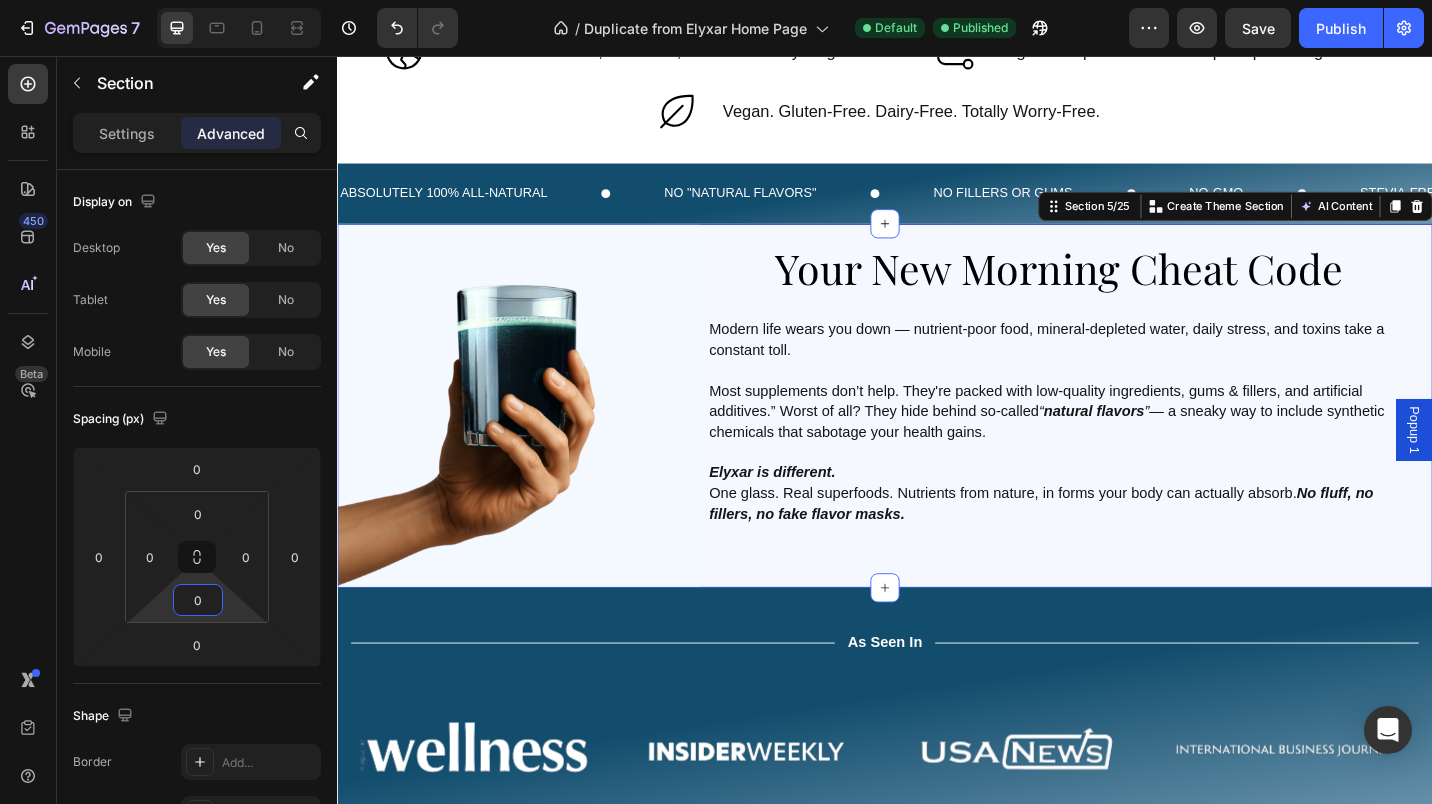click on "Publish" 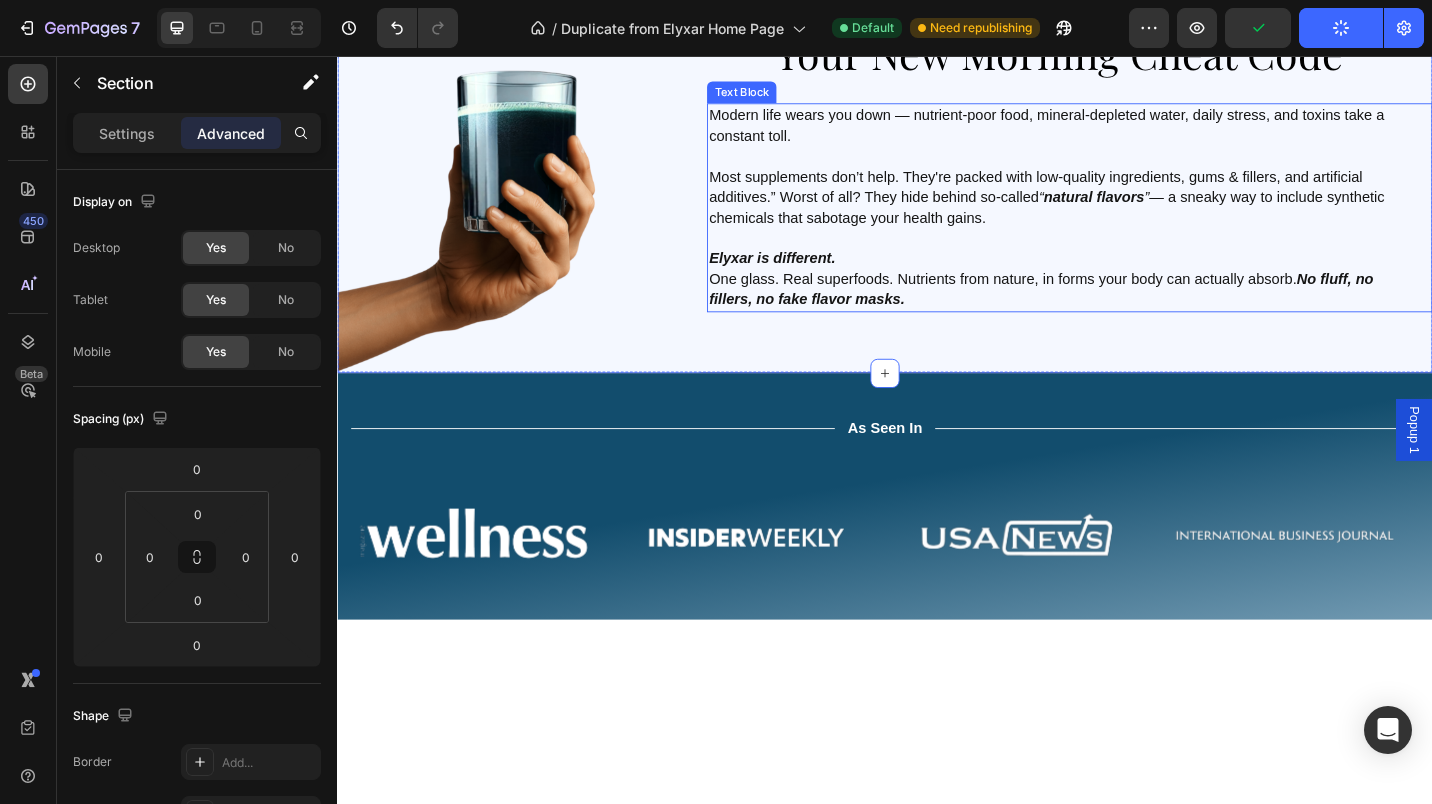scroll, scrollTop: 450, scrollLeft: 0, axis: vertical 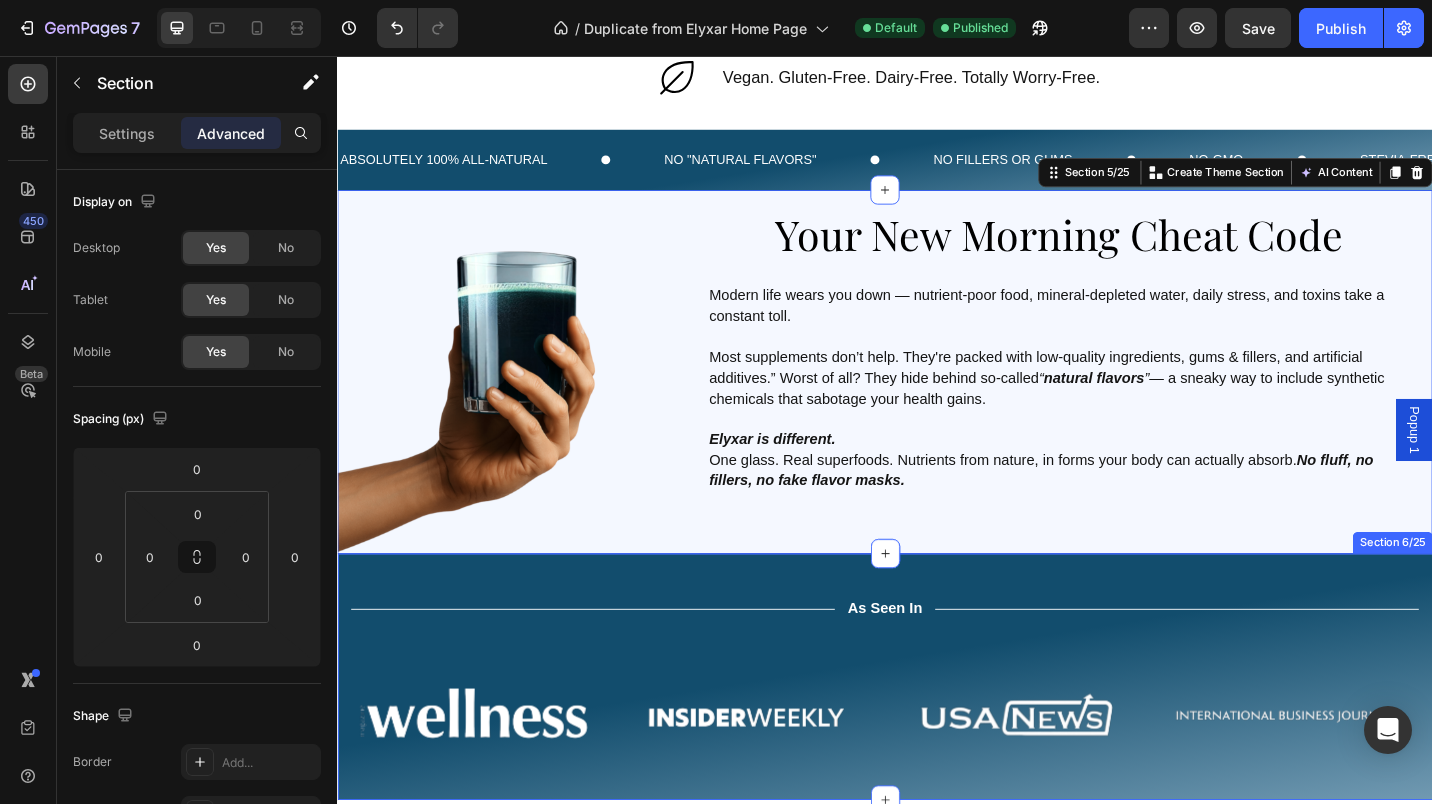 click on "Title Line As Seen In Text Block                Title Line Row Image Image Image Image Image
Drop element here Carousel Row Section 6/25" at bounding box center (937, 737) 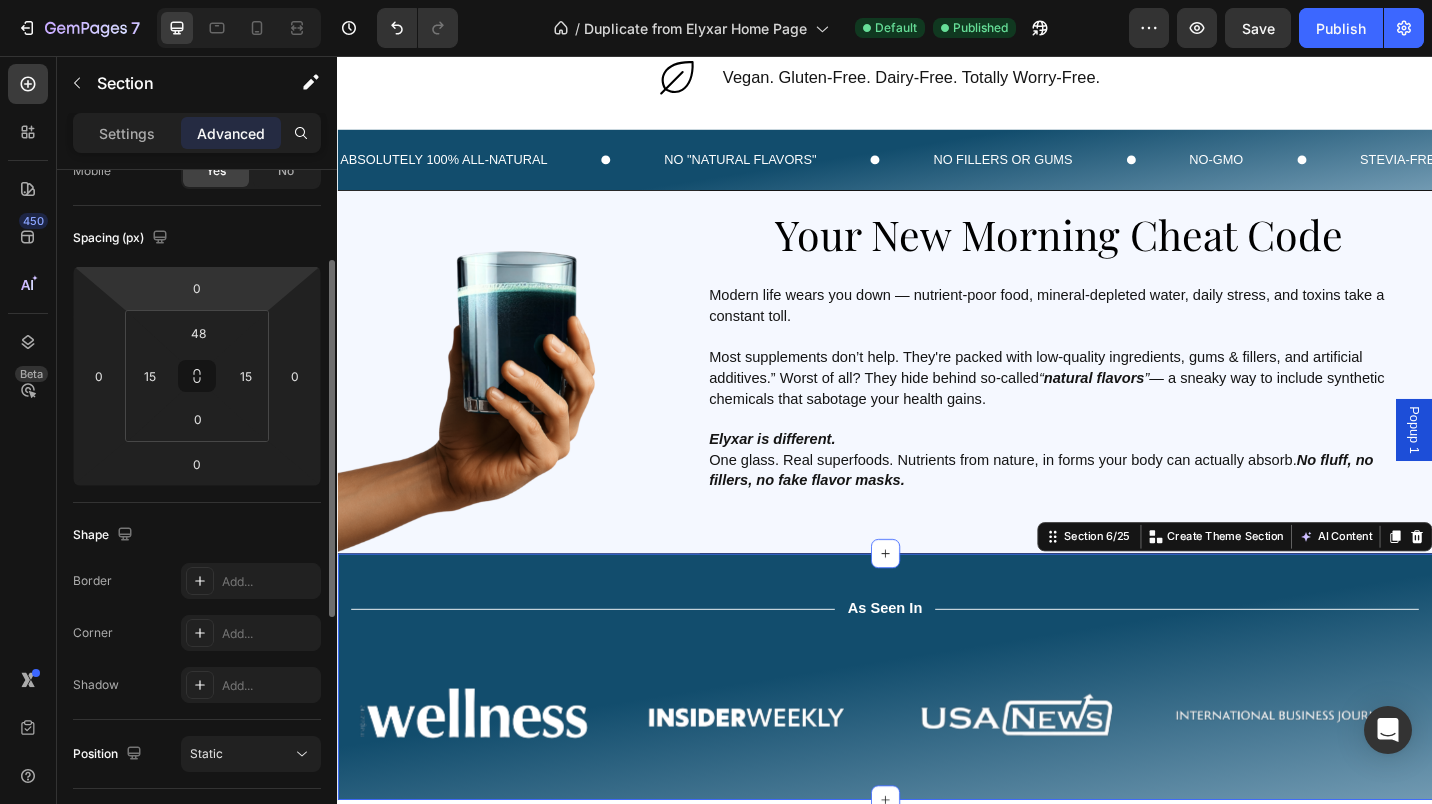 scroll, scrollTop: 179, scrollLeft: 0, axis: vertical 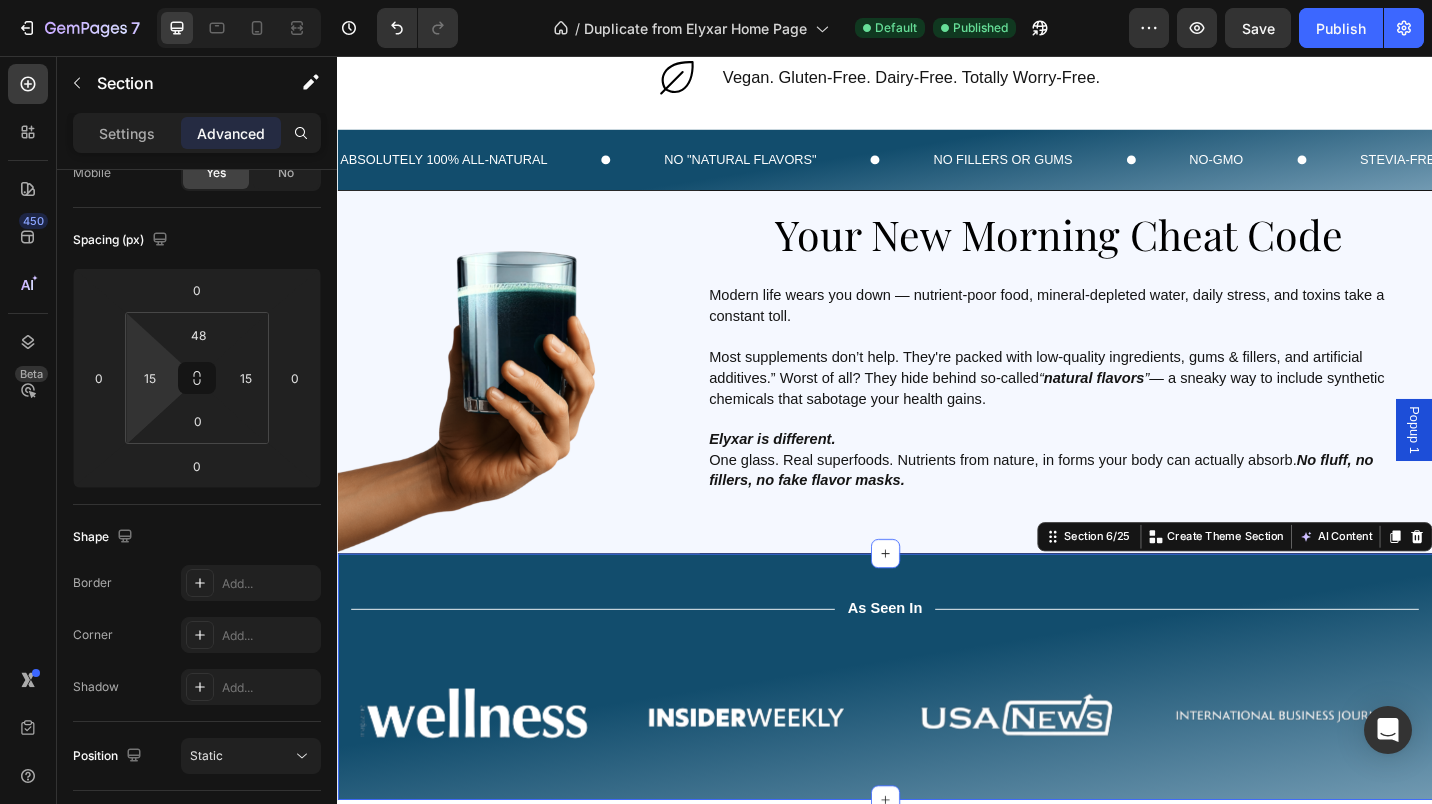 click on "15" at bounding box center (150, 378) 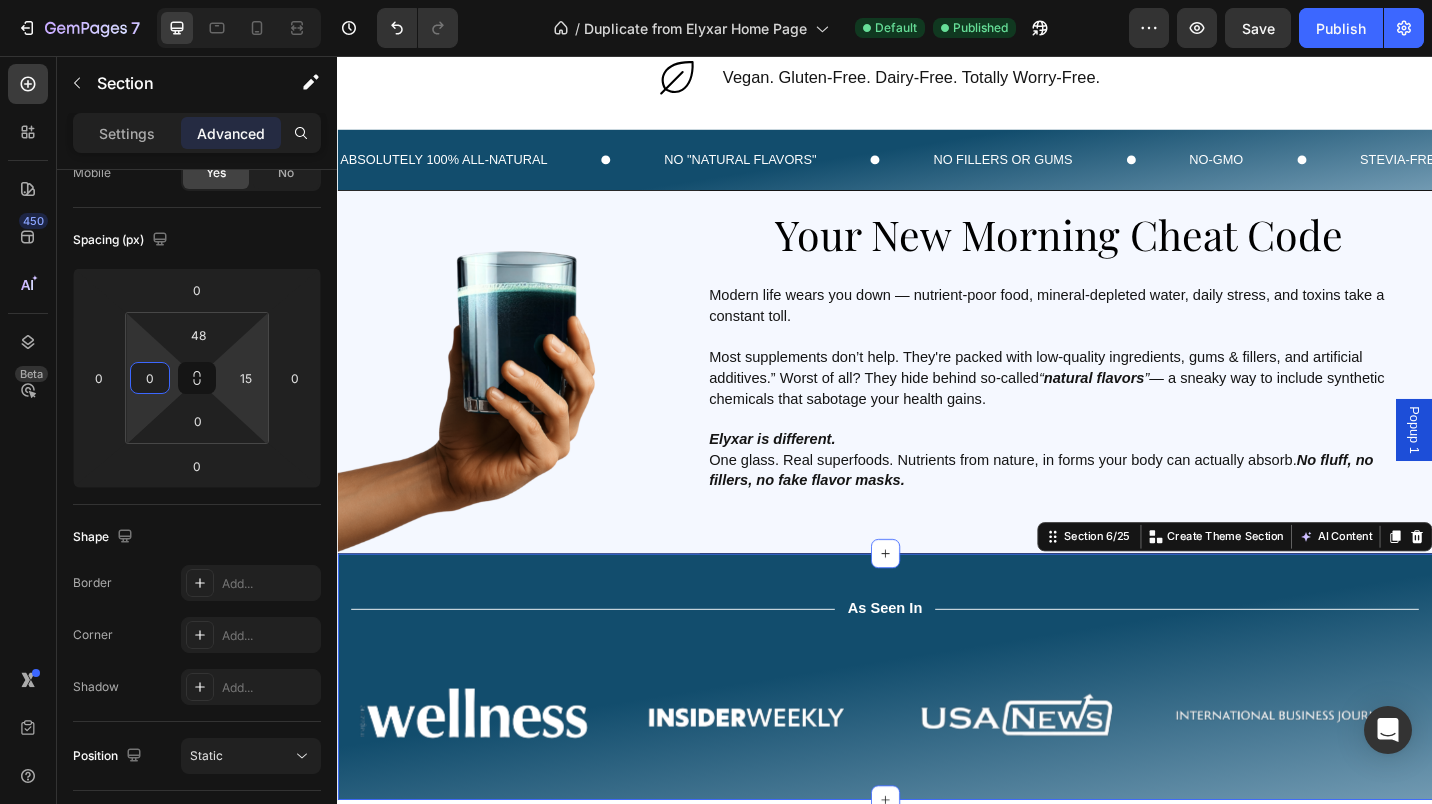 type on "0" 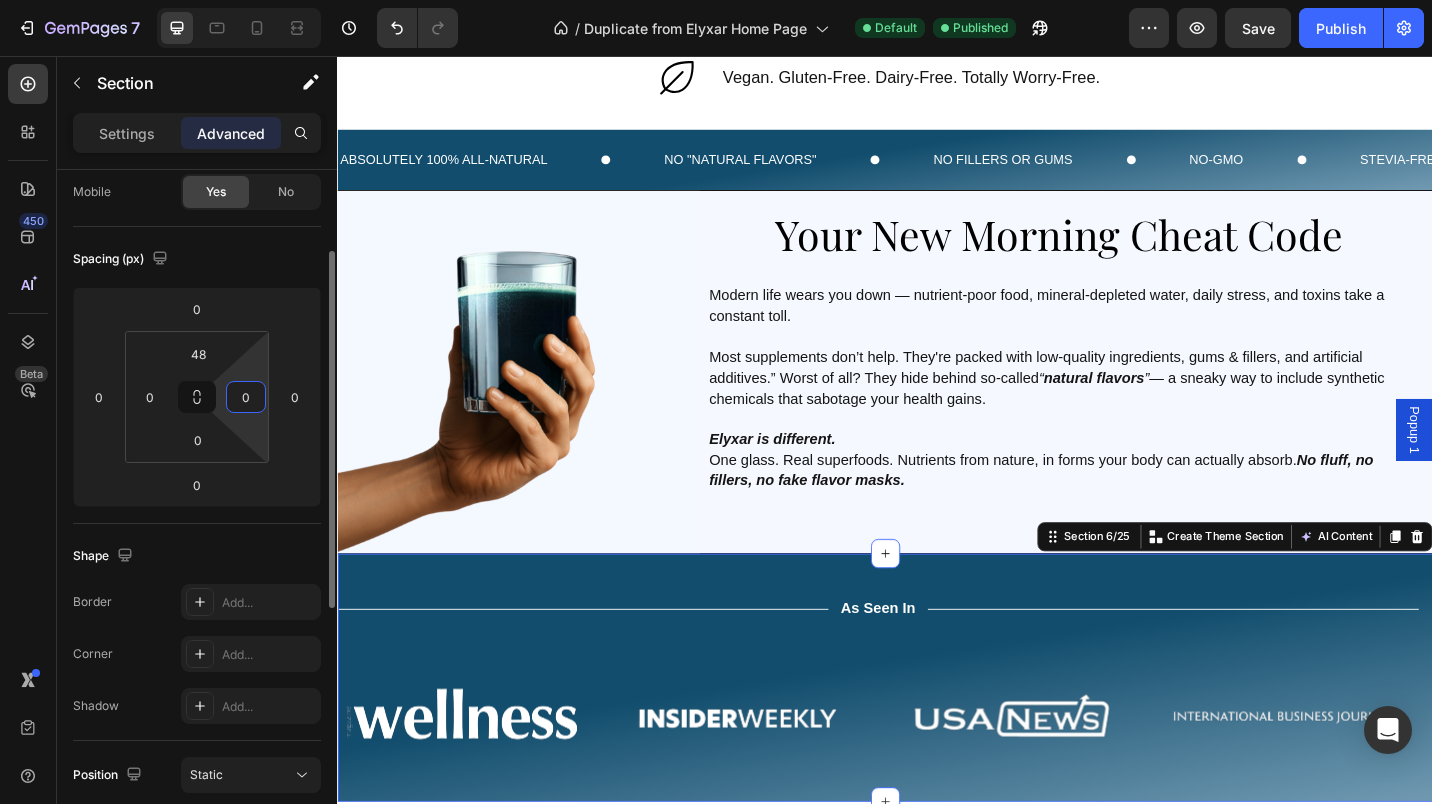 scroll, scrollTop: 159, scrollLeft: 0, axis: vertical 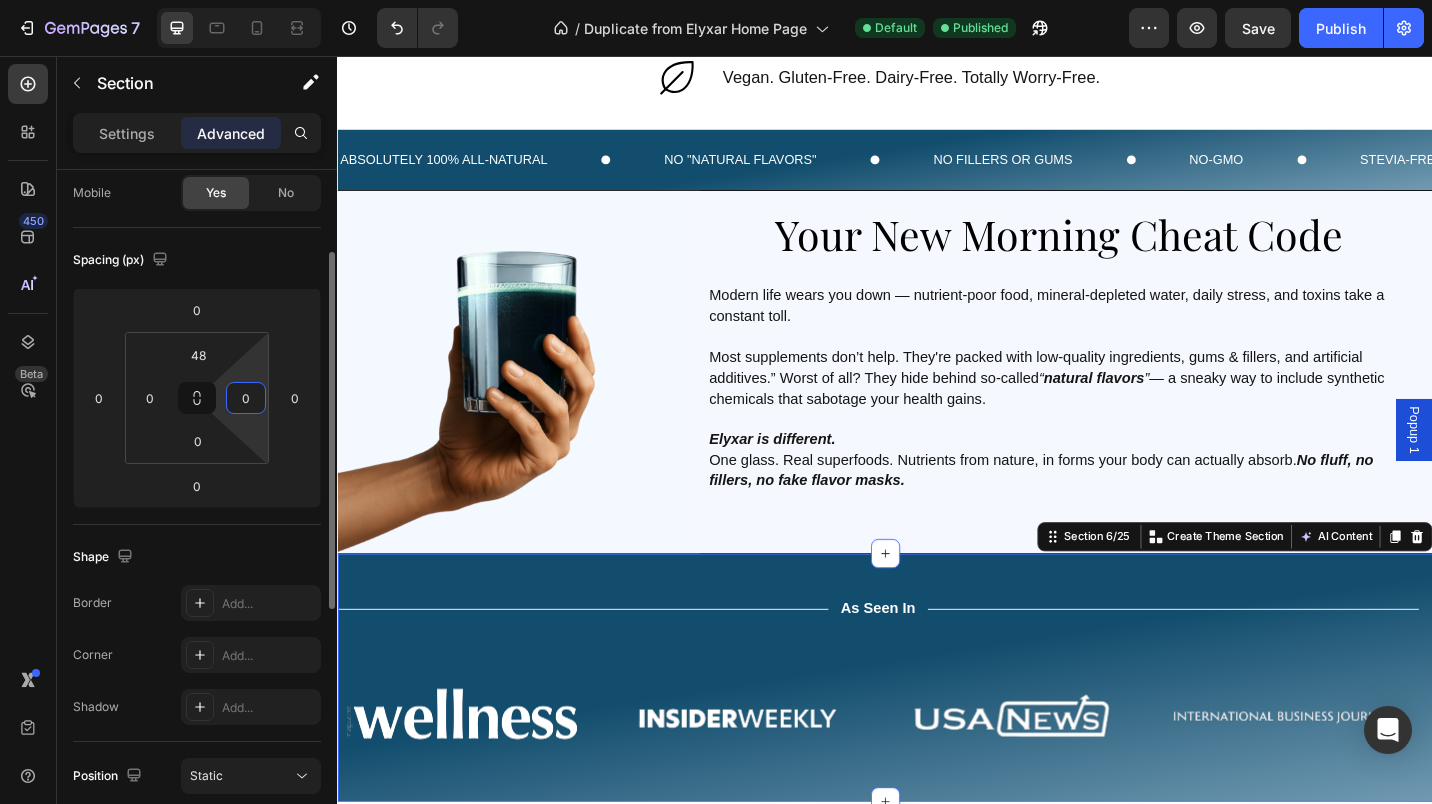 type on "0" 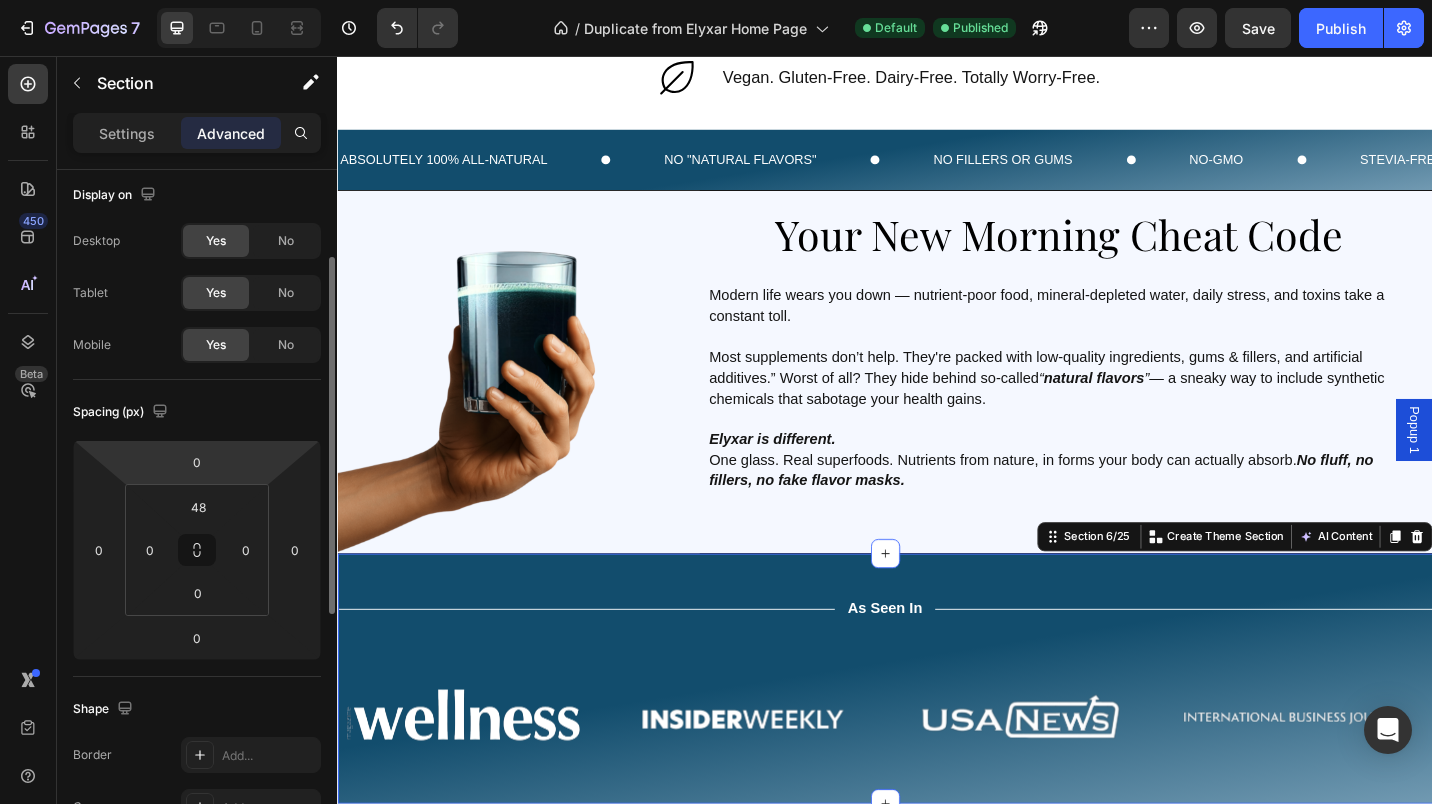 scroll, scrollTop: 0, scrollLeft: 0, axis: both 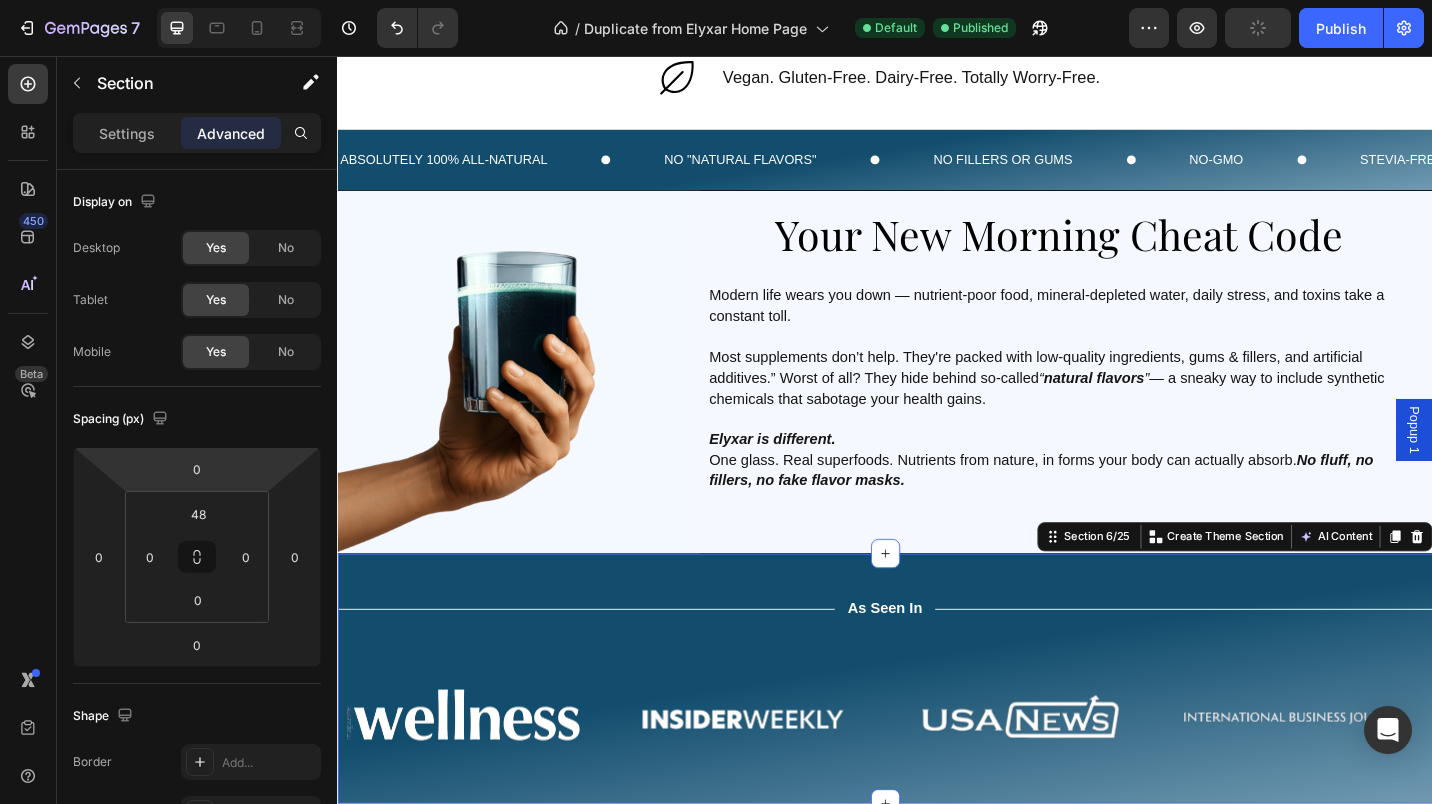 click on "Settings" at bounding box center [127, 133] 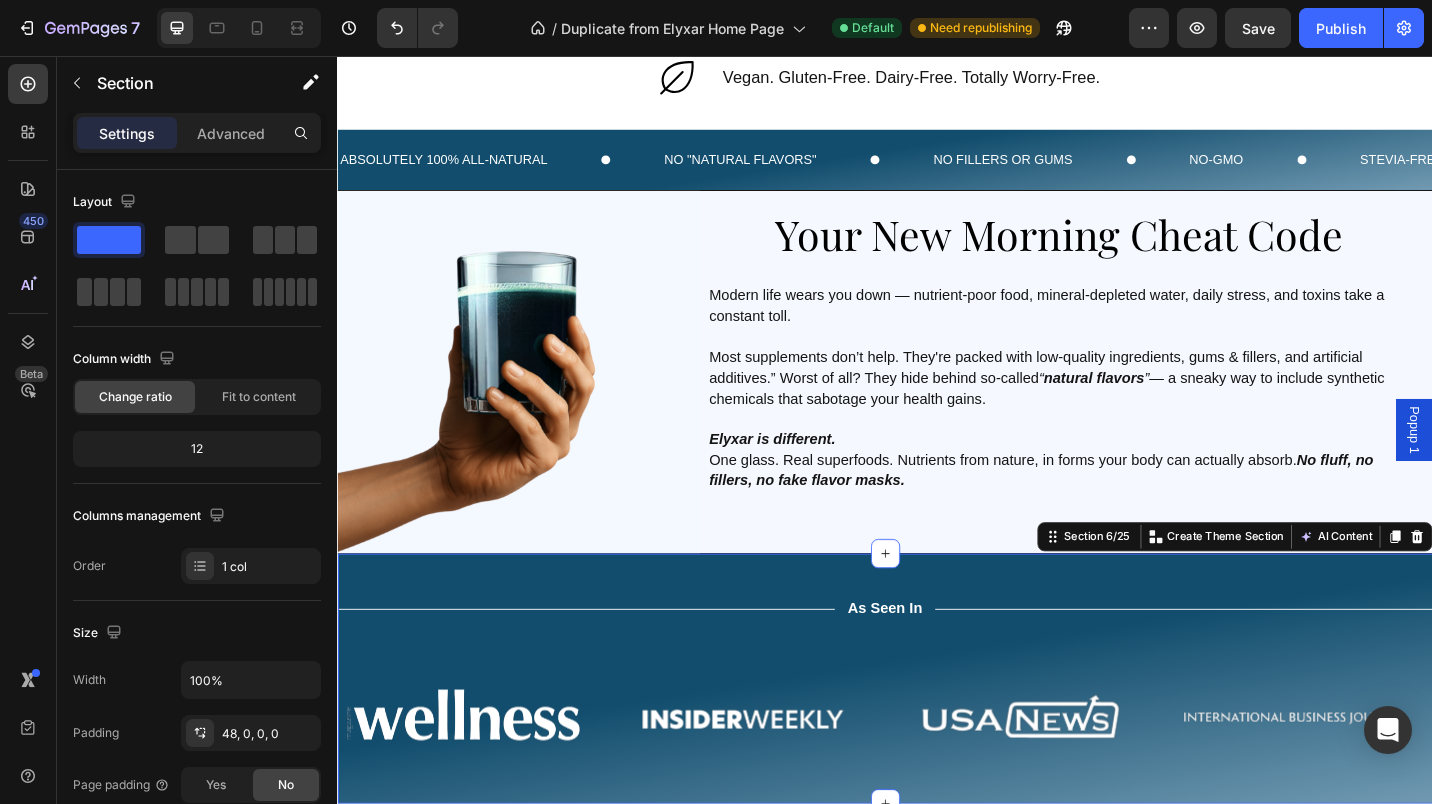 click on "Fit to content" 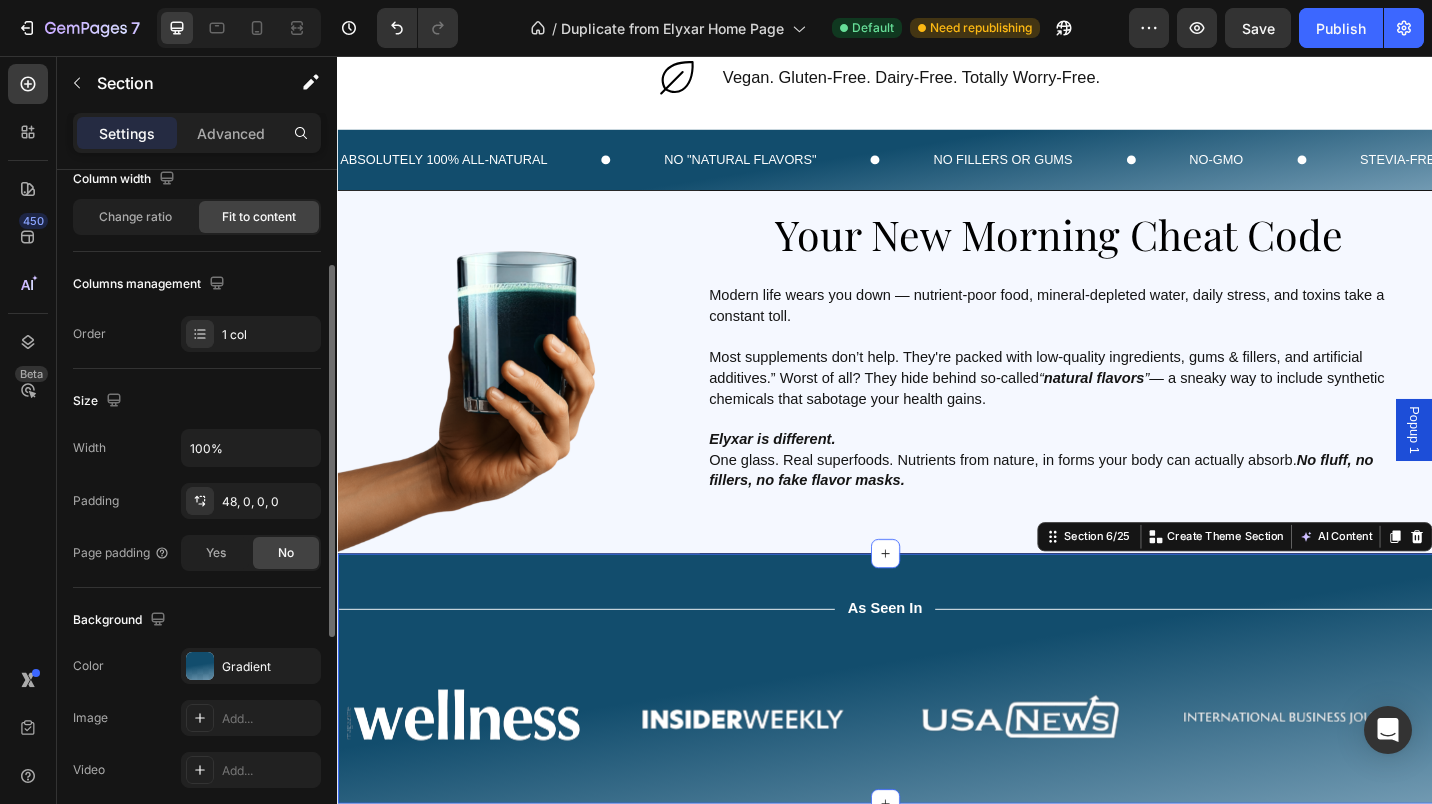 scroll, scrollTop: 180, scrollLeft: 0, axis: vertical 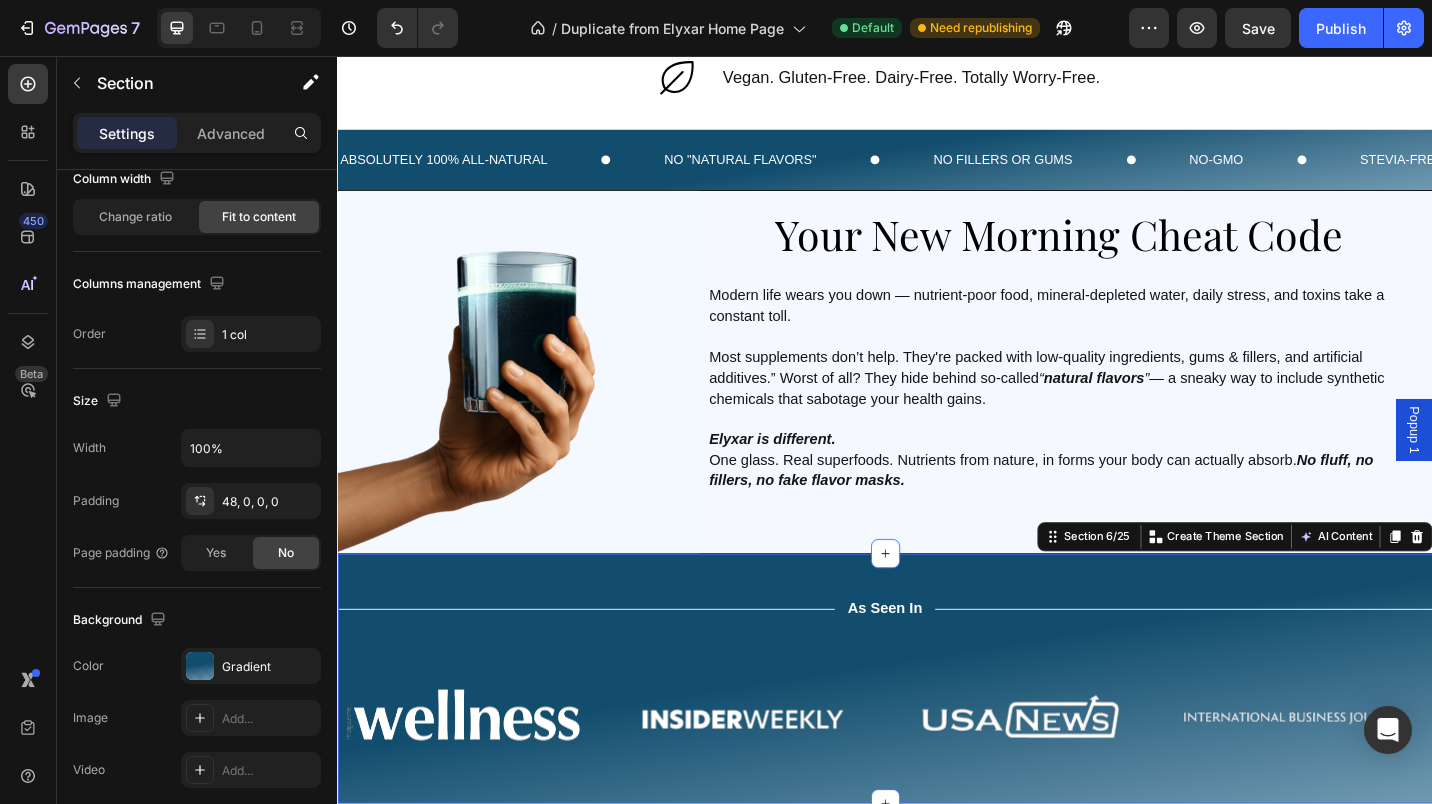 click on "48, 0, 0, 0" at bounding box center (269, 502) 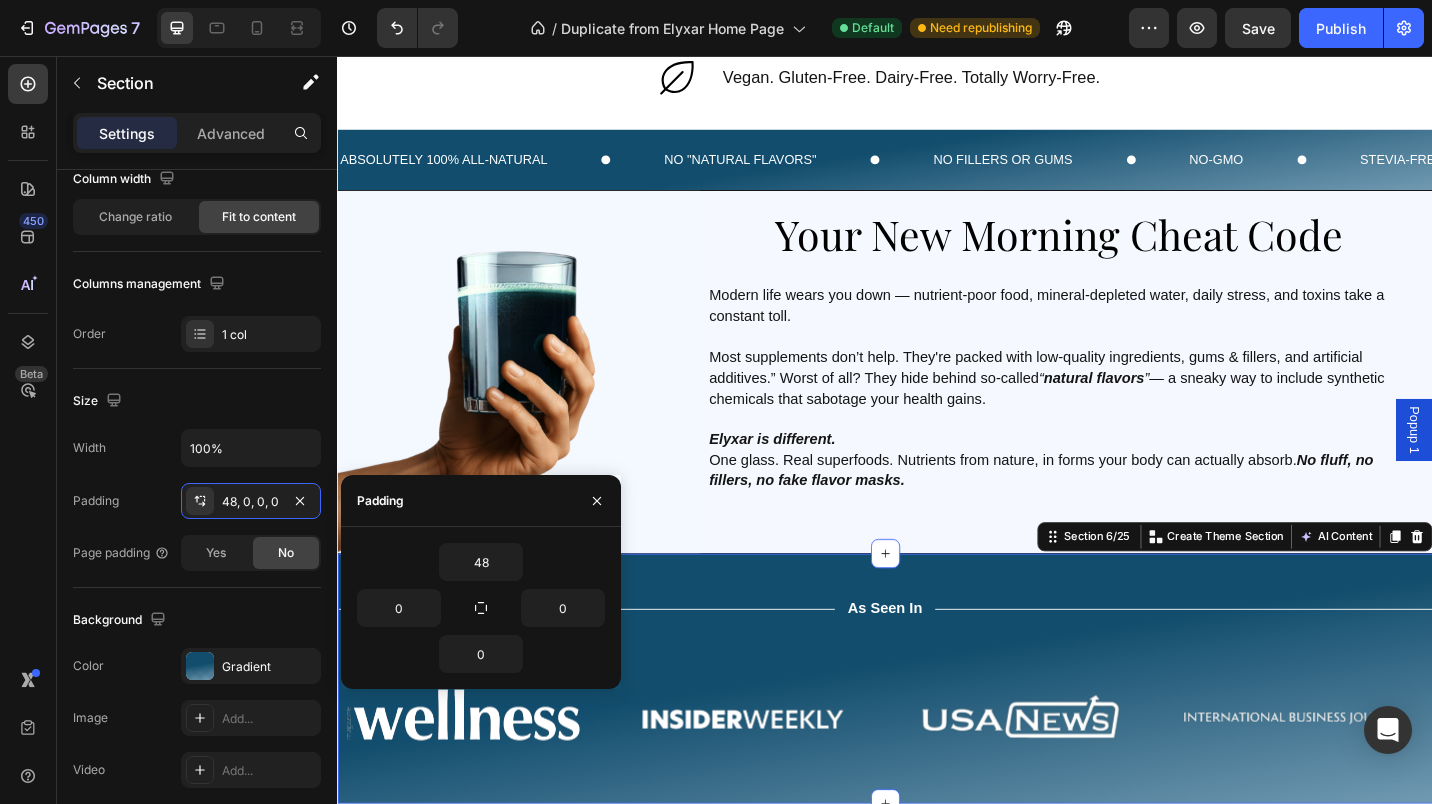 click on "Width 100% Padding 48, 0, 0, 0 Page padding Yes No" at bounding box center (197, 500) 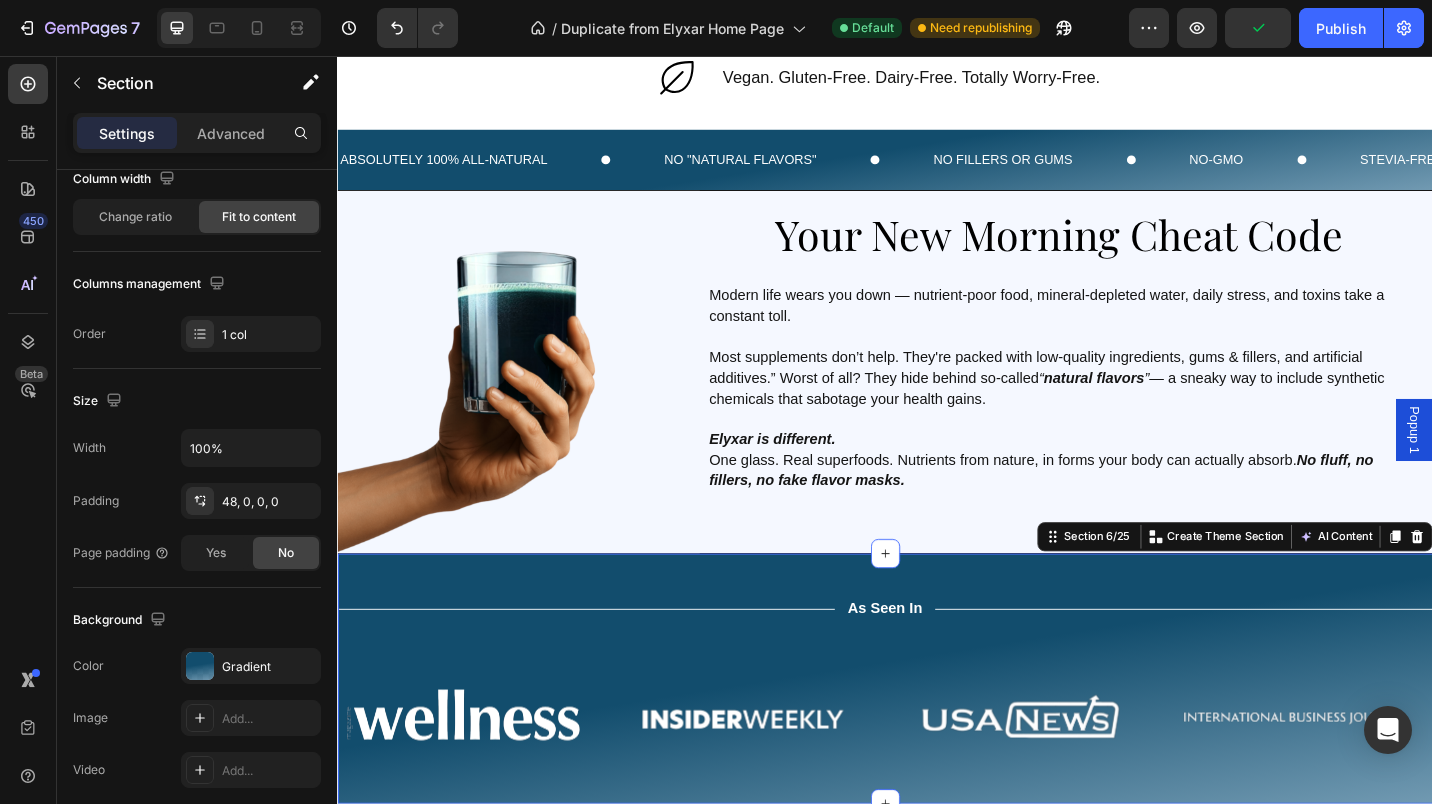 click on "No" 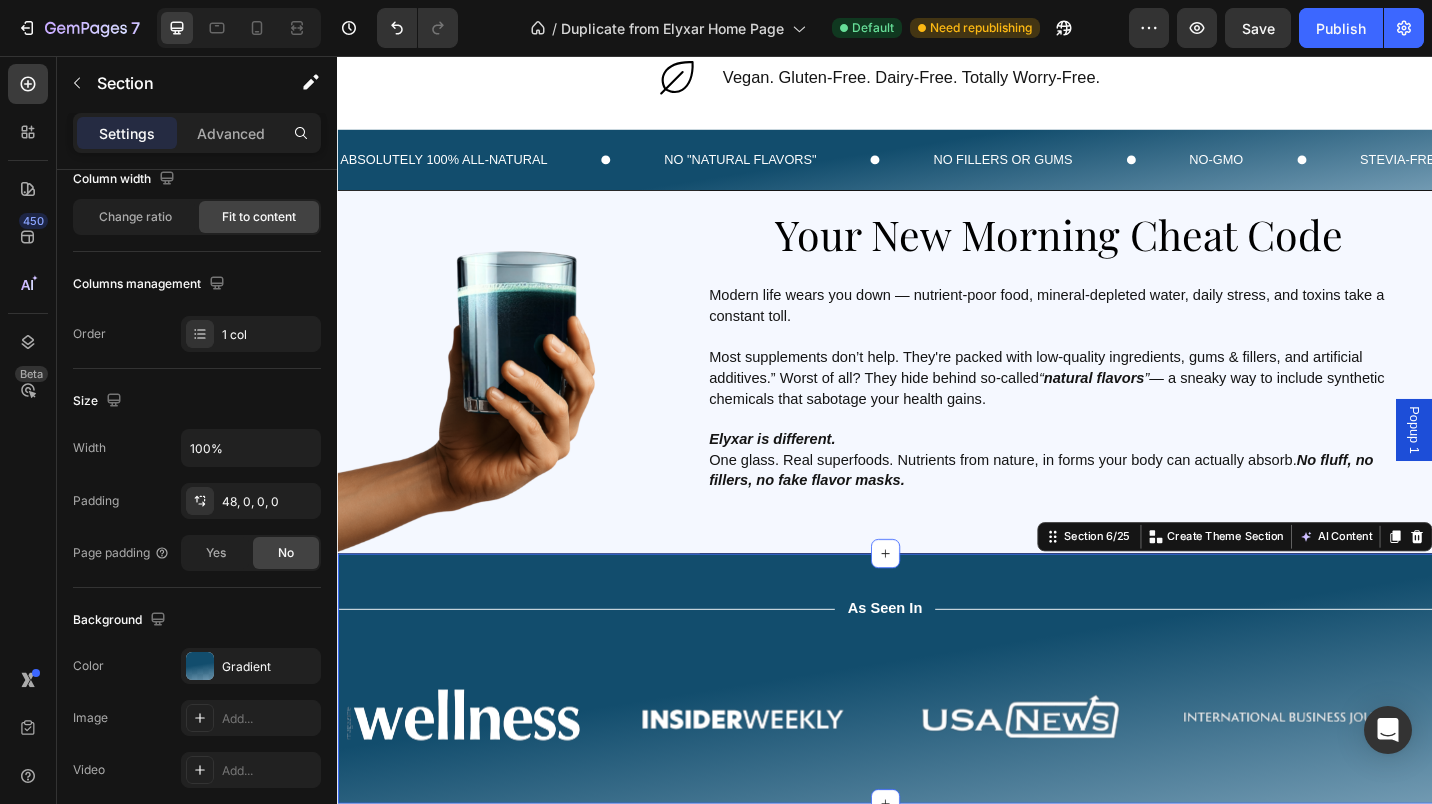 click on "Yes" 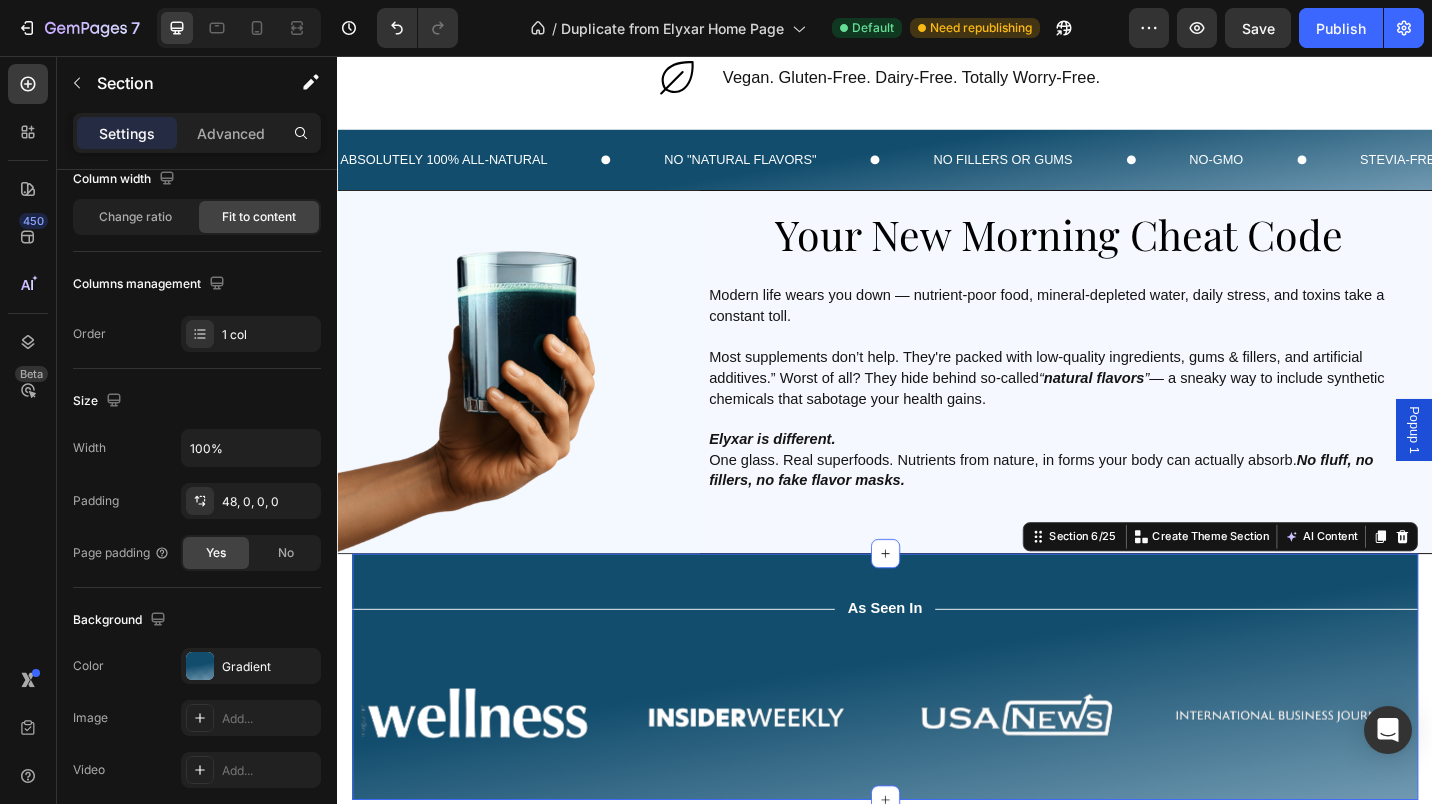 click on "No" 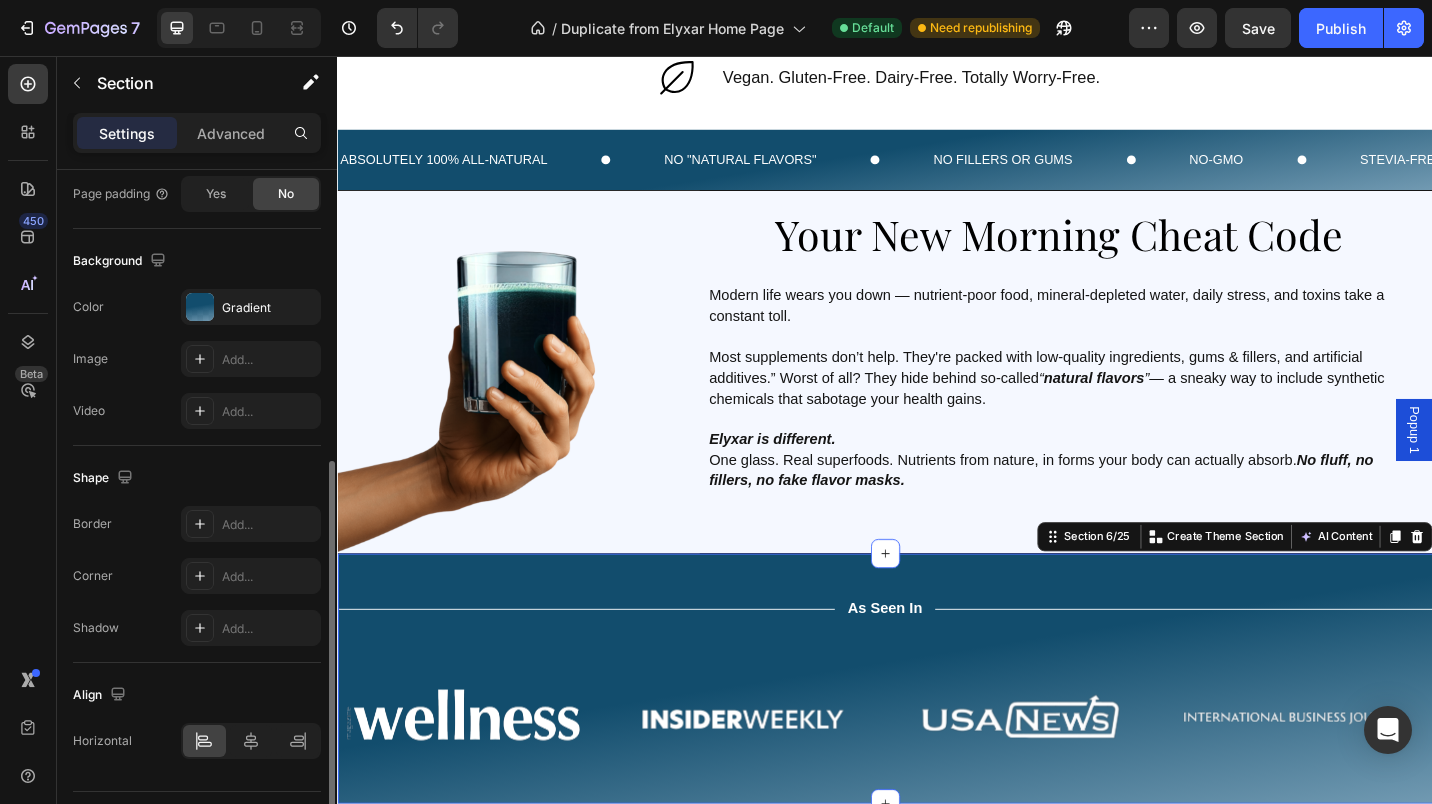 scroll, scrollTop: 590, scrollLeft: 0, axis: vertical 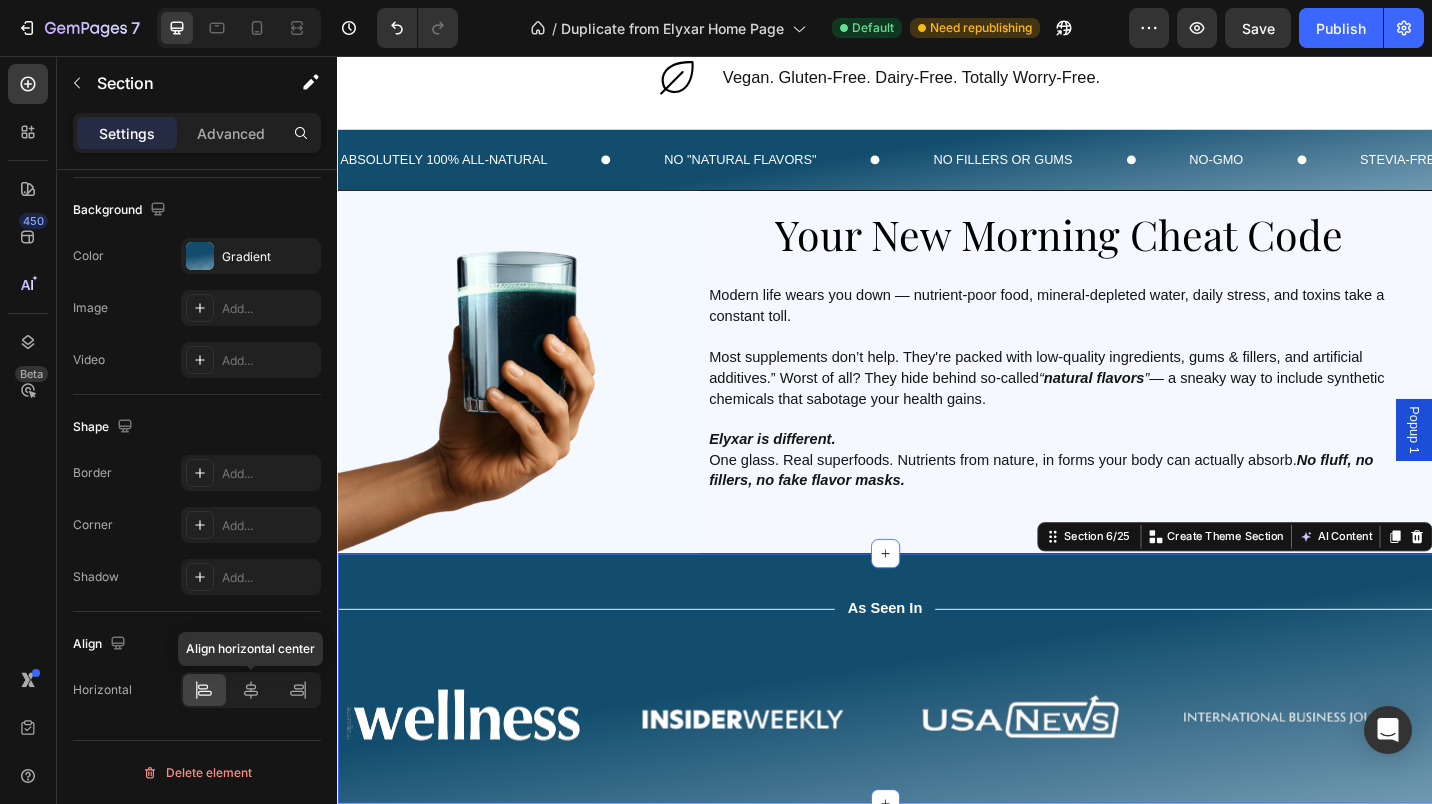 click 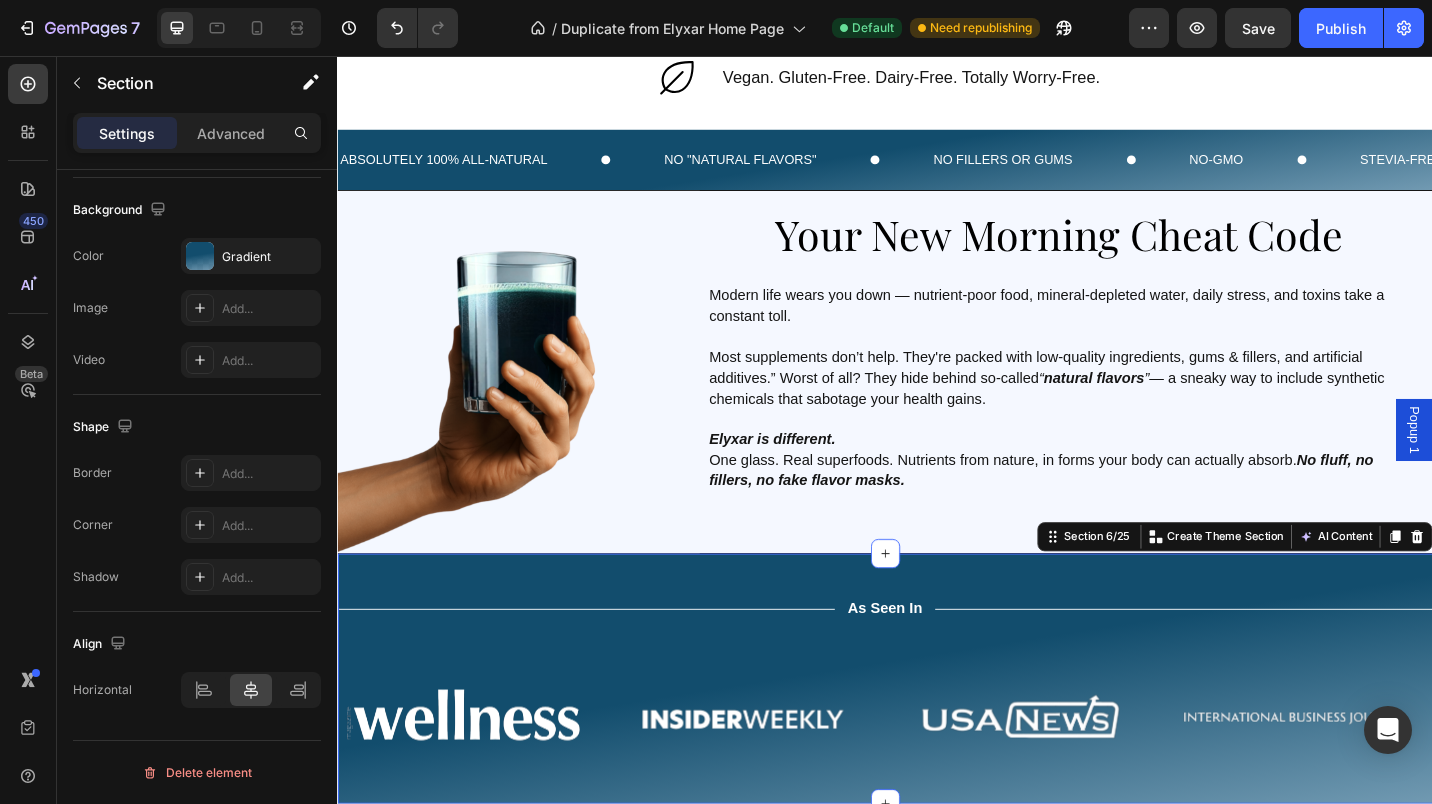 click on "Publish" 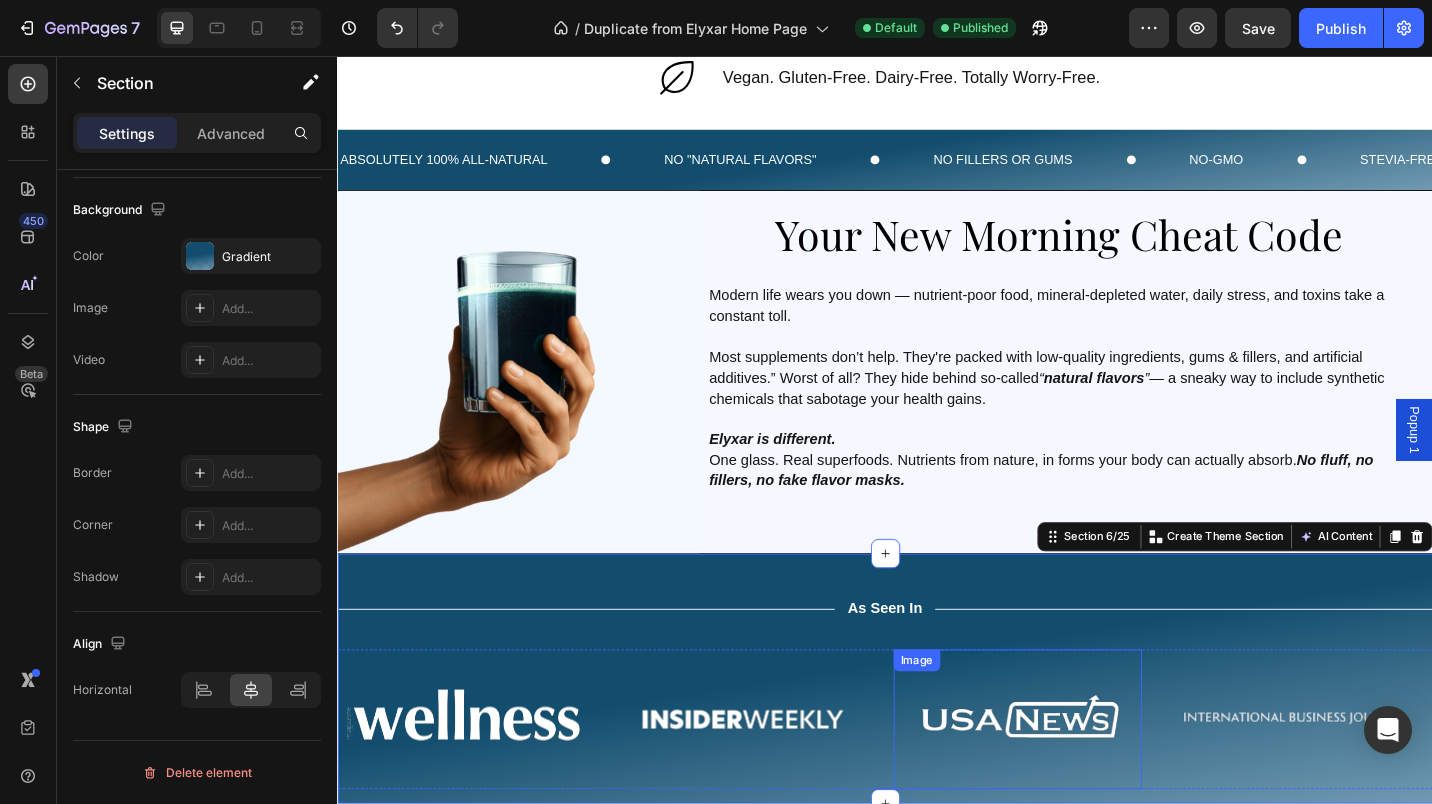 click at bounding box center (1082, 783) 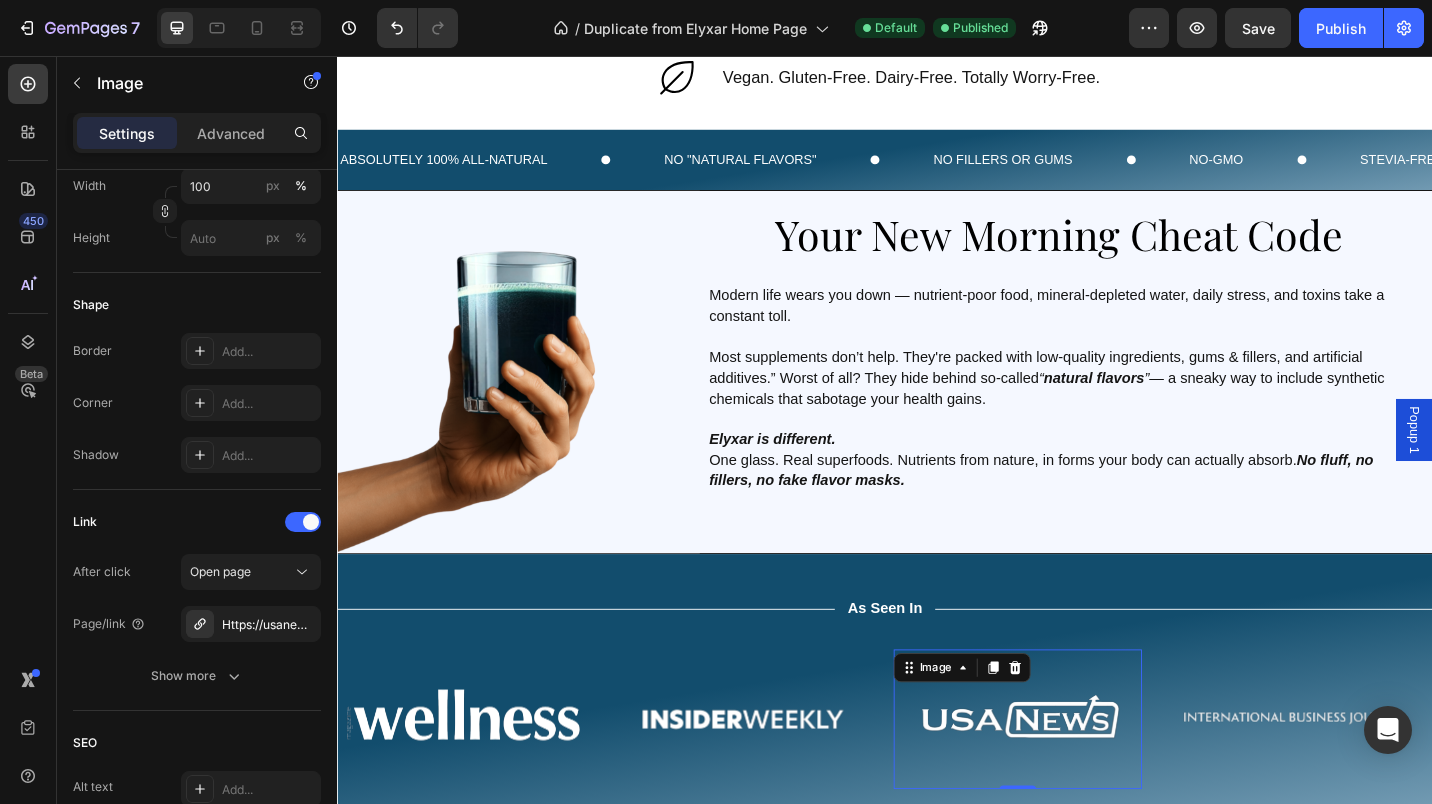 scroll, scrollTop: 0, scrollLeft: 0, axis: both 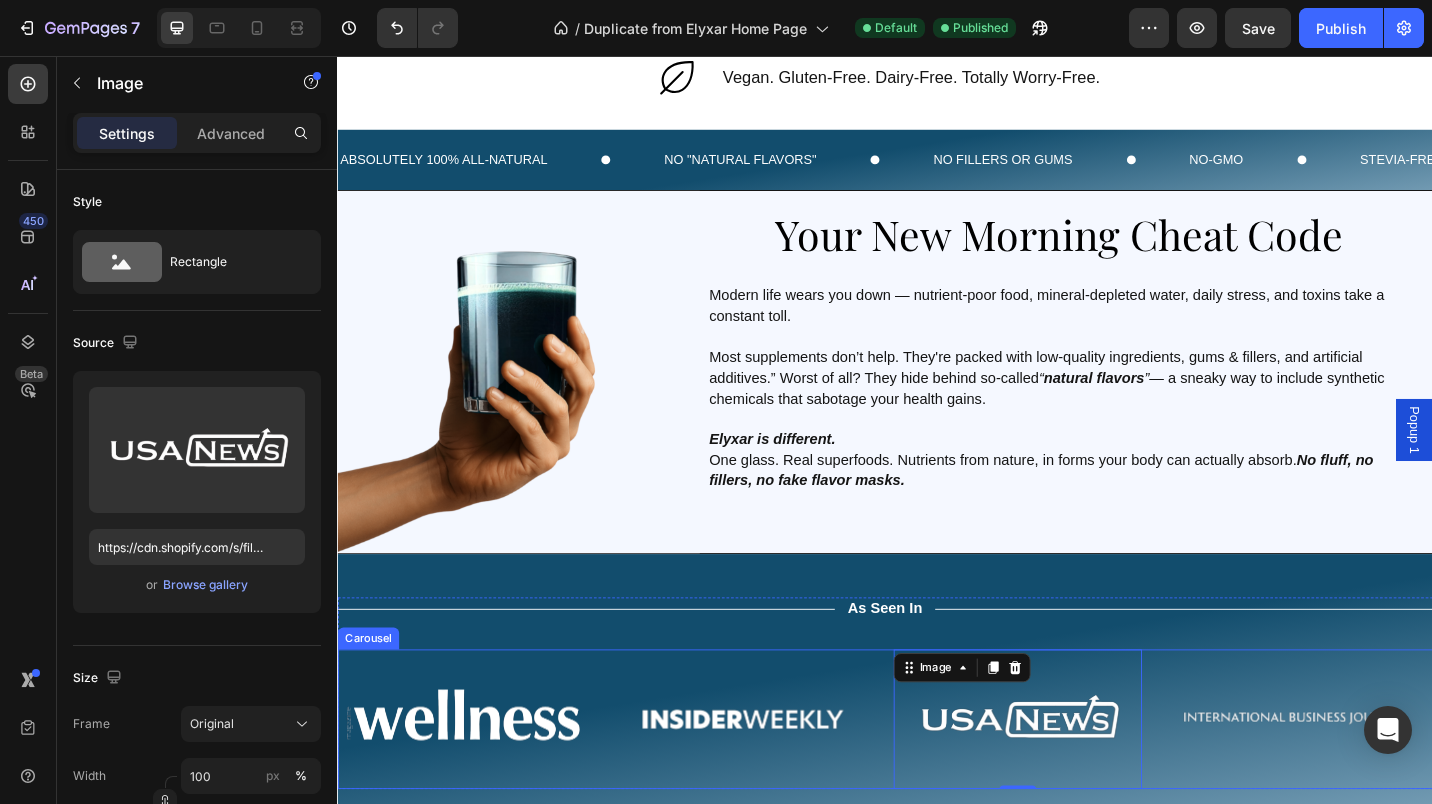 click on "Image Image Image   0 Image Image
Drop element here" at bounding box center (937, 783) 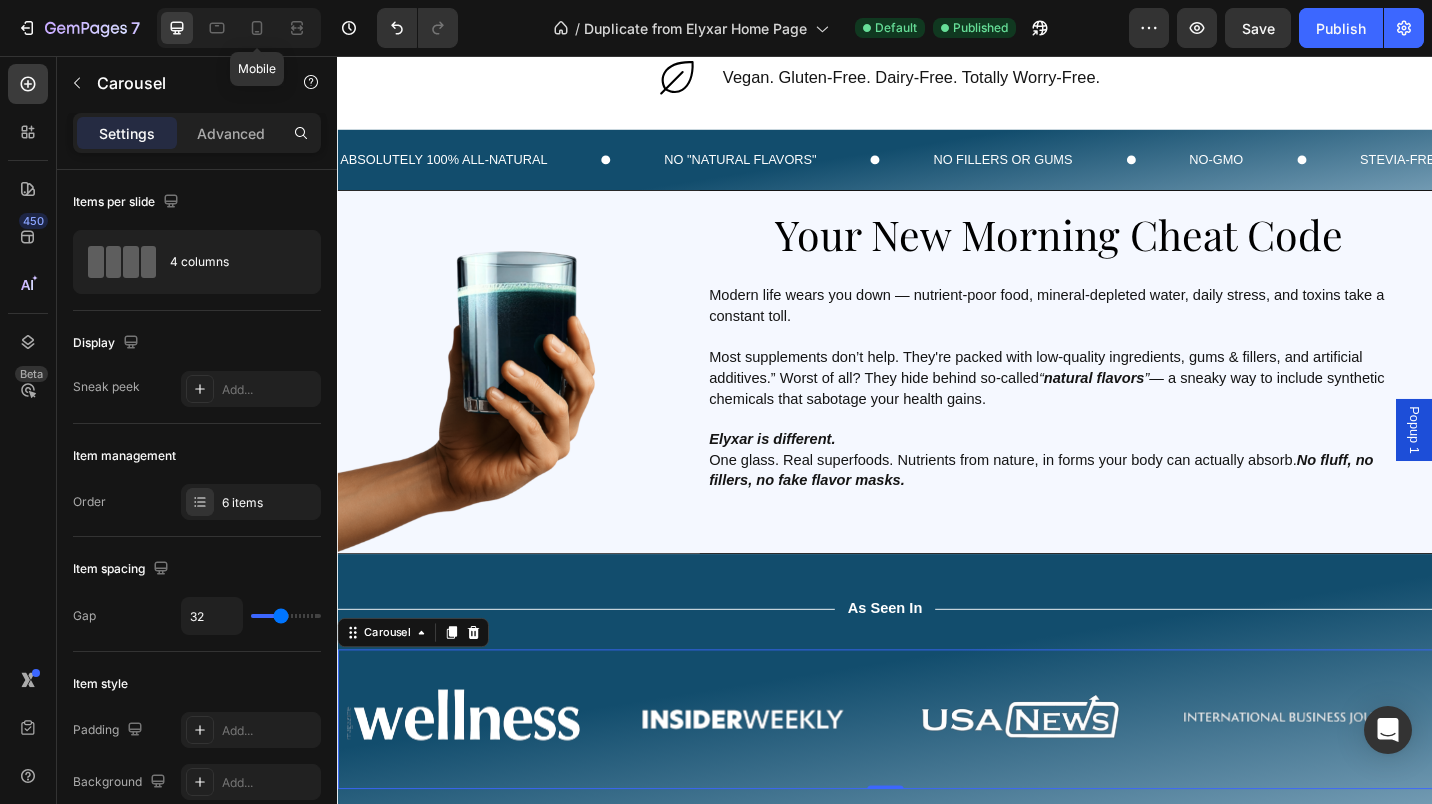 click 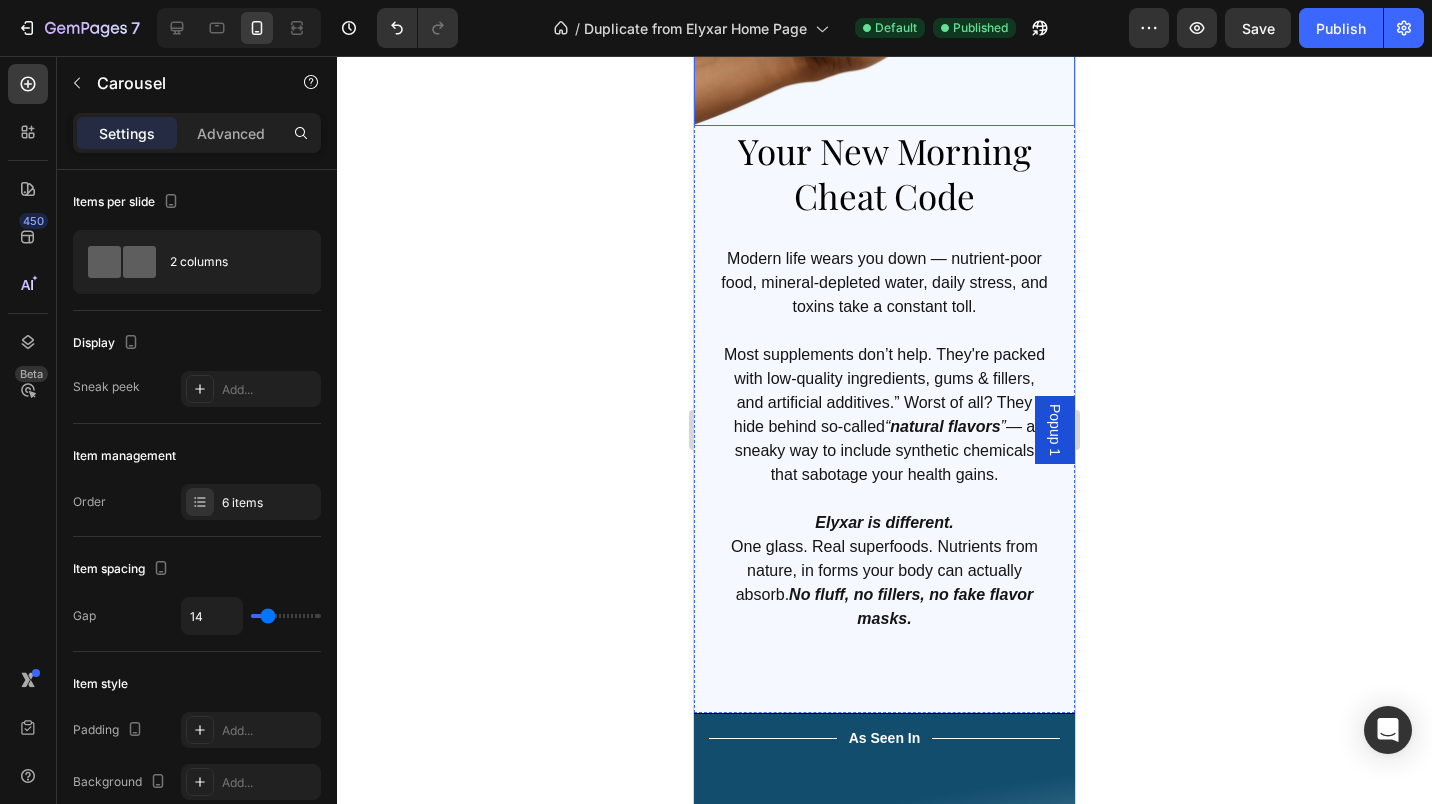 scroll, scrollTop: 1573, scrollLeft: 0, axis: vertical 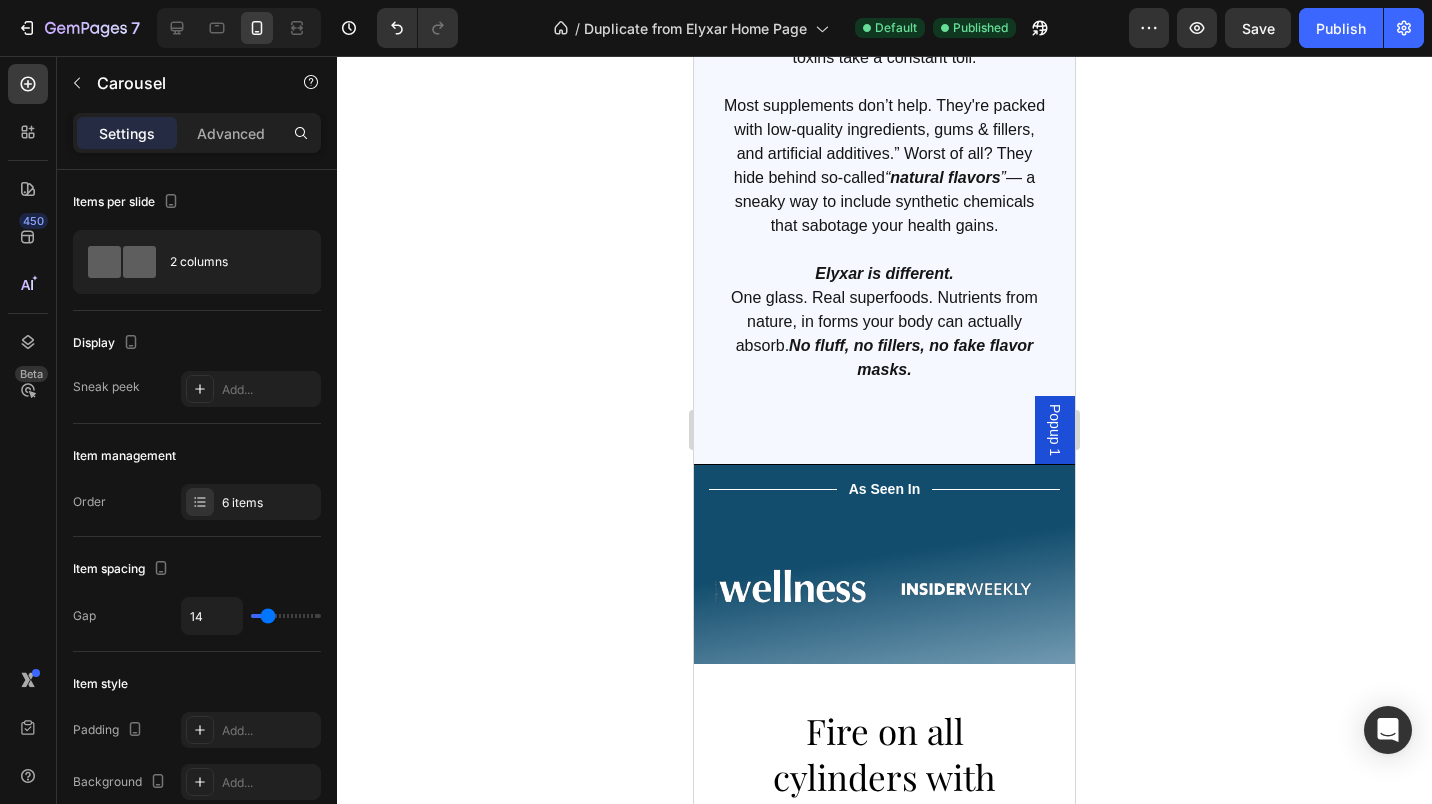 click on "Image Image Image Image Image
Drop element here Carousel" at bounding box center [884, 589] 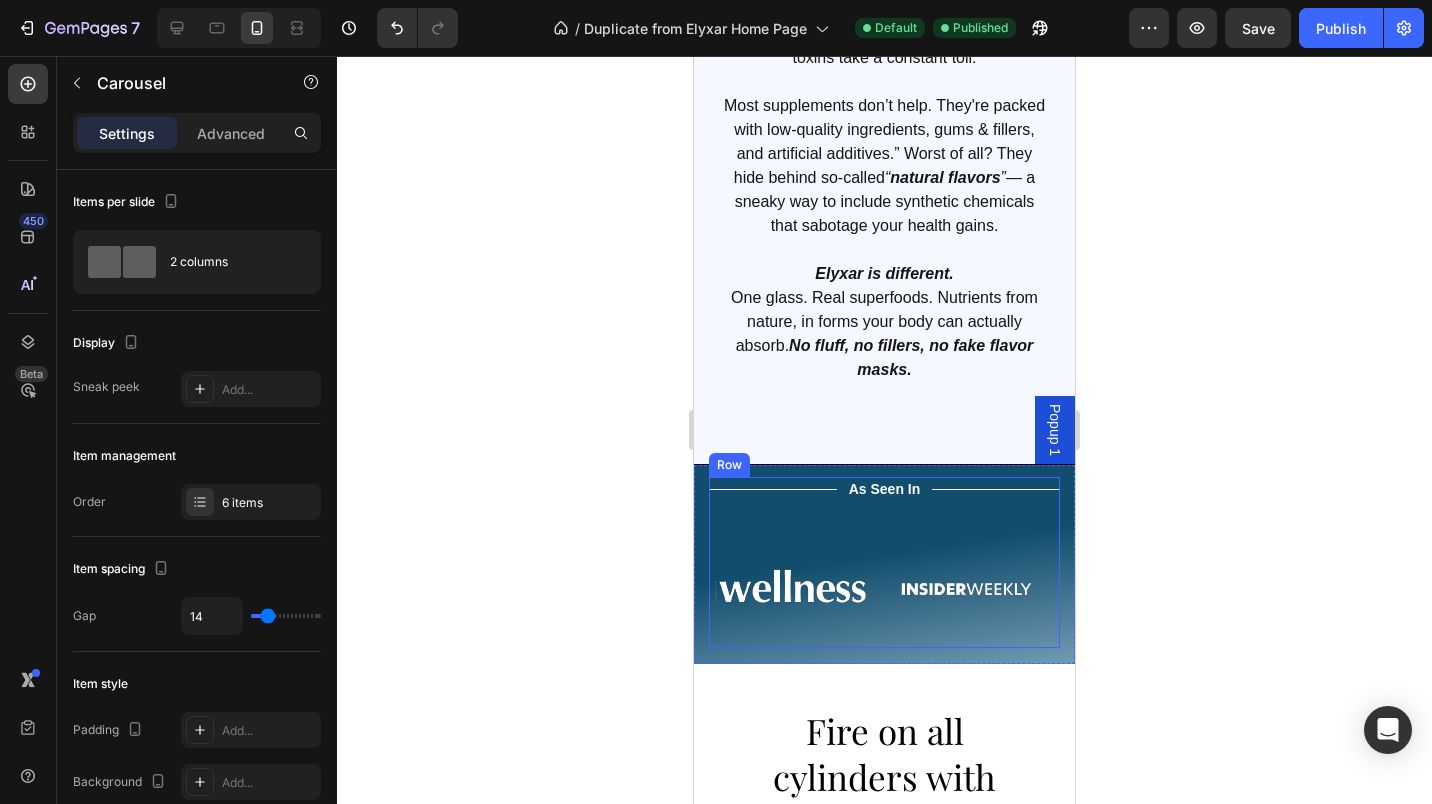 click on "Title Line As Seen In Text Block                Title Line Row Image Image Image Image Image
Drop element here Carousel" at bounding box center (884, 563) 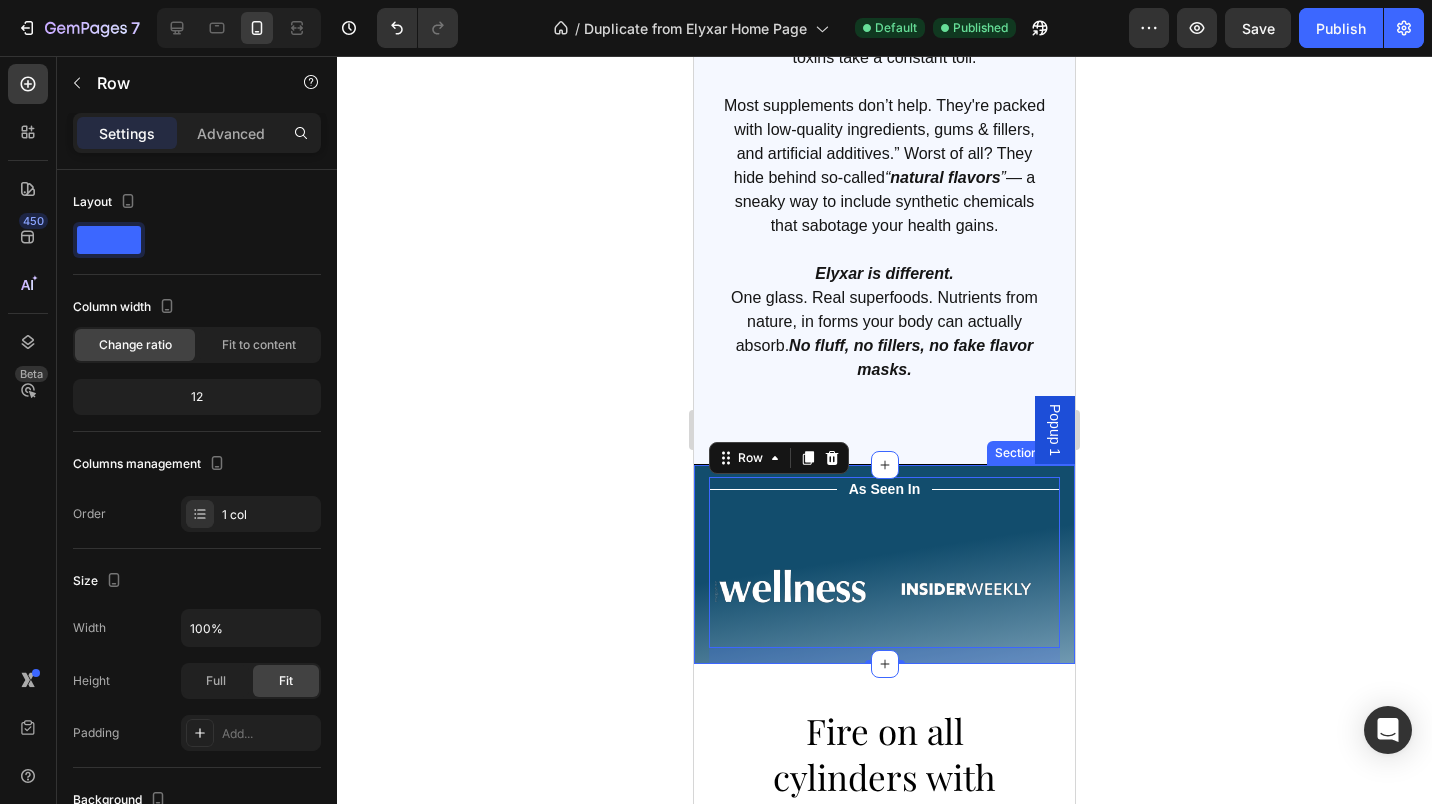 click on "Title Line As Seen In Text Block                Title Line Row Image Image Image Image Image
Drop element here Carousel Row   16 Section 6/25" at bounding box center (884, 565) 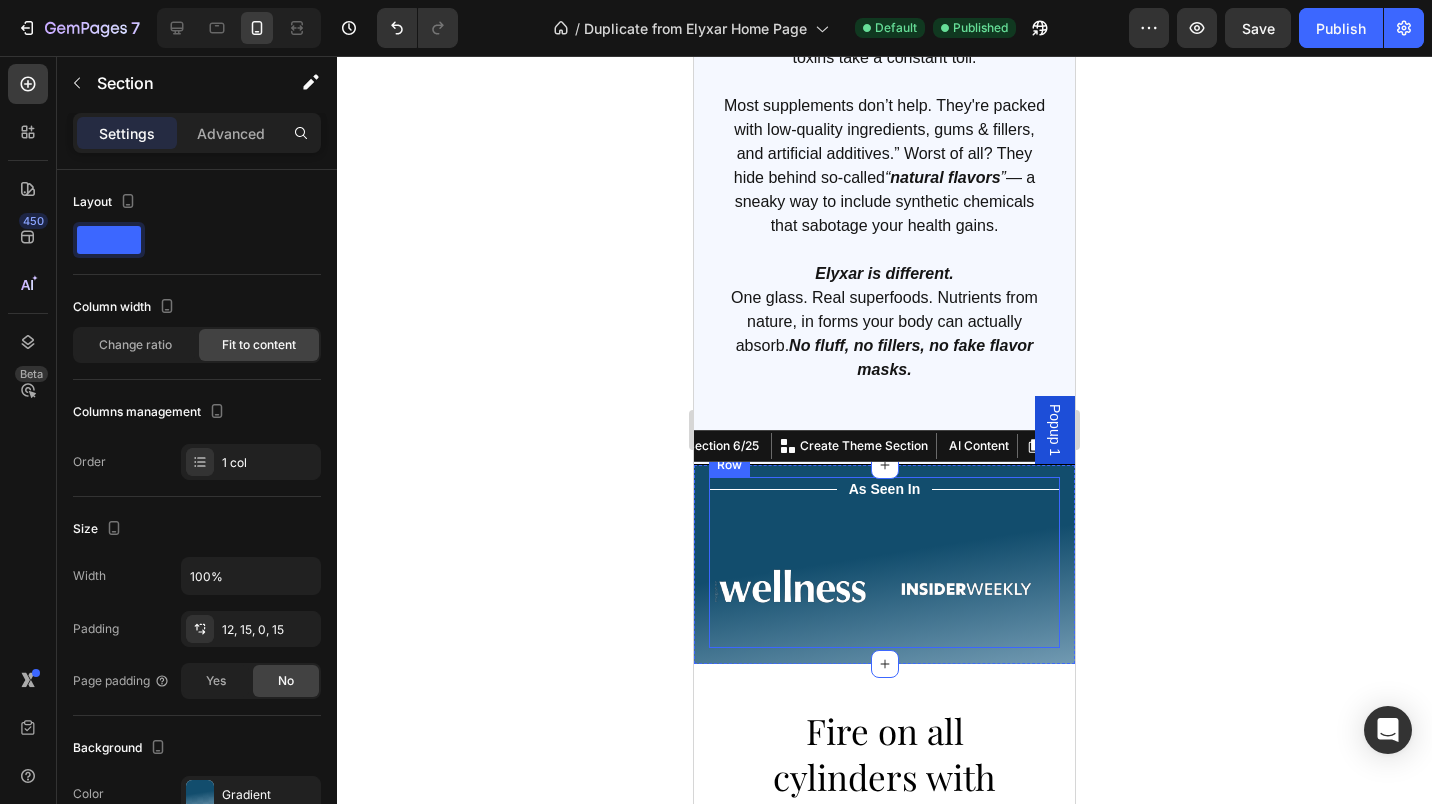 click on "Title Line As Seen In Text Block                Title Line Row Image Image Image Image Image
Drop element here Carousel" at bounding box center [884, 563] 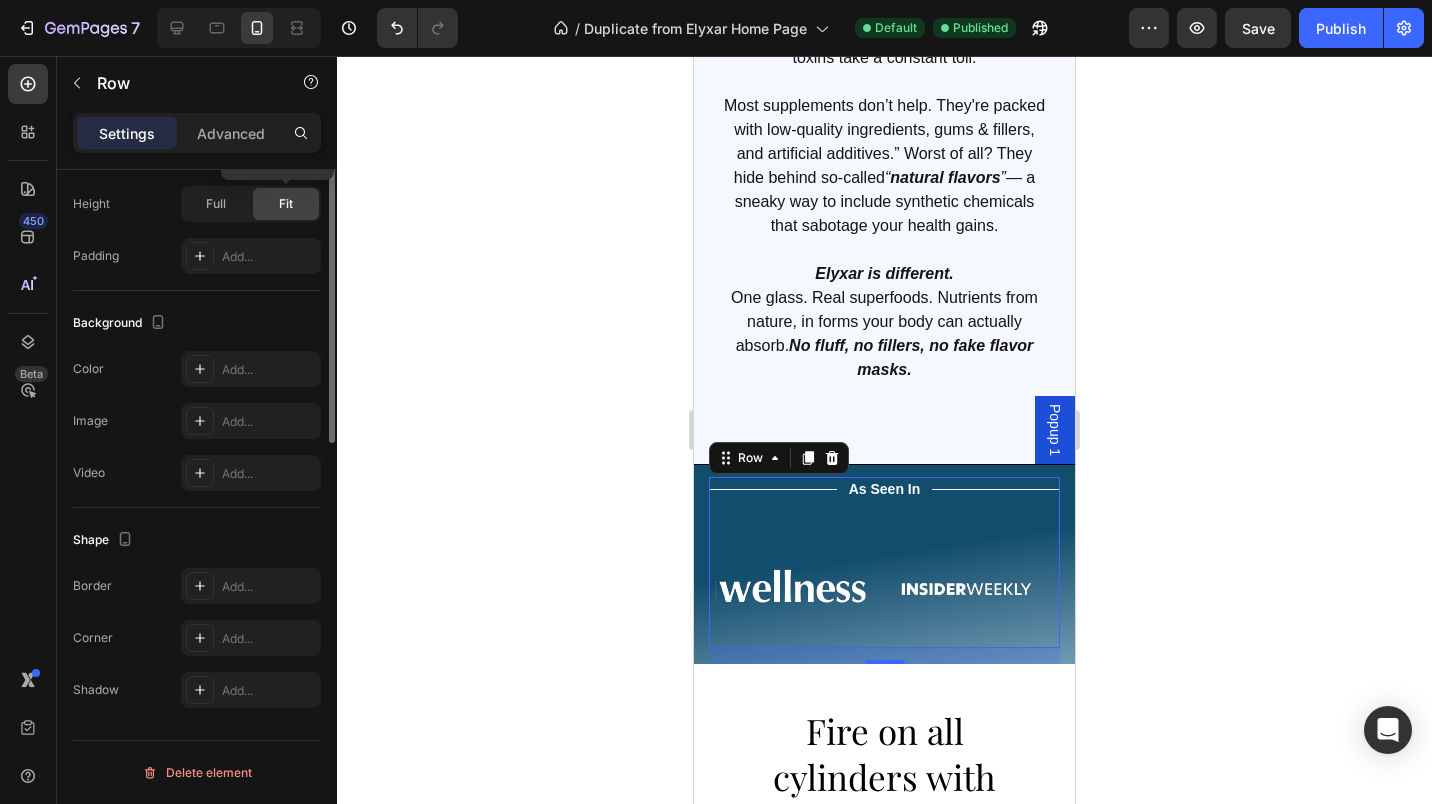 scroll, scrollTop: 0, scrollLeft: 0, axis: both 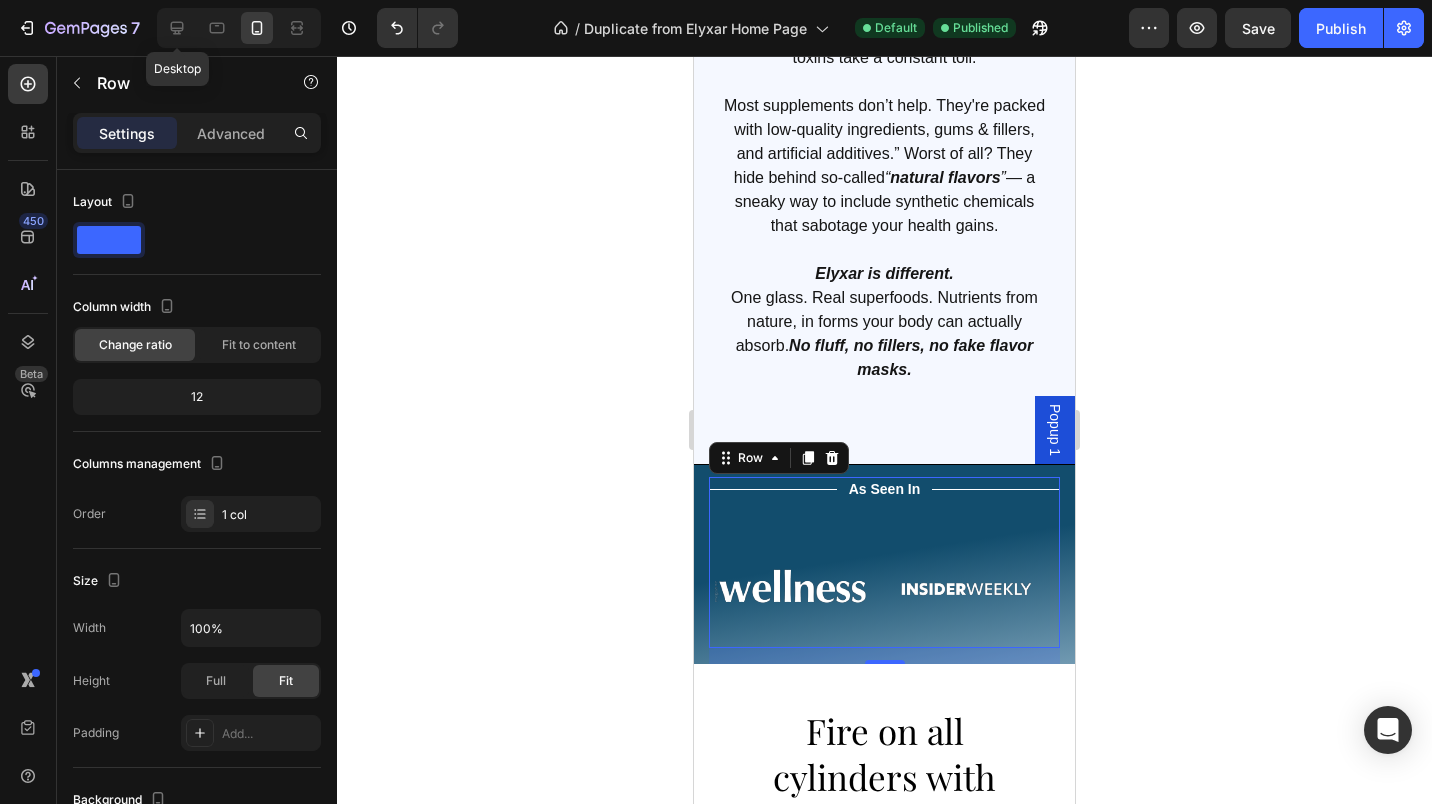 click 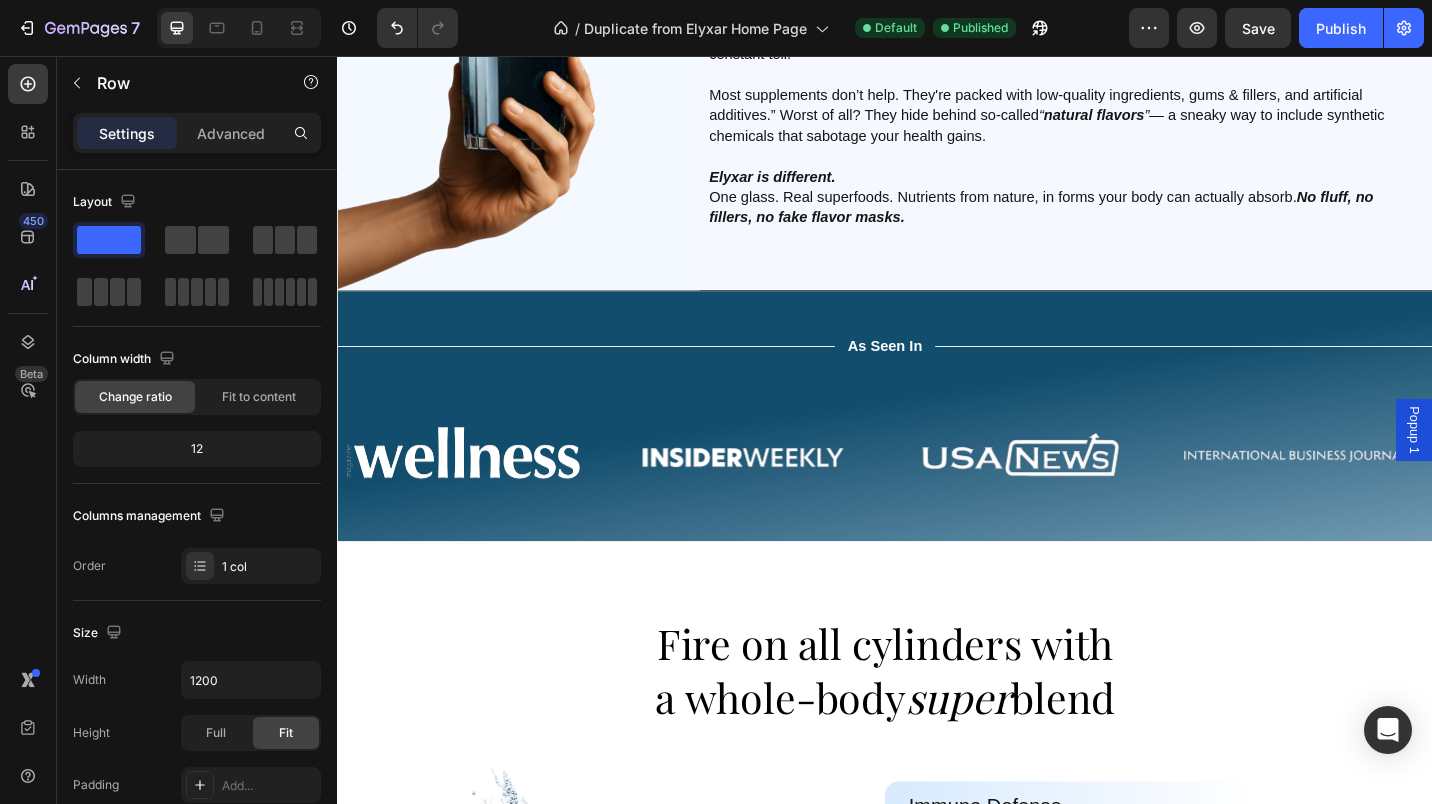 scroll, scrollTop: 678, scrollLeft: 0, axis: vertical 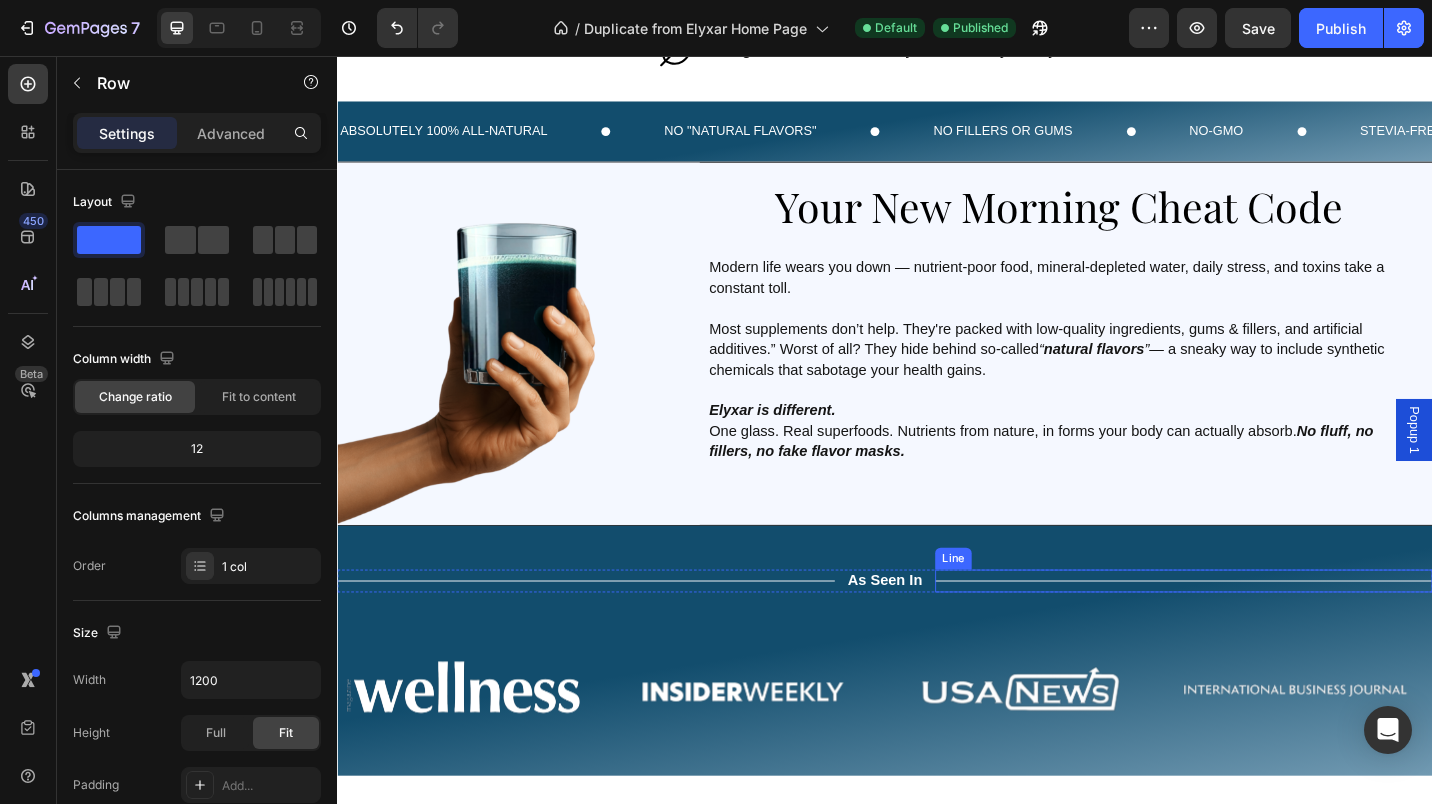 click on "Line" at bounding box center (1012, 607) 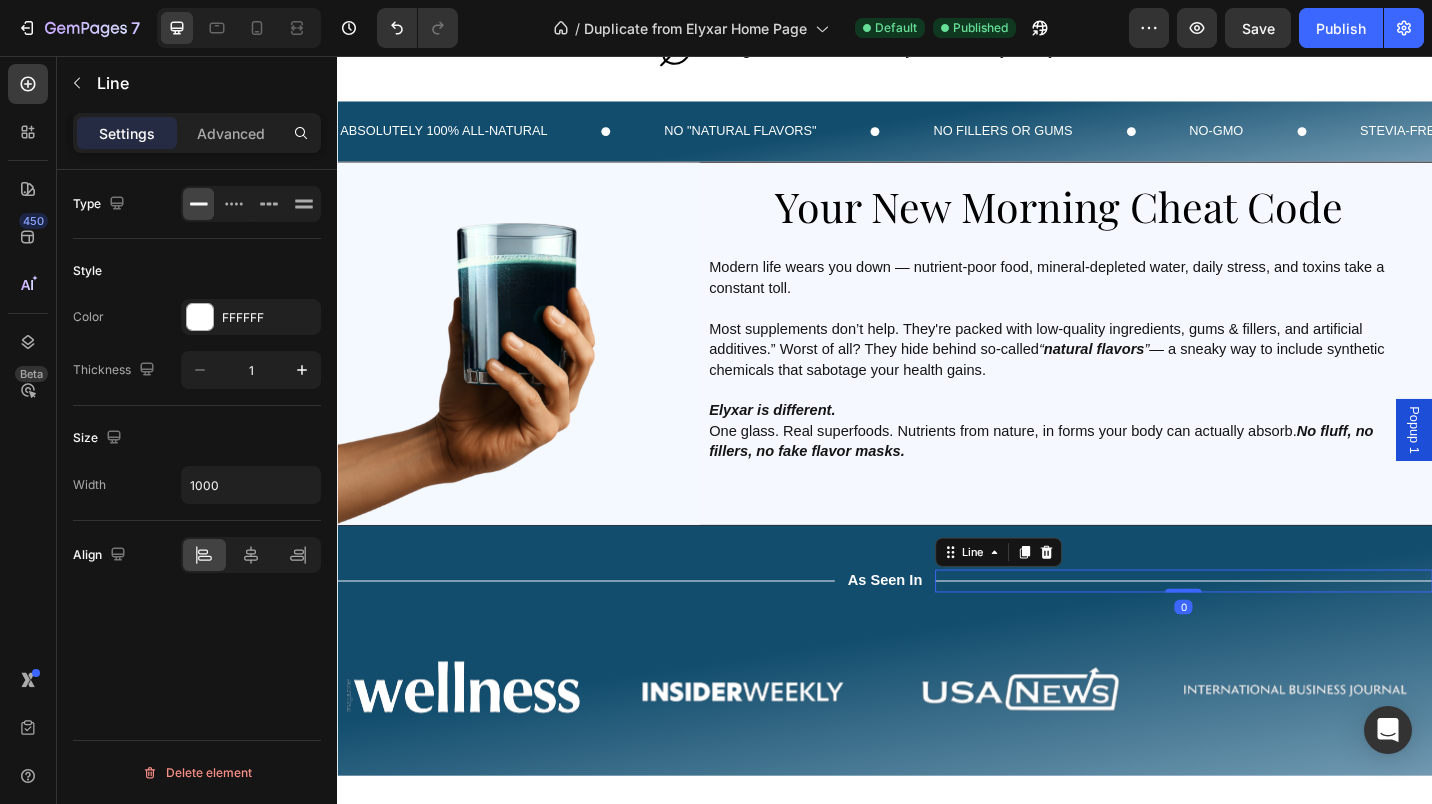 click on "Title Line As Seen In Text Block                Title Line   0 Row Image Image Image Image Image
Drop element here Carousel Row Section 6/25" at bounding box center (937, 708) 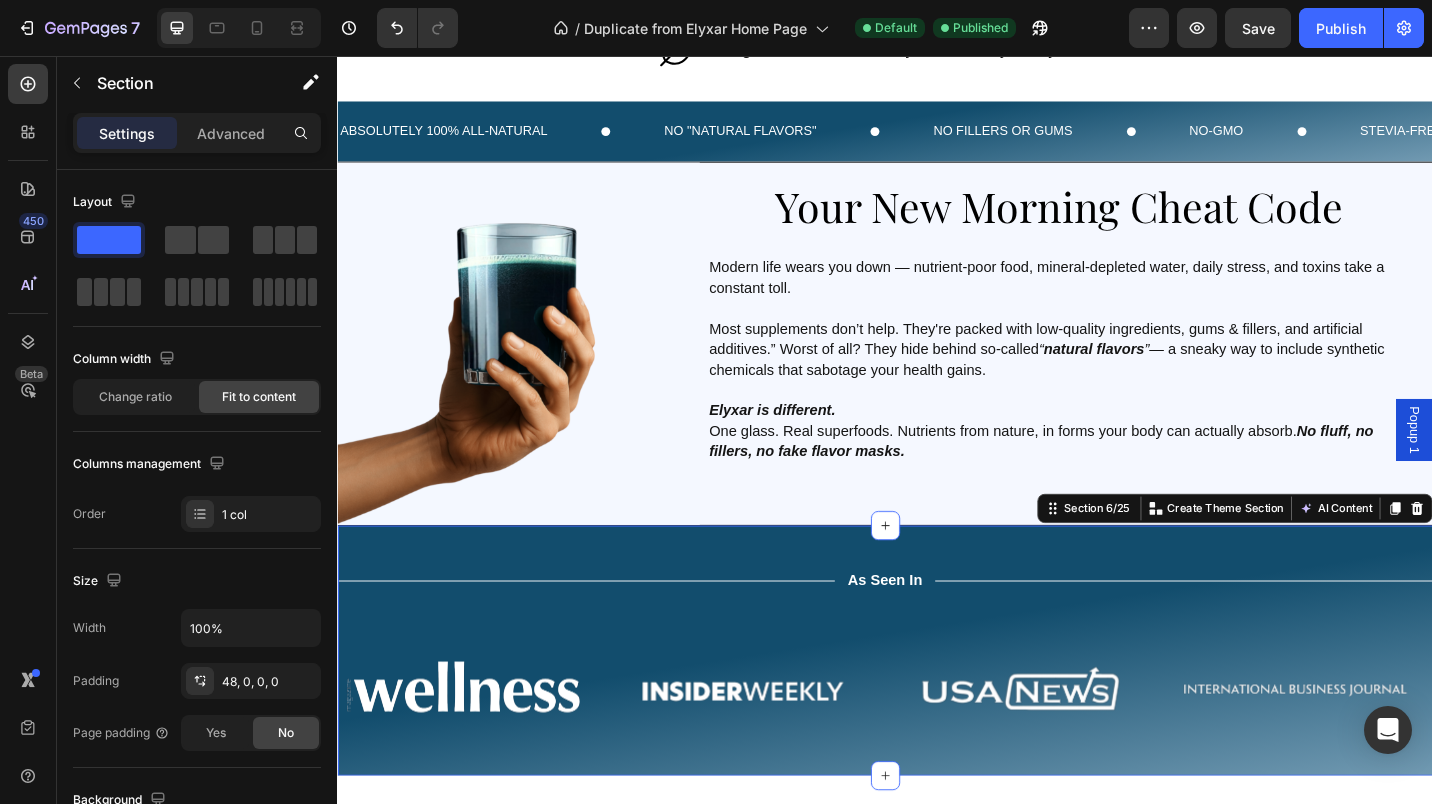 click on "1 col" at bounding box center [269, 515] 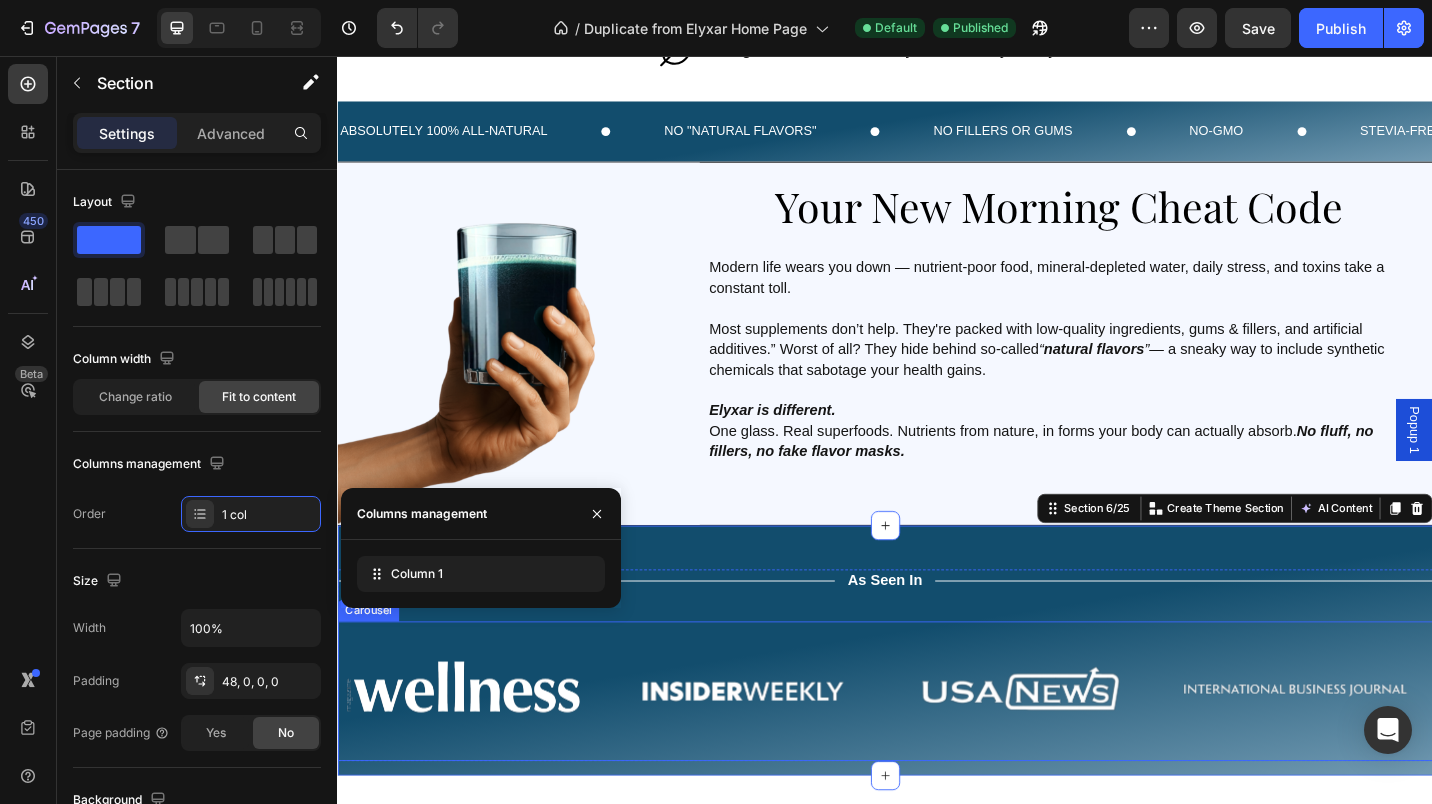 click on "Image Image Image Image Image
Drop element here" at bounding box center (937, 752) 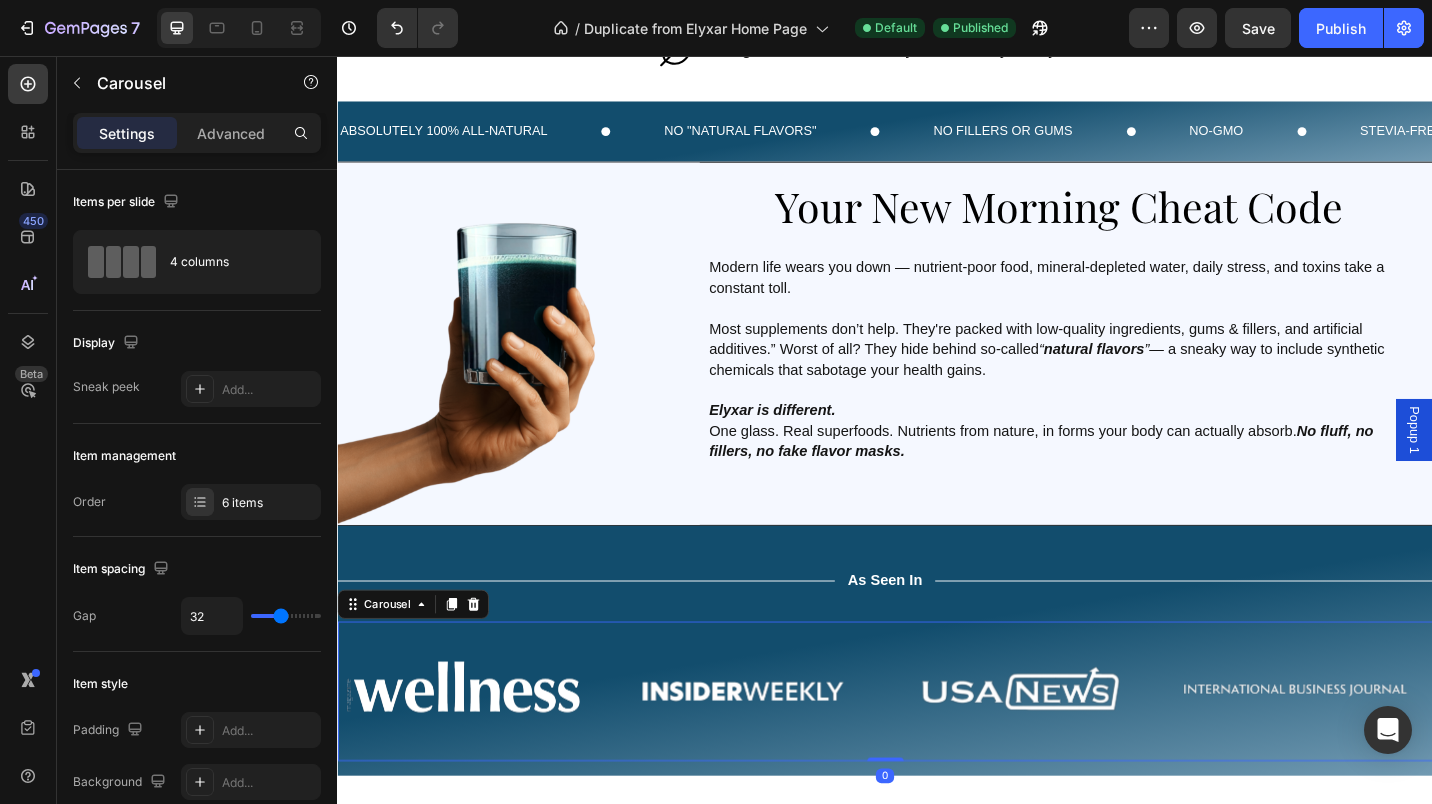 click on "6 items" at bounding box center [269, 503] 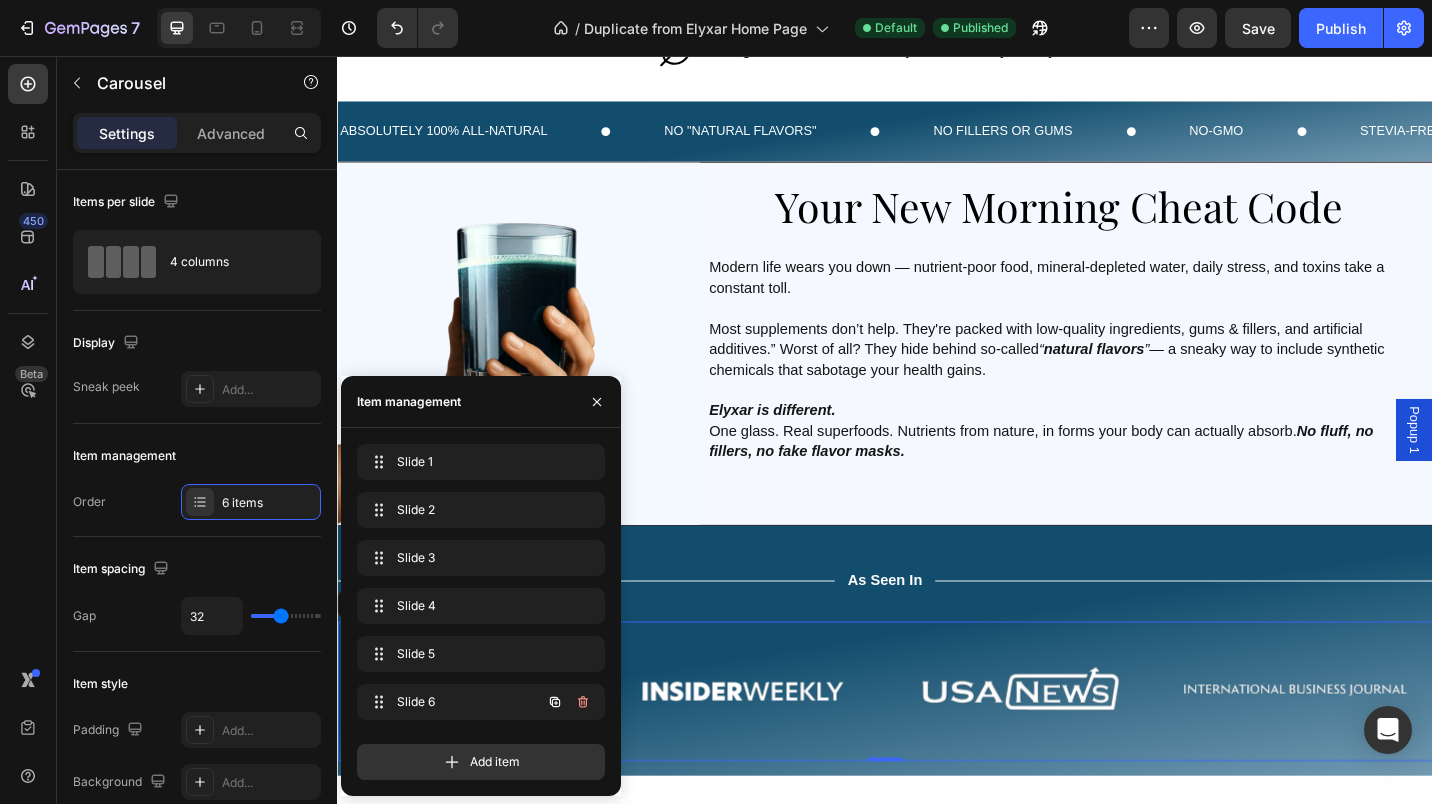 click 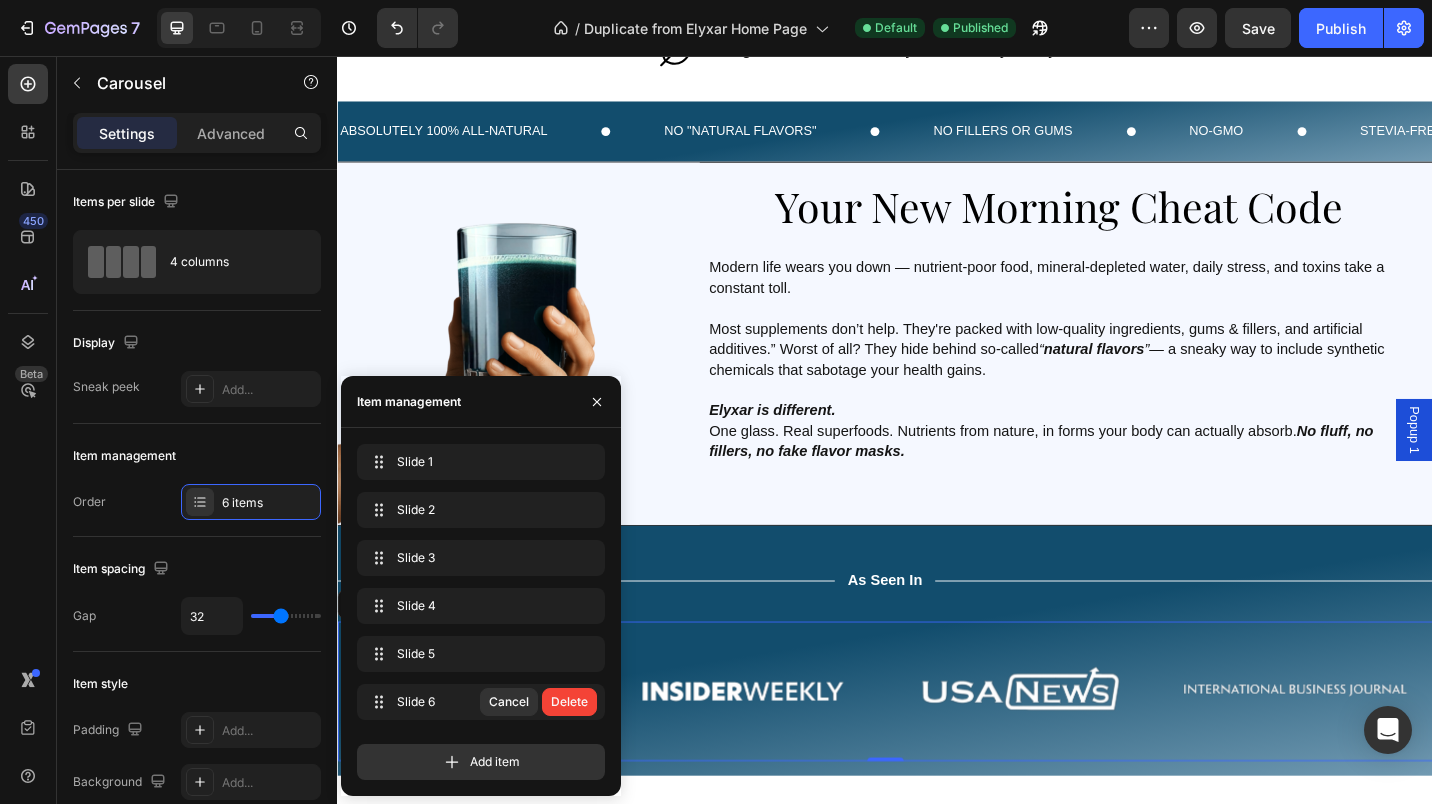 click on "Delete" at bounding box center [569, 702] 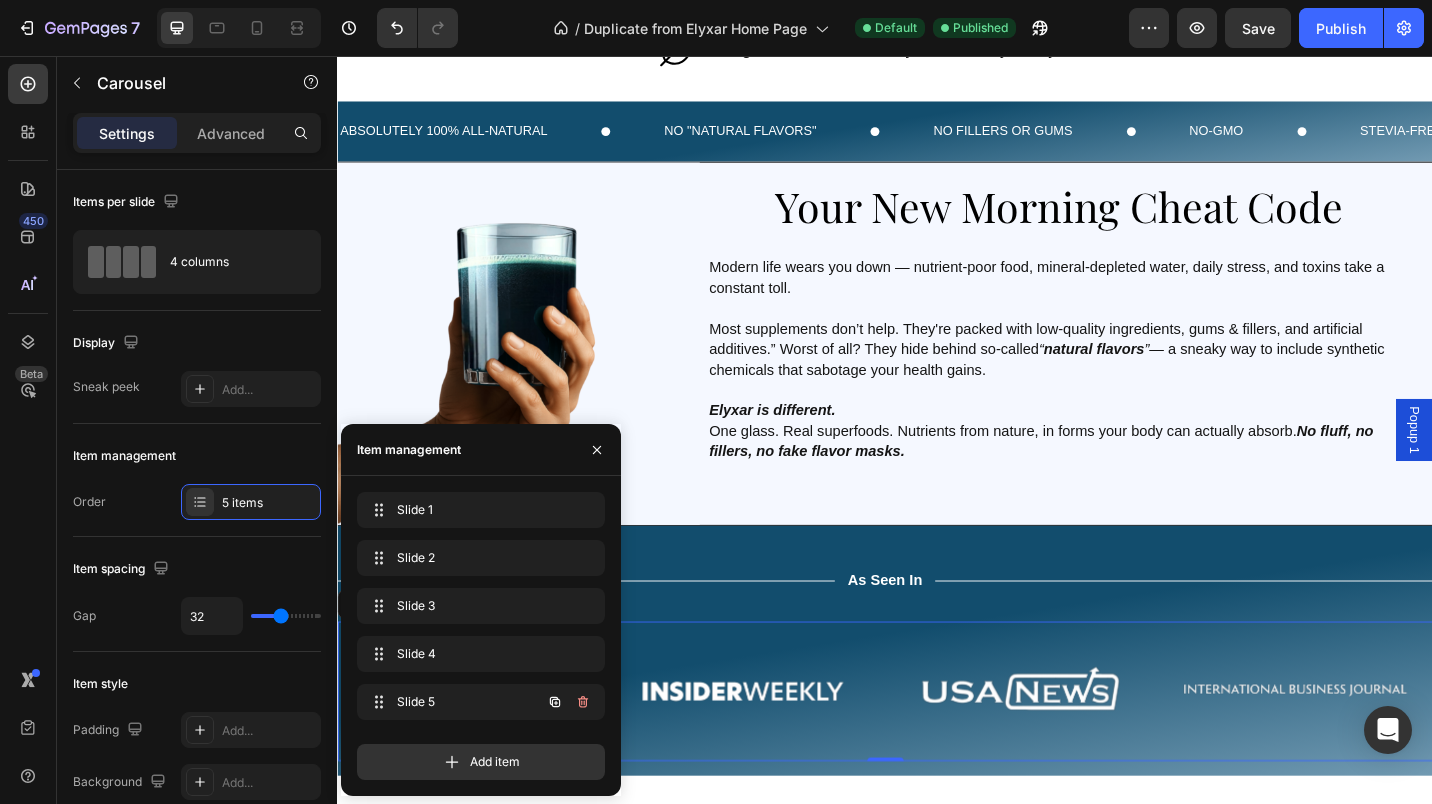 click 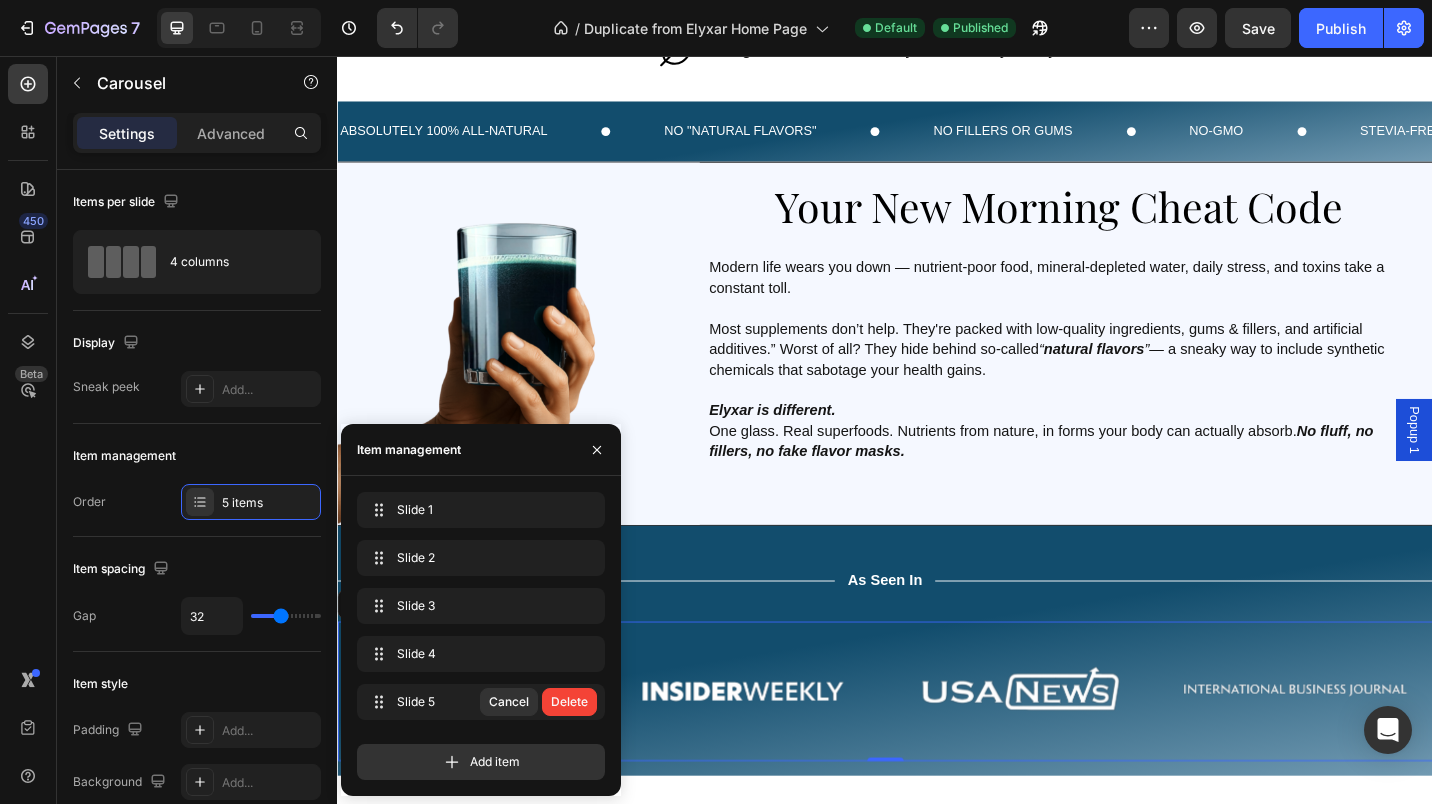 click on "Delete" at bounding box center [569, 702] 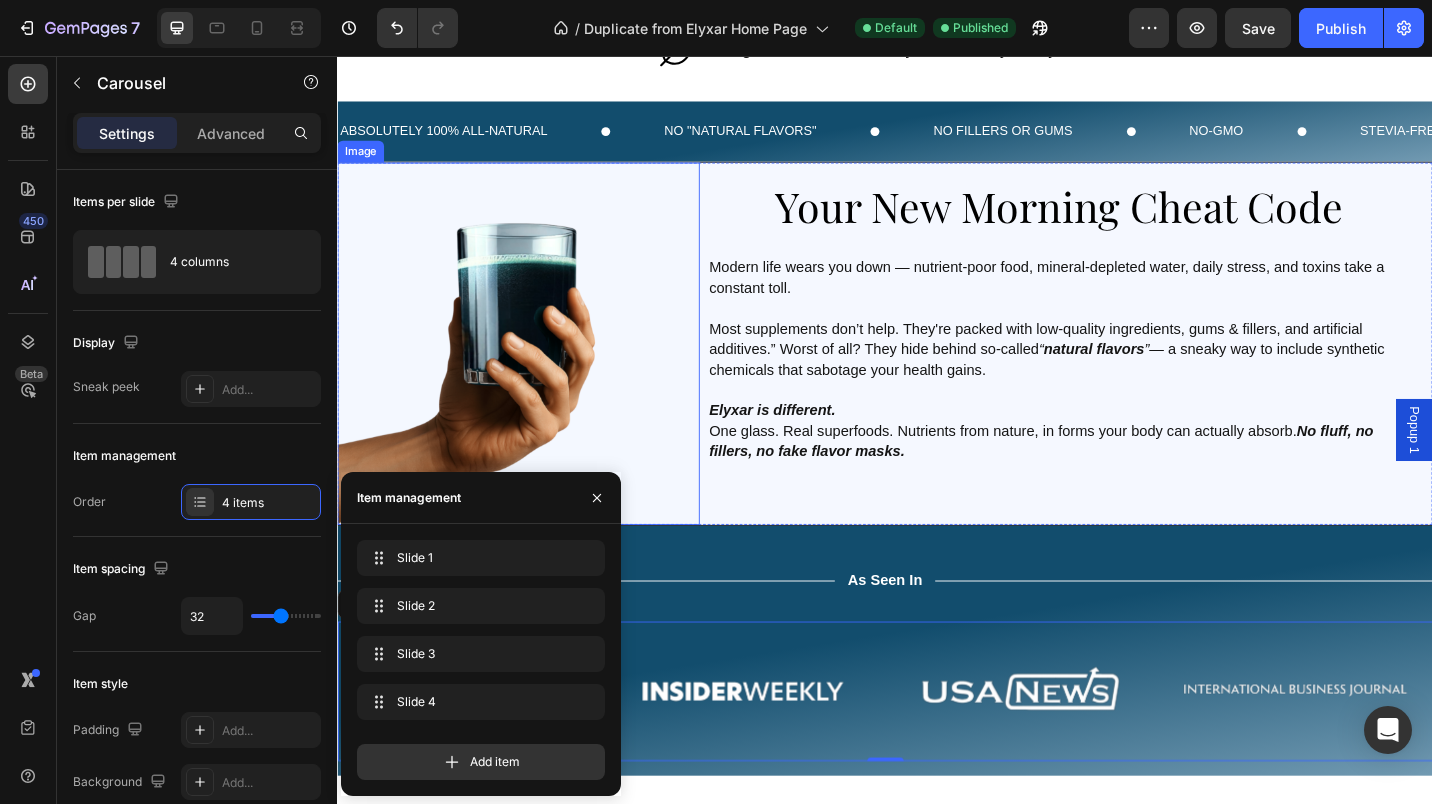 click at bounding box center (535, 371) 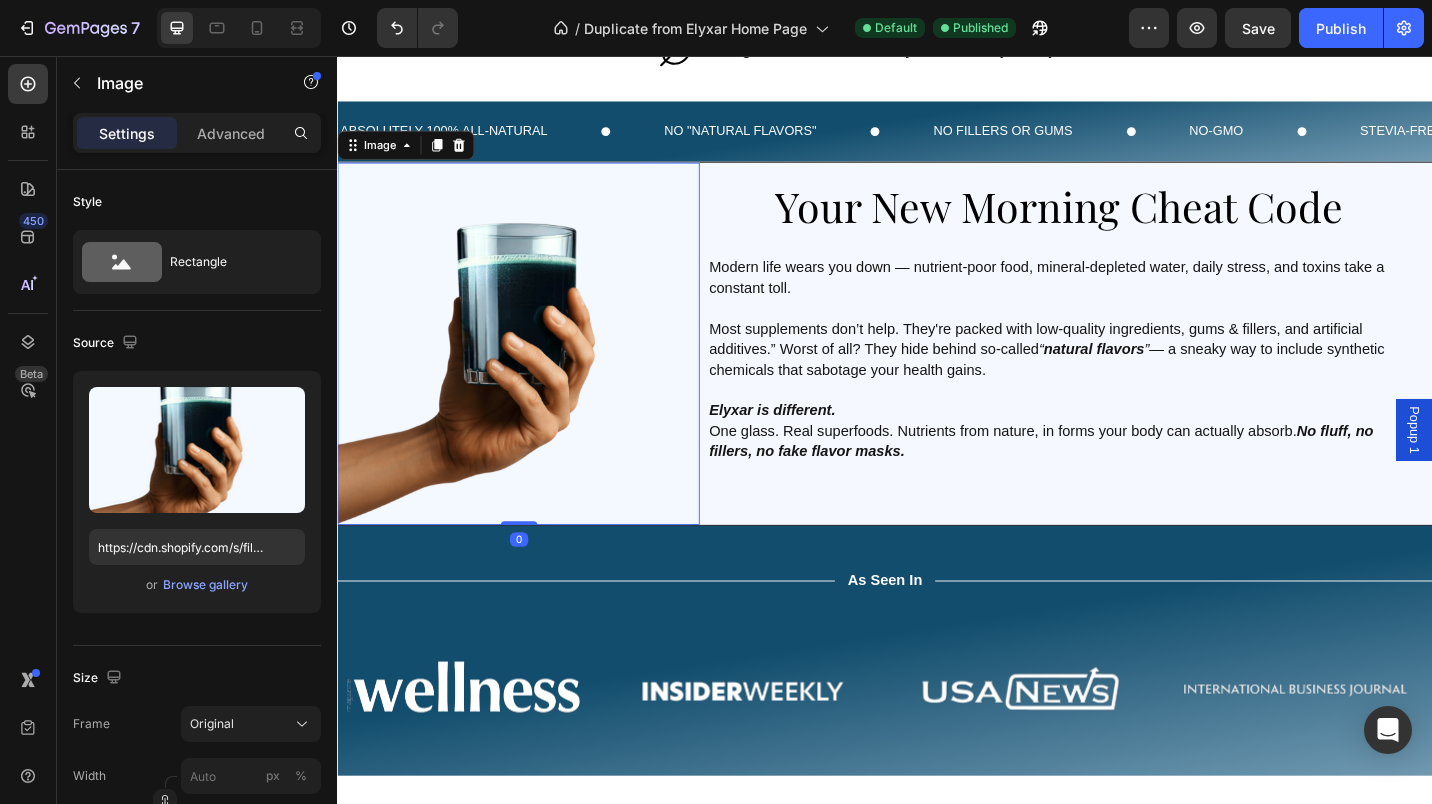 click on "Publish" at bounding box center [1341, 28] 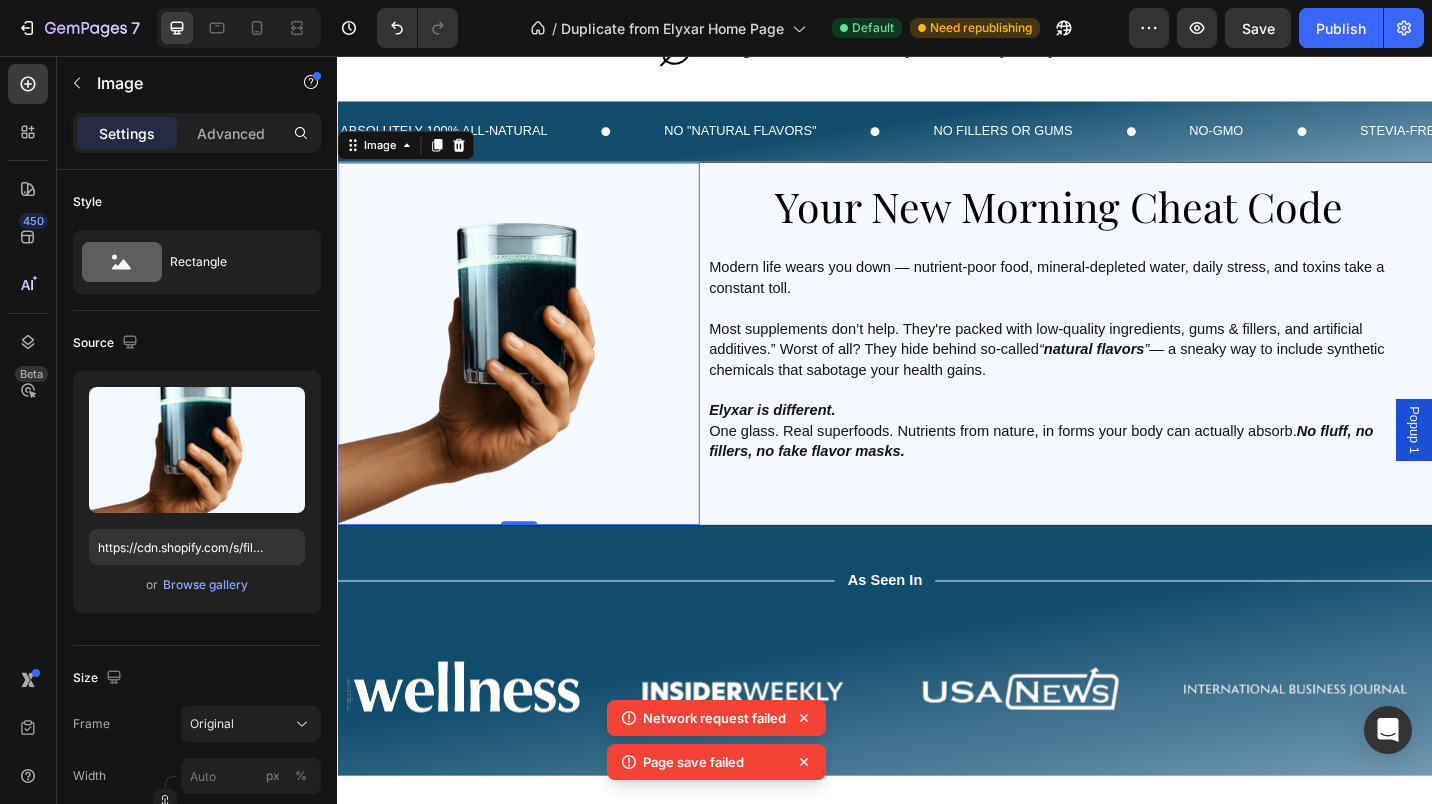 click on "Publish" at bounding box center [1341, 28] 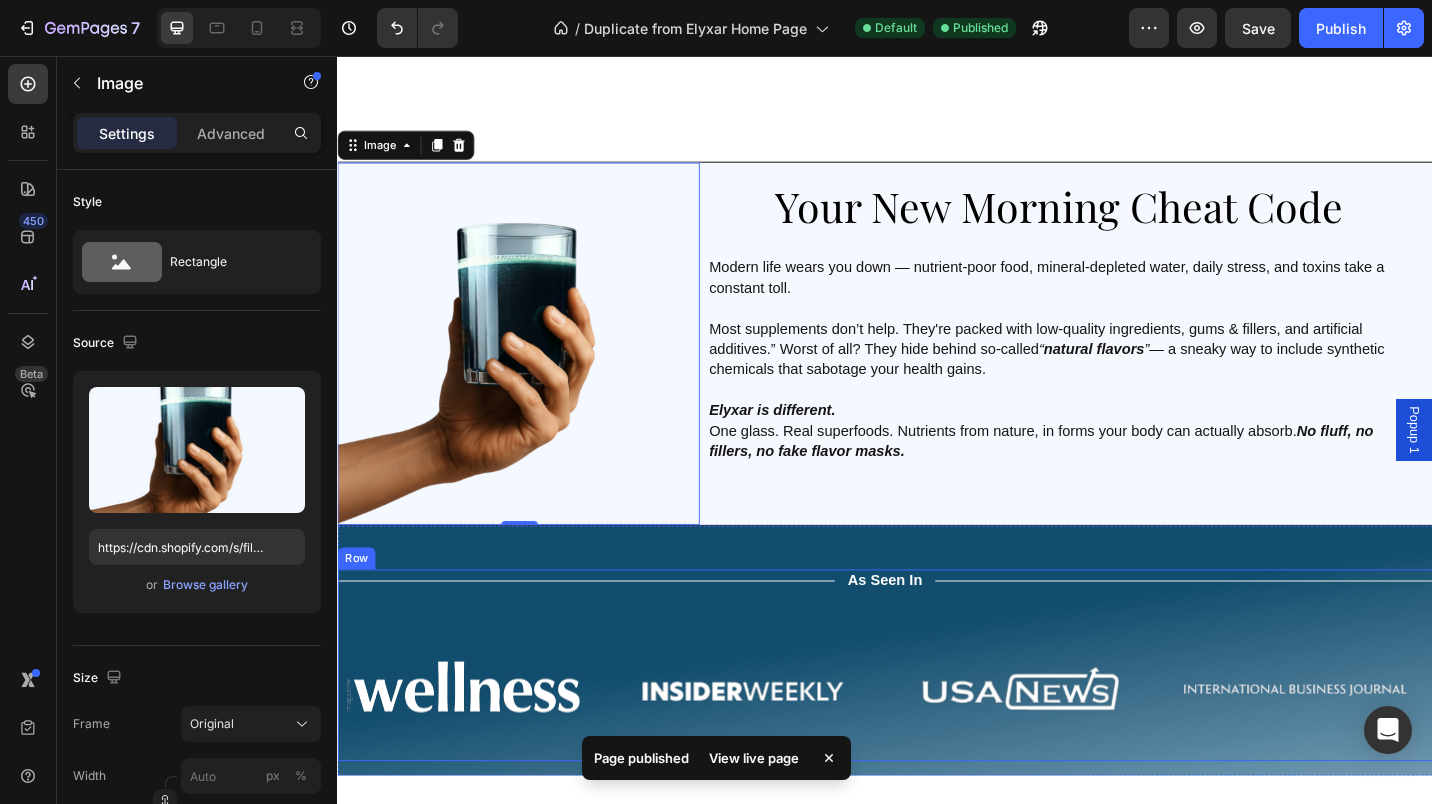 scroll, scrollTop: 854, scrollLeft: 0, axis: vertical 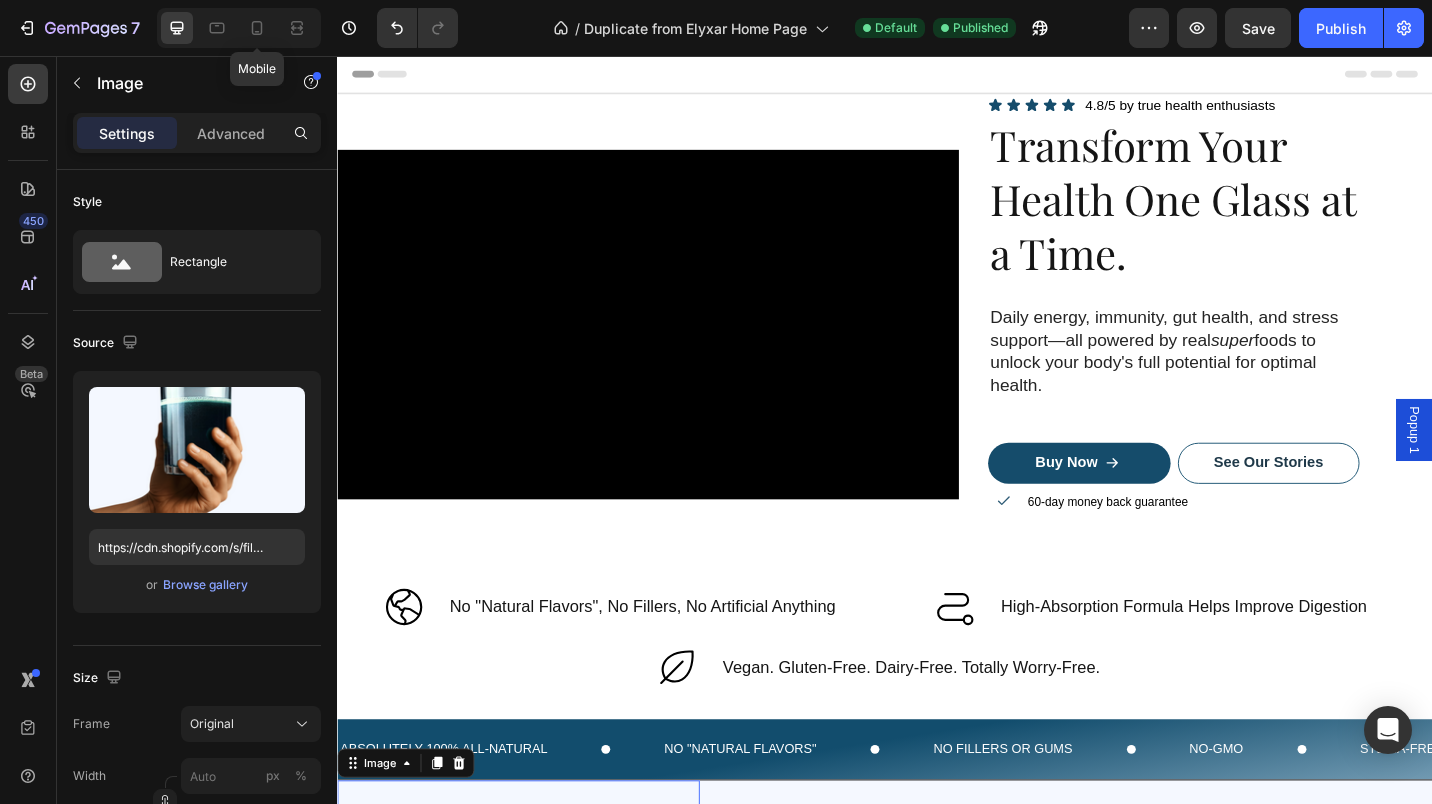click 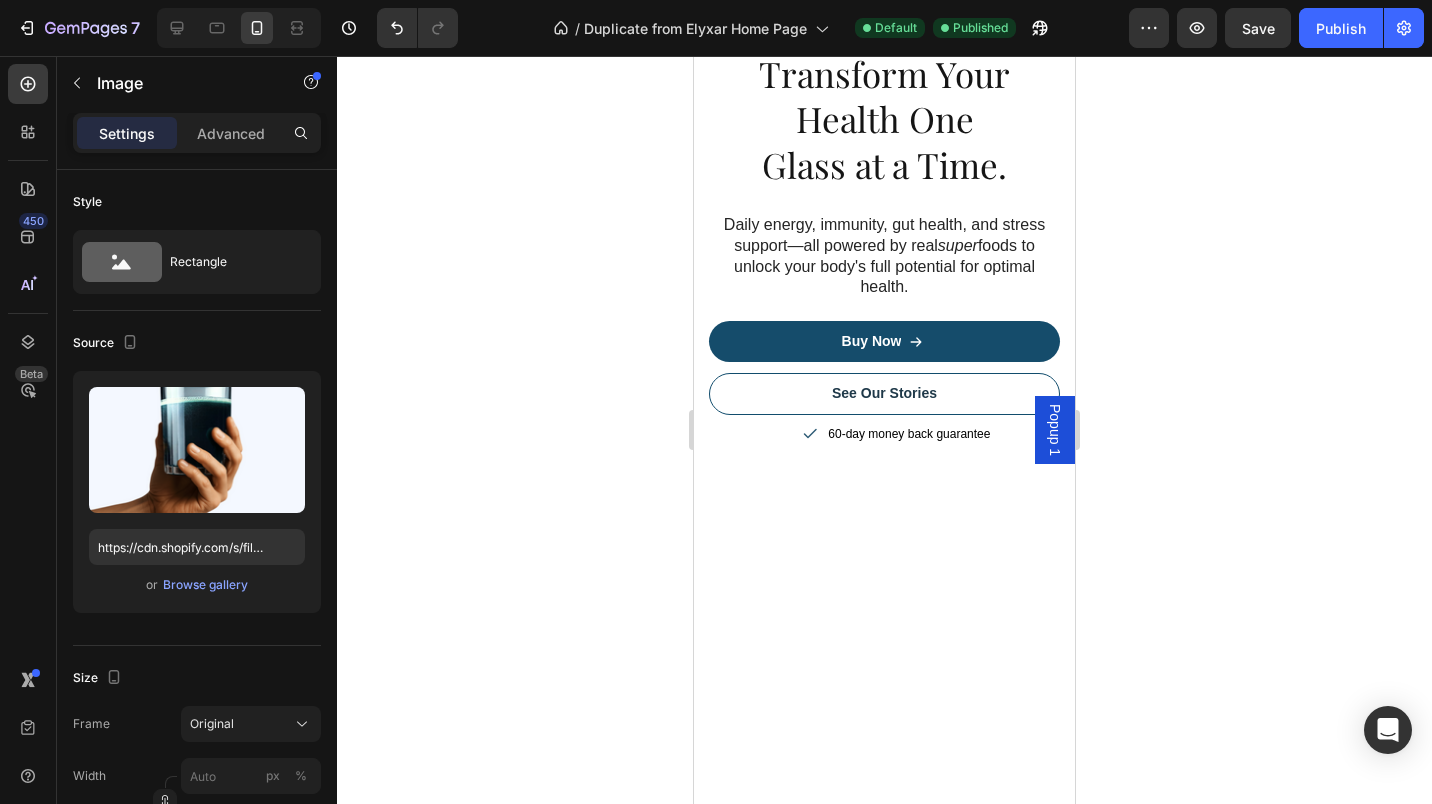 scroll, scrollTop: 0, scrollLeft: 0, axis: both 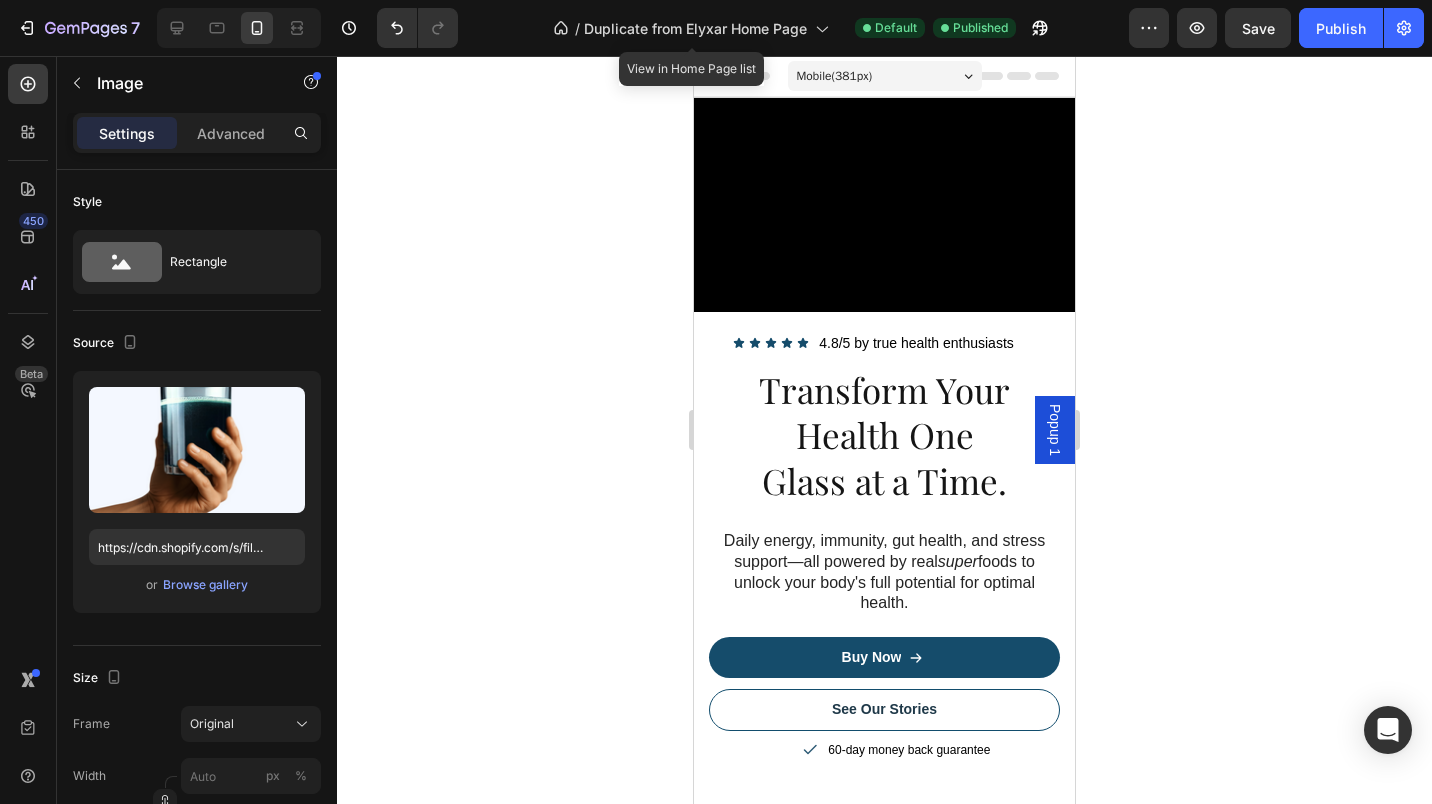 click 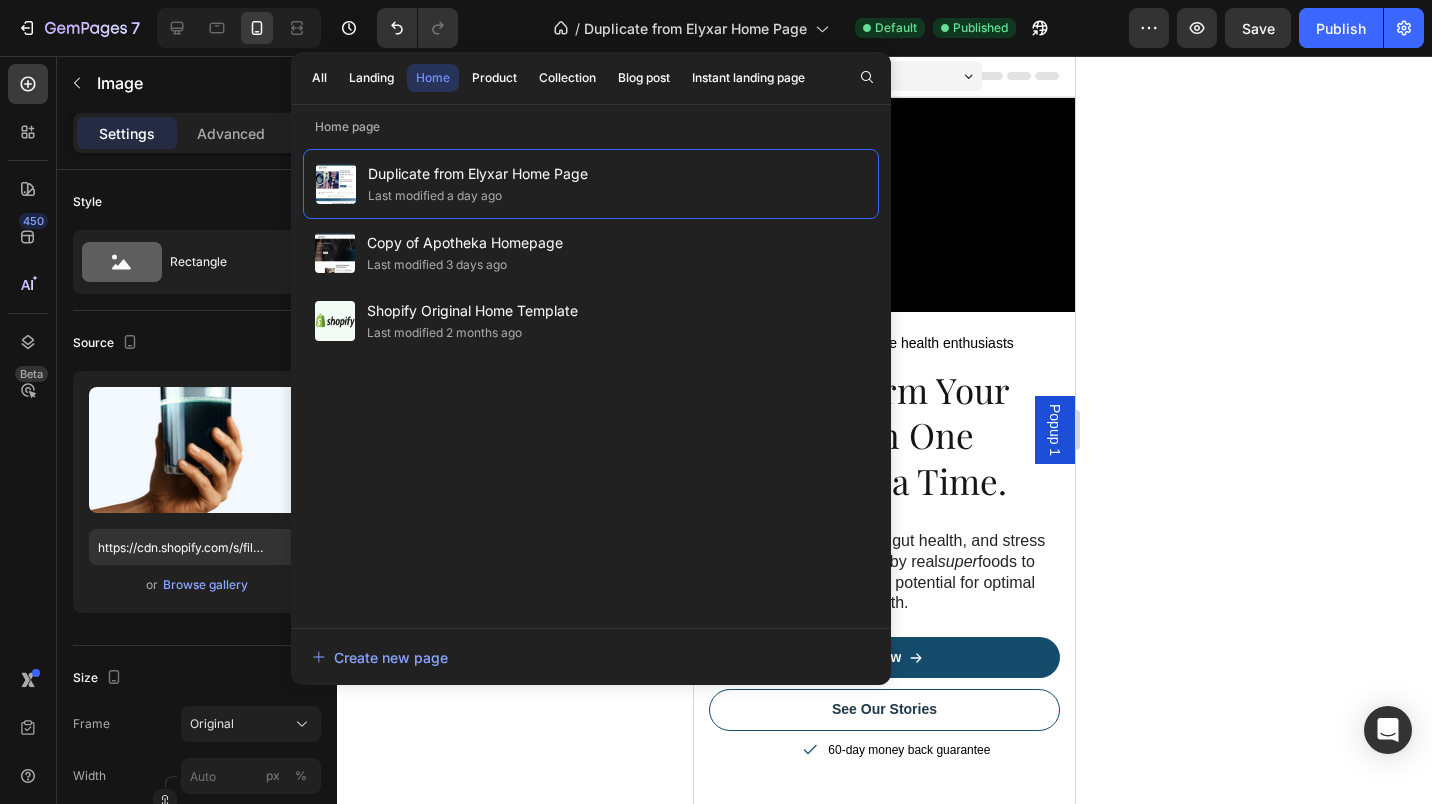 click on "Landing" at bounding box center [371, 78] 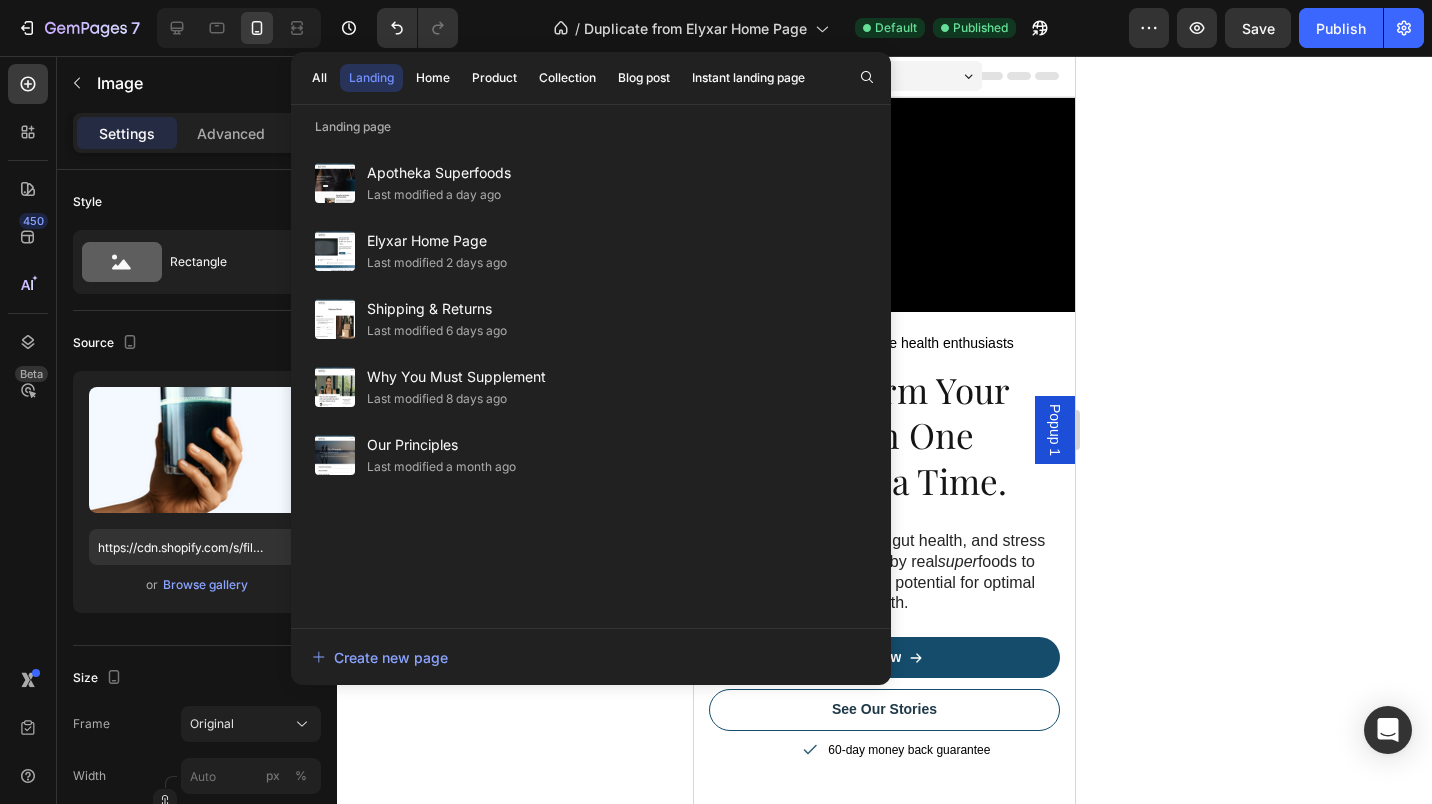 click on "Last modified a day ago" 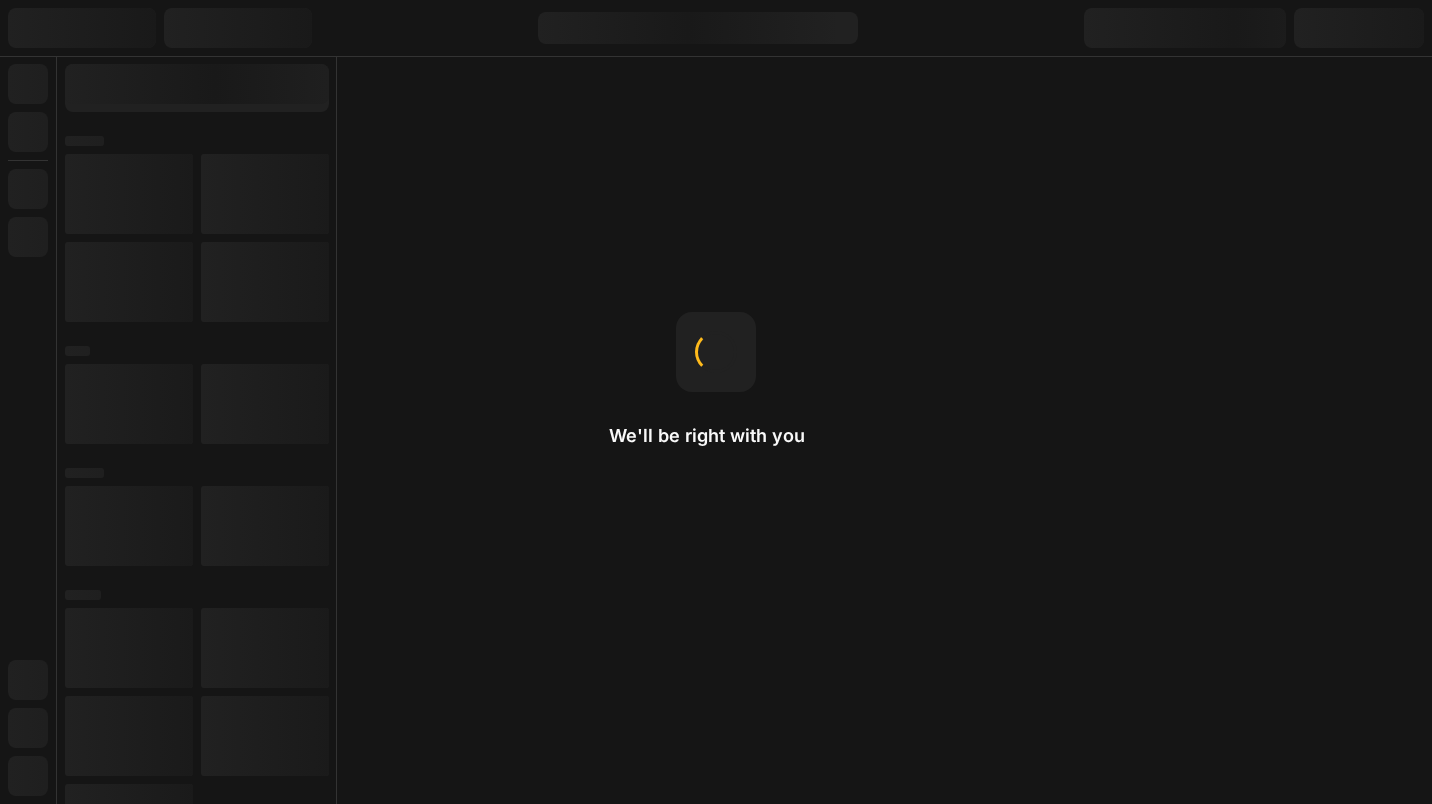 scroll, scrollTop: 0, scrollLeft: 0, axis: both 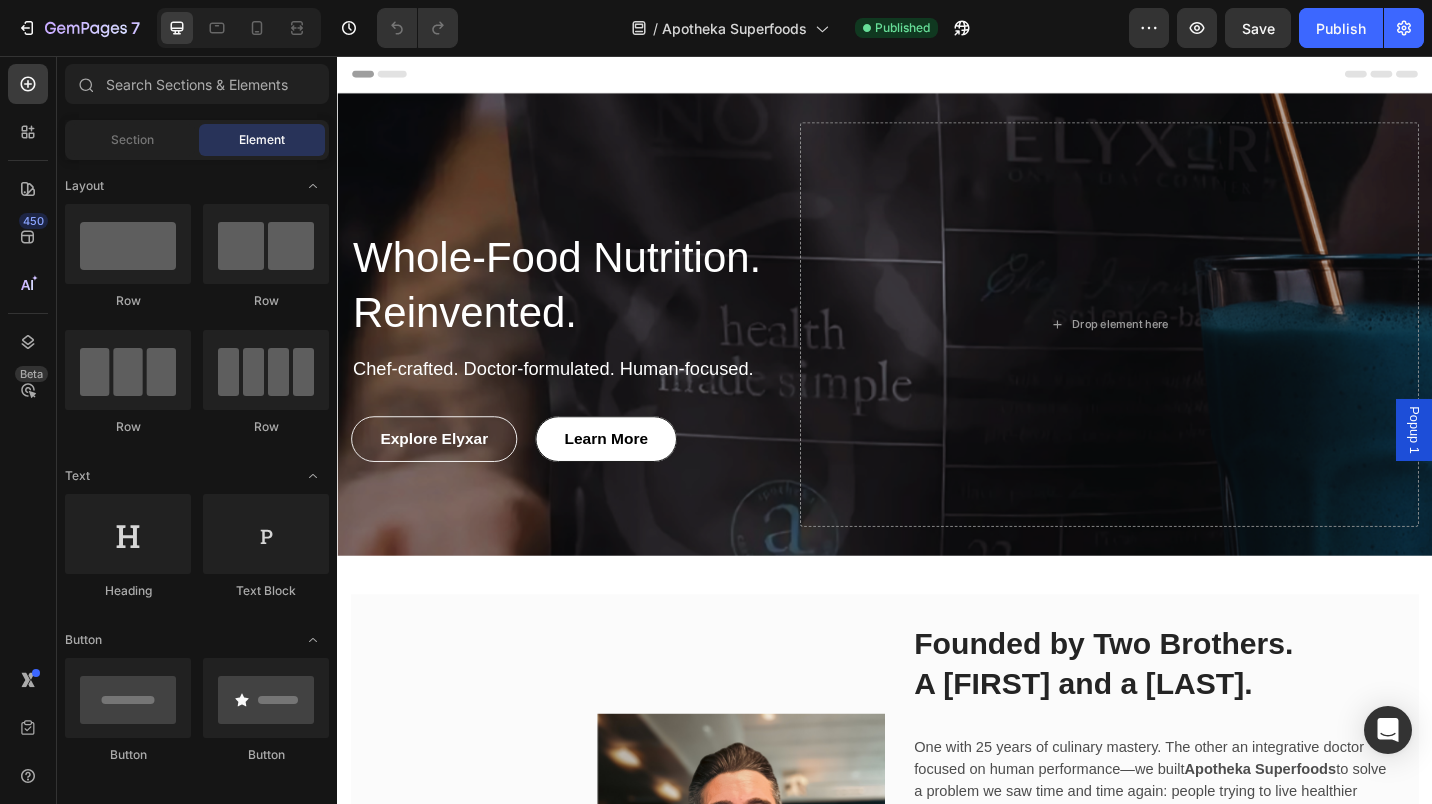 click on "Publish" at bounding box center [1341, 28] 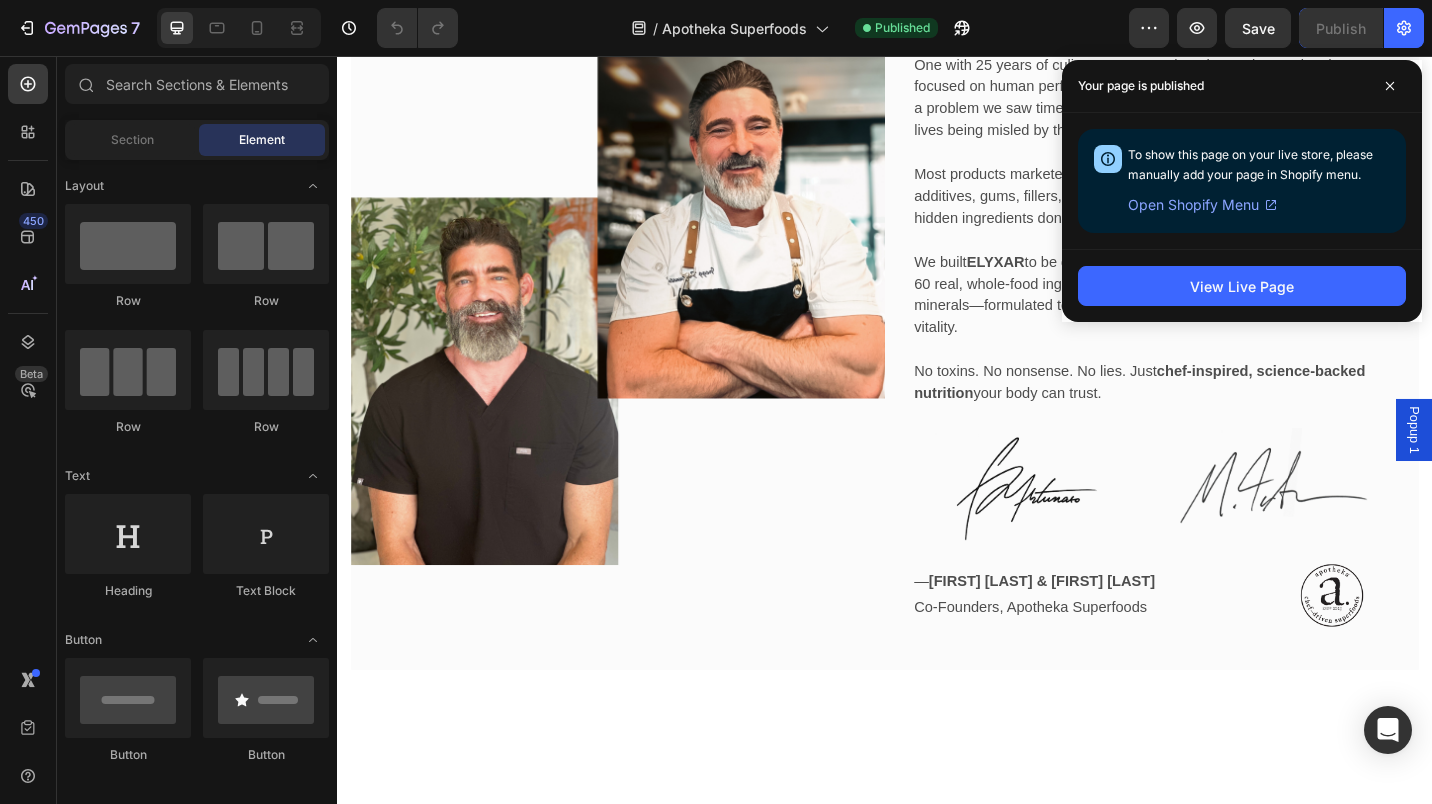 scroll, scrollTop: 0, scrollLeft: 0, axis: both 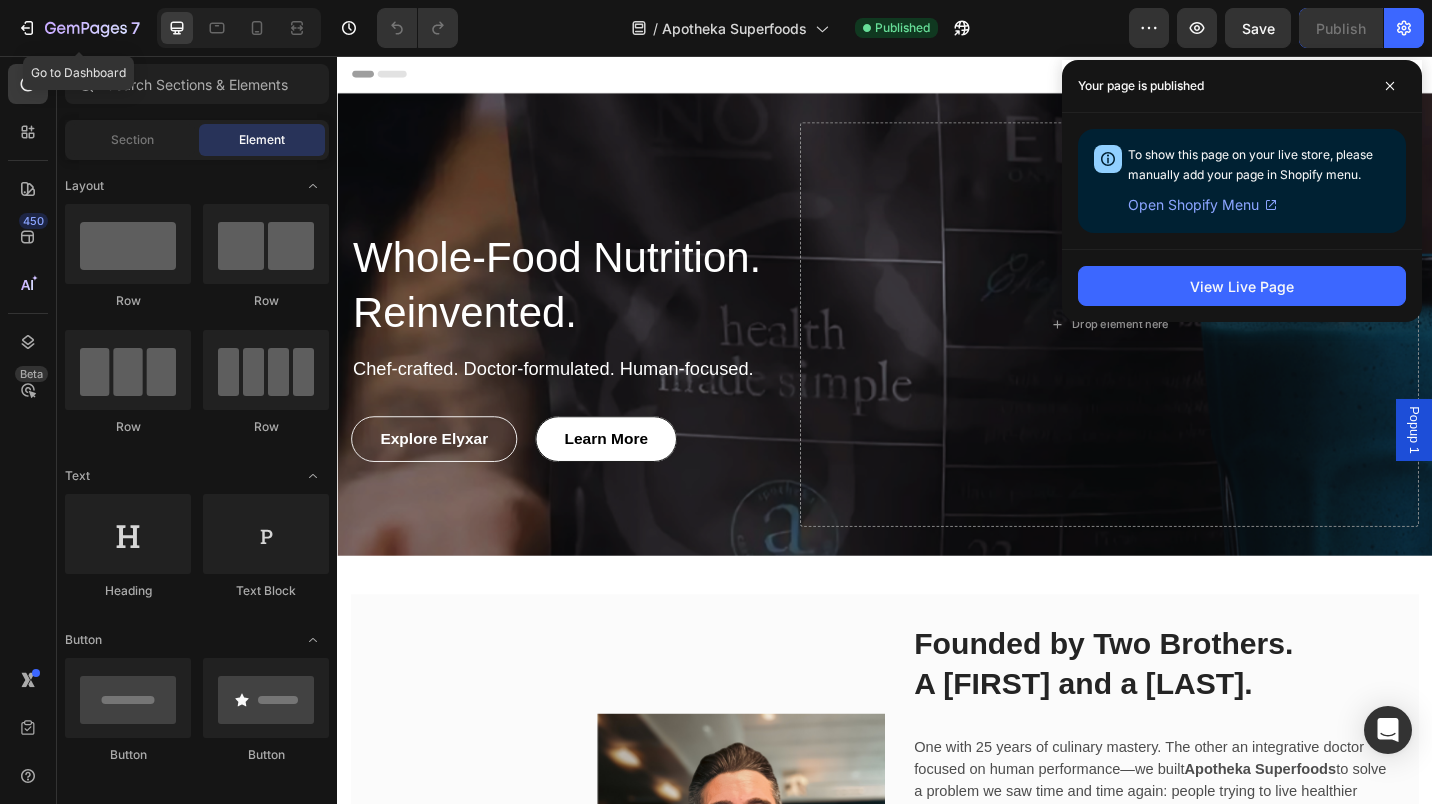 click 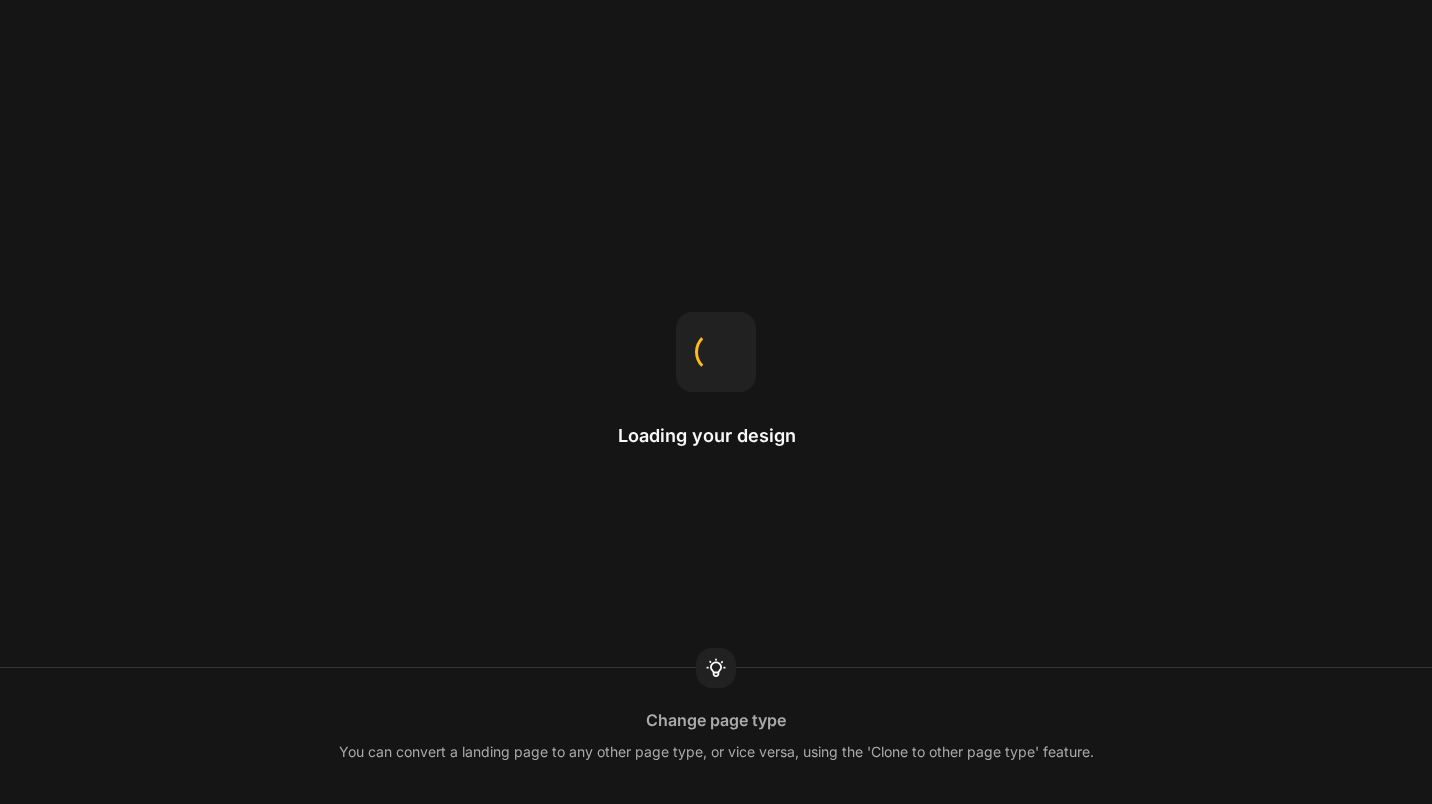scroll, scrollTop: 0, scrollLeft: 0, axis: both 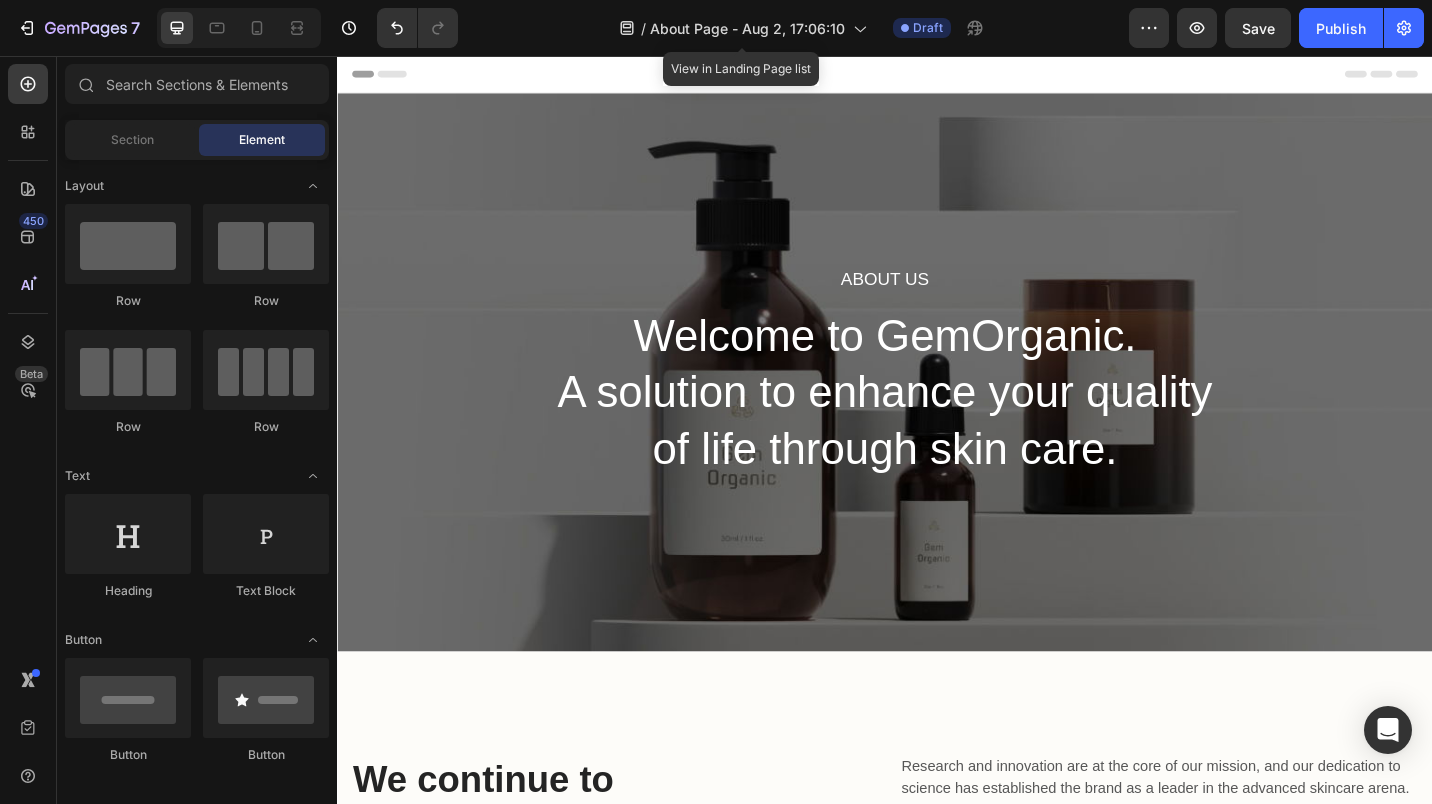 click on "About Page - Aug 2, 17:06:10" at bounding box center [747, 28] 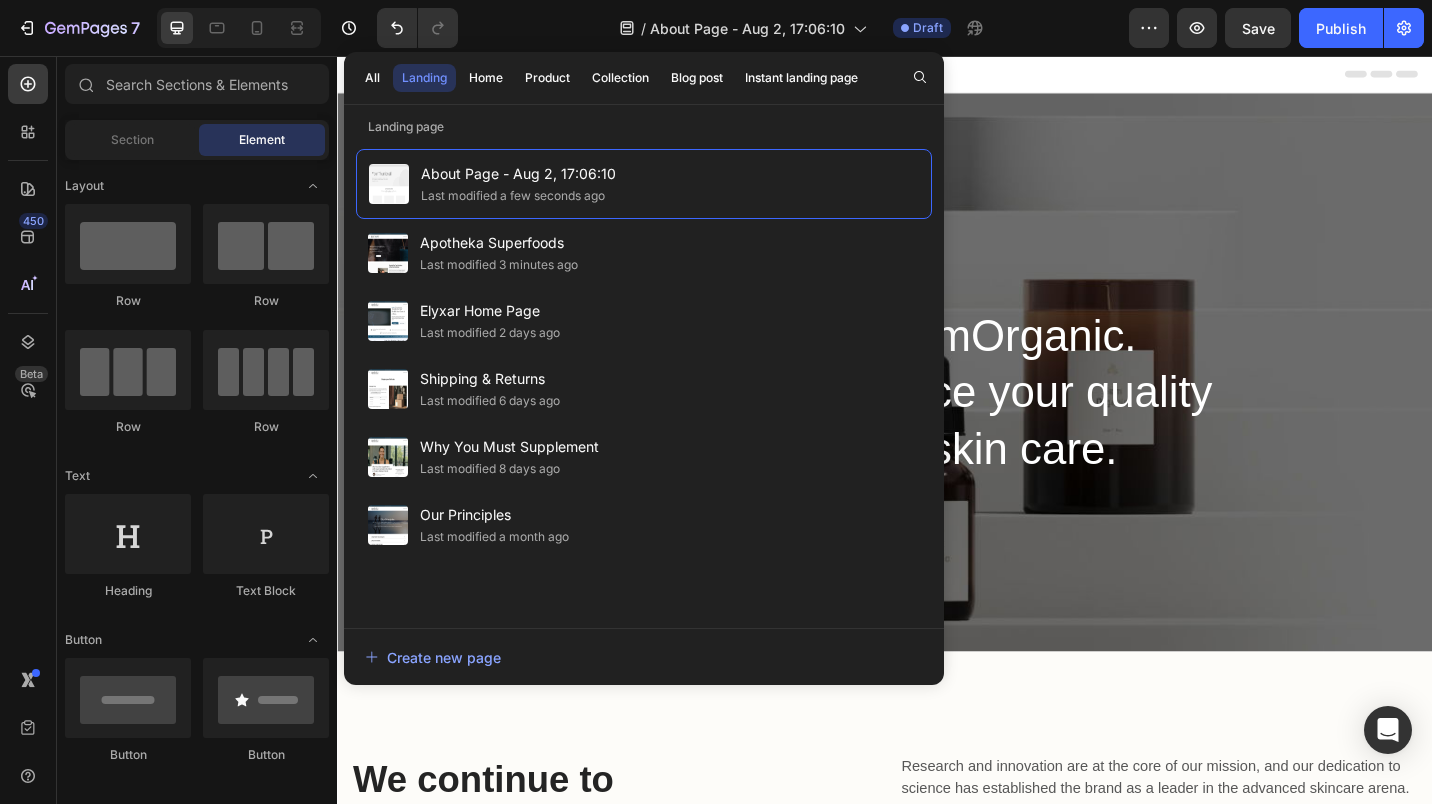 drag, startPoint x: 656, startPoint y: 177, endPoint x: 592, endPoint y: 181, distance: 64.12488 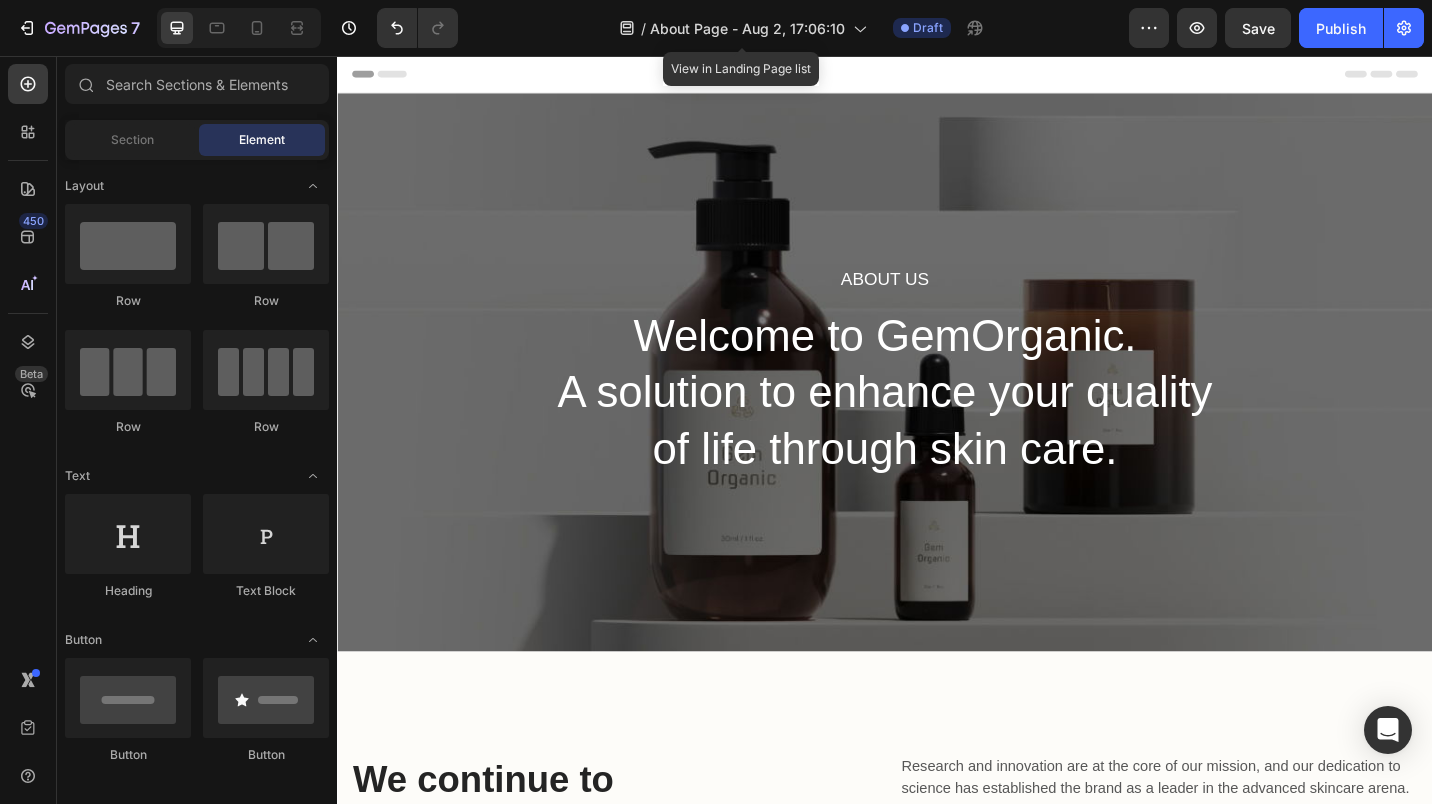 click 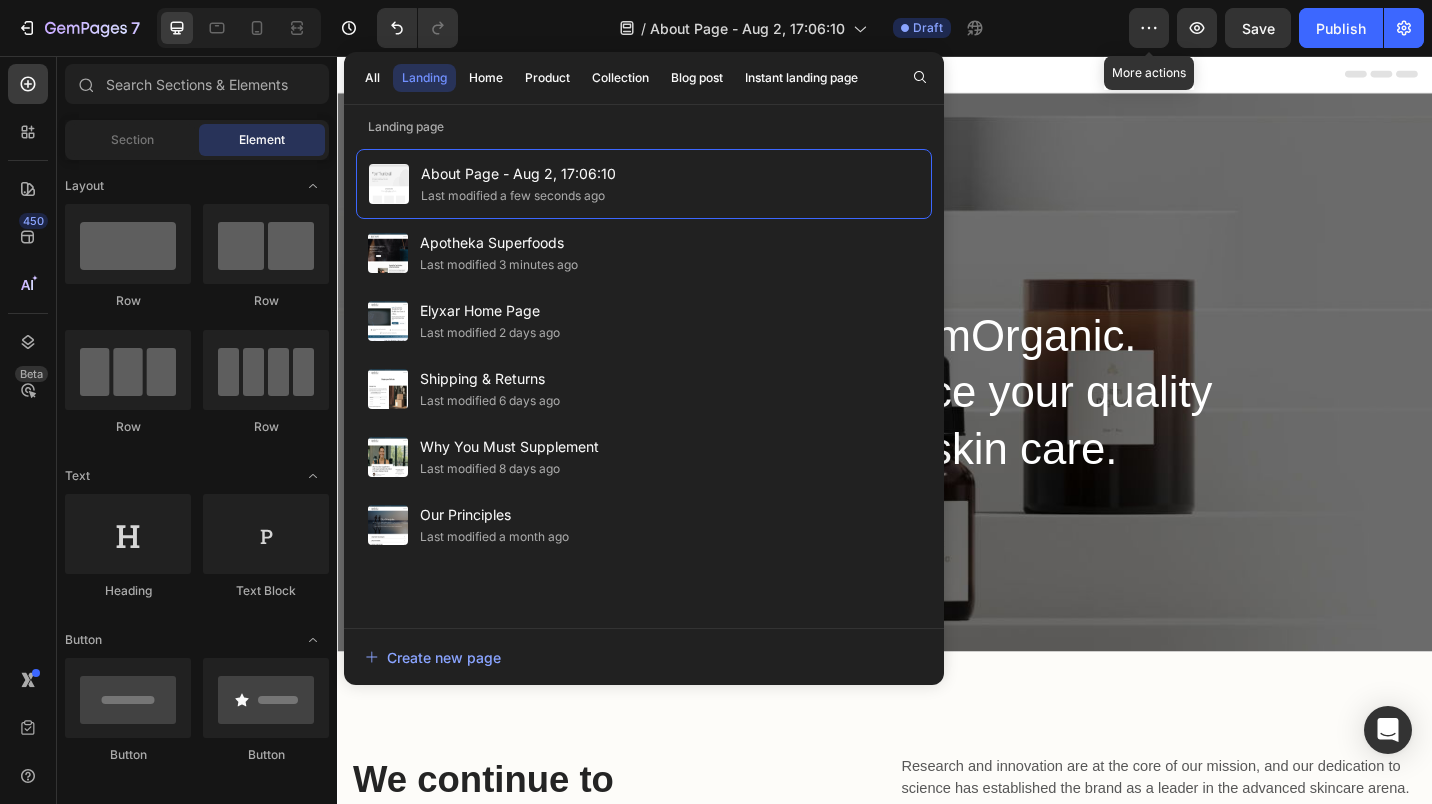 click 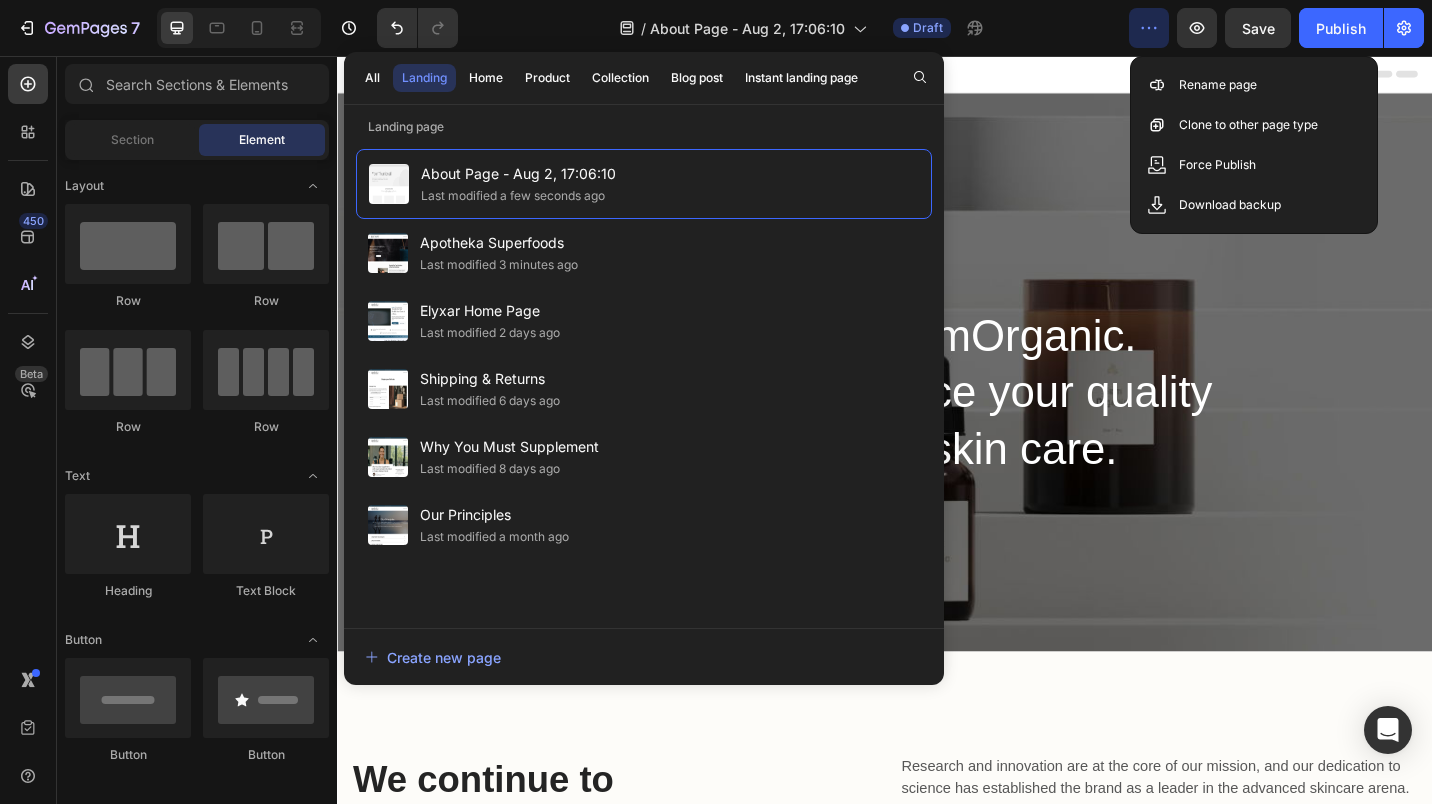 click on "Rename page" at bounding box center (1218, 85) 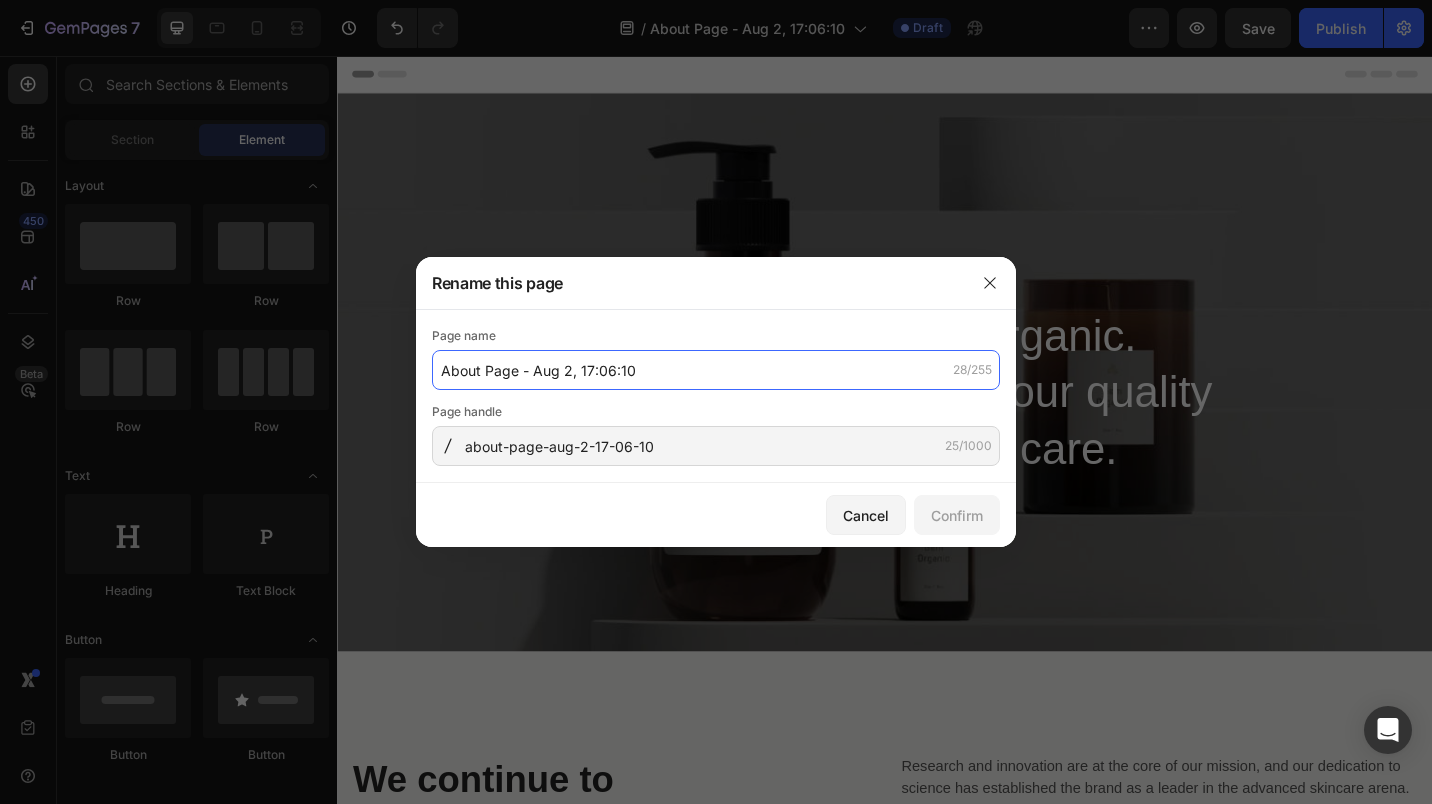 click on "About Page - Aug 2, 17:06:10" 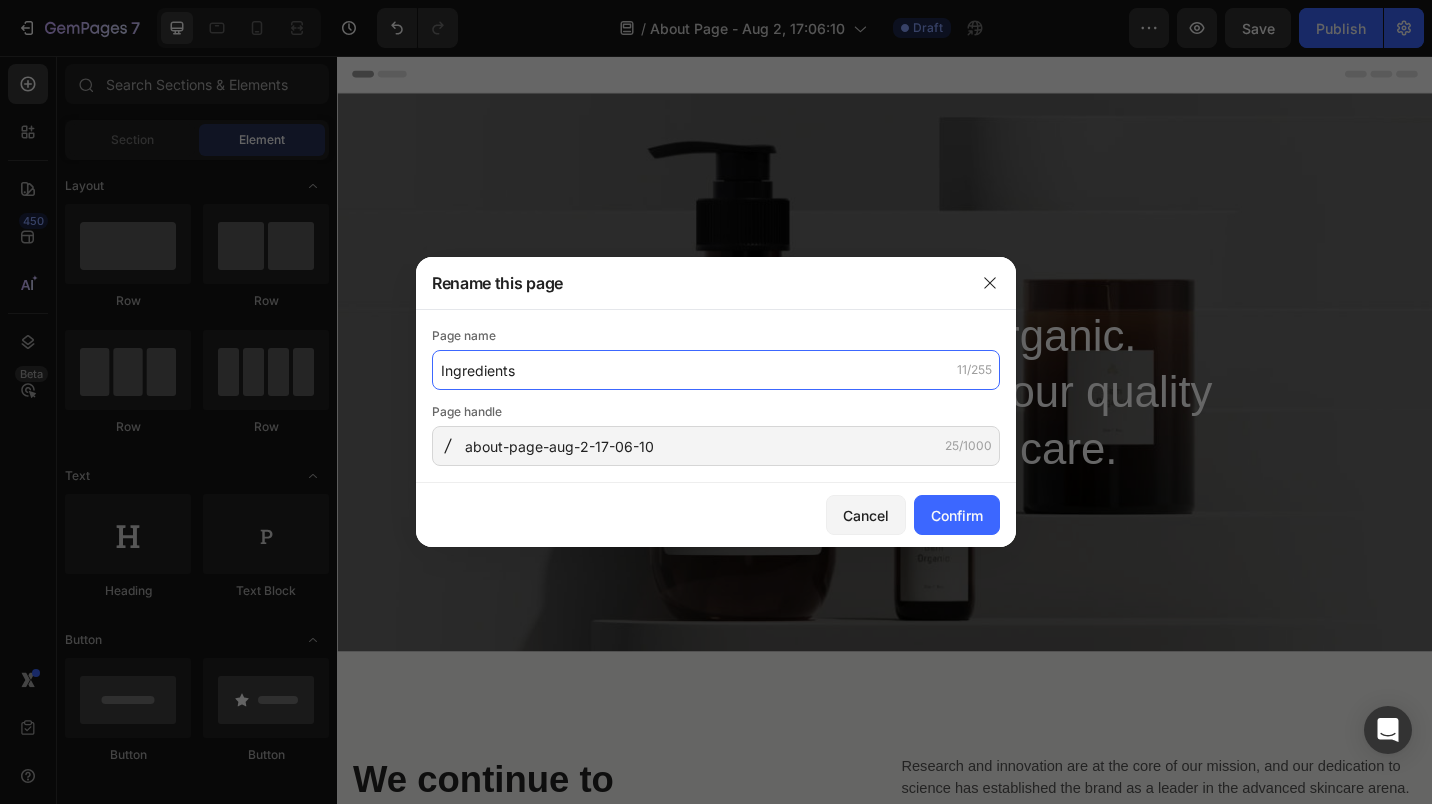 type on "Ingredients" 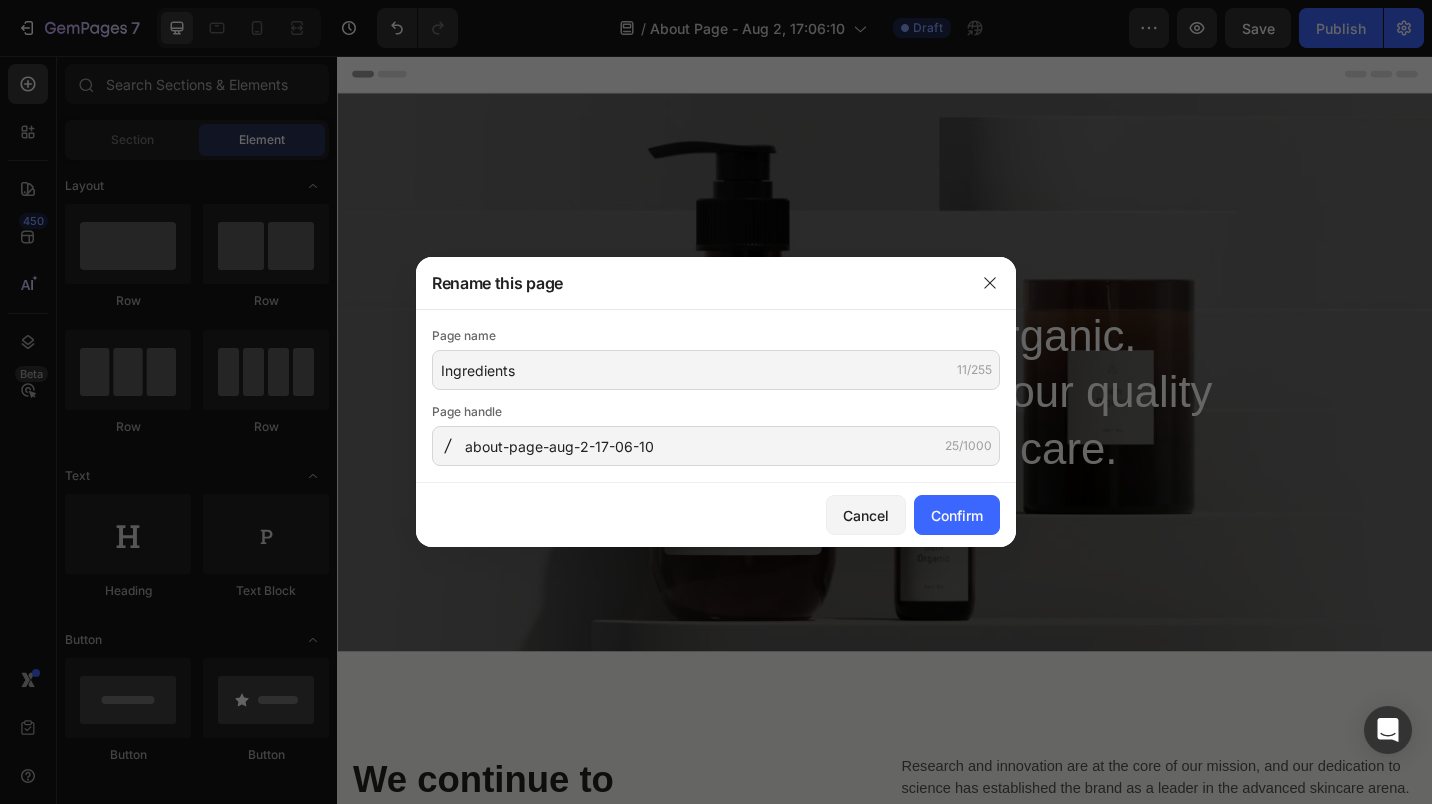 click on "Page handle" 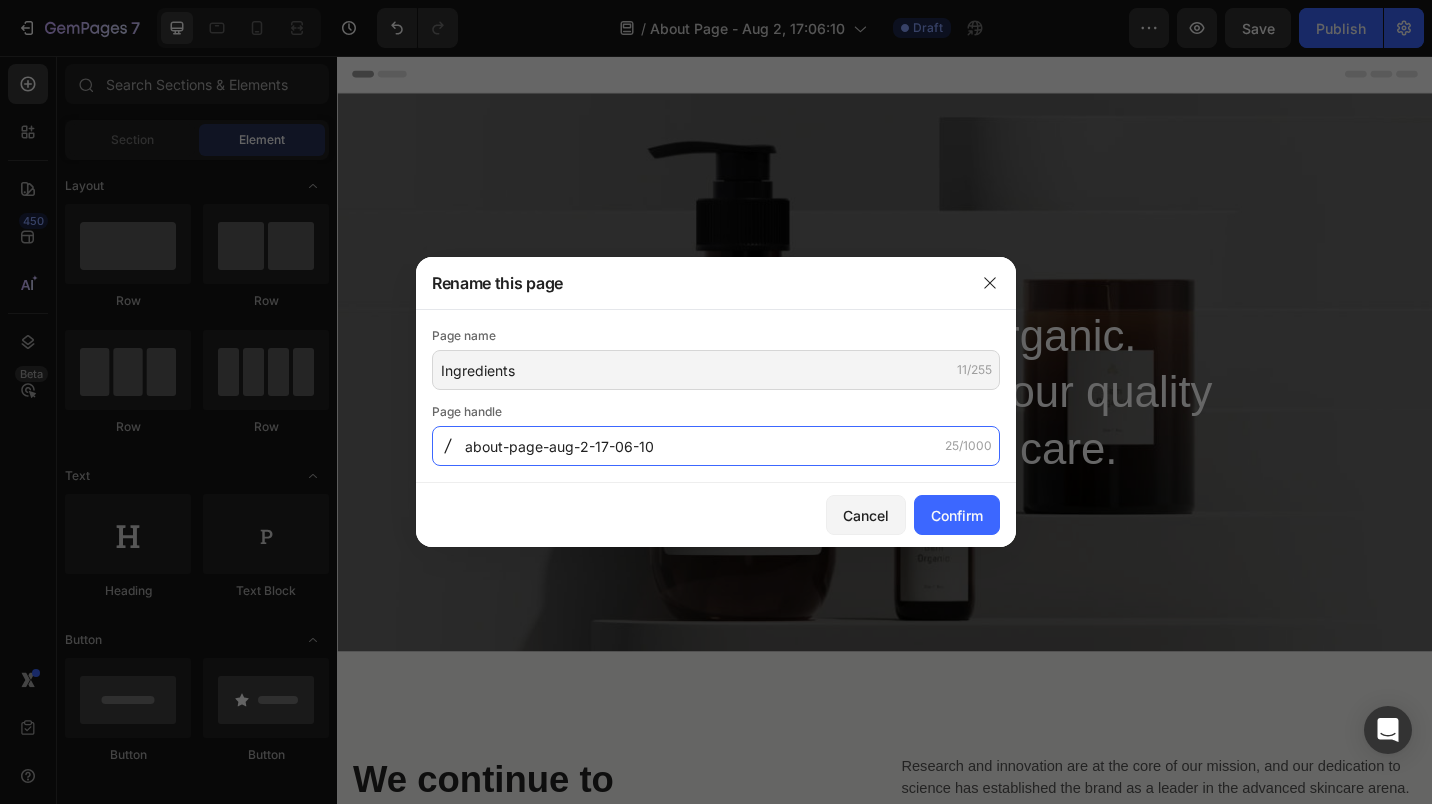 click on "about-page-aug-2-17-06-10" 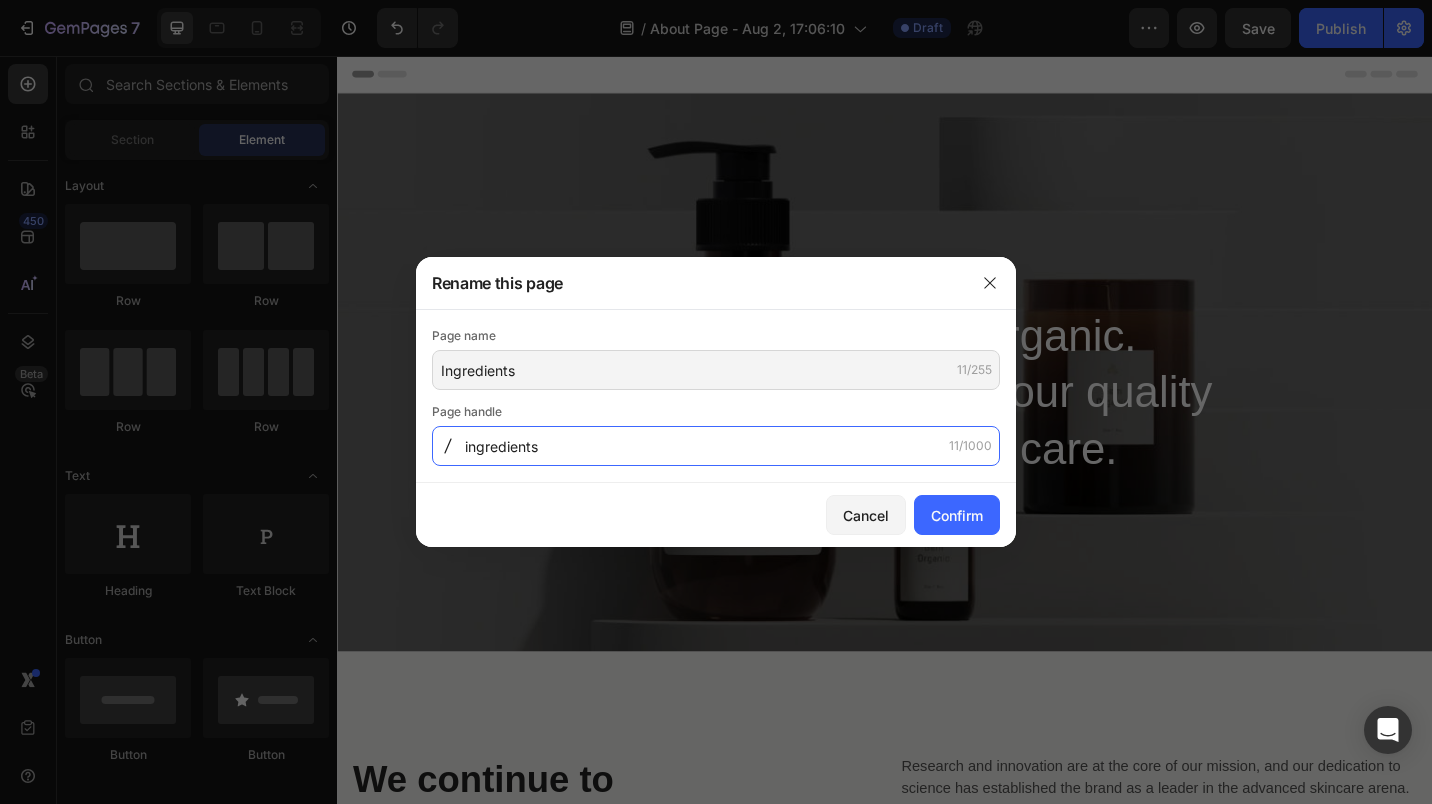 type on "ingredients" 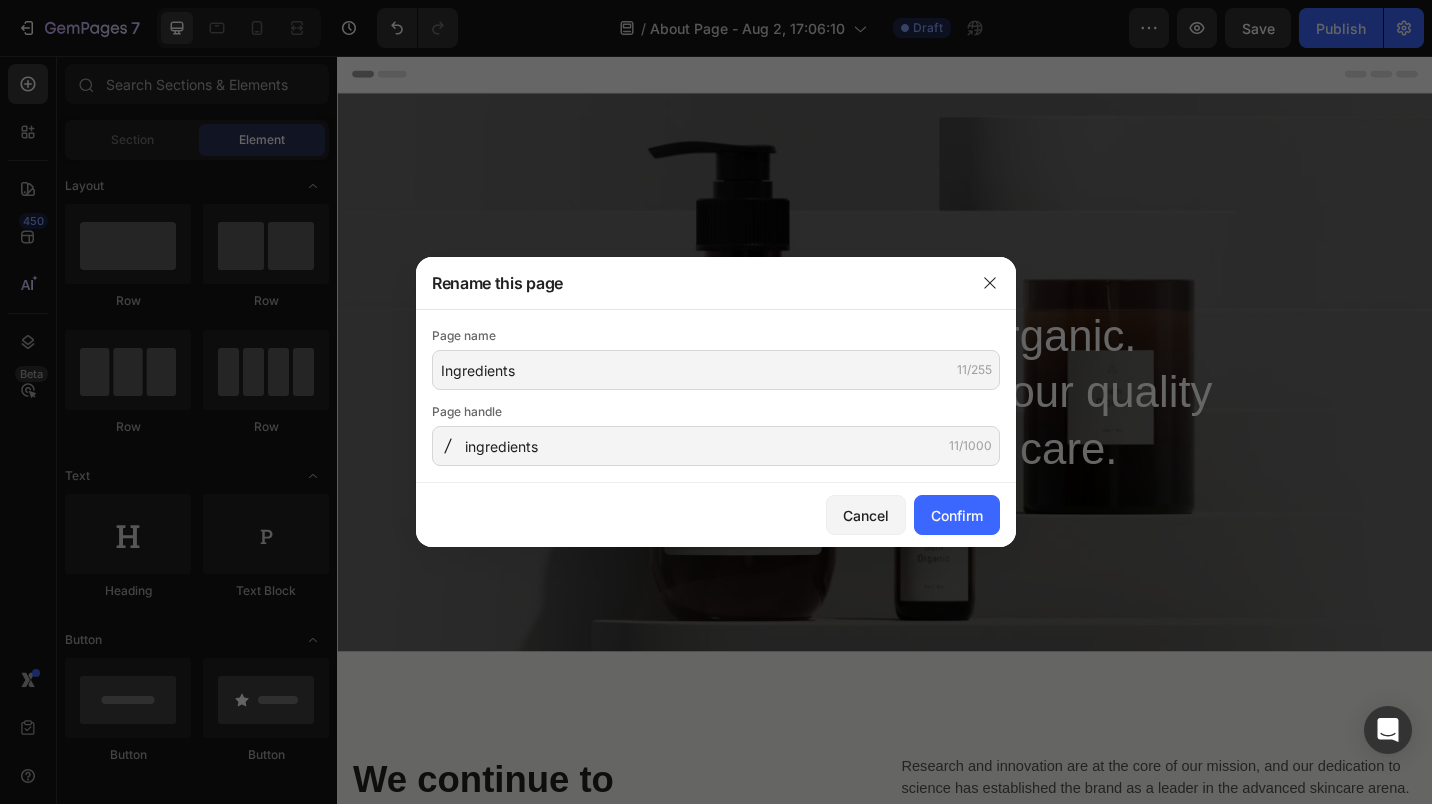 click on "Confirm" 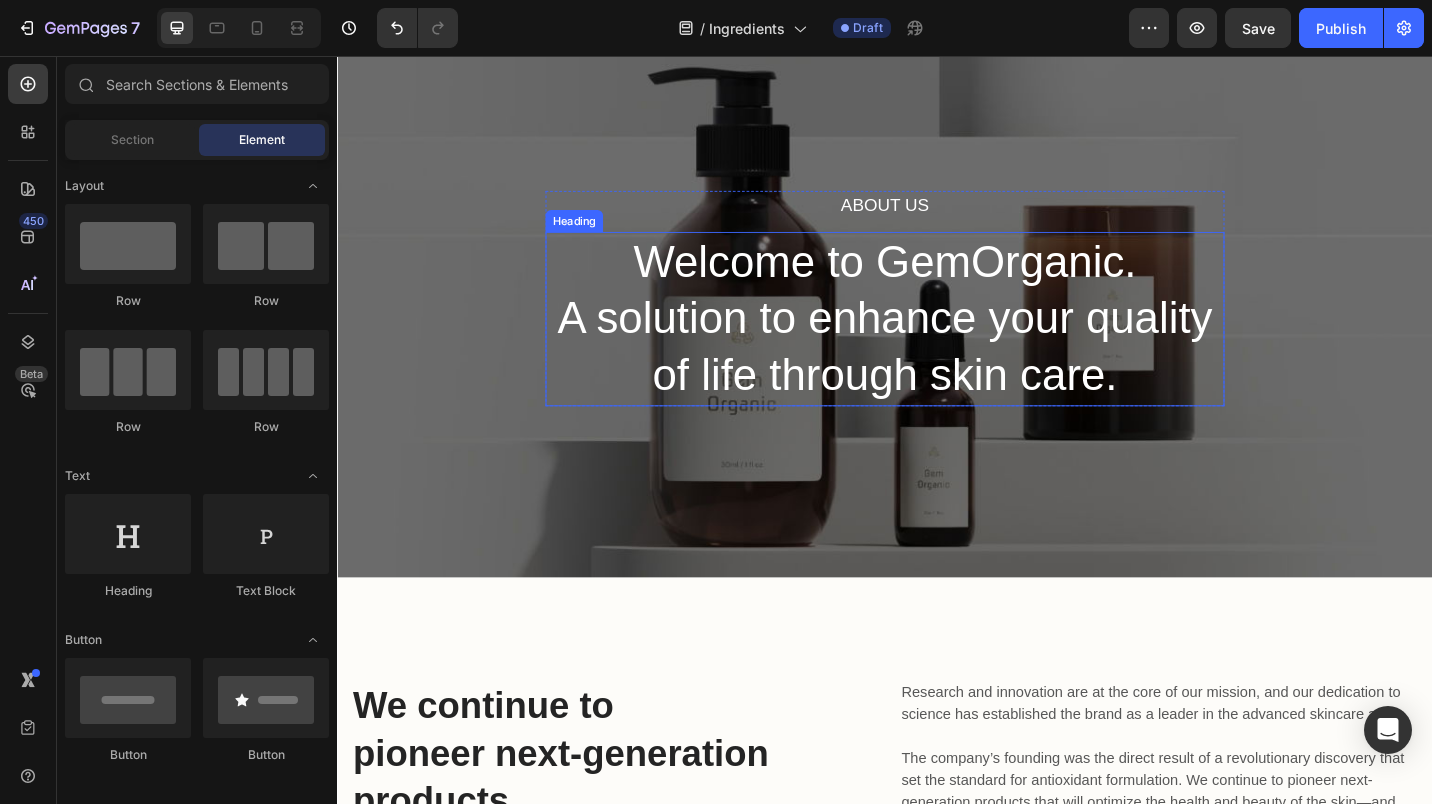 scroll, scrollTop: 0, scrollLeft: 0, axis: both 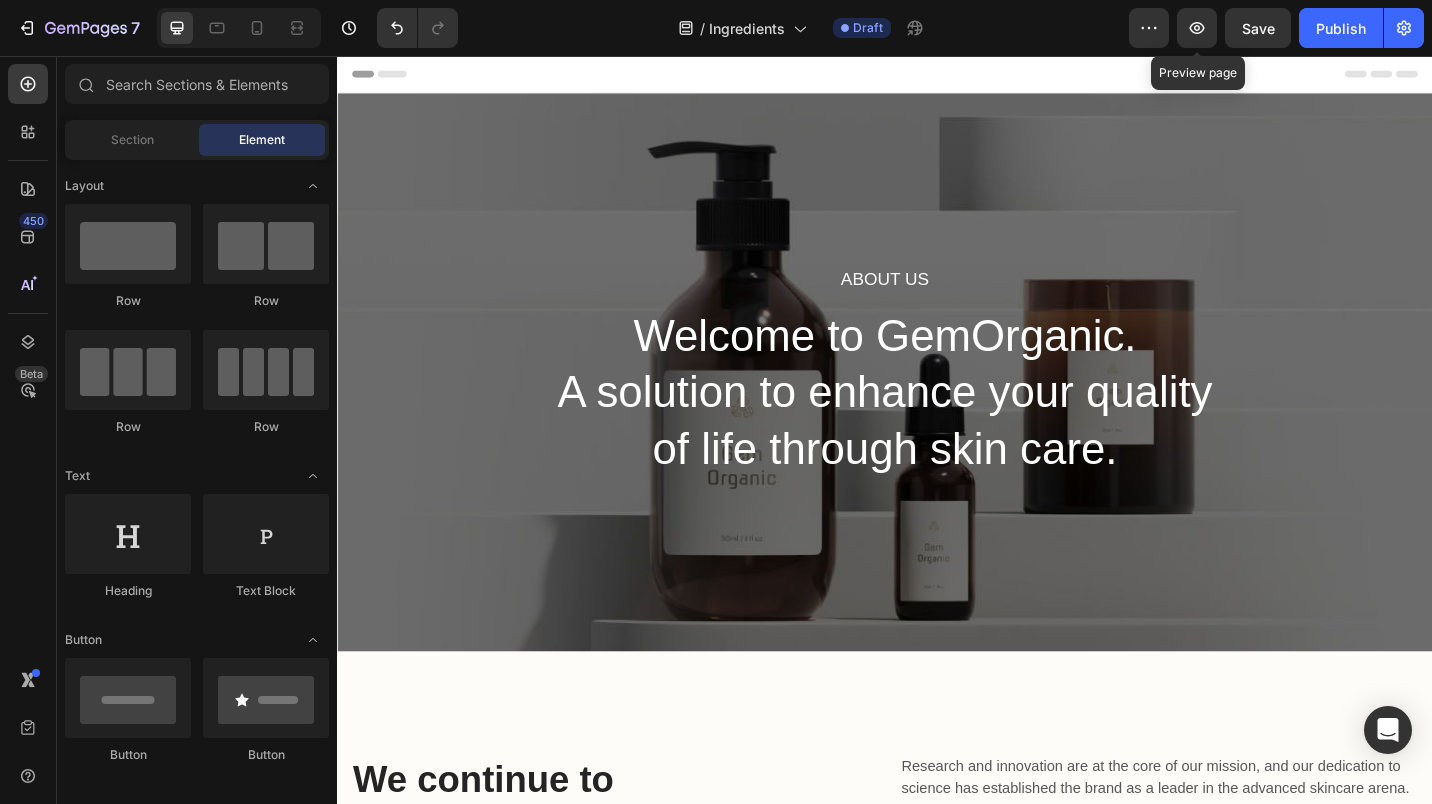 click 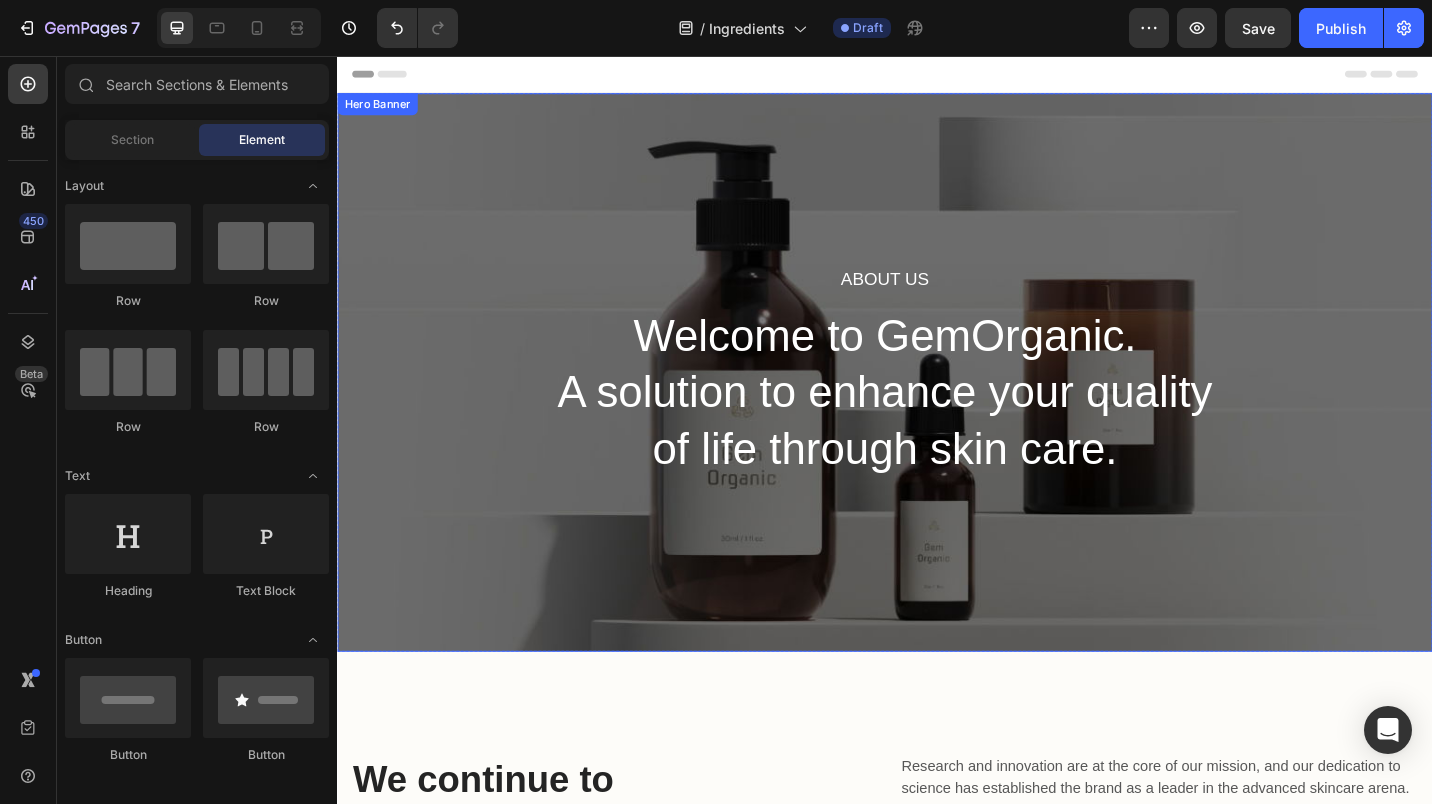 click on "About Us Heading Welcome to GemOrganic. A solution to enhance your quality of life through skin care. Heading Row" at bounding box center (937, 403) 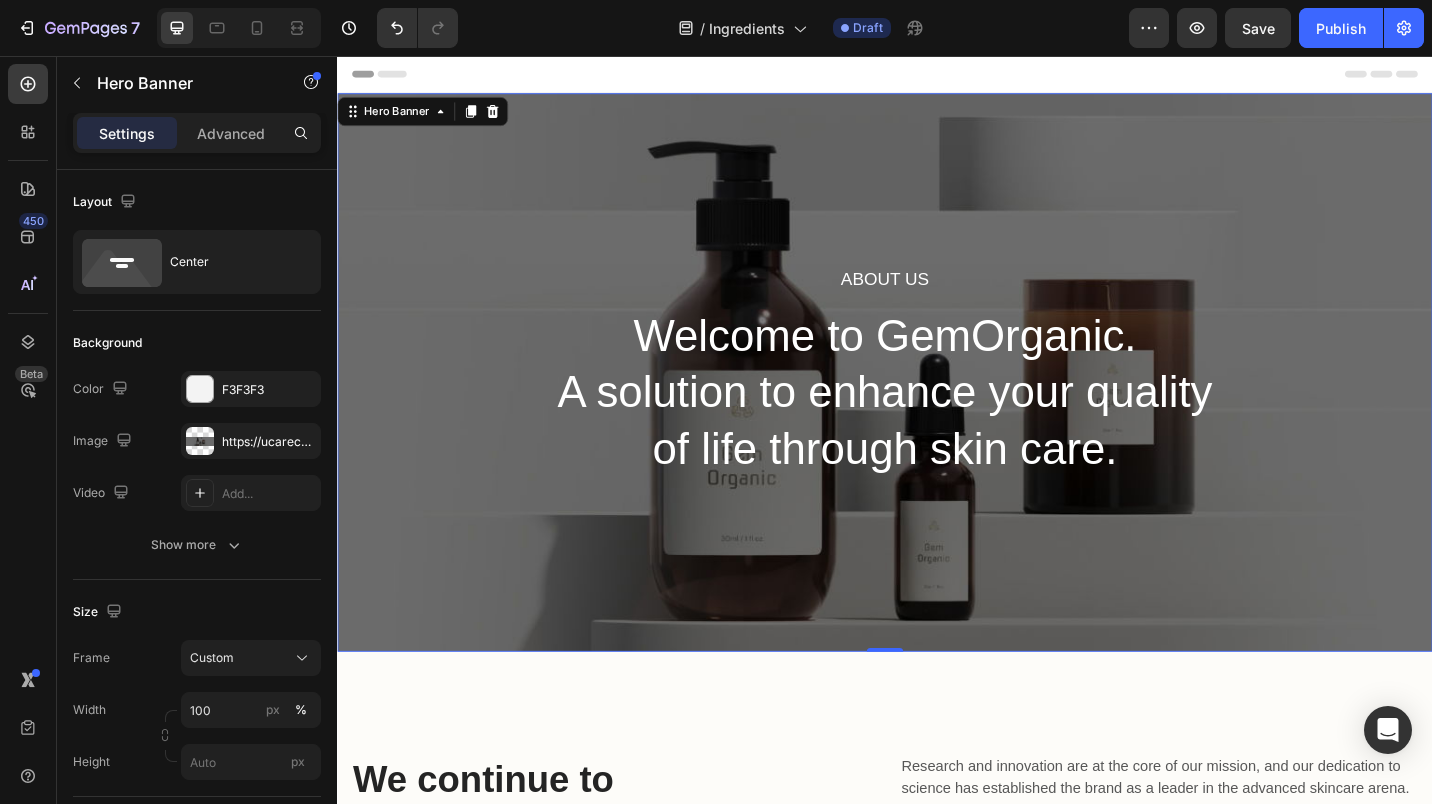 click 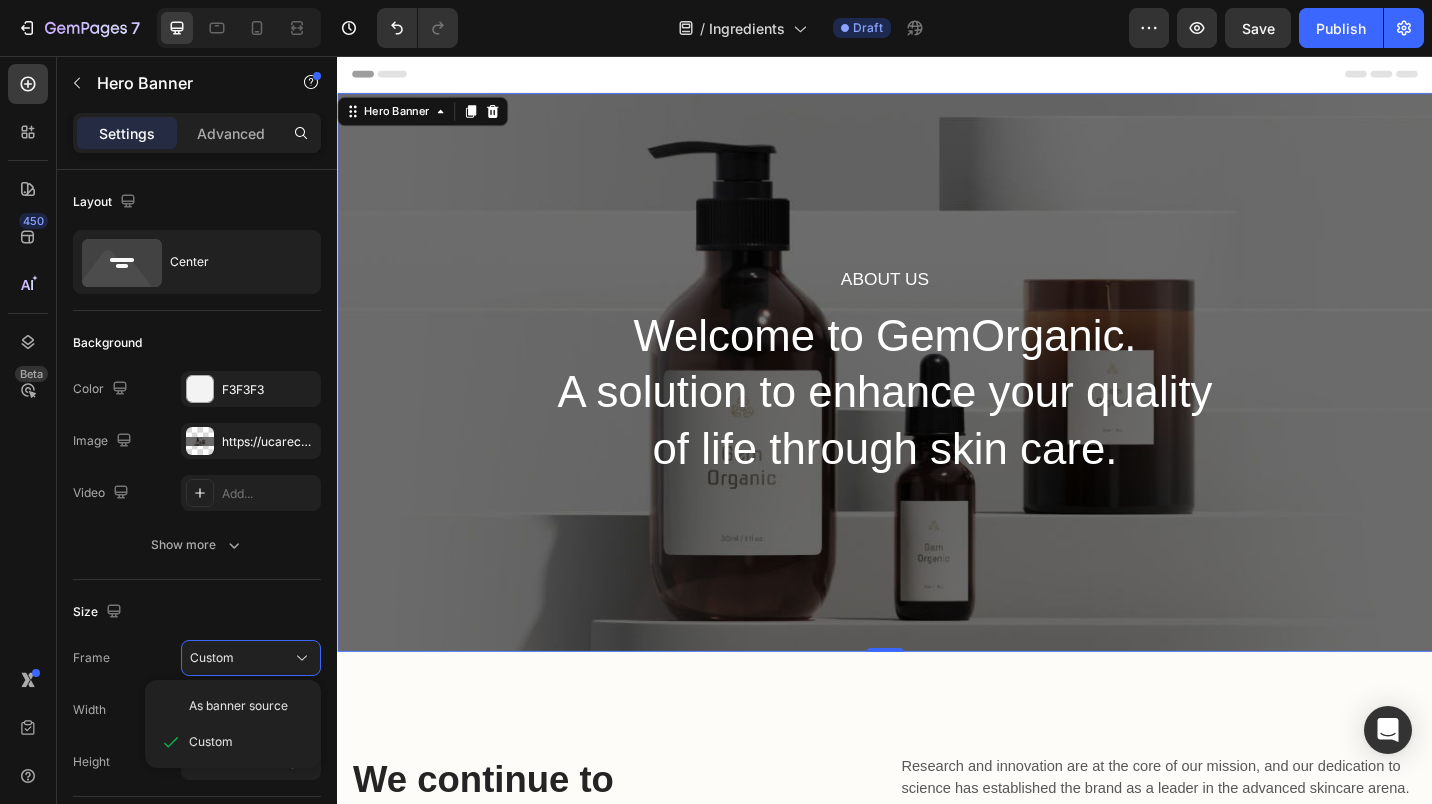 click on "As banner source" at bounding box center (238, 706) 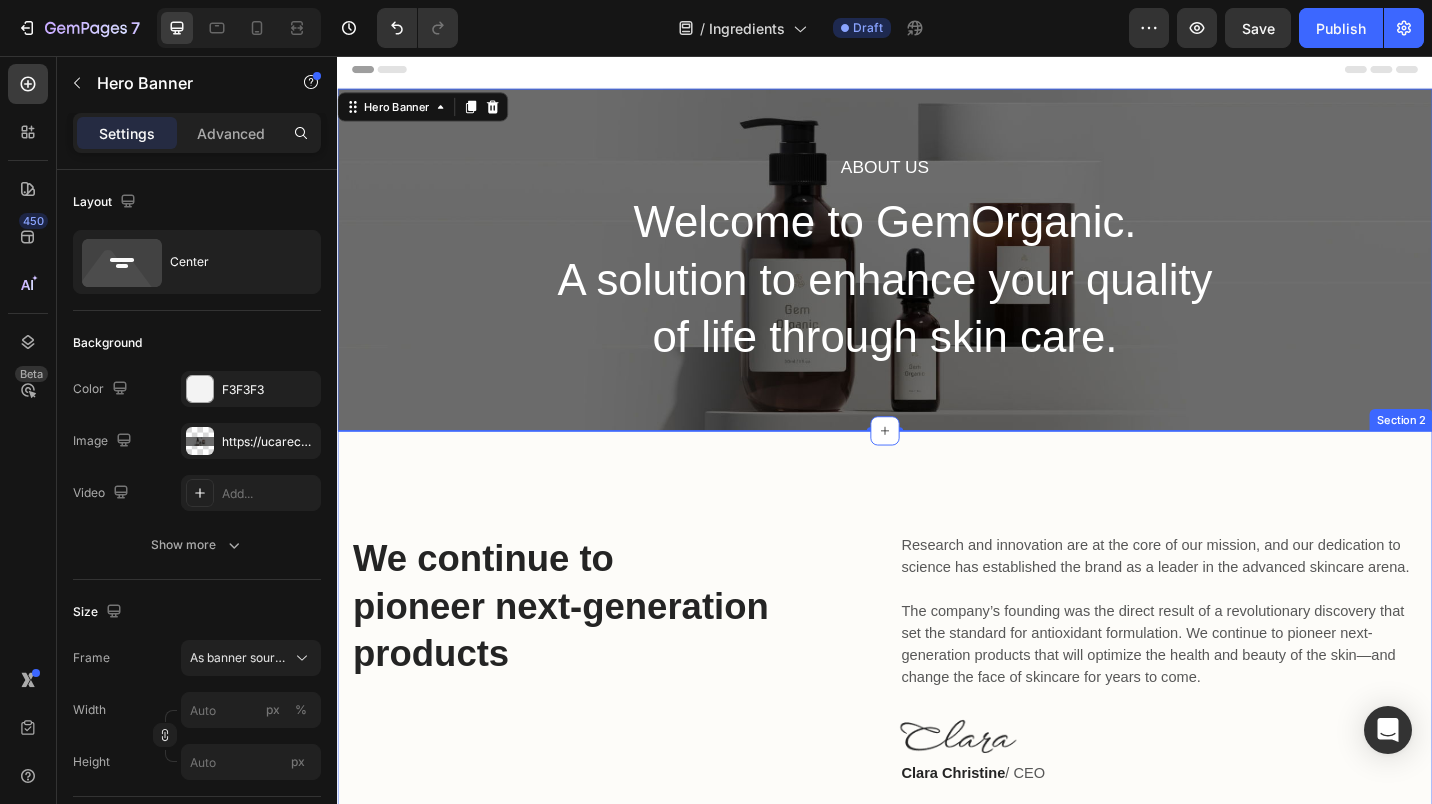 scroll, scrollTop: 0, scrollLeft: 0, axis: both 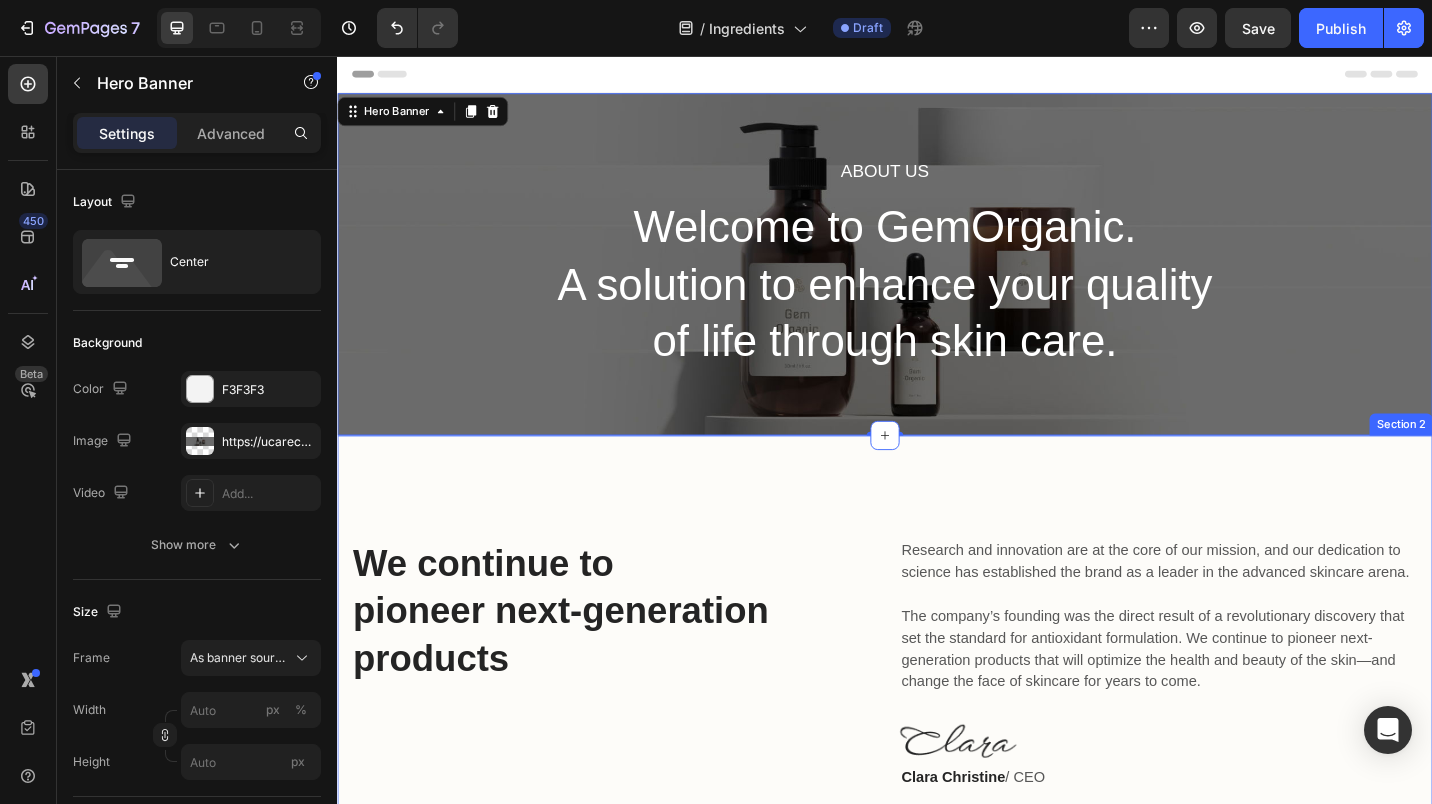 click 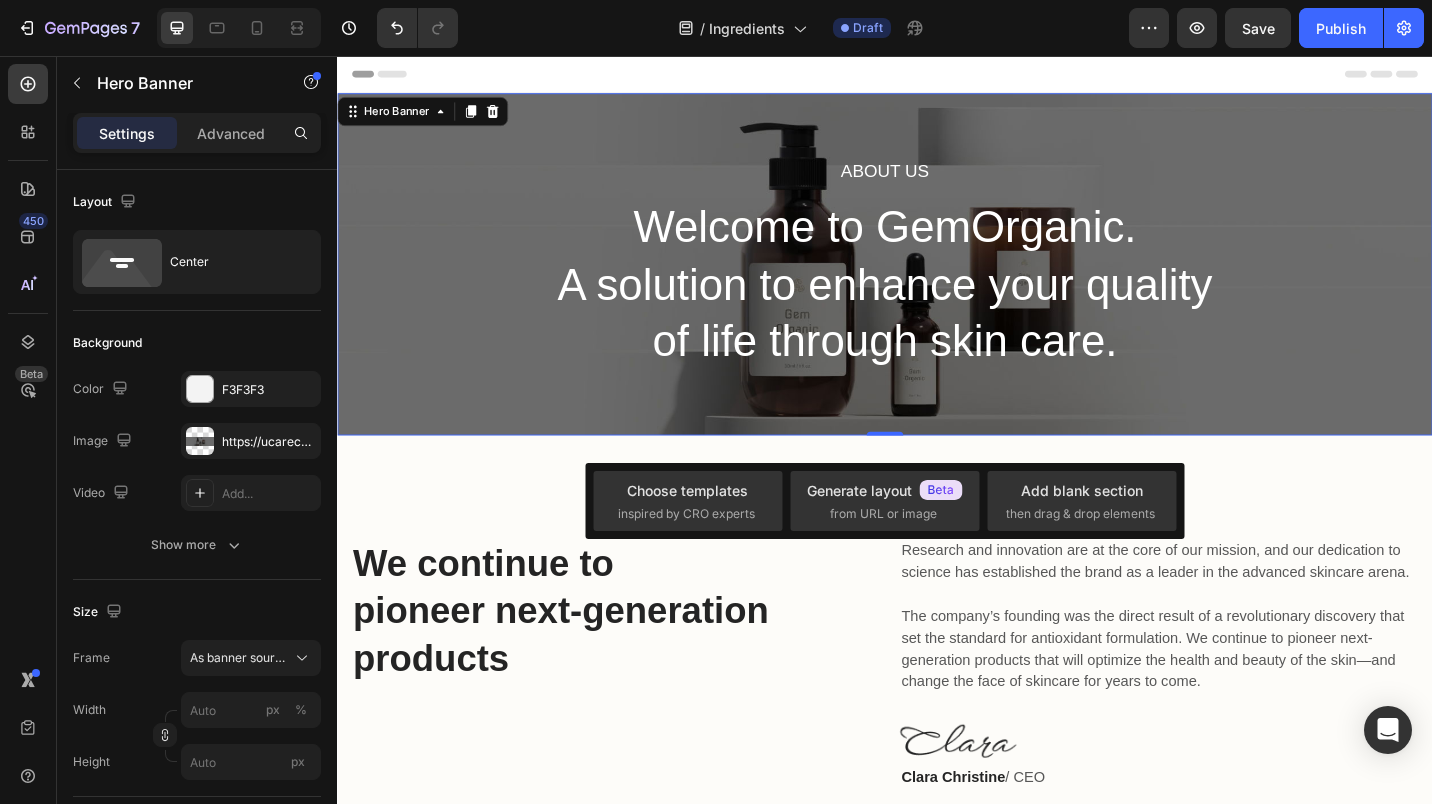 click 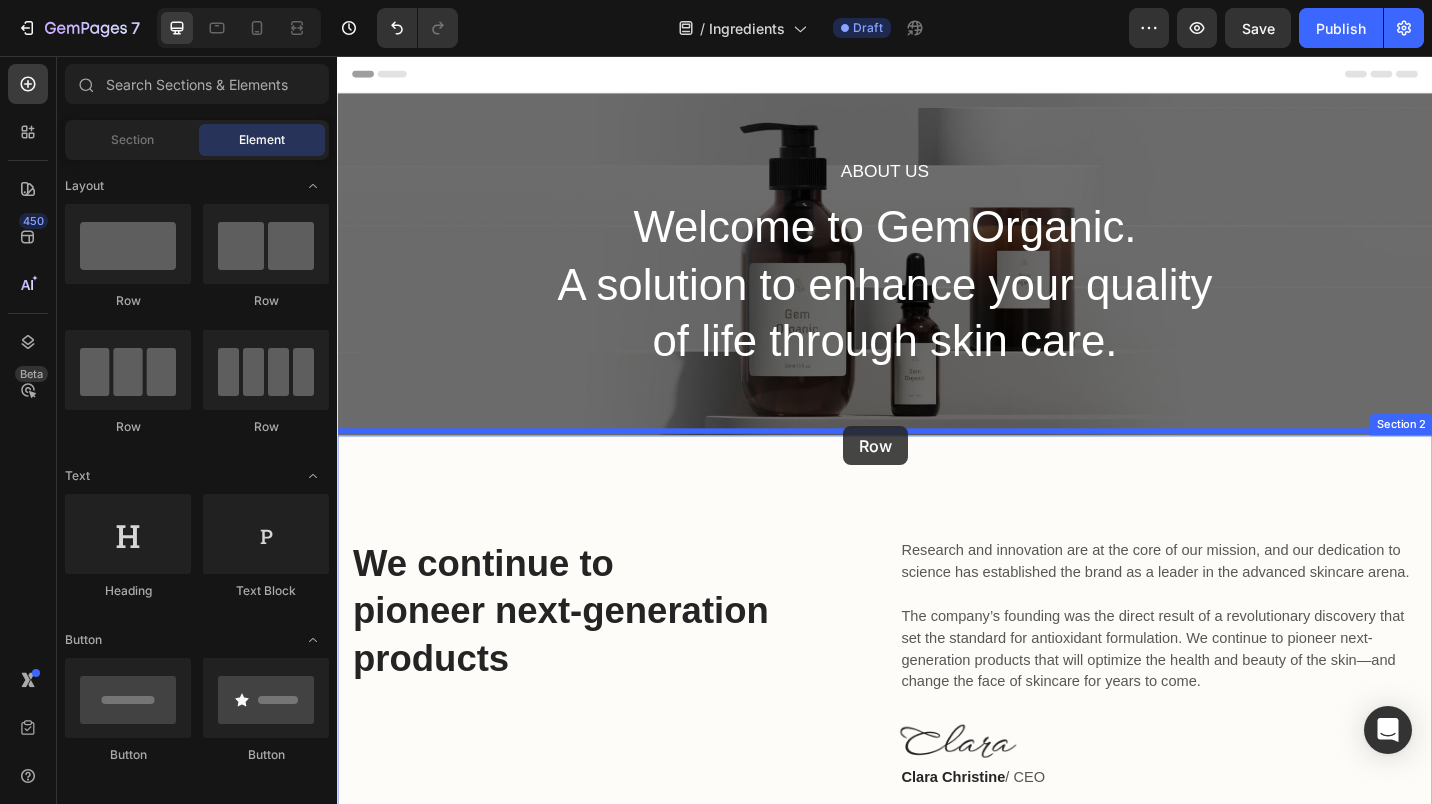 drag, startPoint x: 467, startPoint y: 309, endPoint x: 891, endPoint y: 463, distance: 451.10086 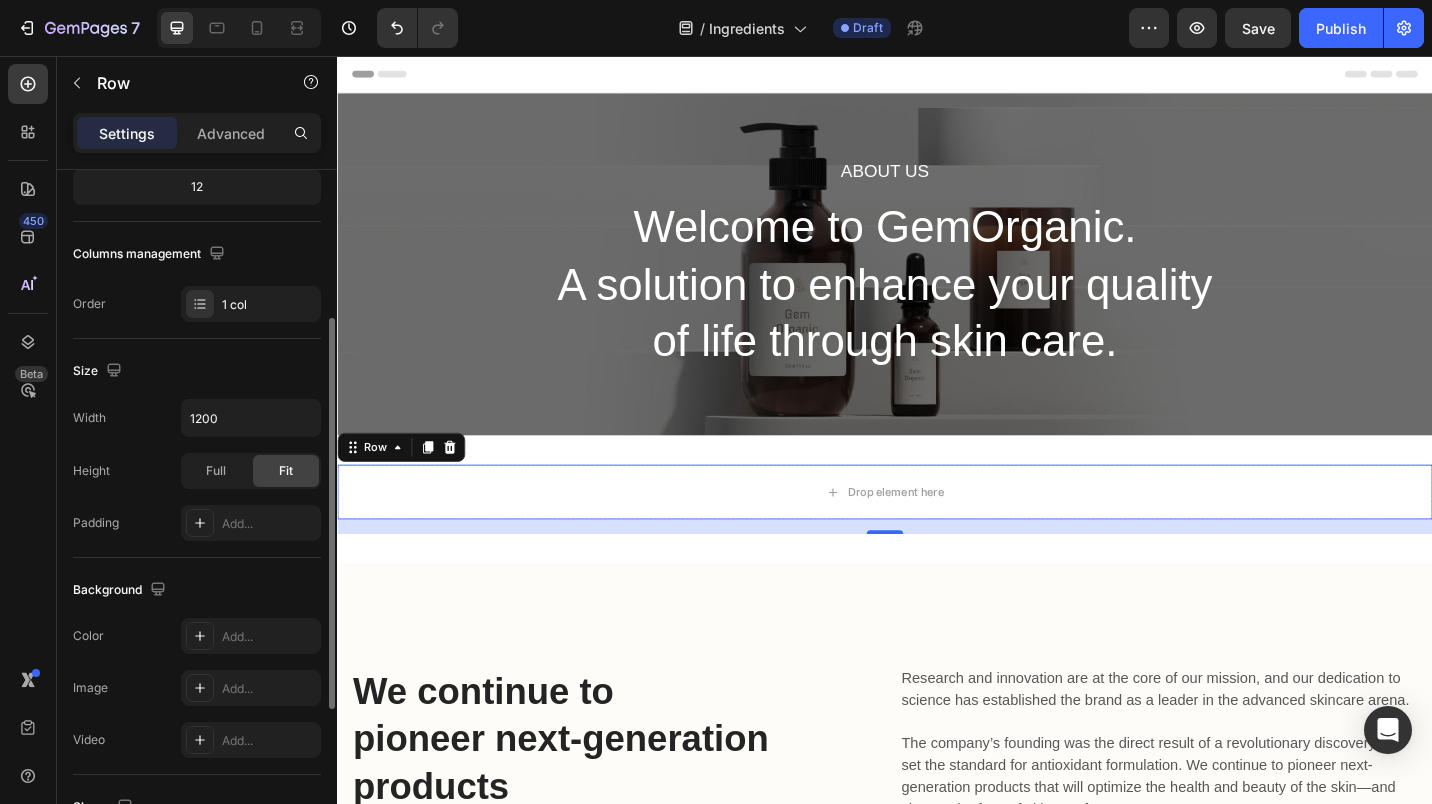scroll, scrollTop: 263, scrollLeft: 0, axis: vertical 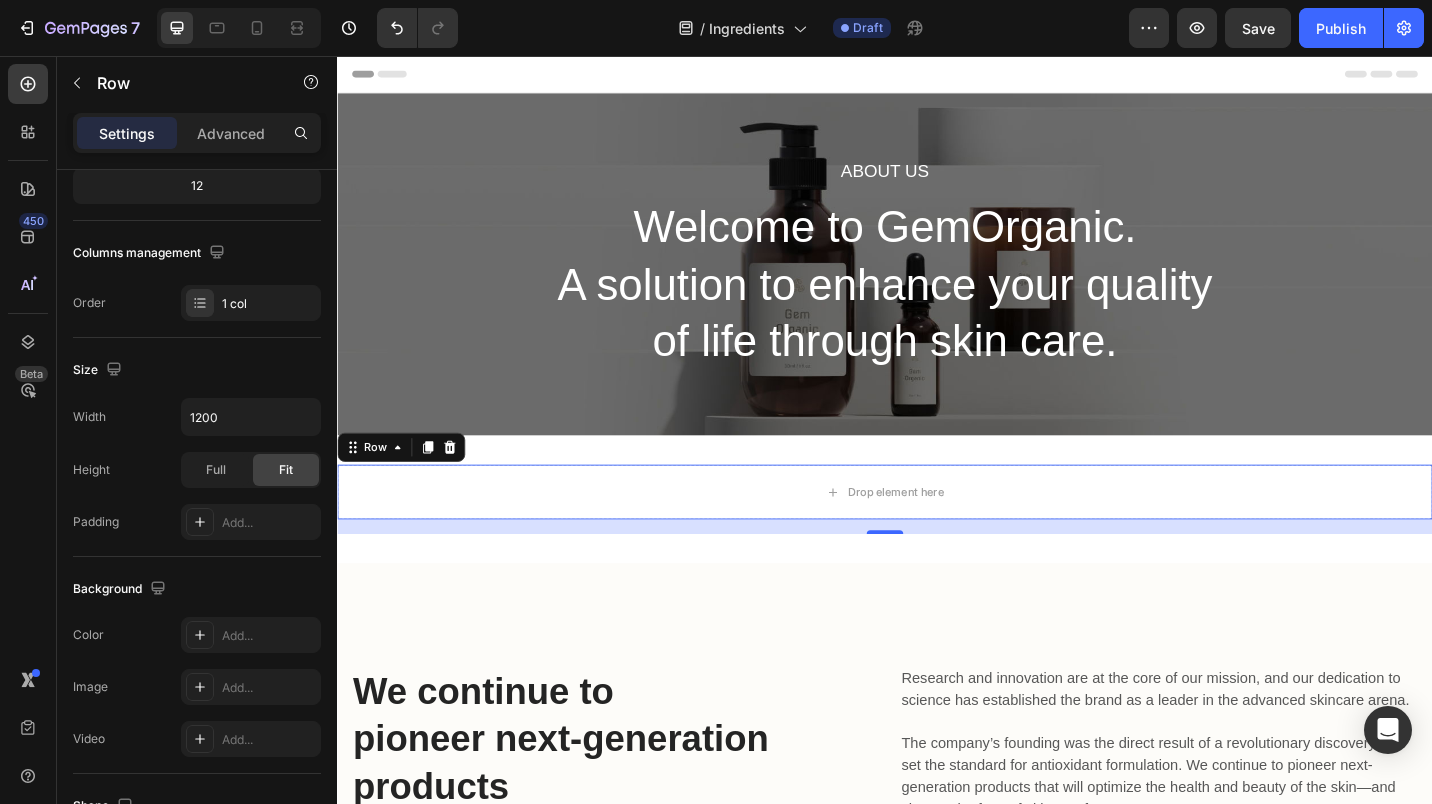 click 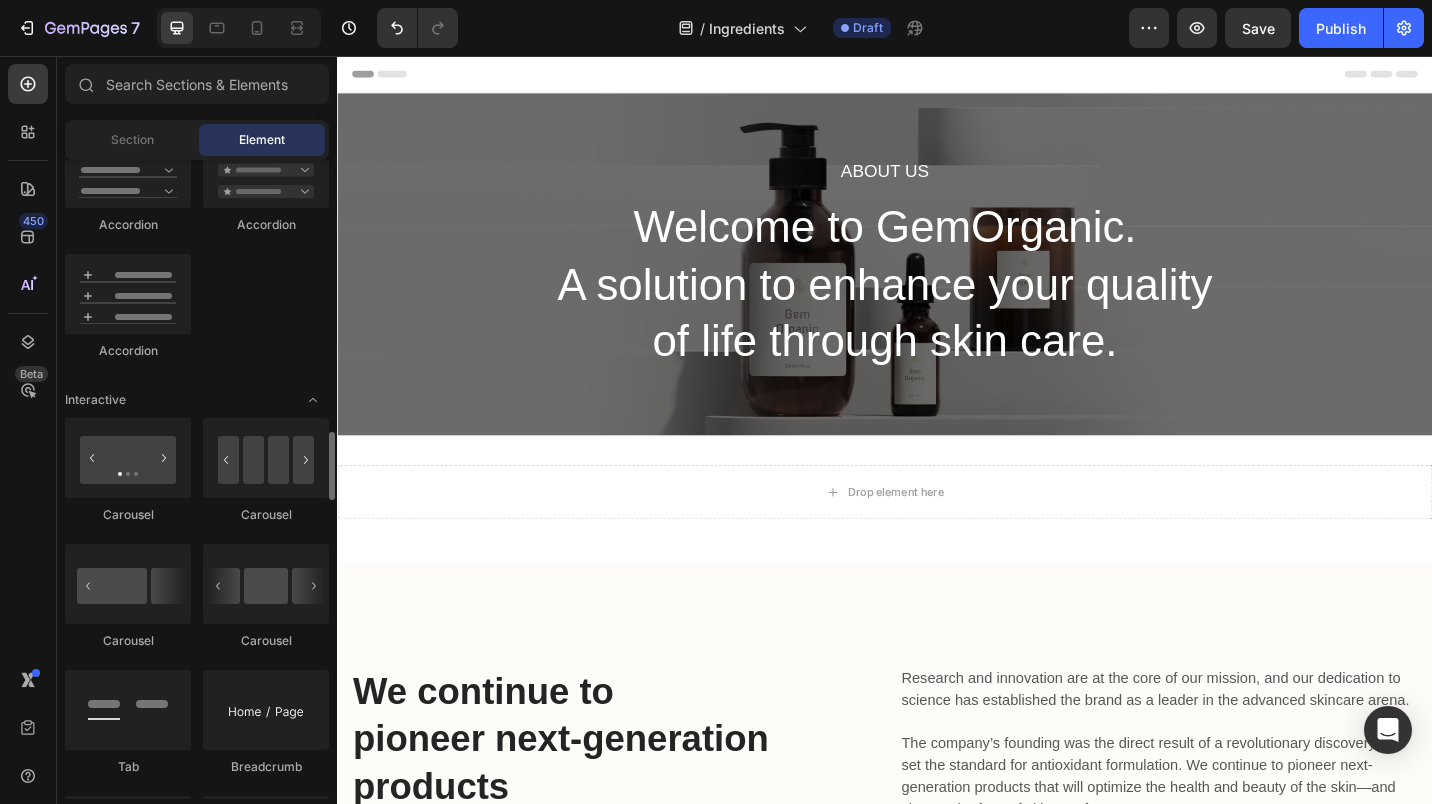 scroll, scrollTop: 1933, scrollLeft: 0, axis: vertical 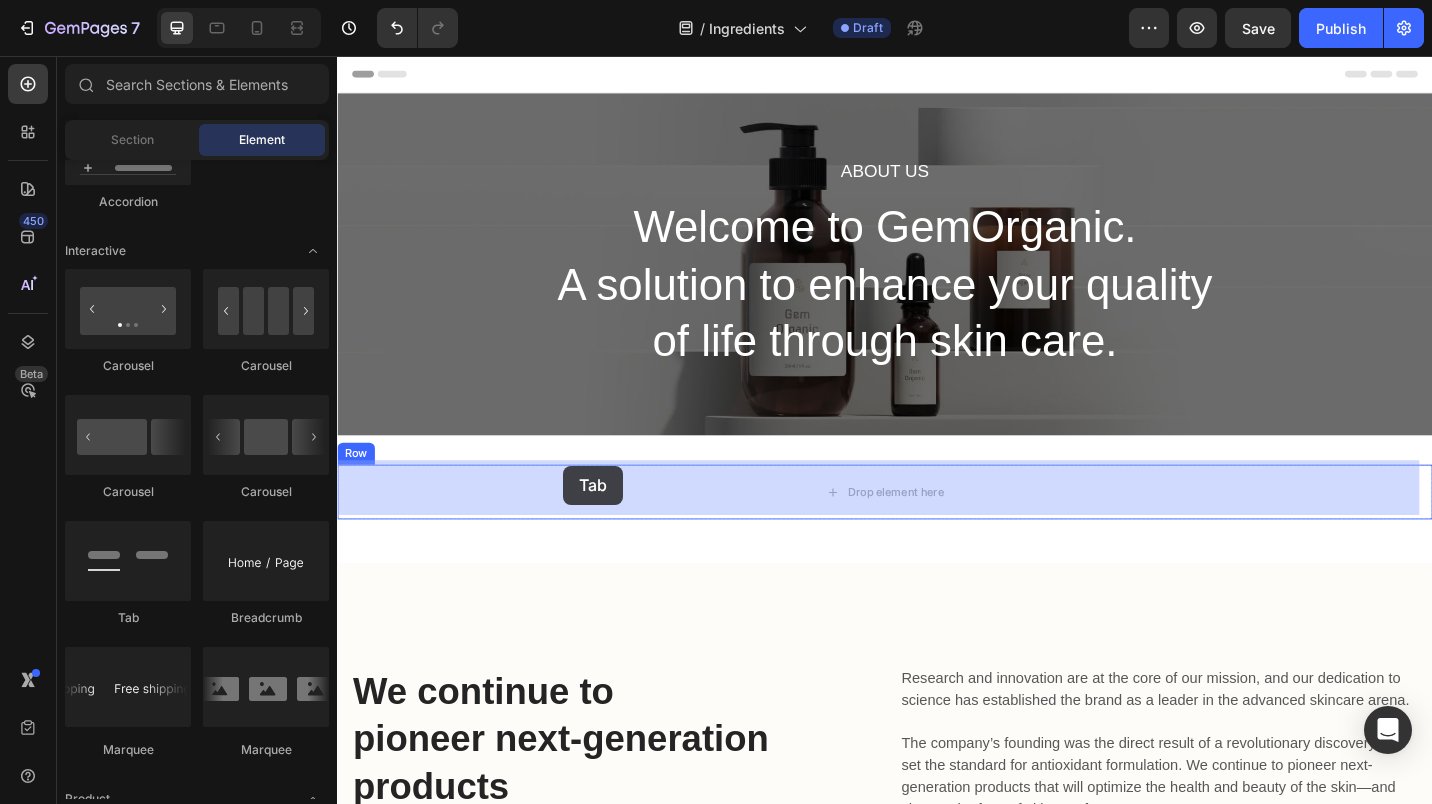 drag, startPoint x: 447, startPoint y: 622, endPoint x: 585, endPoint y: 505, distance: 180.92264 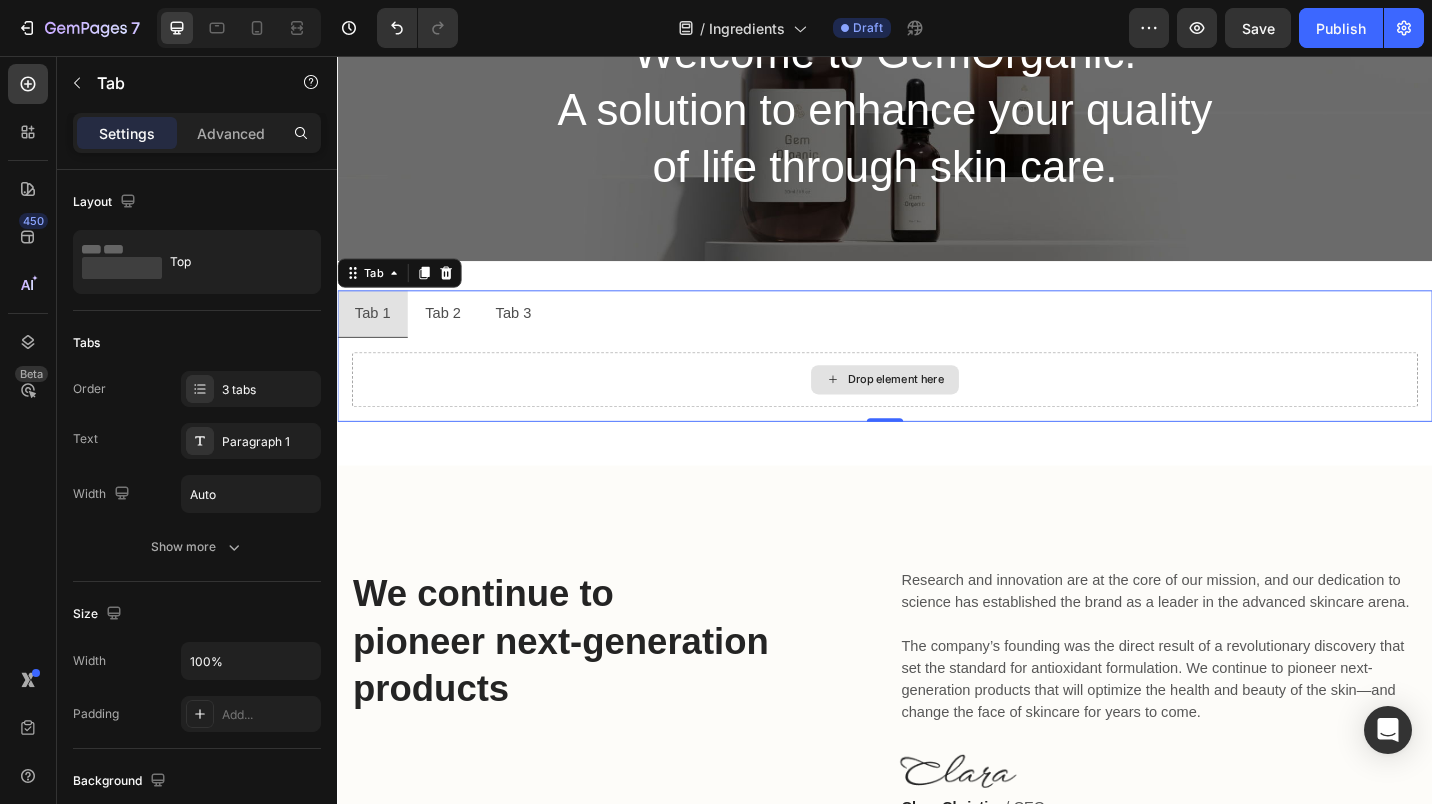 scroll, scrollTop: 0, scrollLeft: 0, axis: both 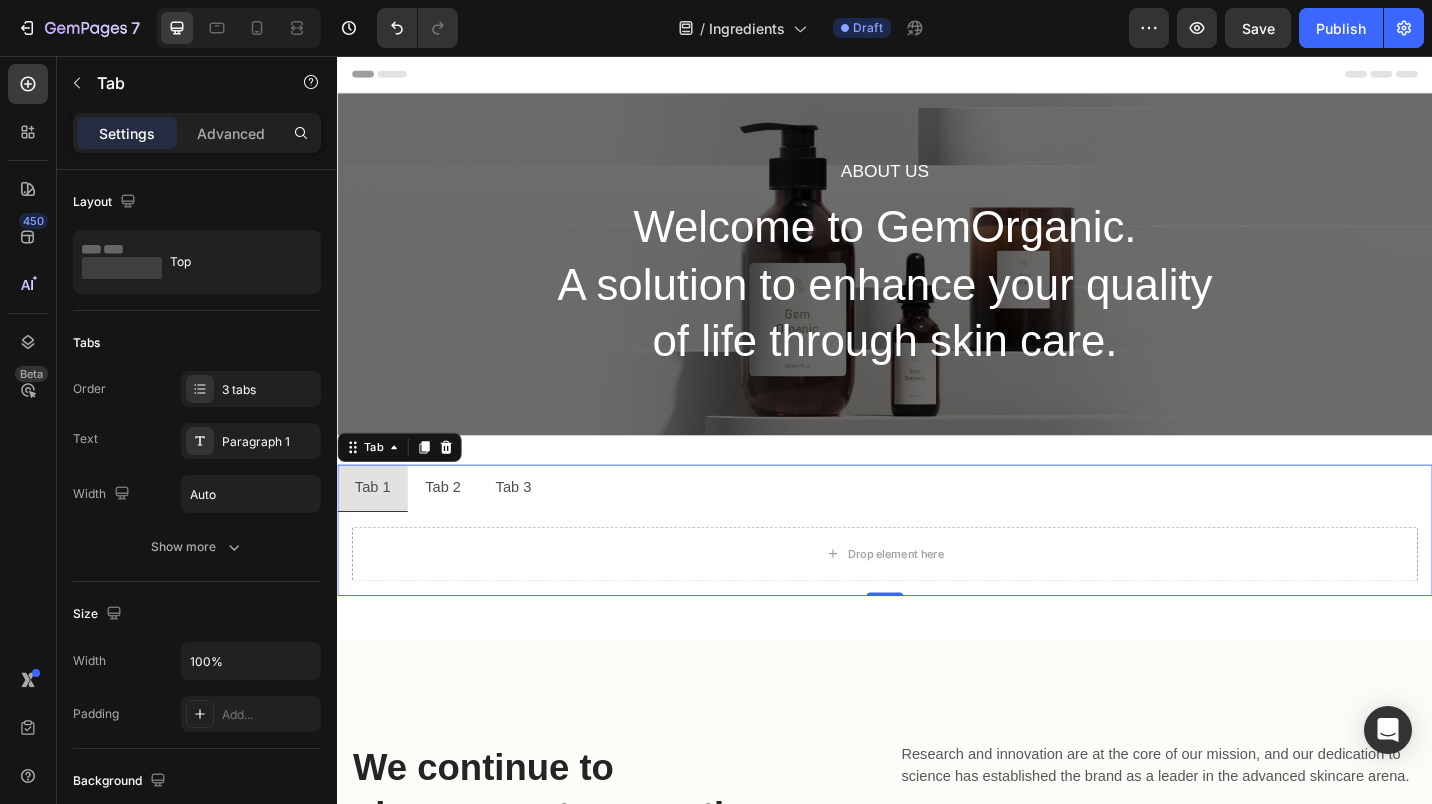 click on "Tab 1" at bounding box center (375, 529) 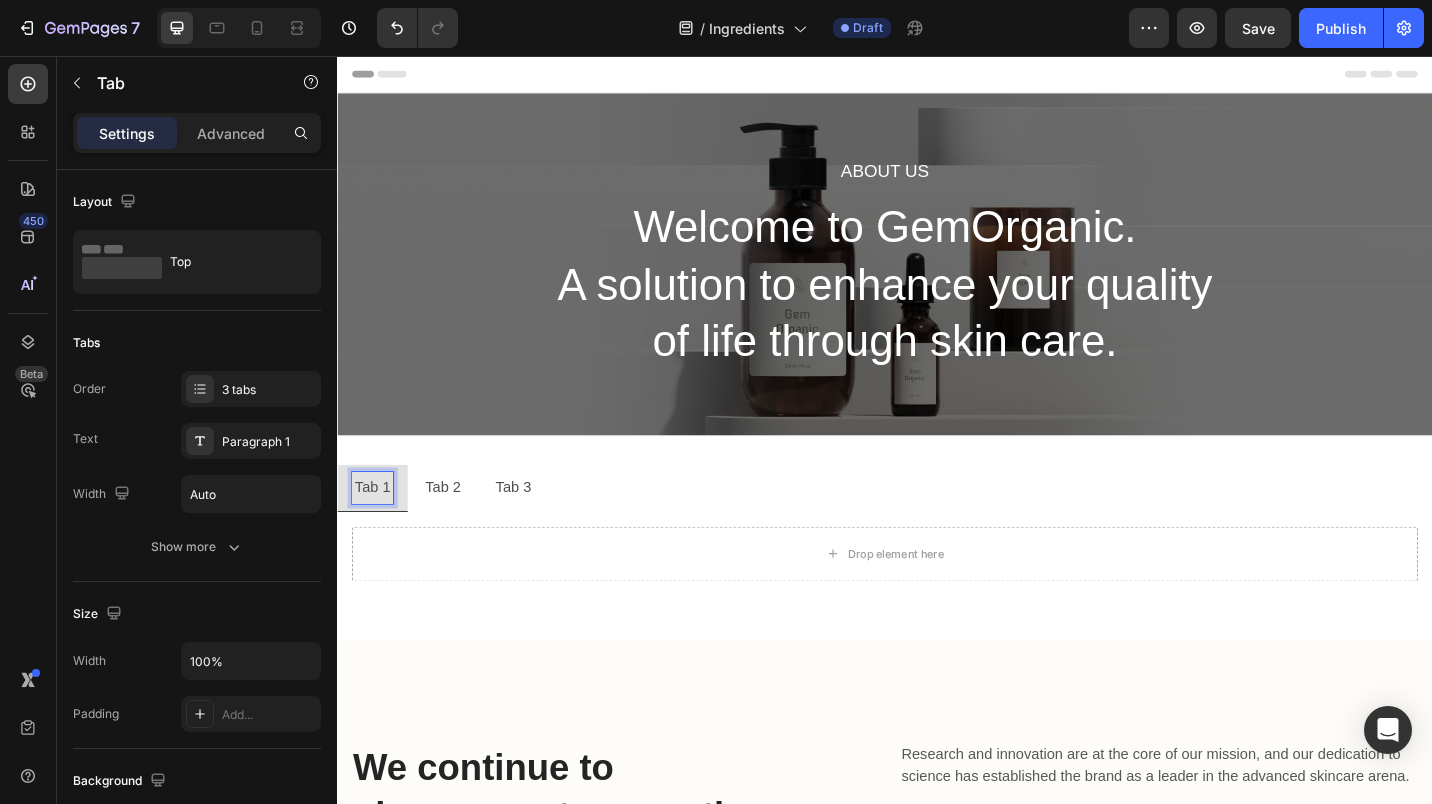 click on "Tab 1" at bounding box center (375, 529) 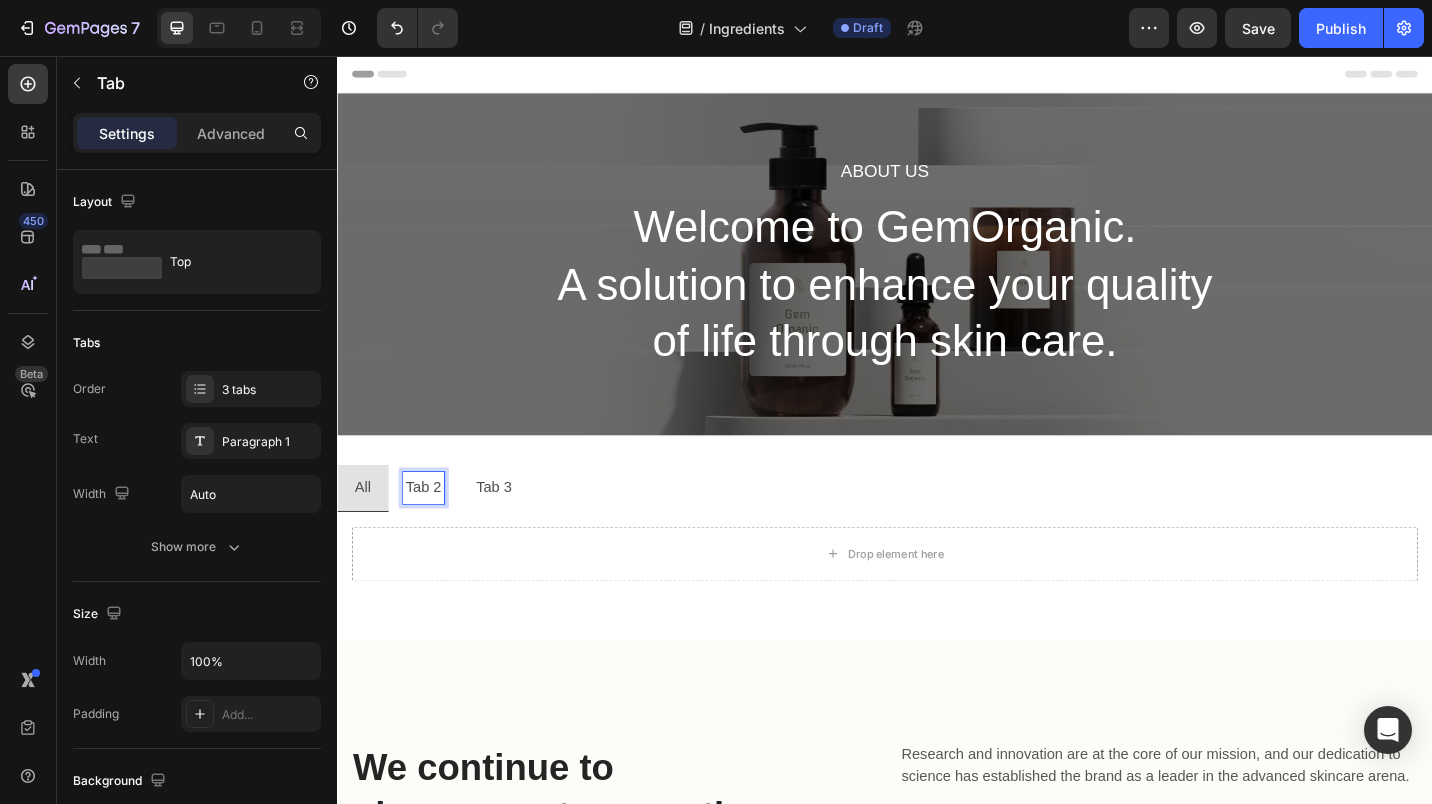 click on "Tab 2" at bounding box center (431, 529) 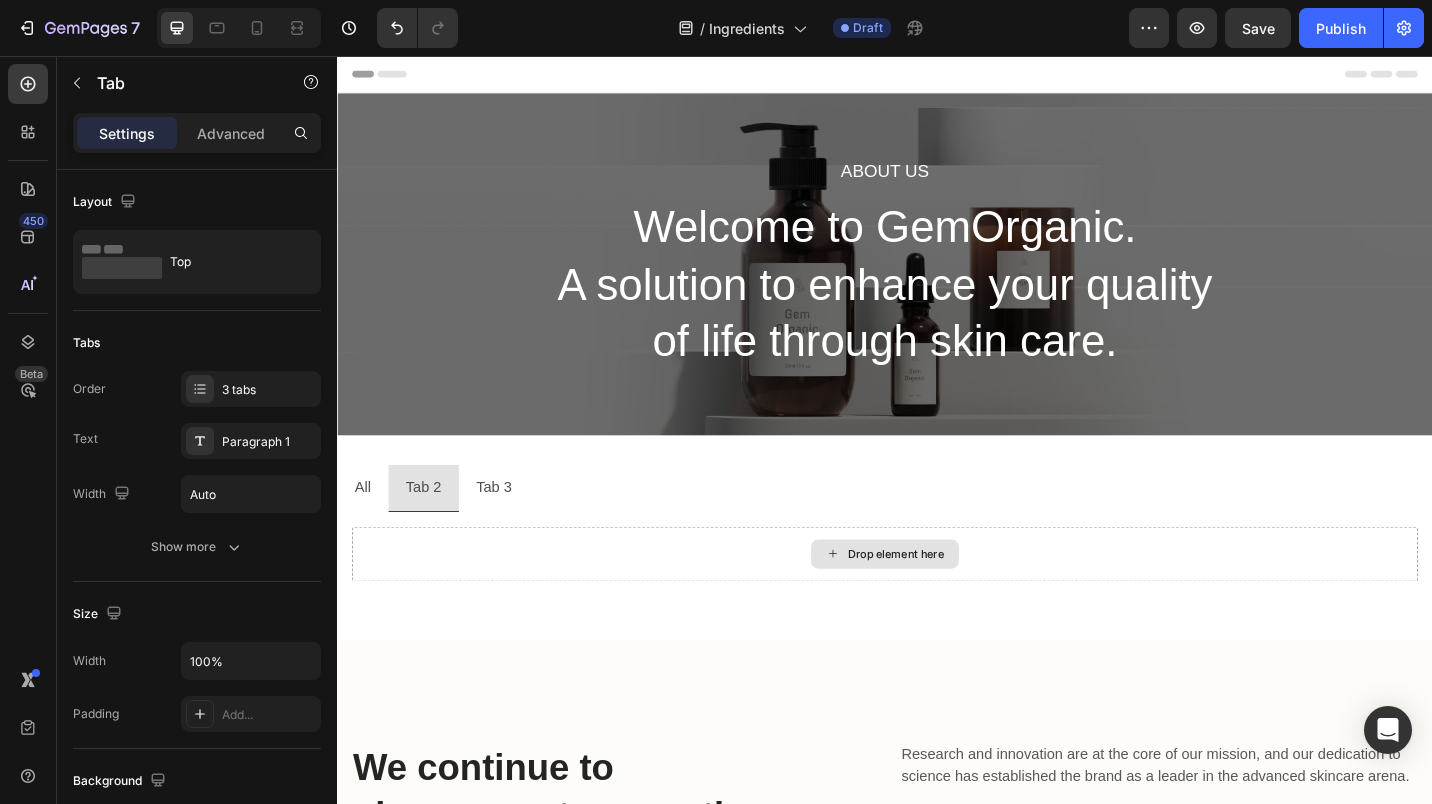 click on "Drop element here" at bounding box center [937, 602] 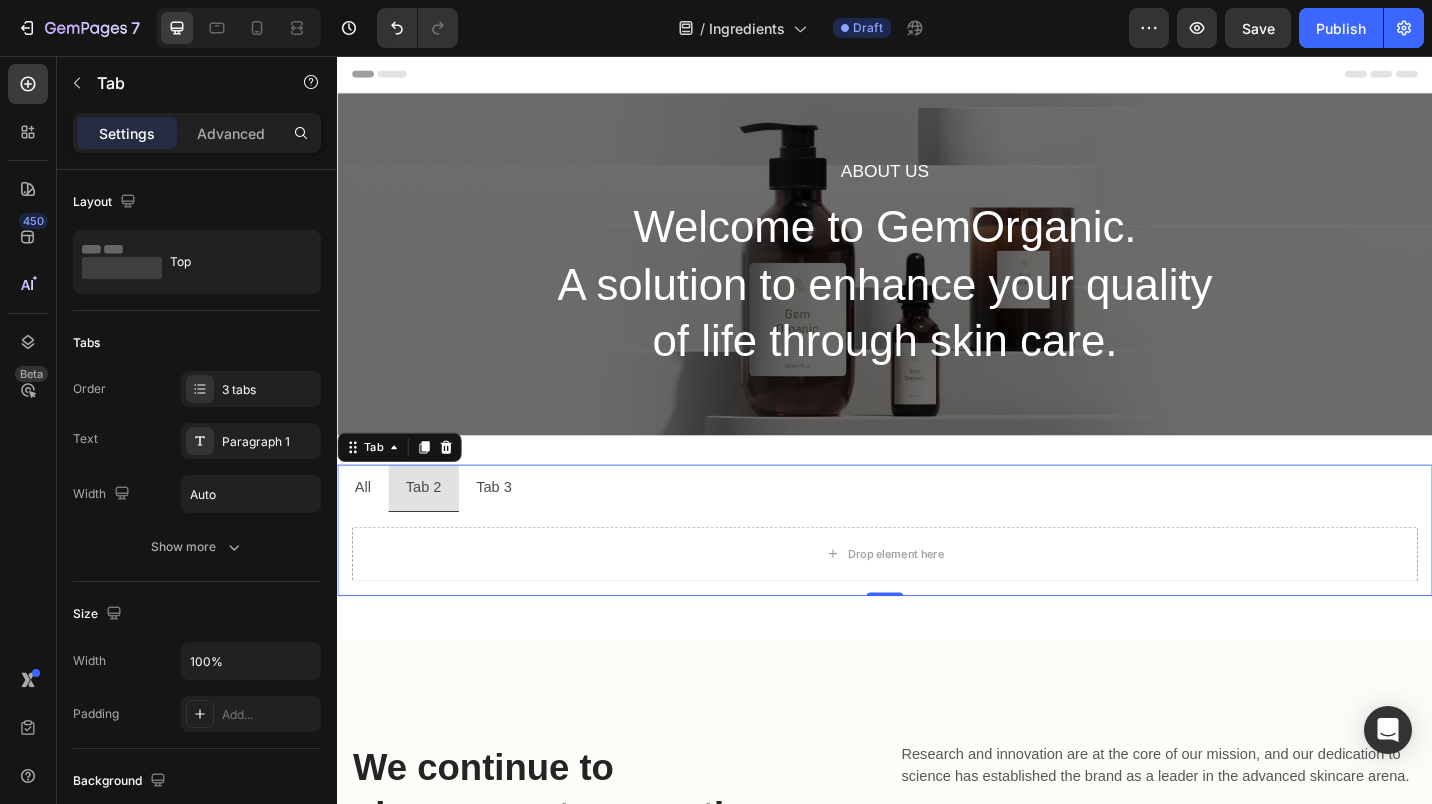 click on "Tab 2" at bounding box center [431, 529] 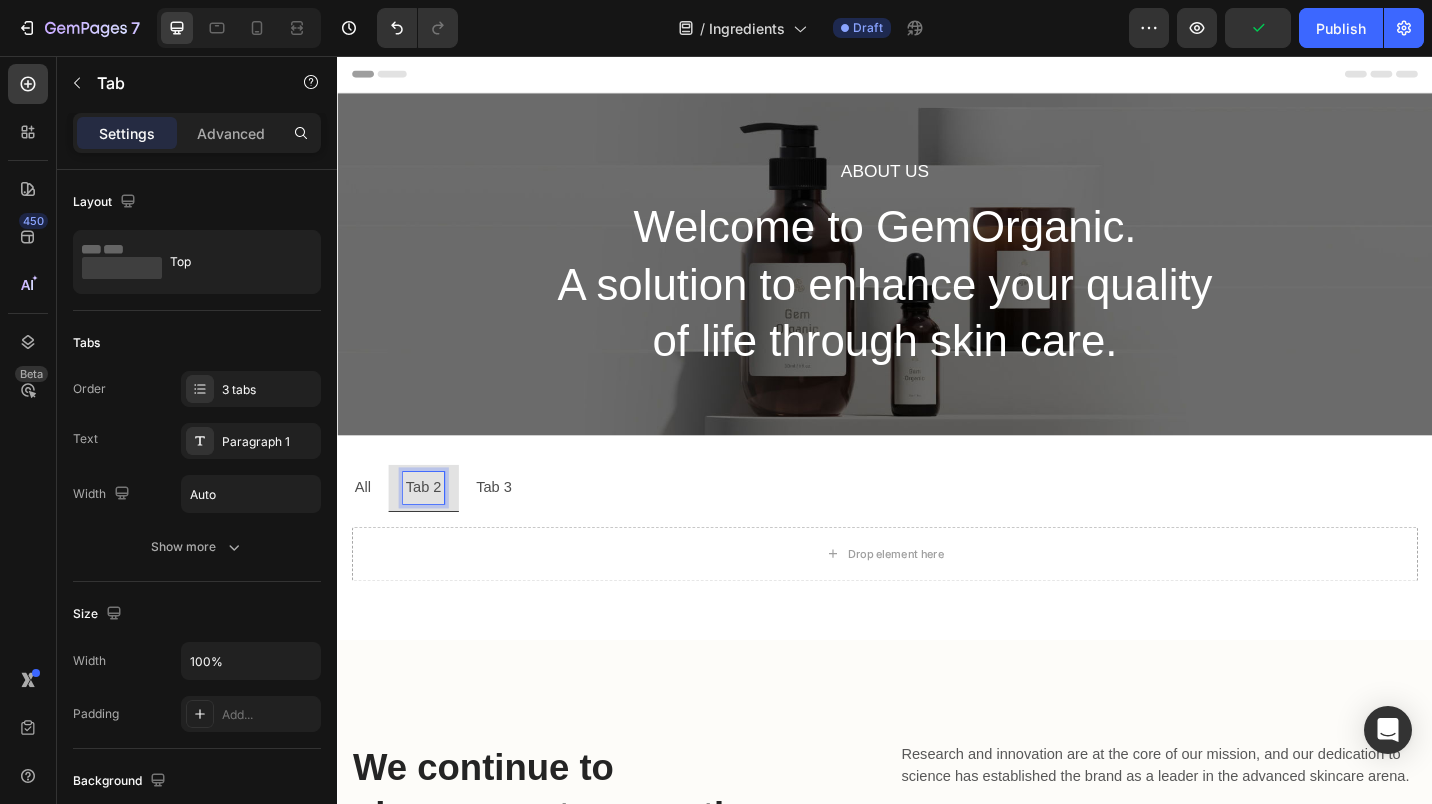click on "Tab 2" at bounding box center [431, 529] 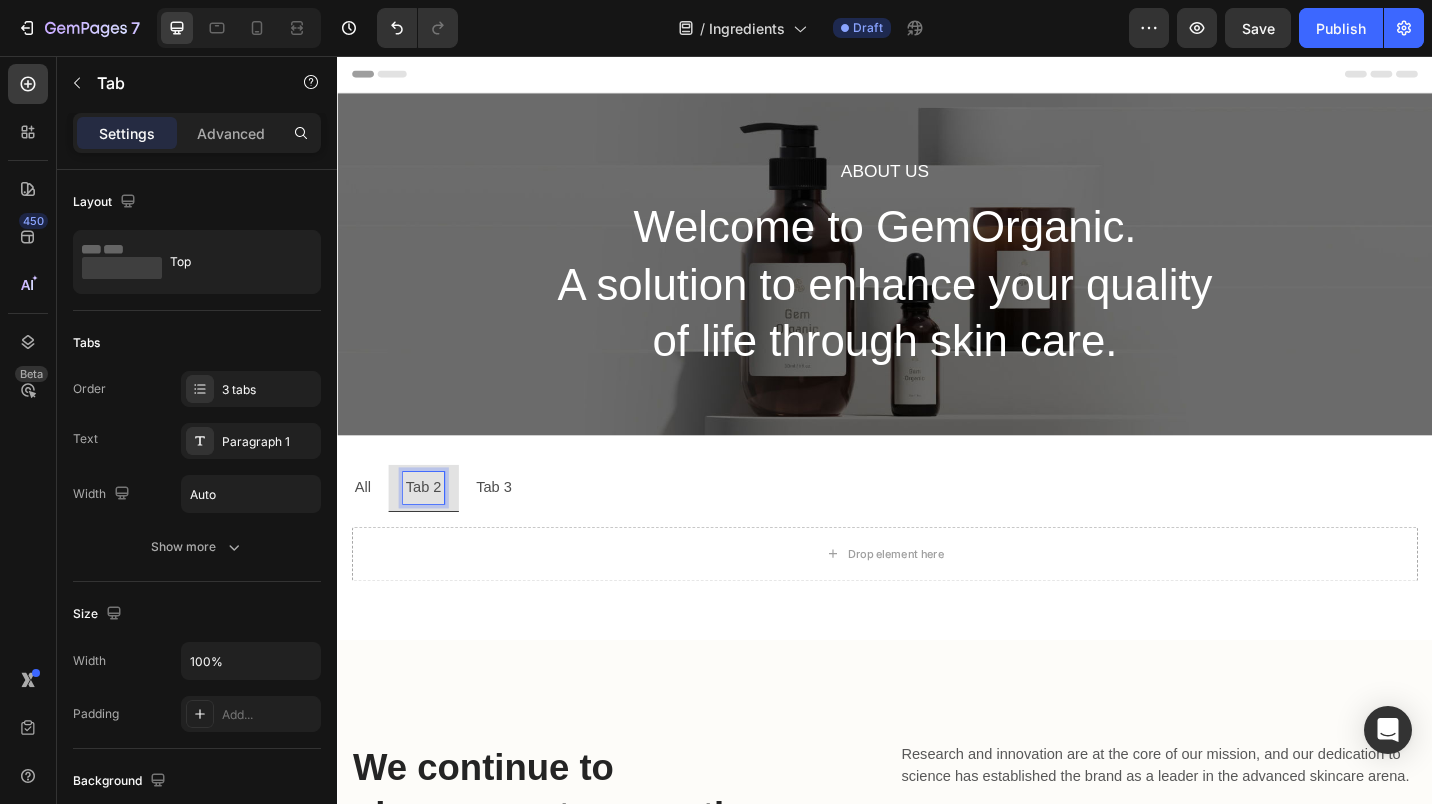 click on "3 tabs" at bounding box center [269, 390] 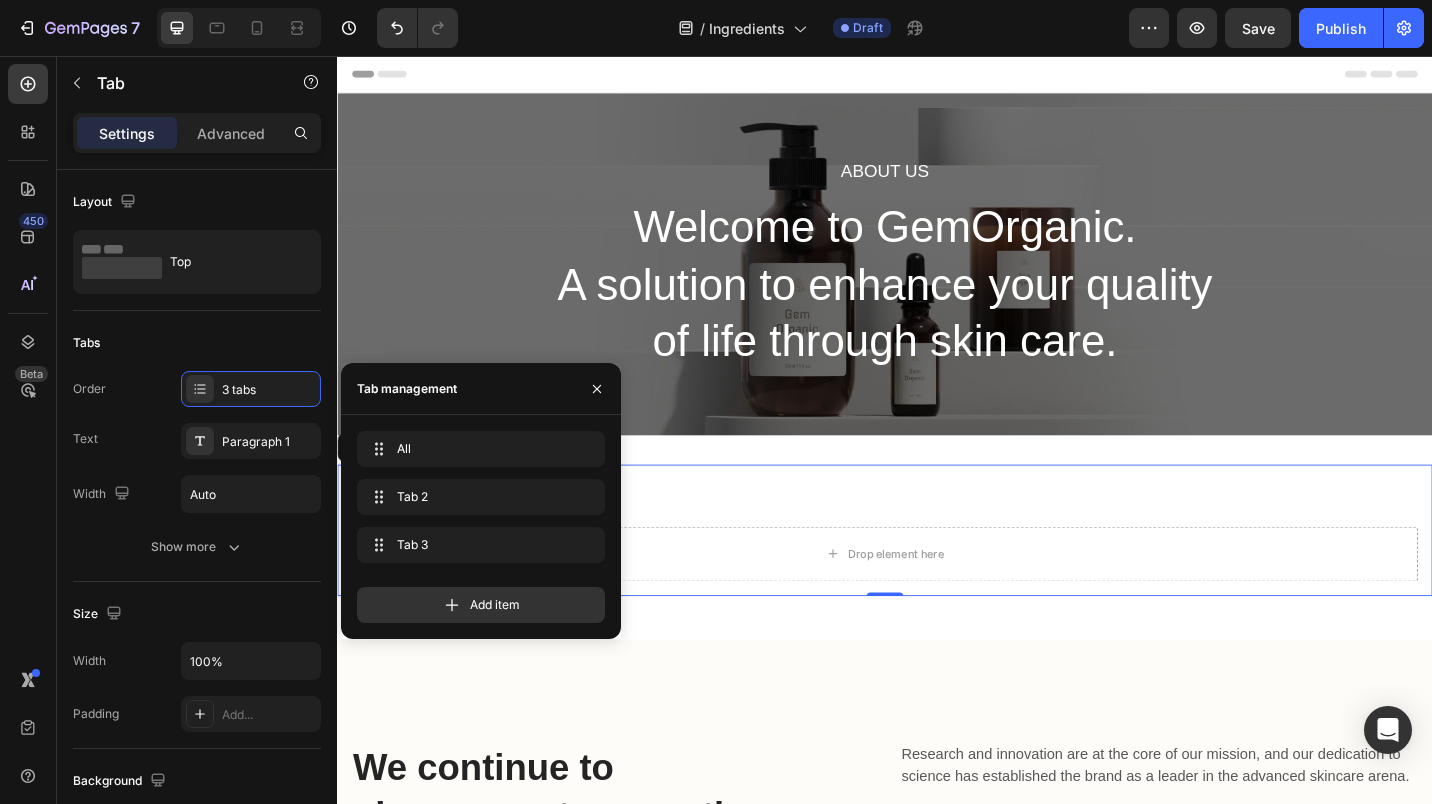 click on "Add item" at bounding box center [481, 605] 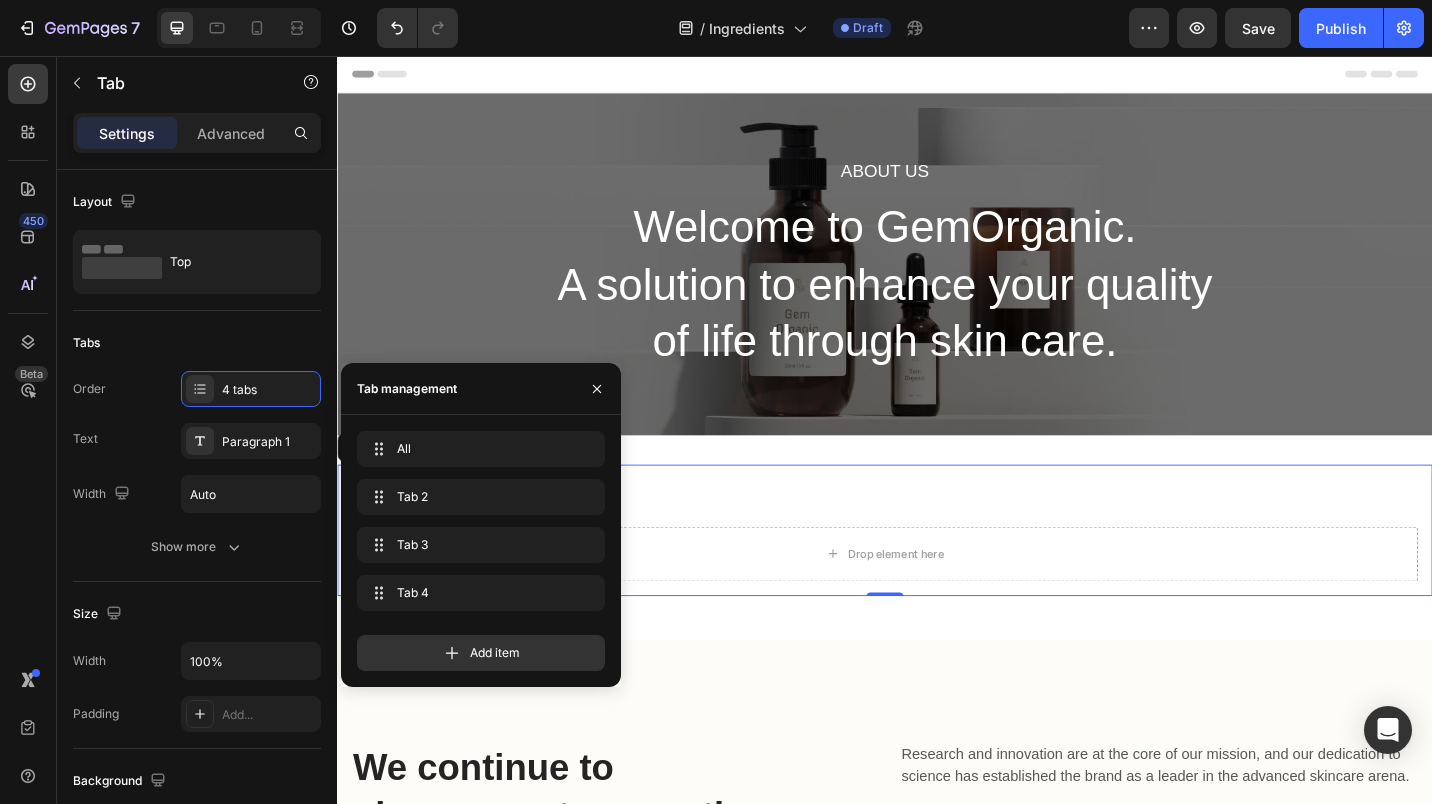 click on "Add item" at bounding box center (481, 653) 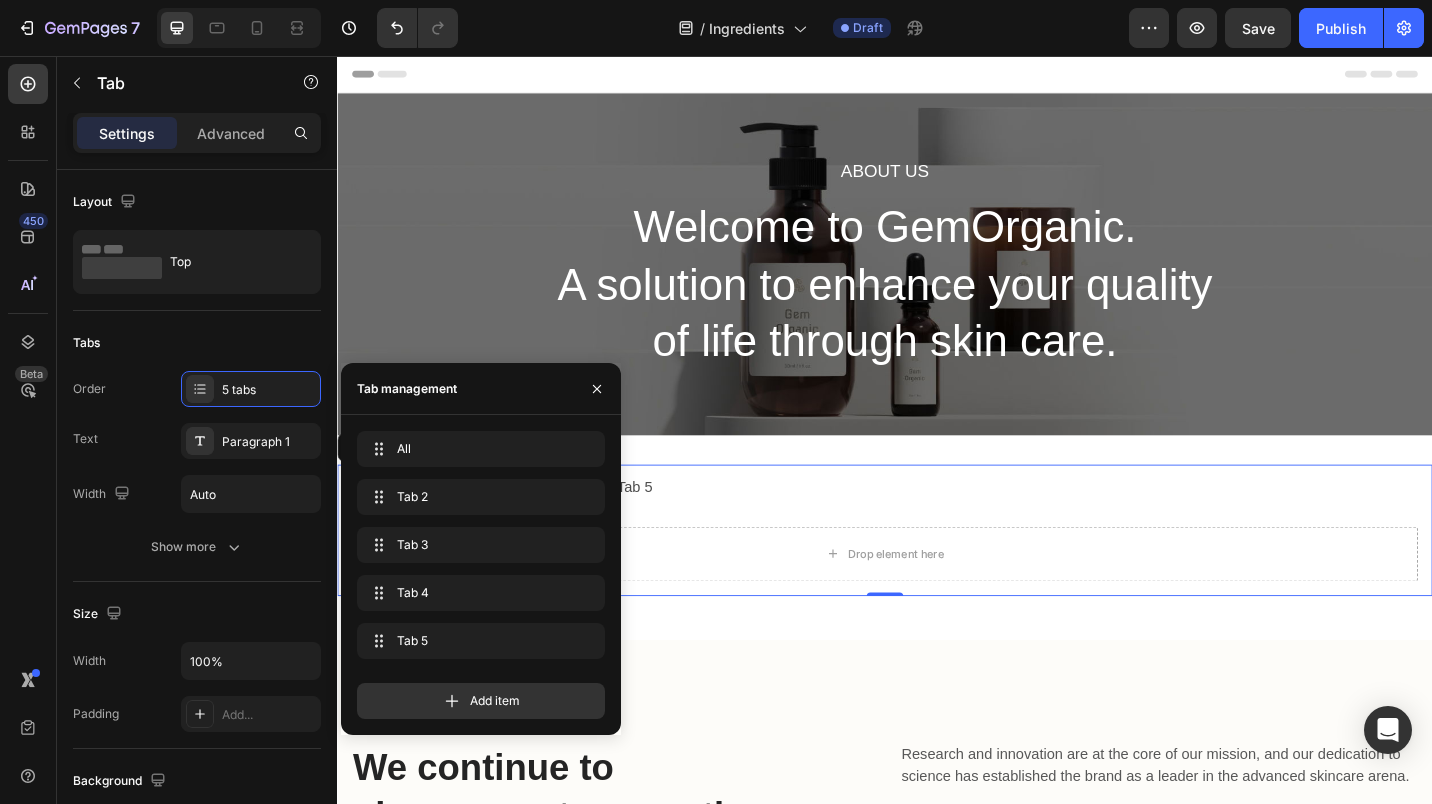 click on "Add item" at bounding box center [495, 701] 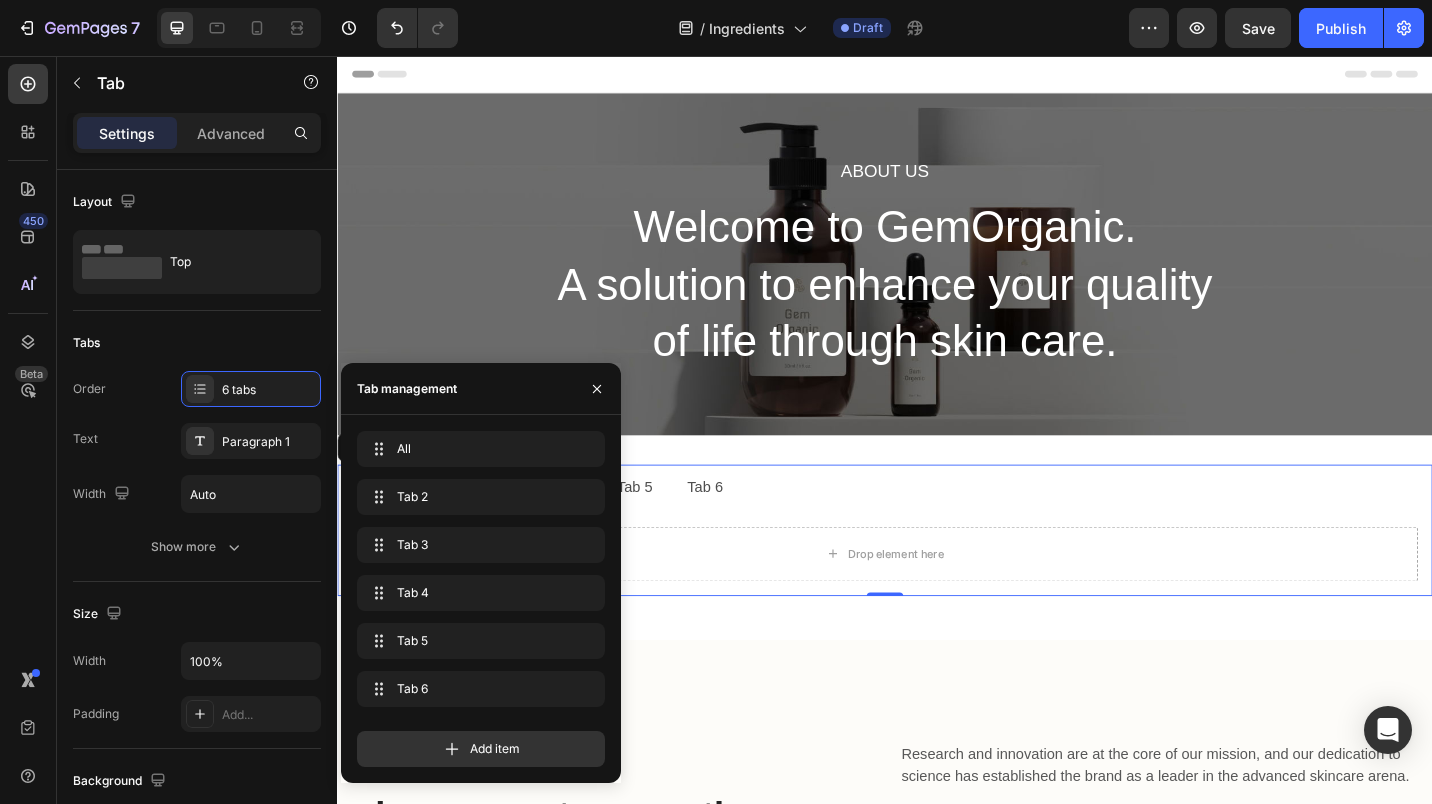 click on "Add item" at bounding box center [495, 749] 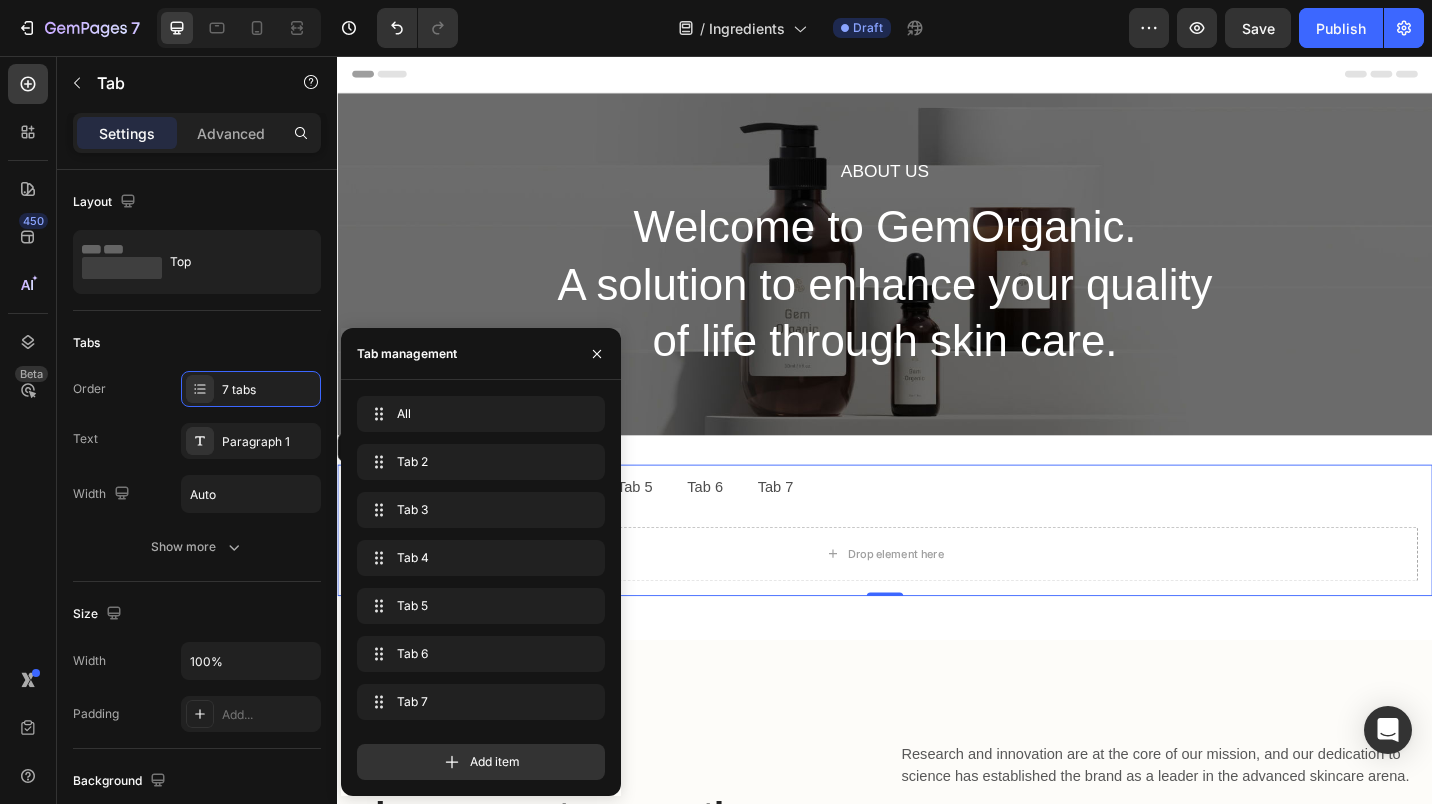 click at bounding box center (597, 354) 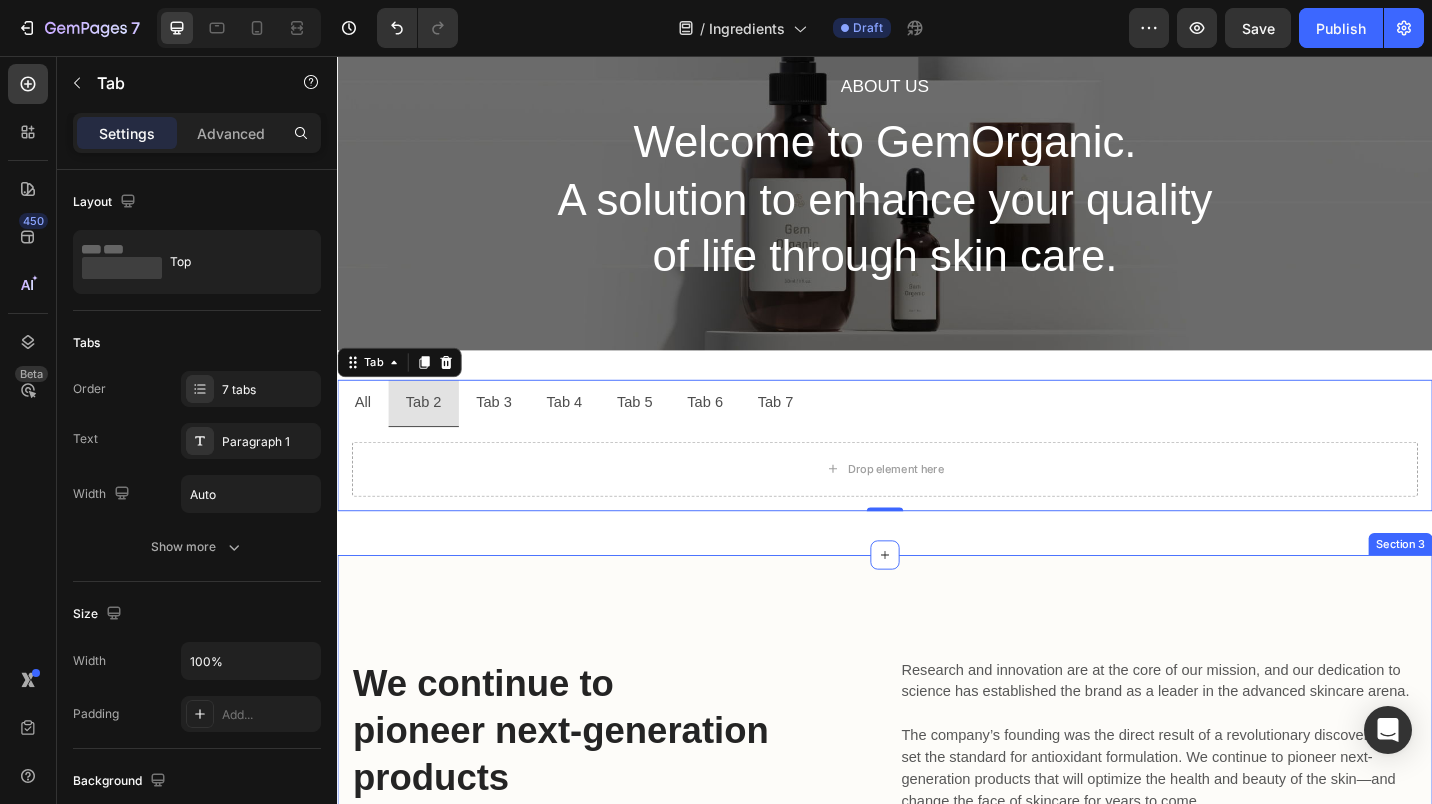 scroll, scrollTop: 91, scrollLeft: 0, axis: vertical 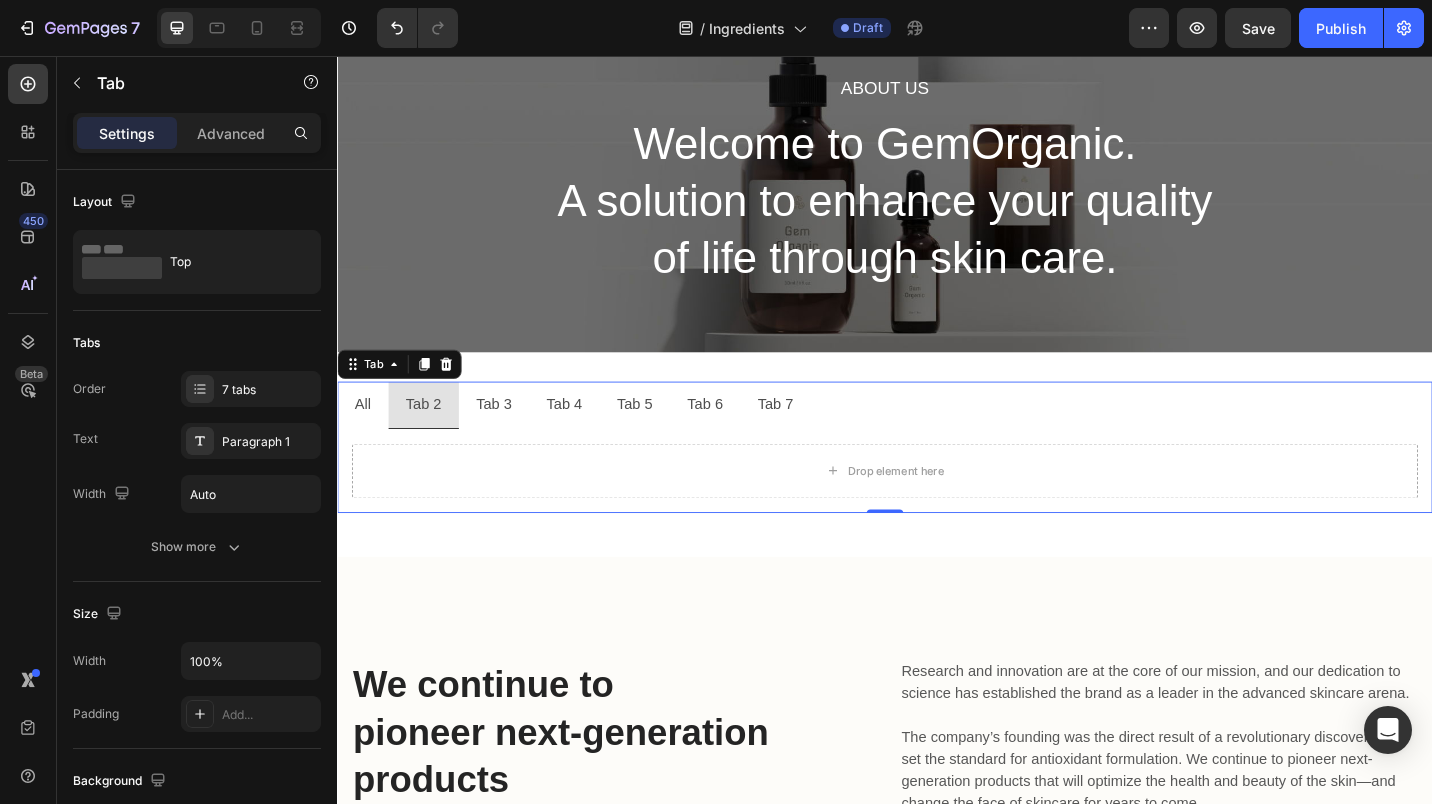 click on "Tab 2" at bounding box center (431, 438) 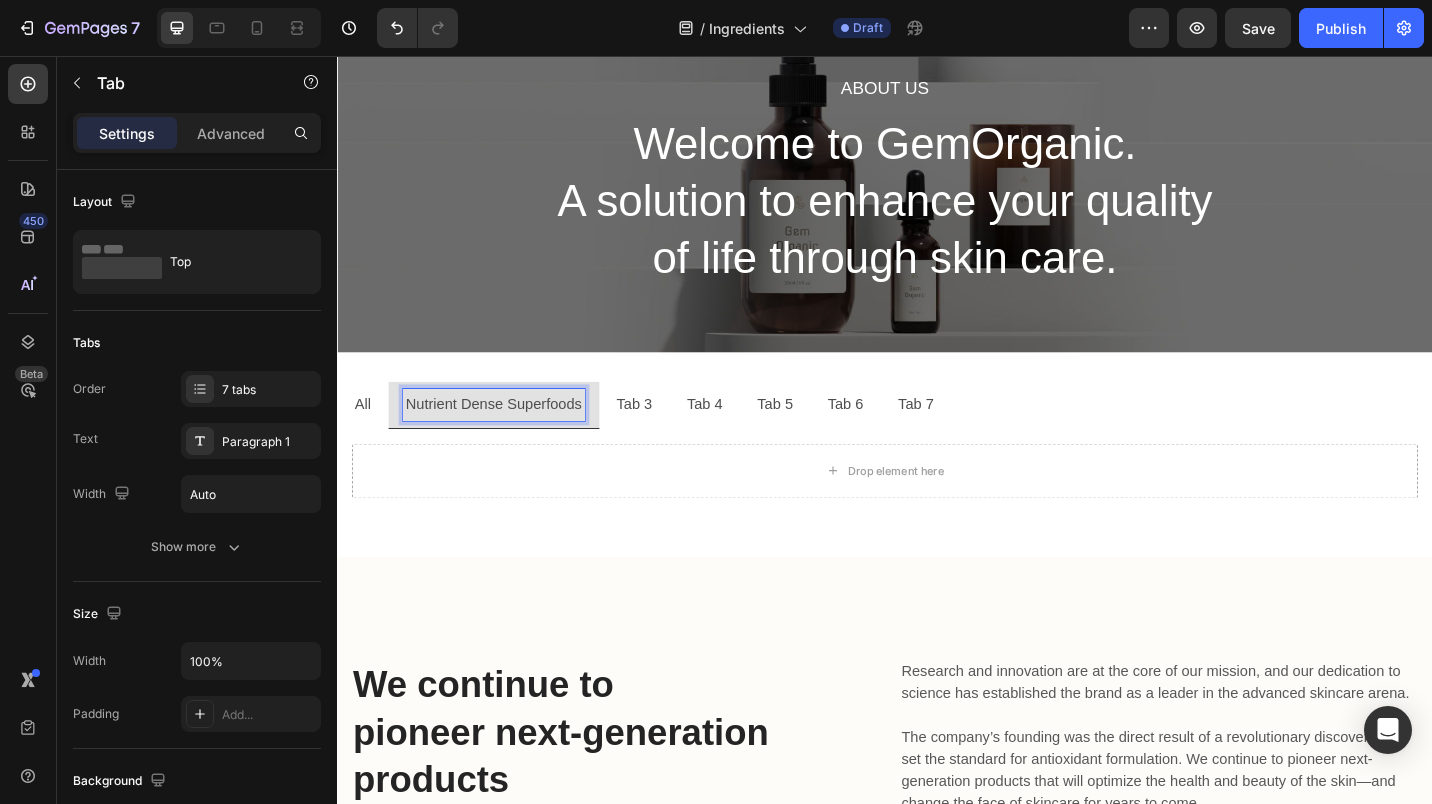 click on "Tab 3" at bounding box center [662, 438] 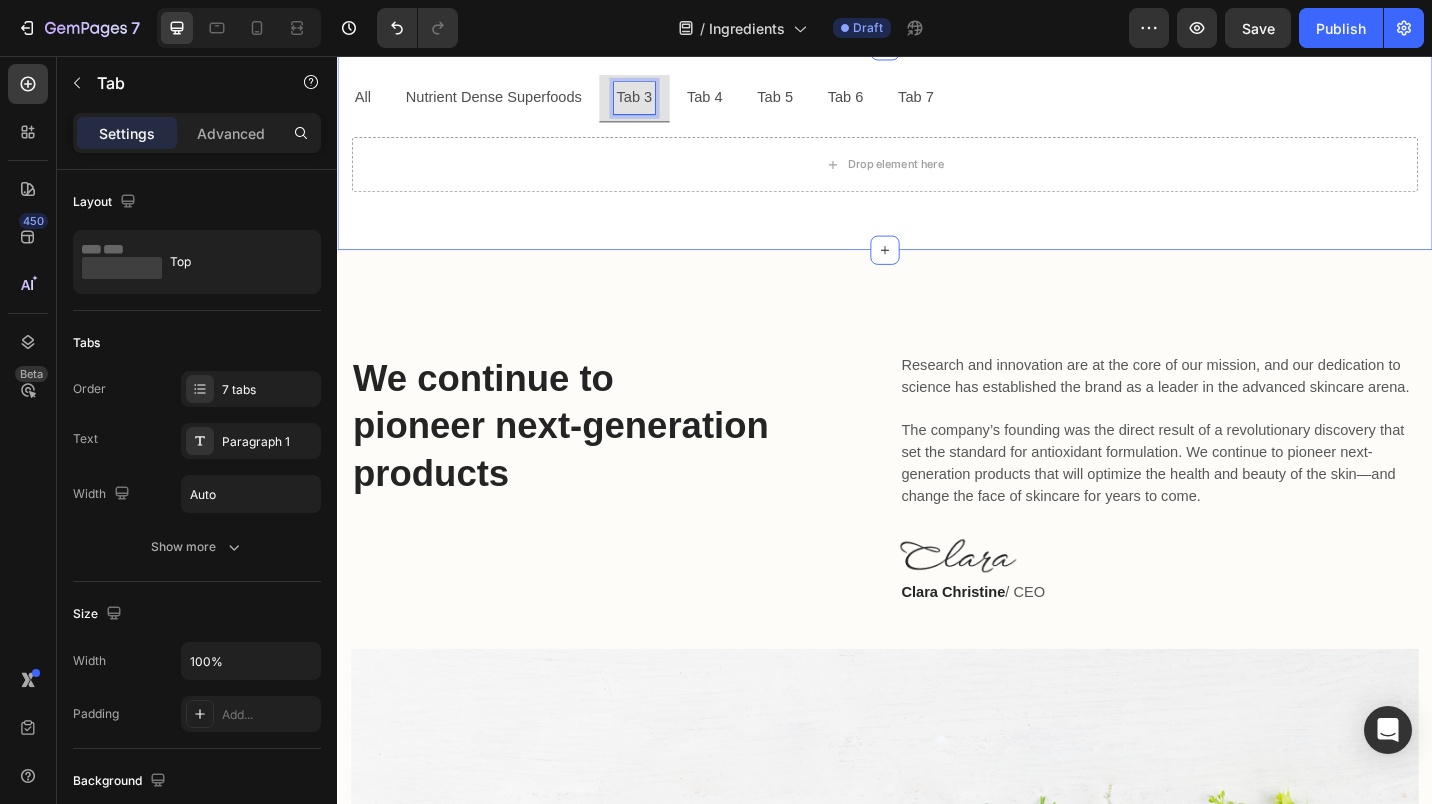 scroll, scrollTop: 425, scrollLeft: 0, axis: vertical 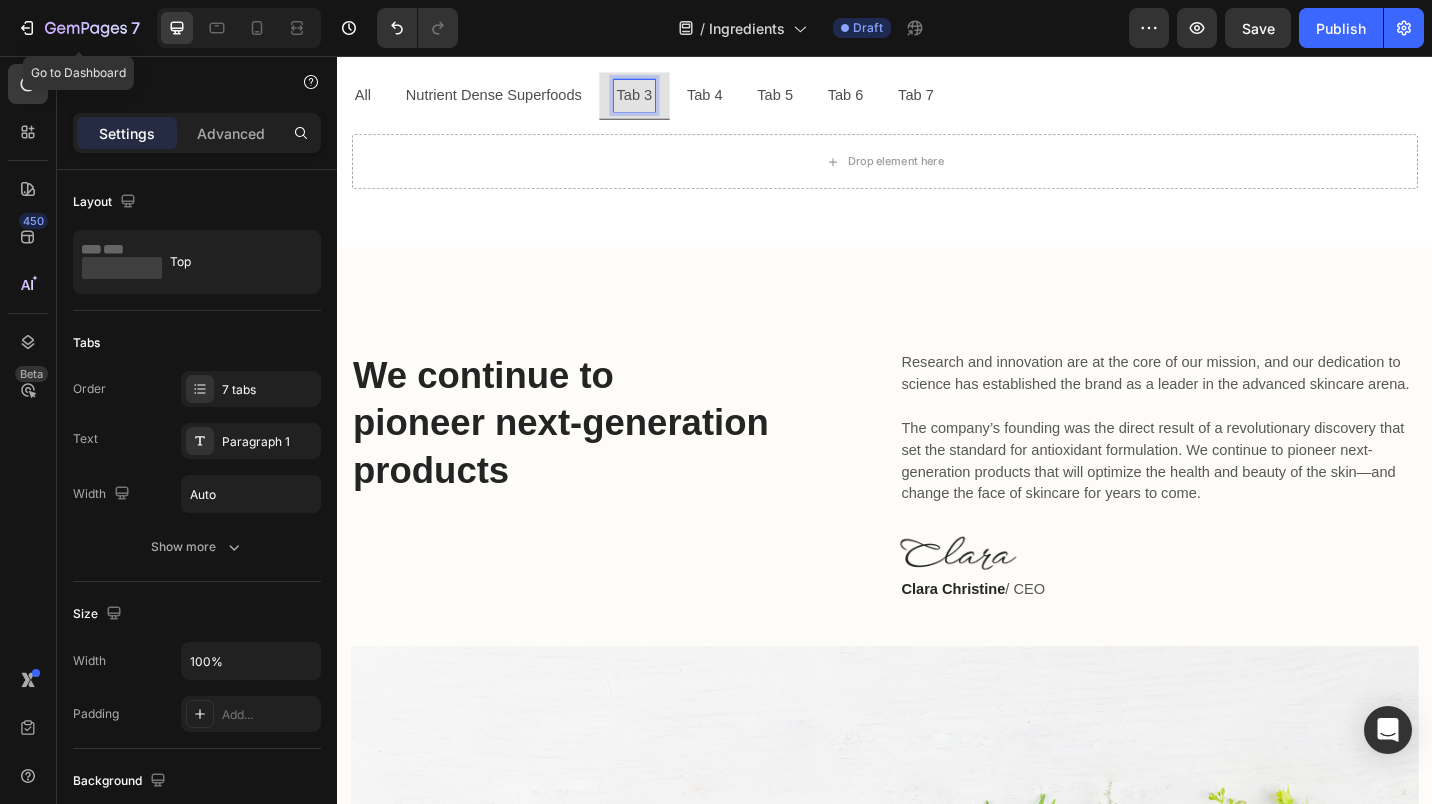 click 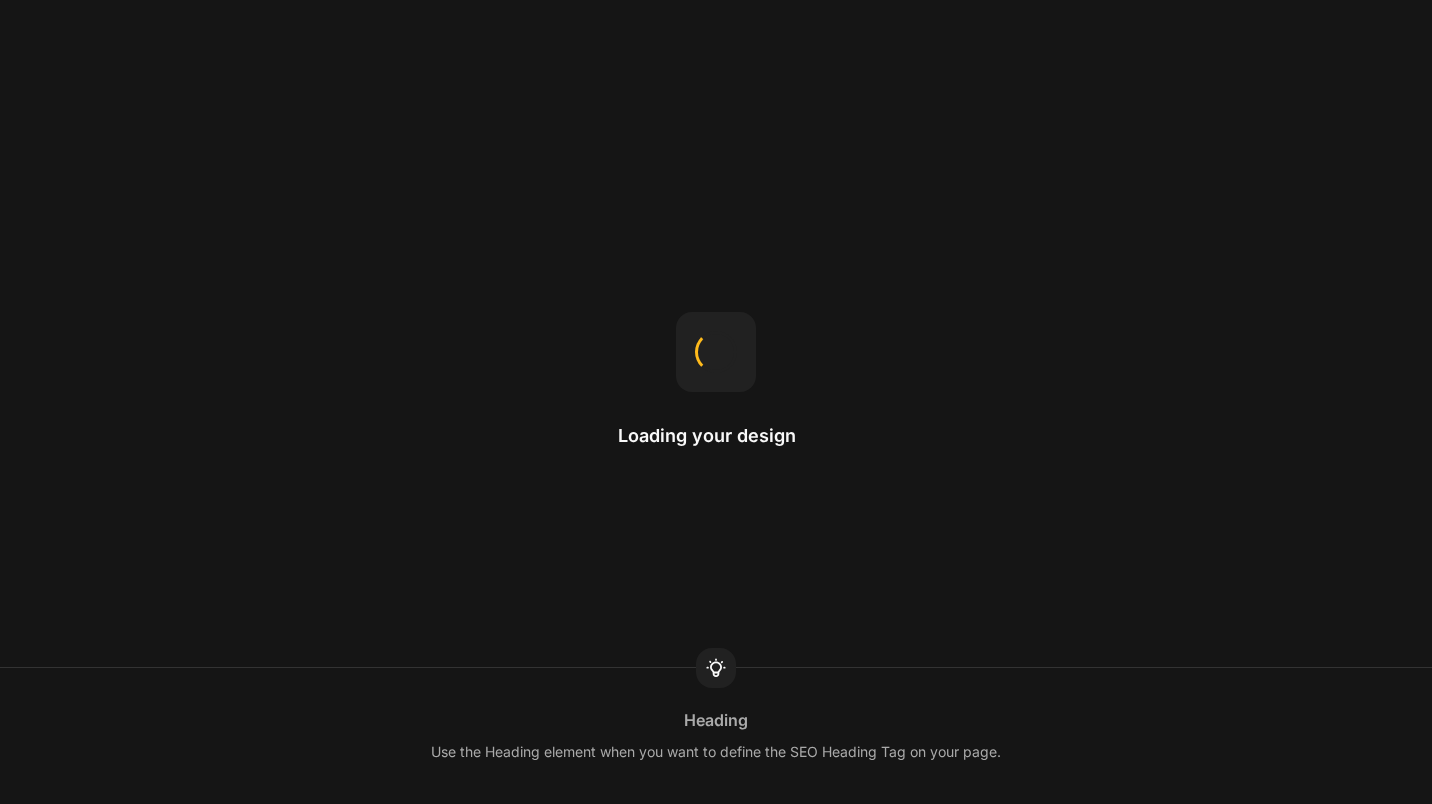 scroll, scrollTop: 0, scrollLeft: 0, axis: both 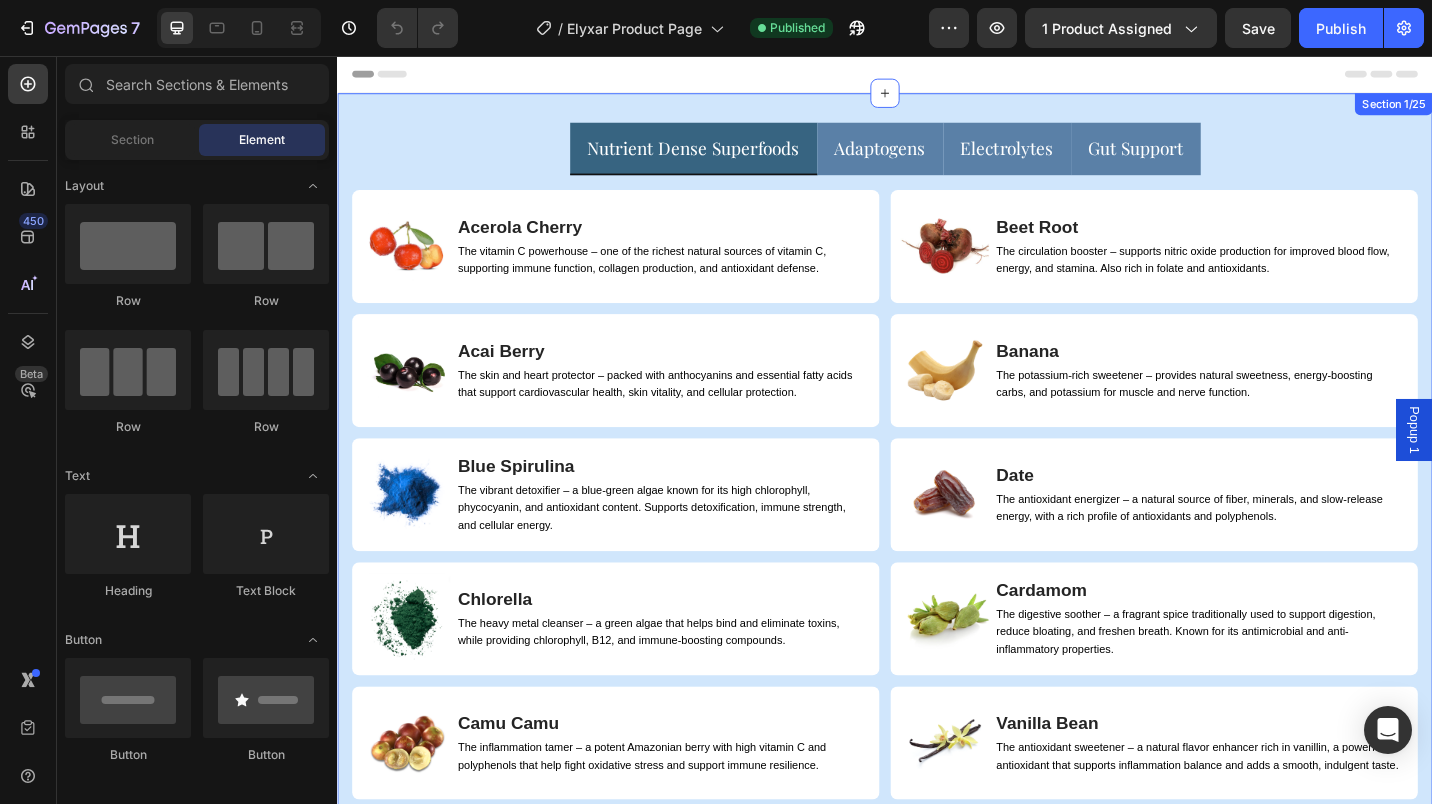 click on "Nutrient Dense Superfoods Adaptogens Electrolytes Gut Support Image Acerola Cherry  Heading The vitamin C powerhouse – one of the richest natural sources of vitamin C, supporting immune function, collagen production, and antioxidant defense. Text block Row Image Acai Berry Heading The skin and heart protector – packed with anthocyanins and essential fatty acids that support cardiovascular health, skin vitality, and cellular protection. Text block Row Image Blue Spirulina Heading The vibrant detoxifier – a blue-green algae known for its high chlorophyll, phycocyanin, and antioxidant content. Supports detoxification, immune strength, and cellular energy. Text block Row Image Chlorella Heading The heavy metal cleanser – a green algae that helps bind and eliminate toxins, while providing chlorophyll, B12, and immune-boosting compounds. Text block Row Image Camu Camu Heading Text block Row Image Goji Berry Heading Text block Row Image Spirulina Heading Text block Row Row Image Beet Root Heading Text block" at bounding box center (937, 658) 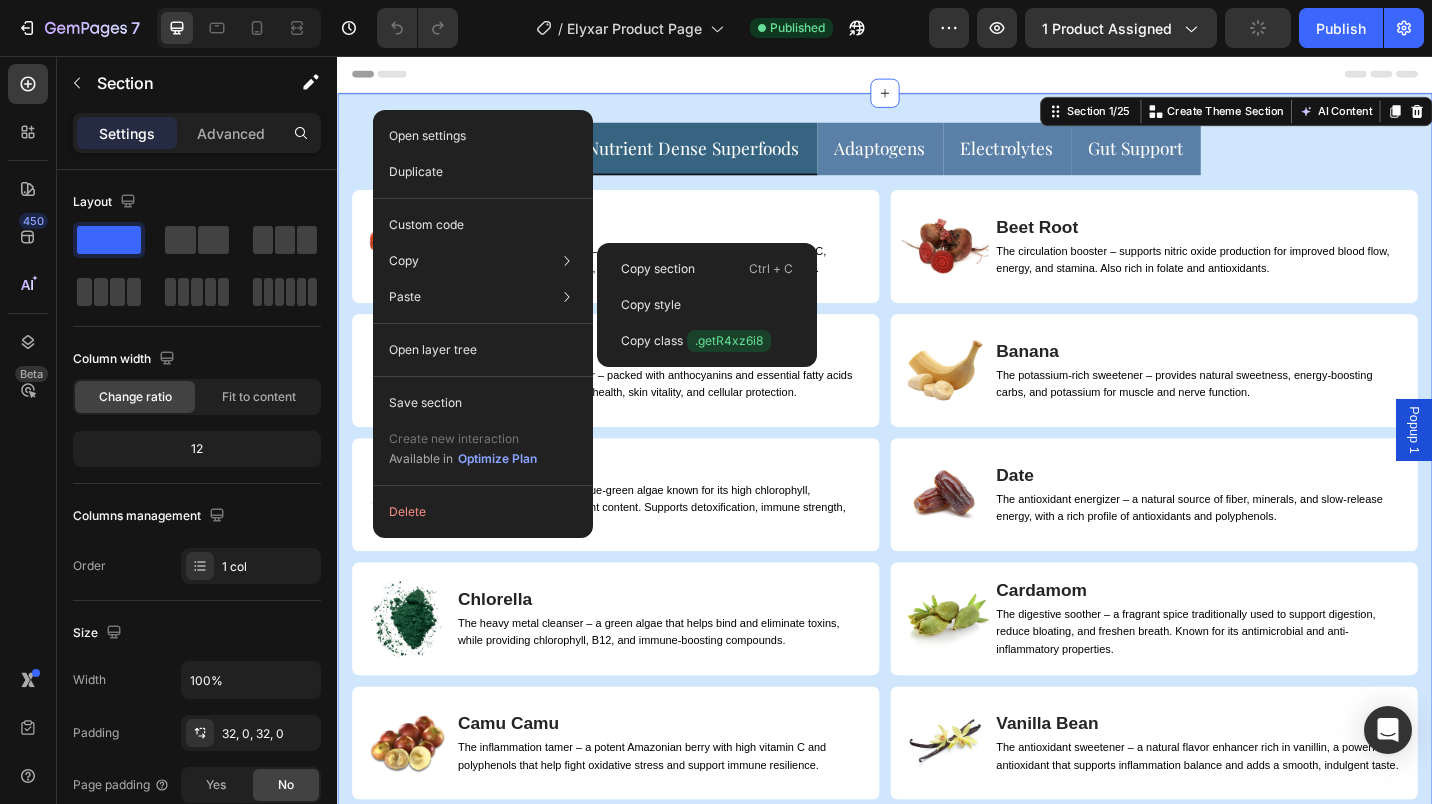 click on "Copy section" at bounding box center [658, 269] 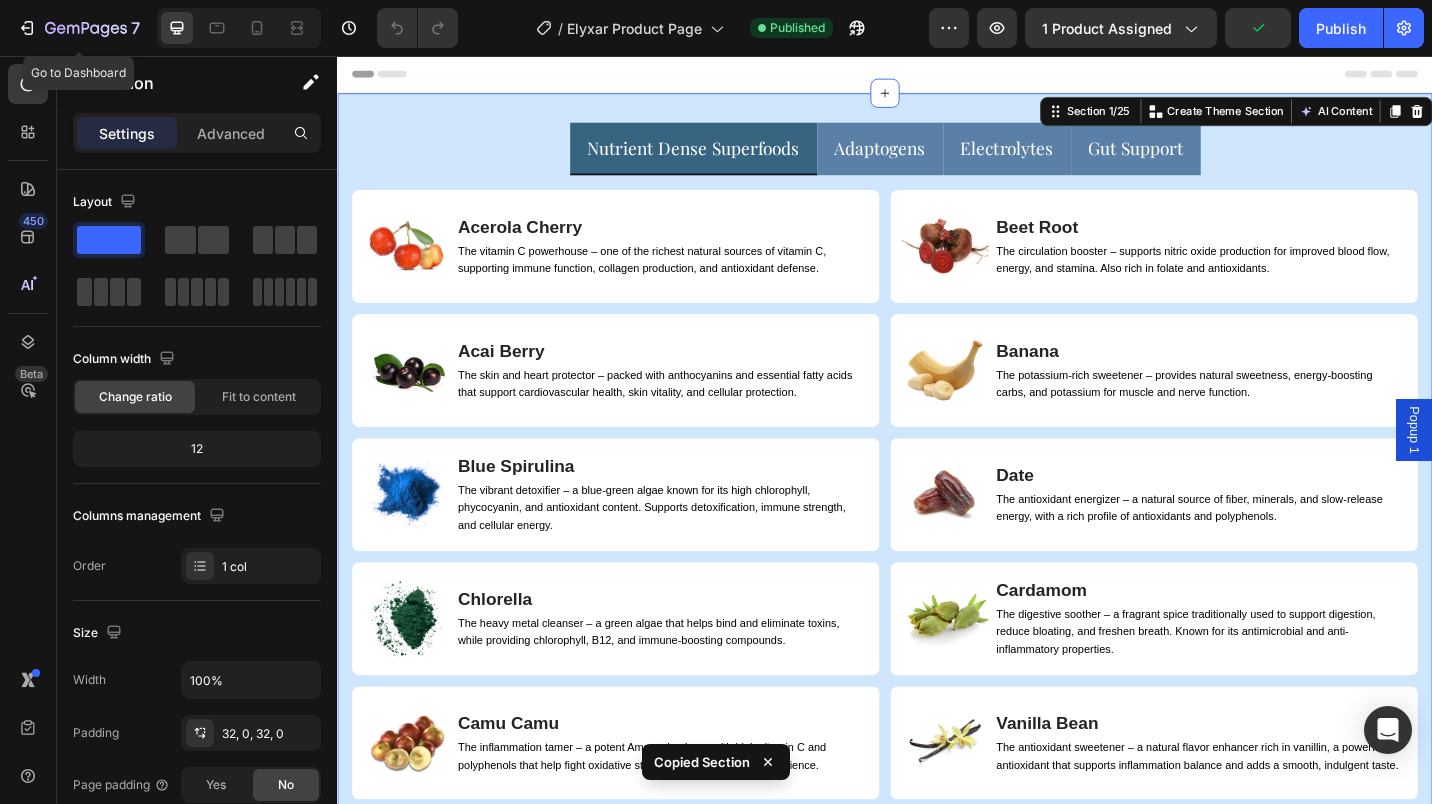 click 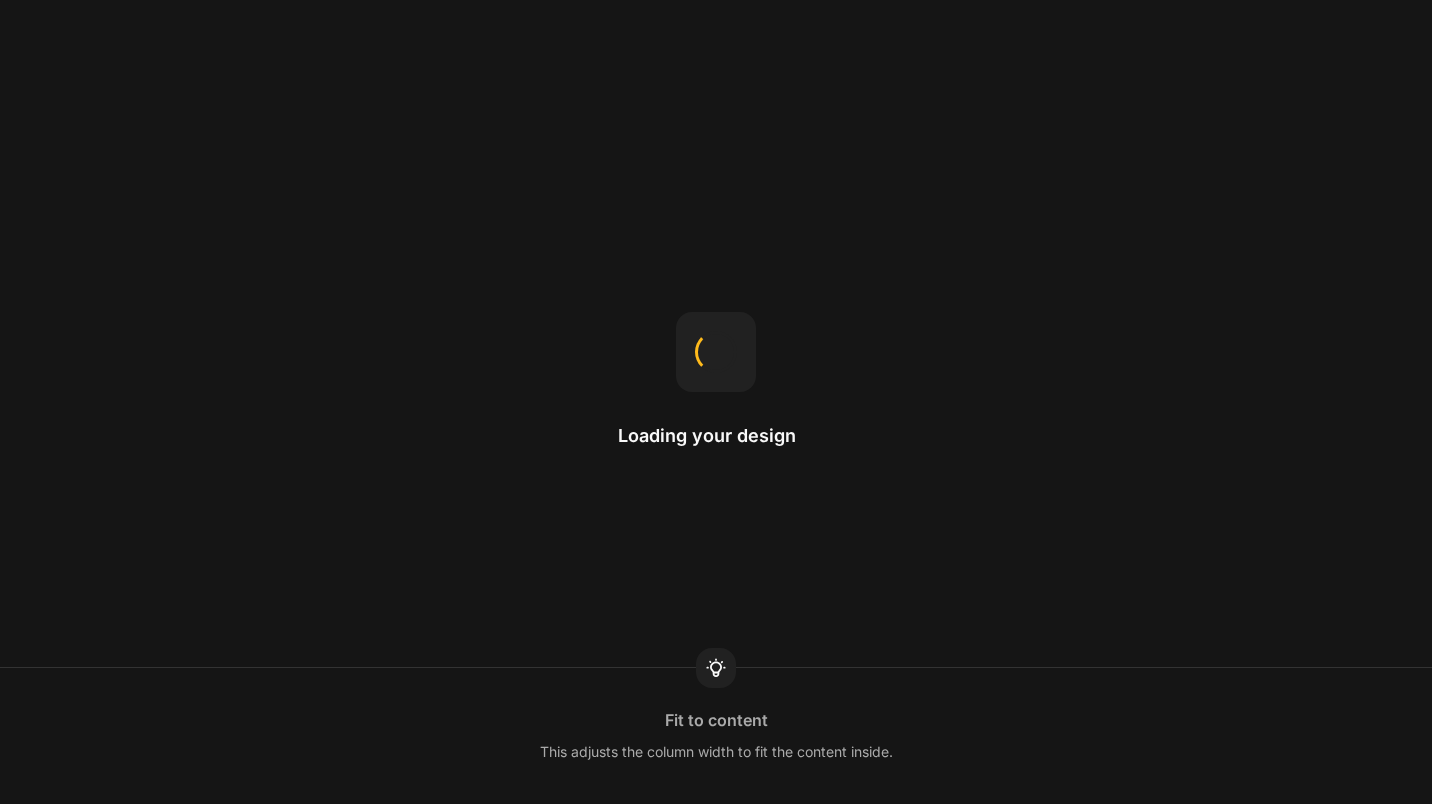 scroll, scrollTop: 0, scrollLeft: 0, axis: both 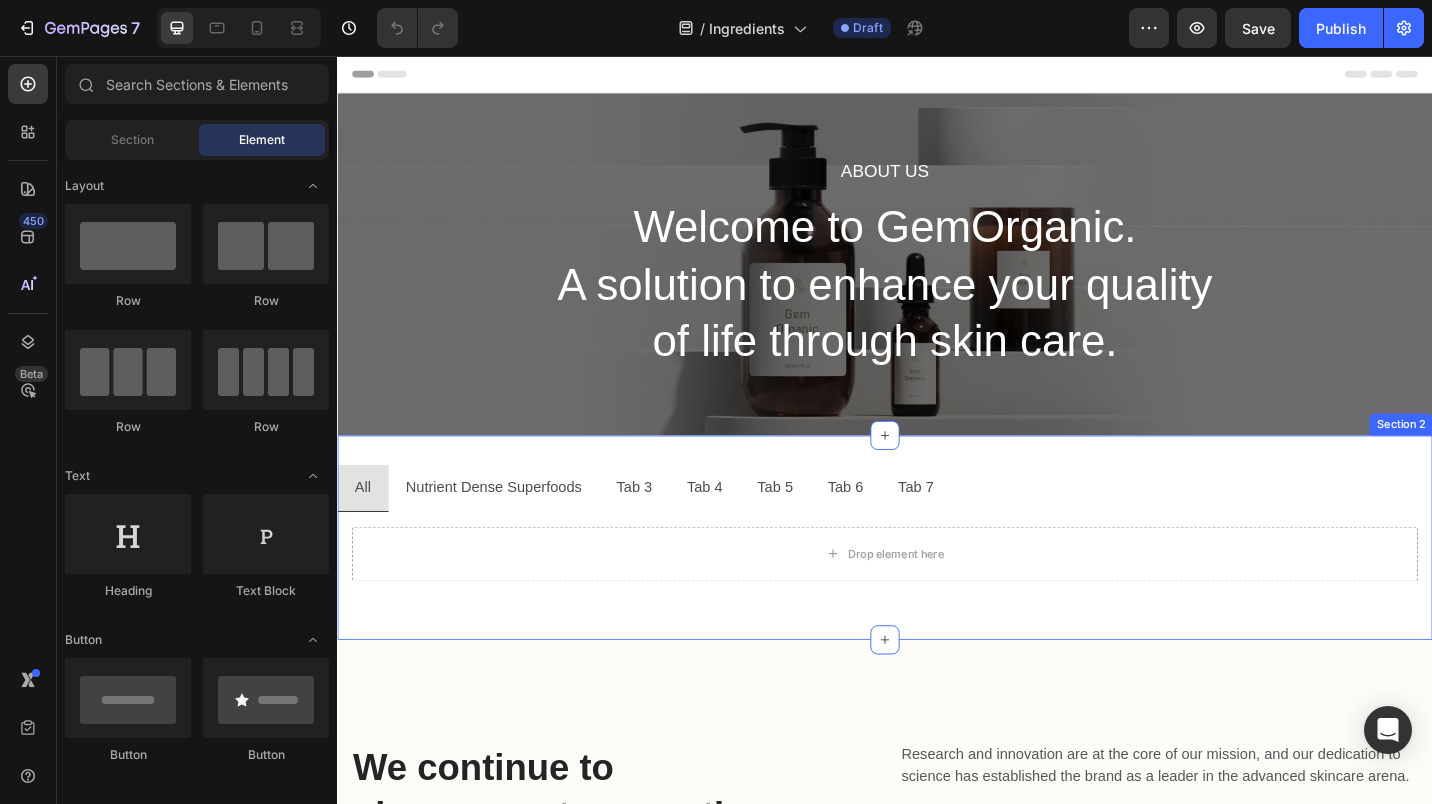click at bounding box center (937, 472) 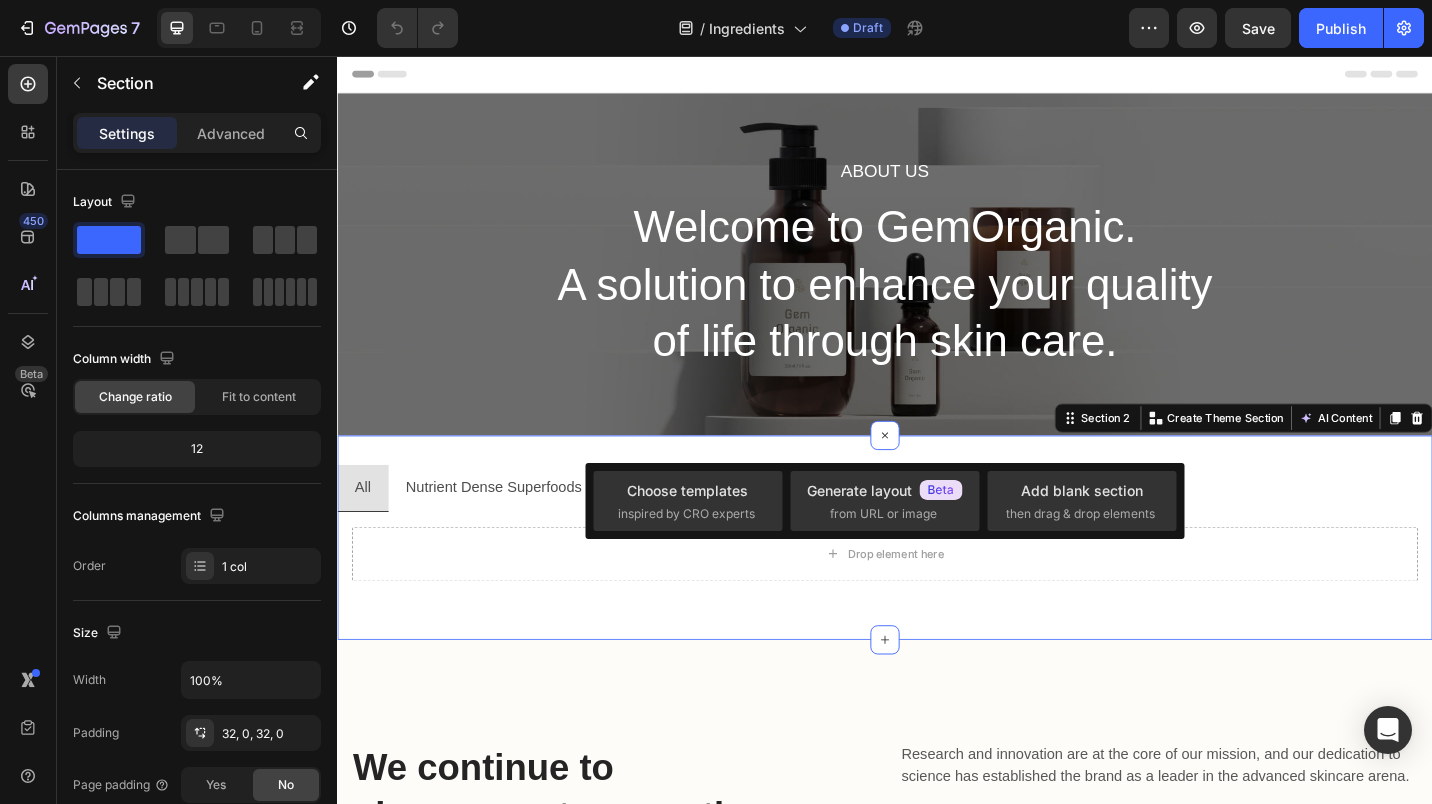 click on "All Nutrient Dense Superfoods Tab 3 Tab 4 Tab 5 Tab 6 Tab 7
Drop element here
Tab Row Section 2   You can create reusable sections Create Theme Section AI Content Write with GemAI What would you like to describe here? Tone and Voice Persuasive Product Getting products... Show more Generate" at bounding box center [937, 584] 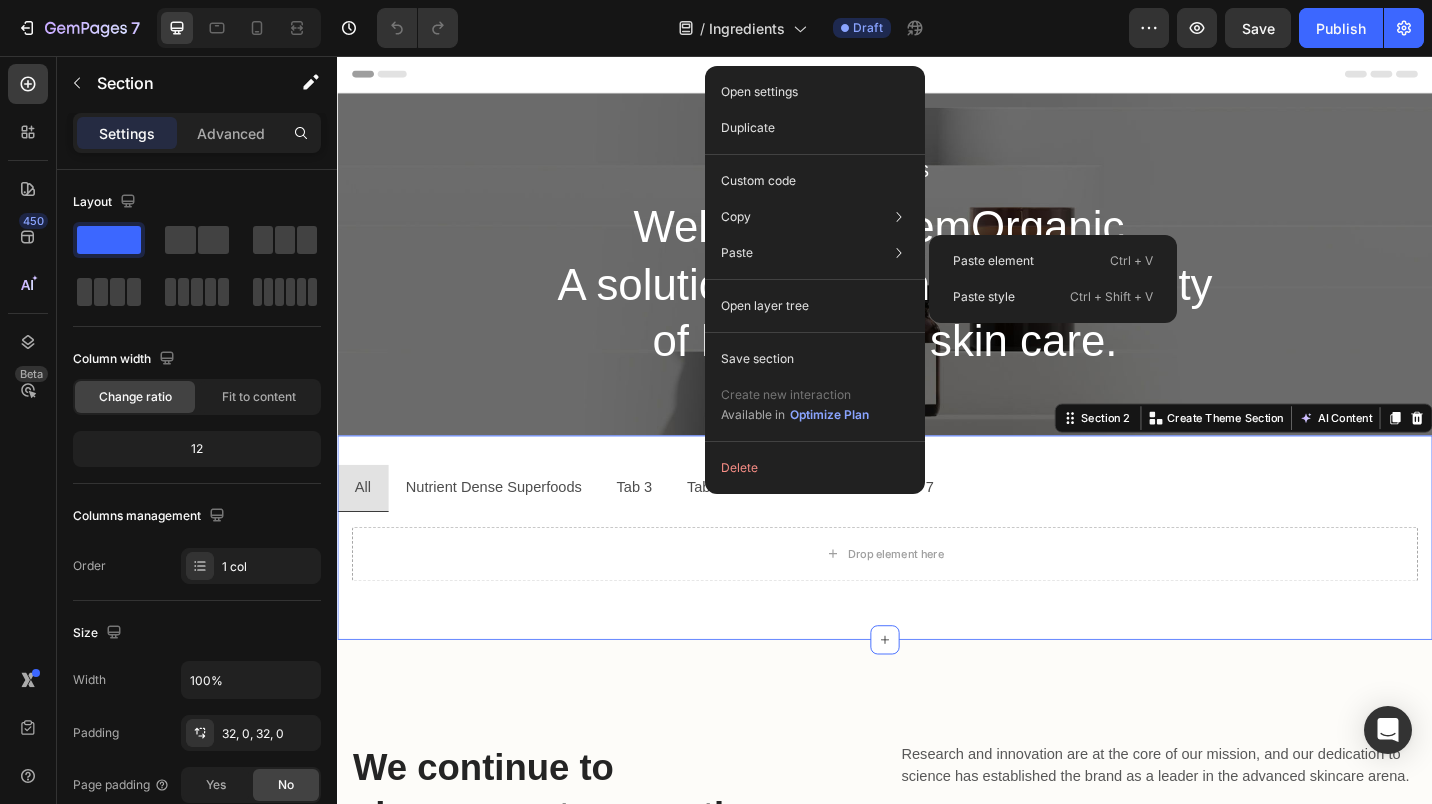 click on "Paste element" at bounding box center (993, 261) 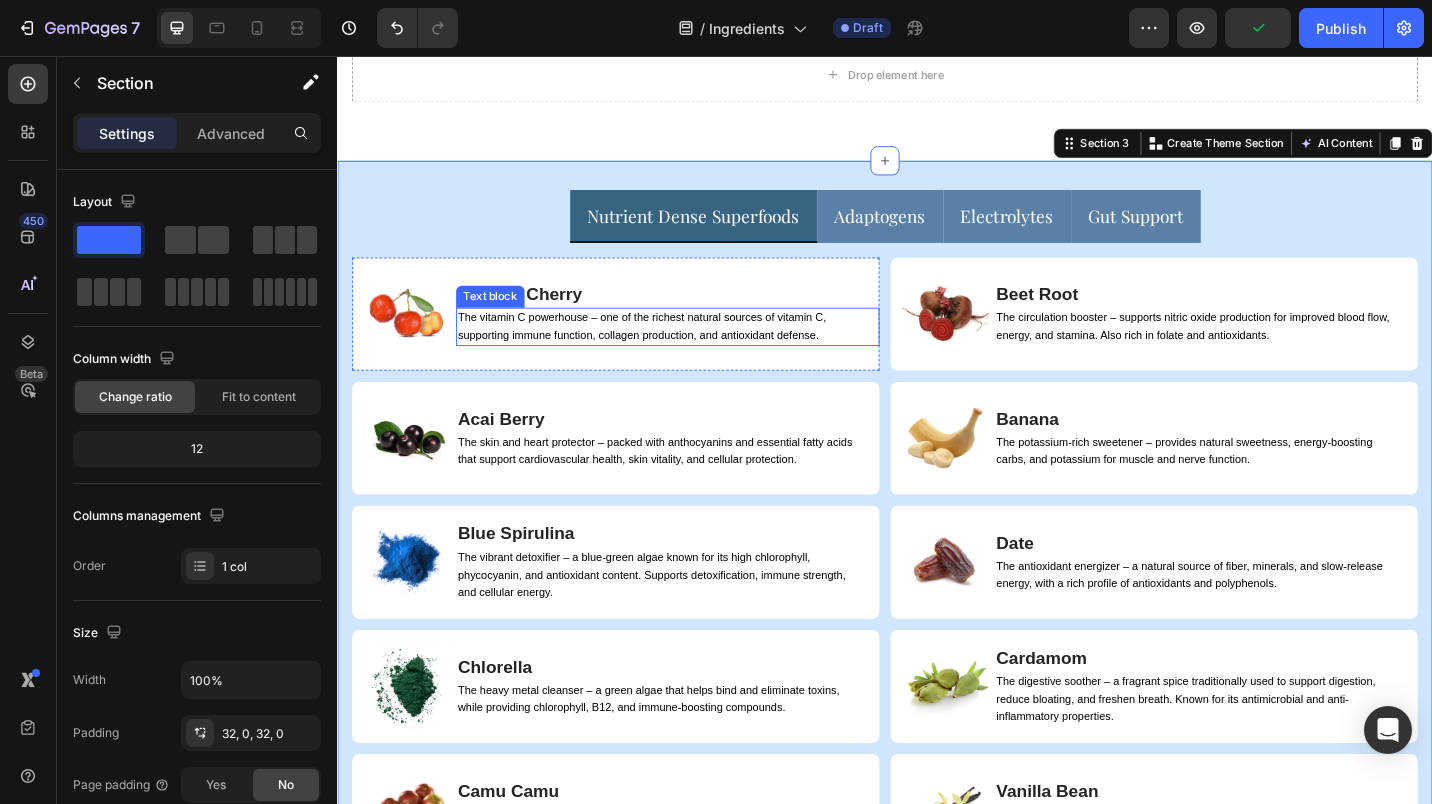 scroll, scrollTop: 148, scrollLeft: 0, axis: vertical 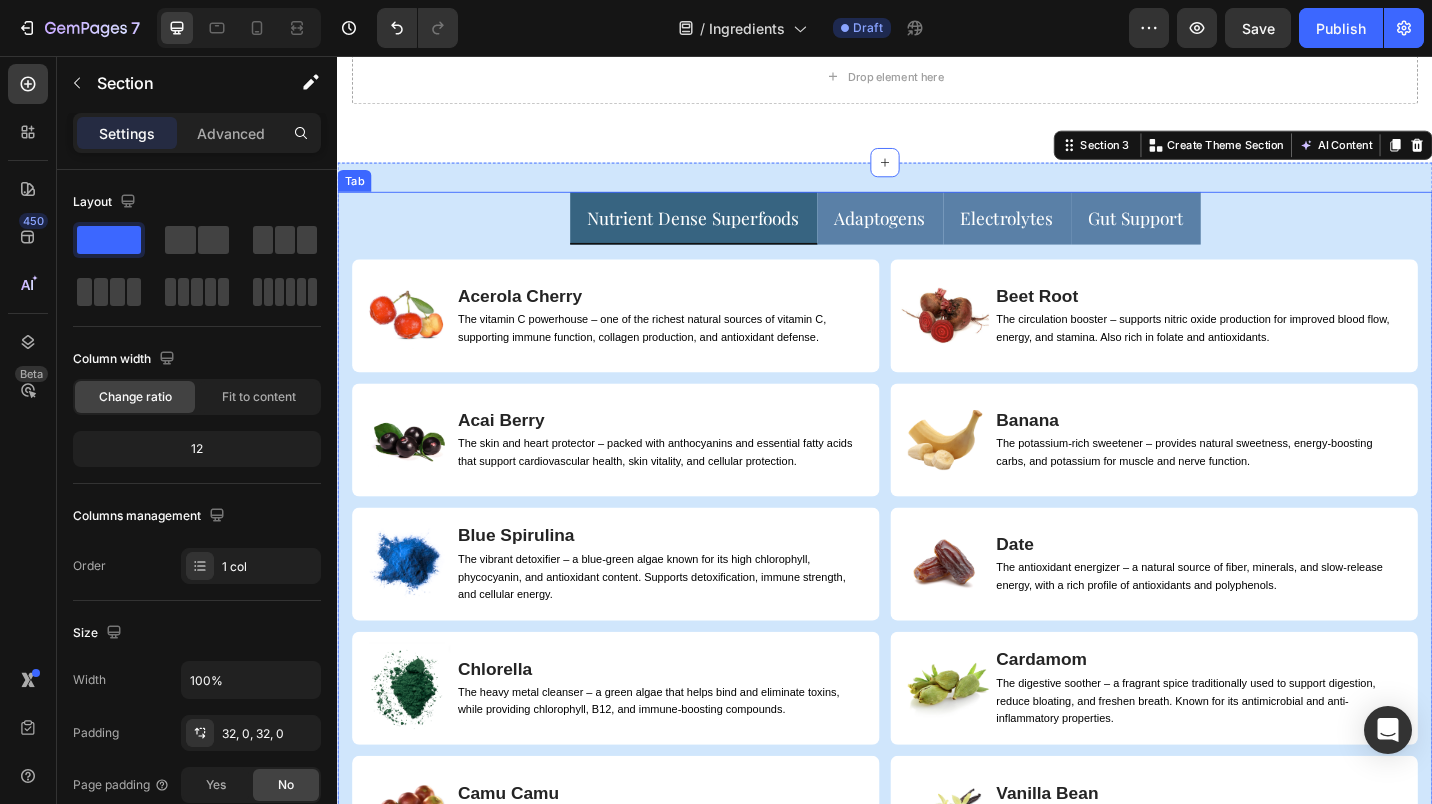 click on "Adaptogens" at bounding box center (932, 233) 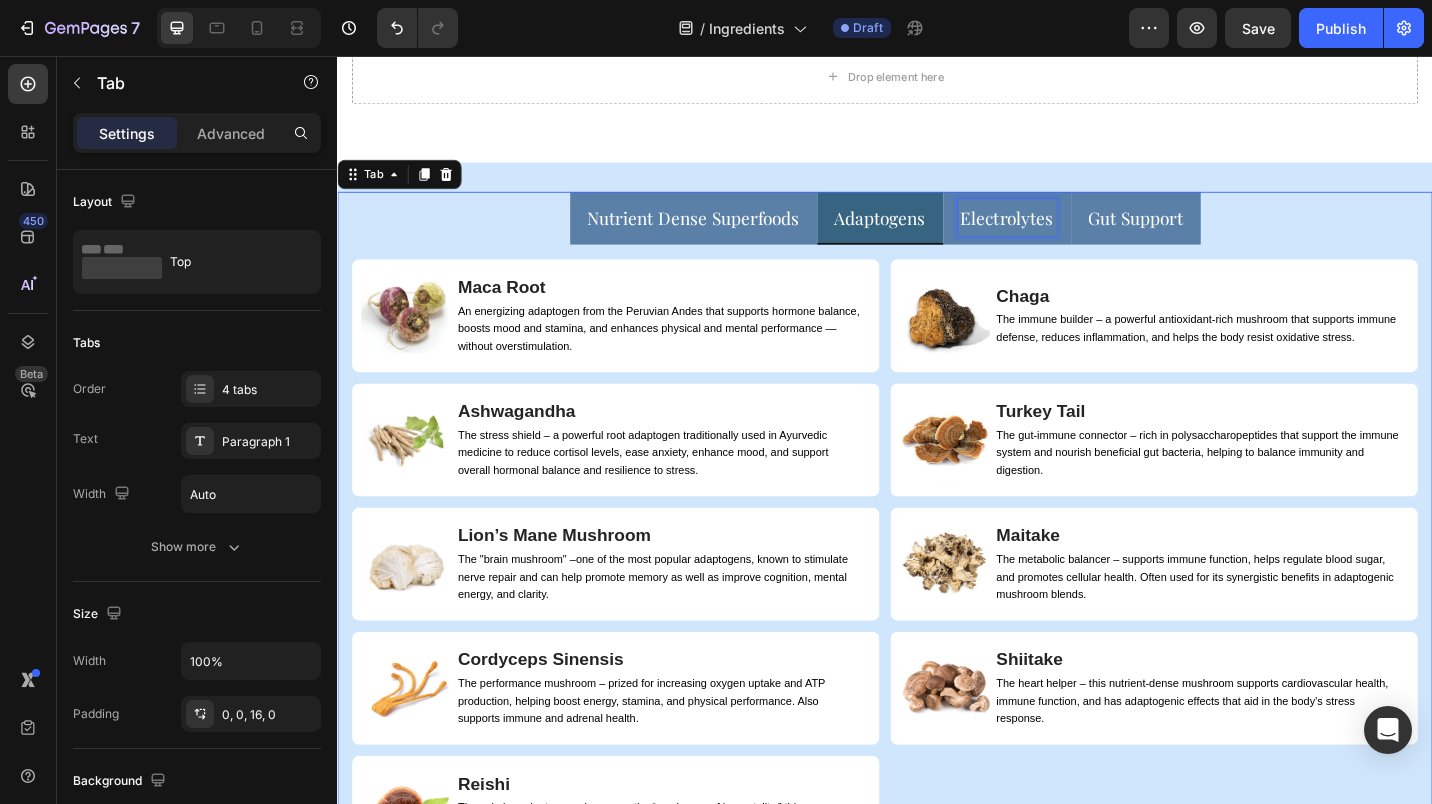 click on "Electrolytes" at bounding box center [1071, 233] 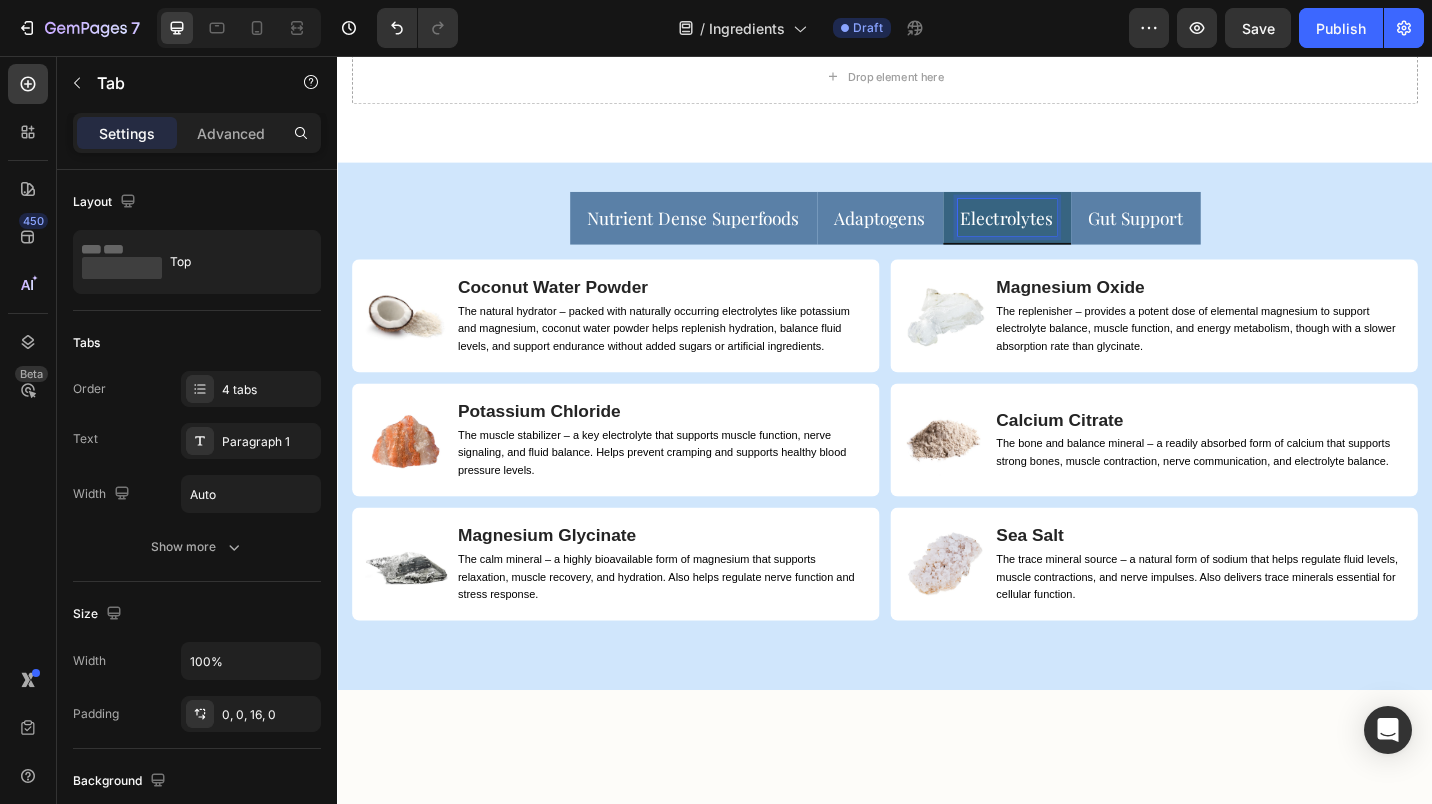 click on "Gut Support" at bounding box center [1212, 233] 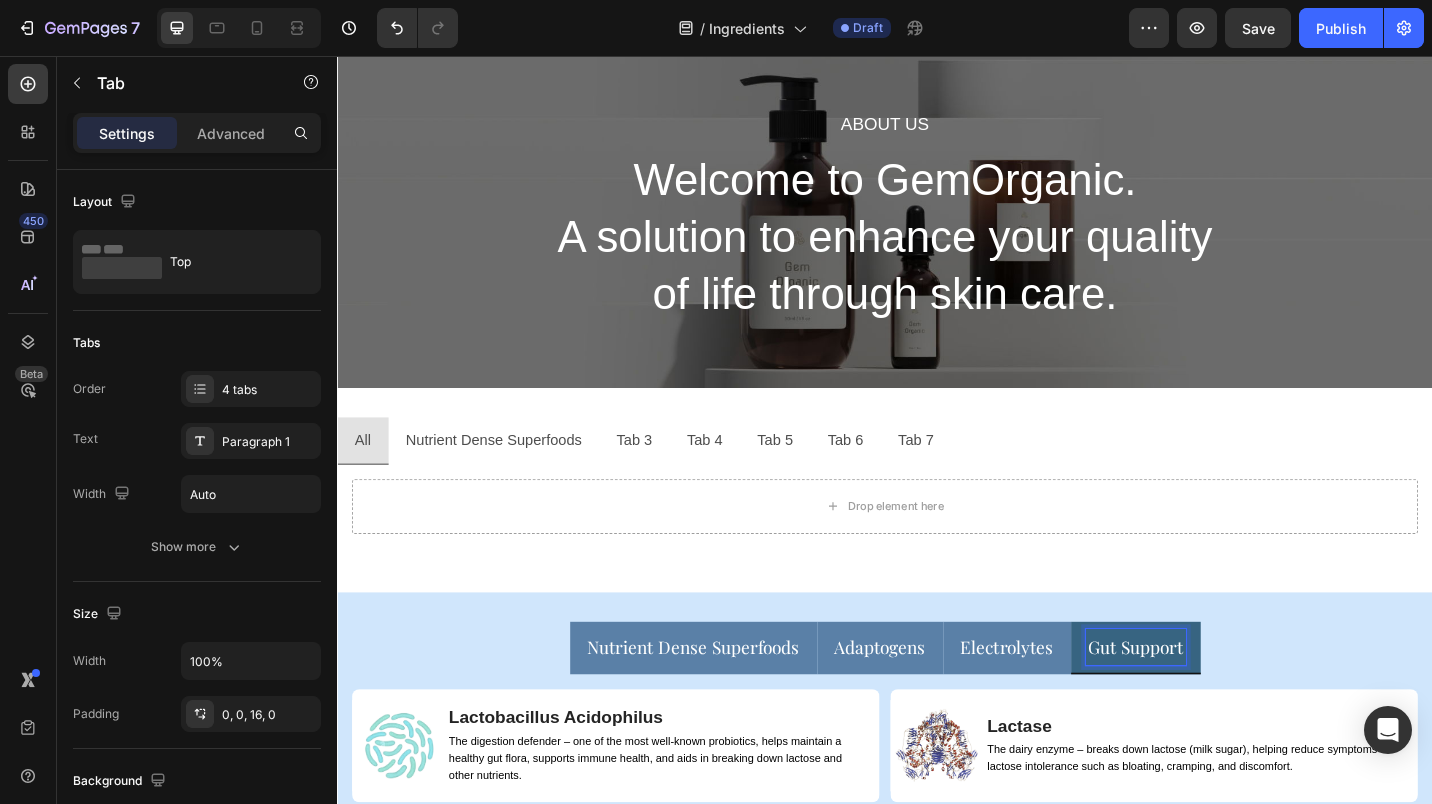 scroll, scrollTop: 48, scrollLeft: 0, axis: vertical 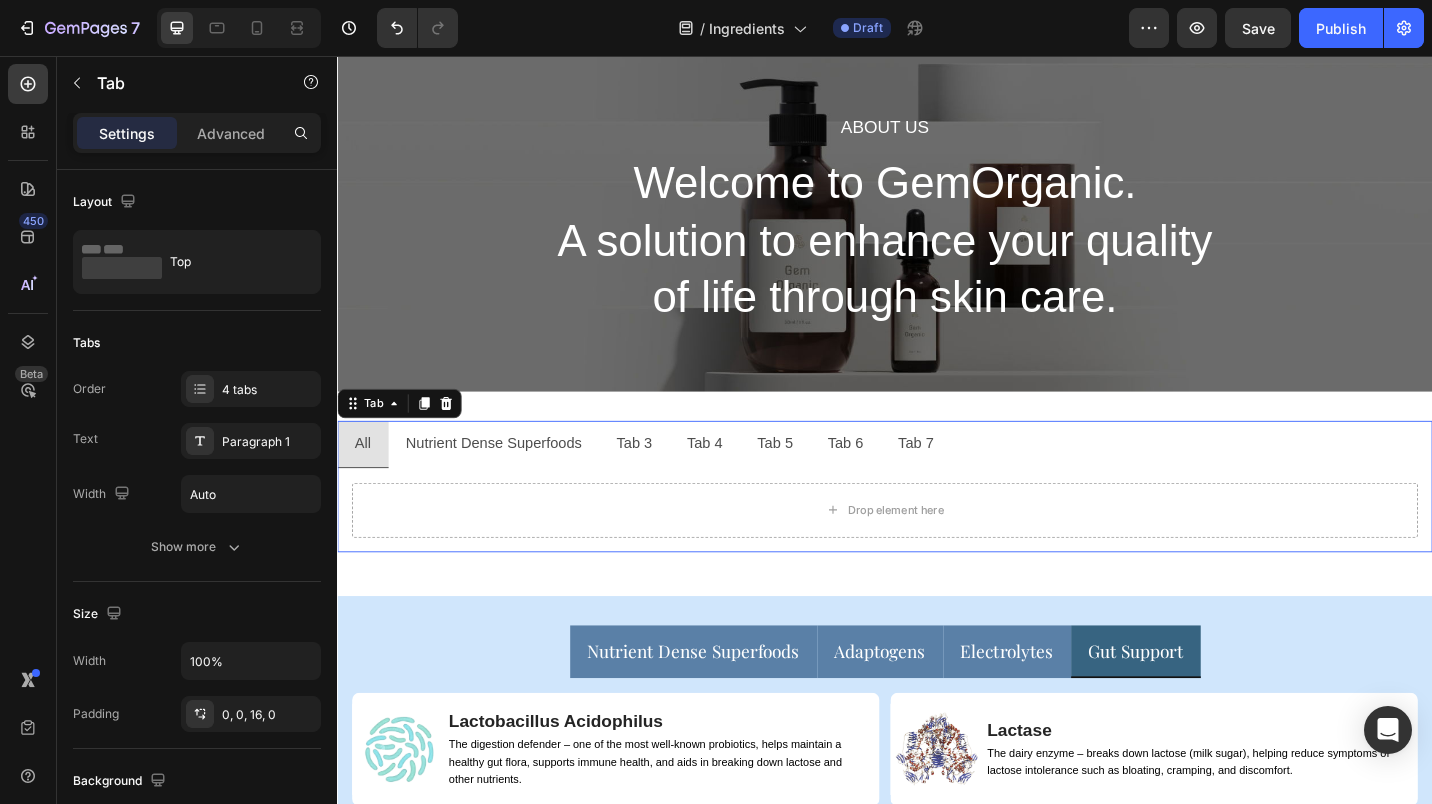 click on "Tab 3" at bounding box center (662, 481) 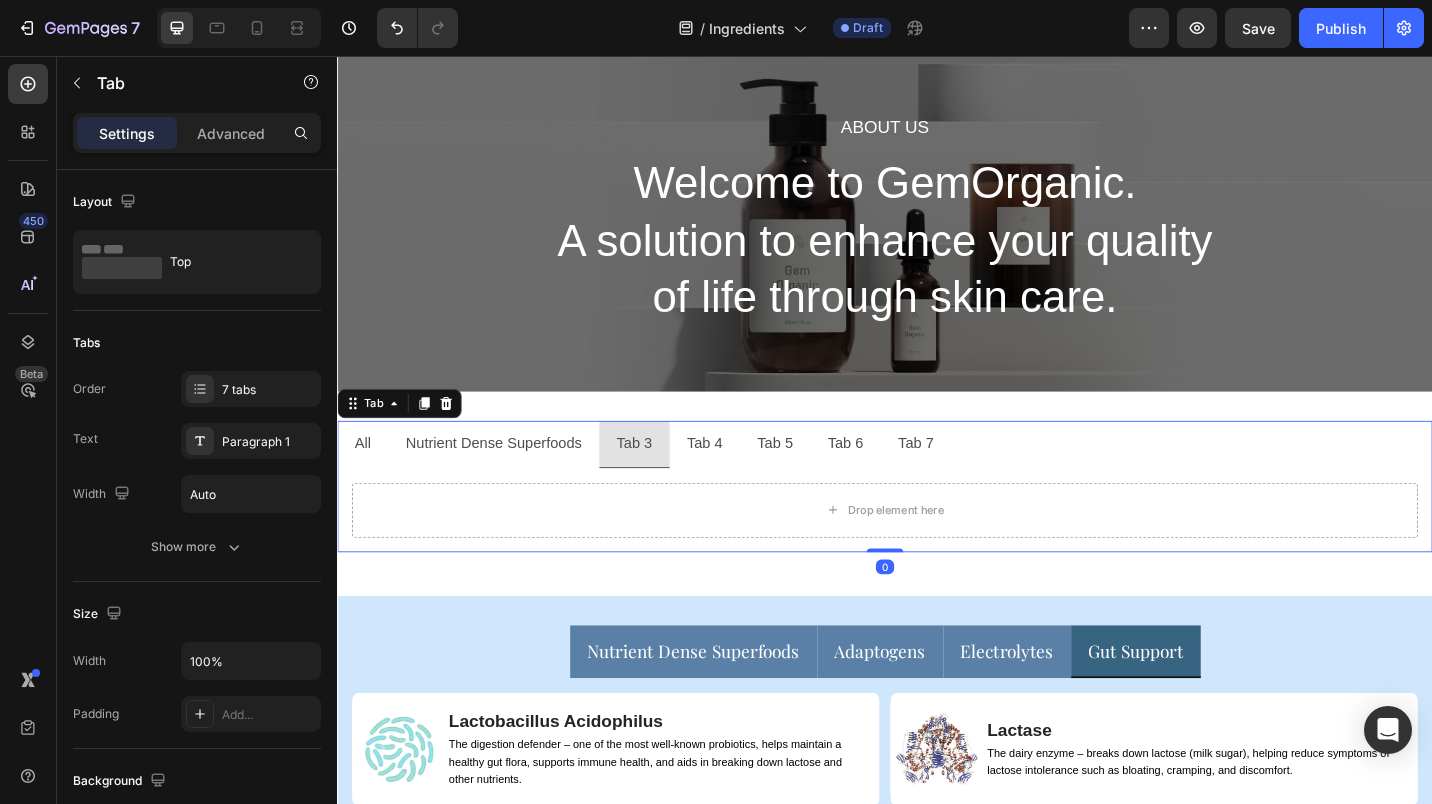 click on "Tab 3" at bounding box center (662, 481) 